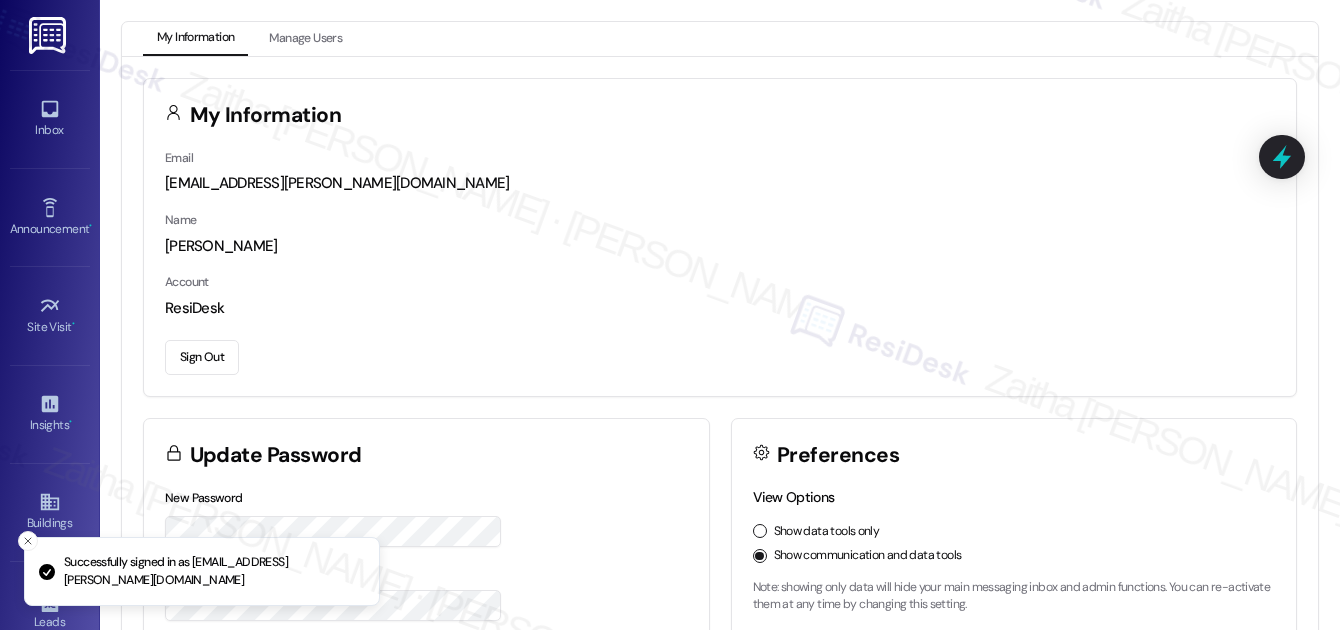 scroll, scrollTop: 0, scrollLeft: 0, axis: both 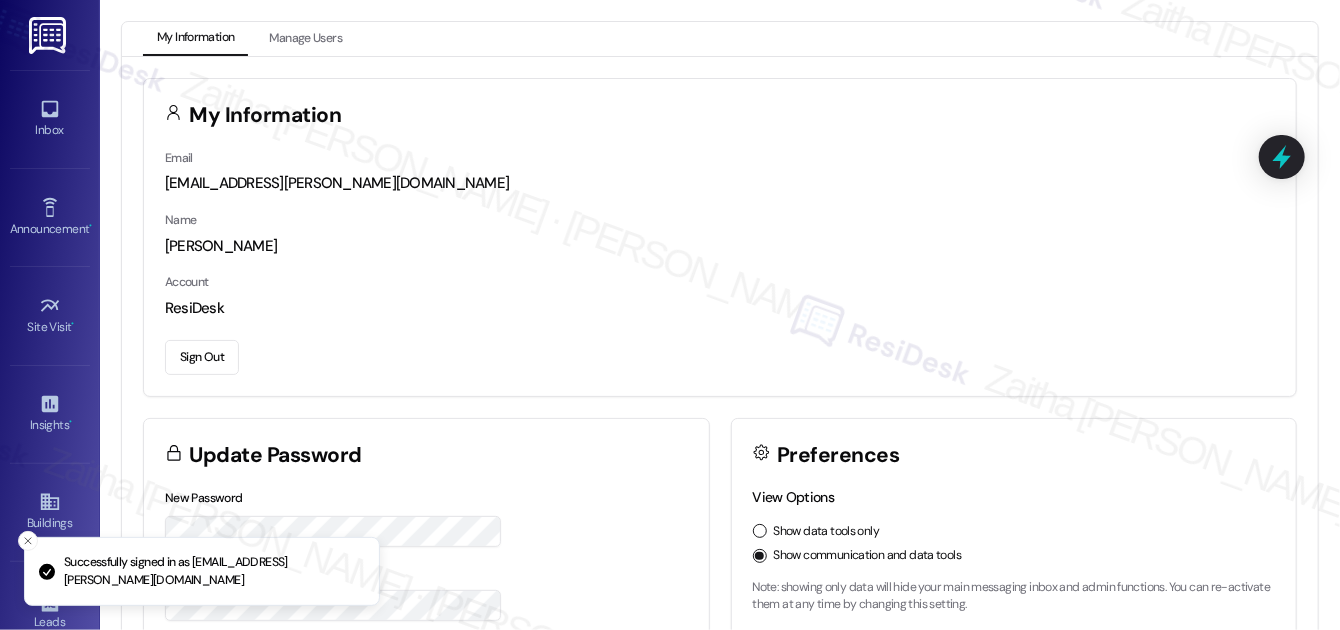 click on "Inbox   Go to Inbox" at bounding box center (50, 119) 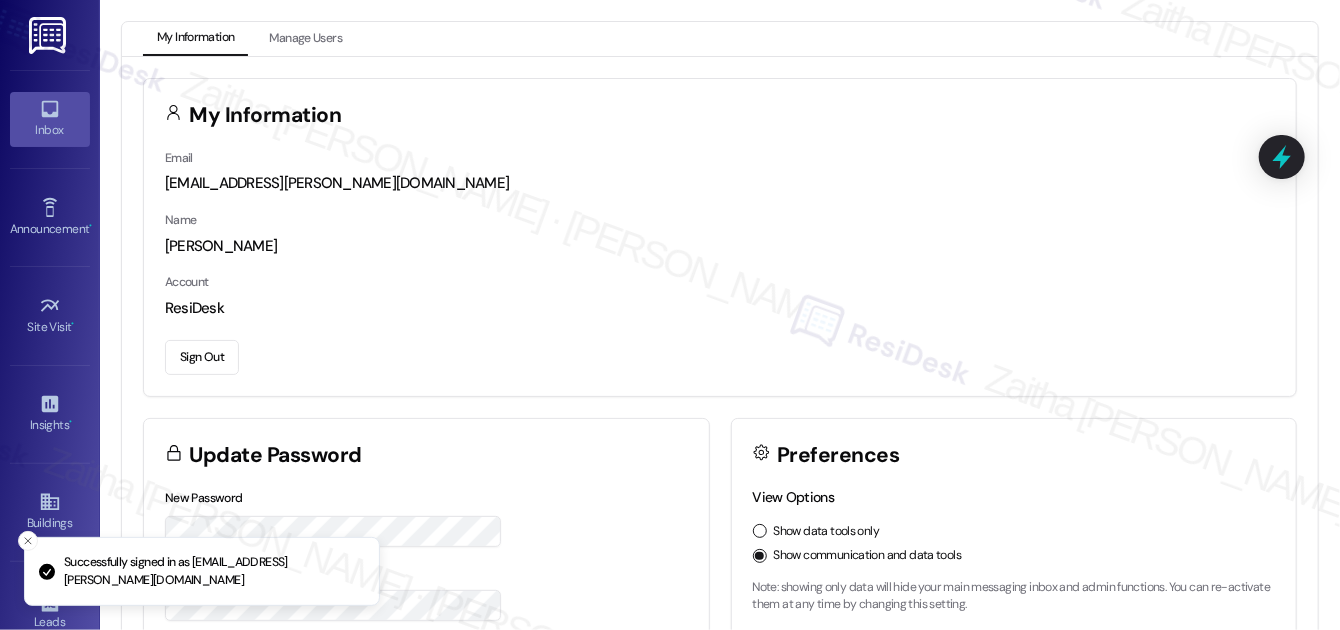 click on "Inbox" at bounding box center (50, 130) 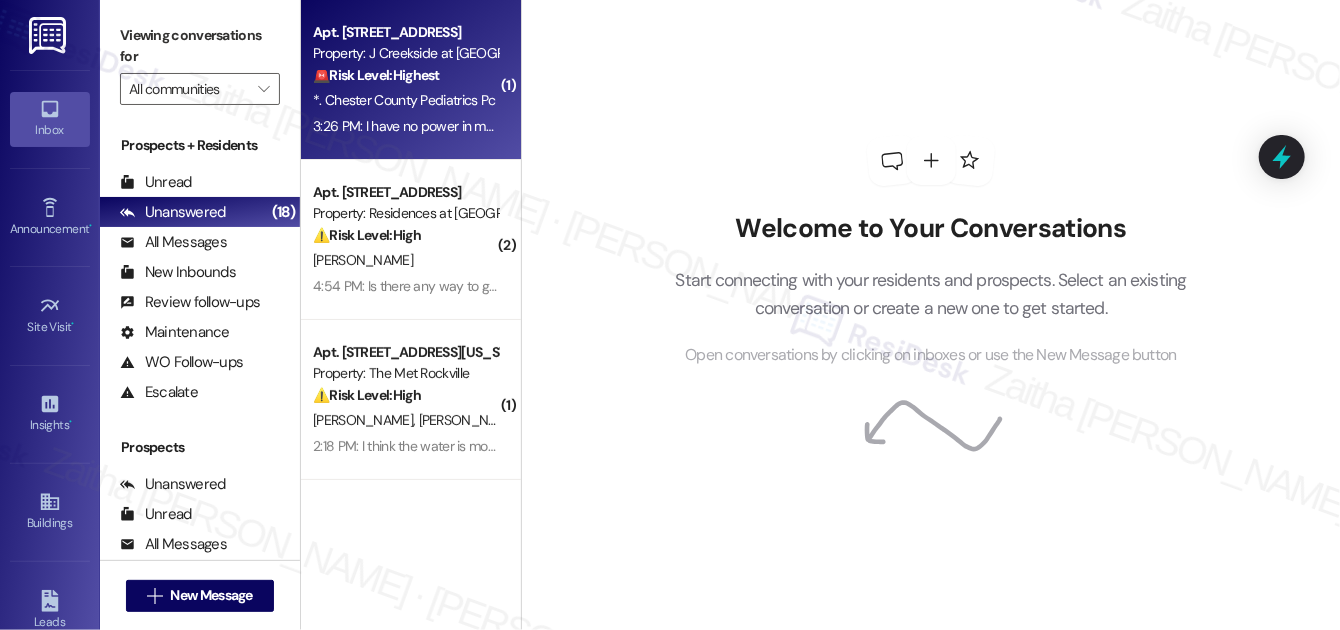 click on "🚨  Risk Level:  Highest The resident reports a complete absence of power in their apartment without prior notice. This constitutes a critical issue affecting essential utilities and resident safety, especially as they intend to stay there overnight." at bounding box center (405, 75) 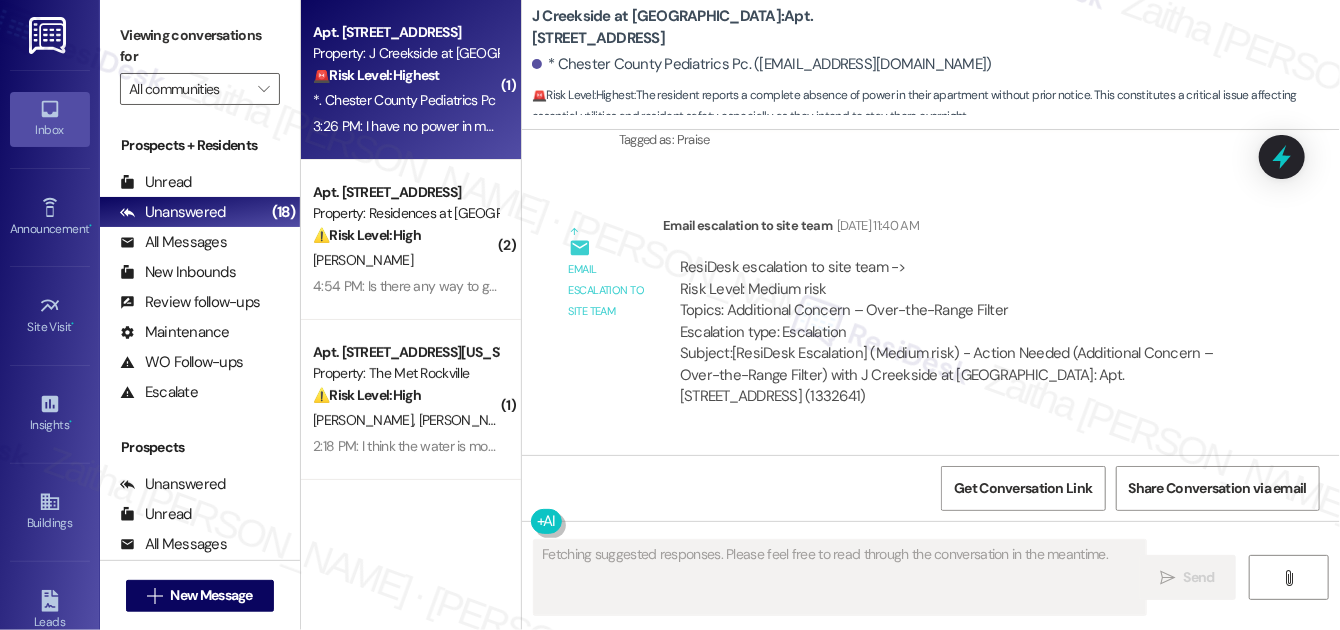 scroll, scrollTop: 10738, scrollLeft: 0, axis: vertical 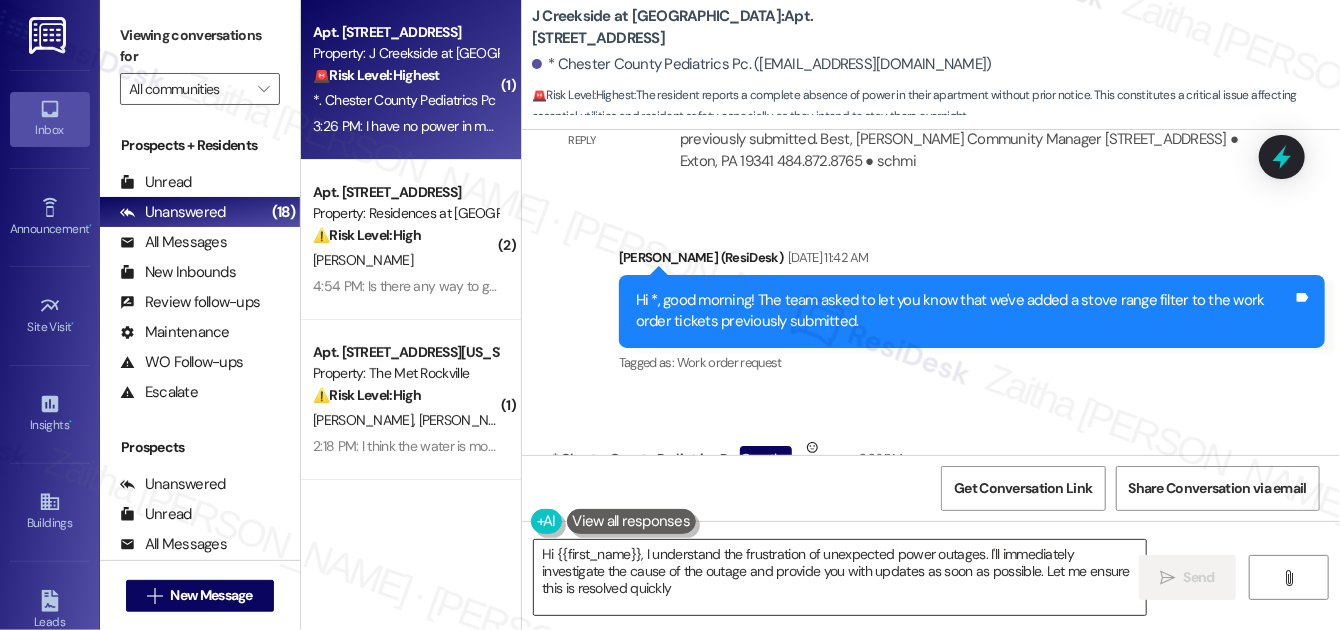 type on "Hi {{first_name}}, I understand the frustration of unexpected power outages. I'll immediately investigate the cause of the outage and provide you with updates as soon as possible. Let me ensure this is resolved quickly!" 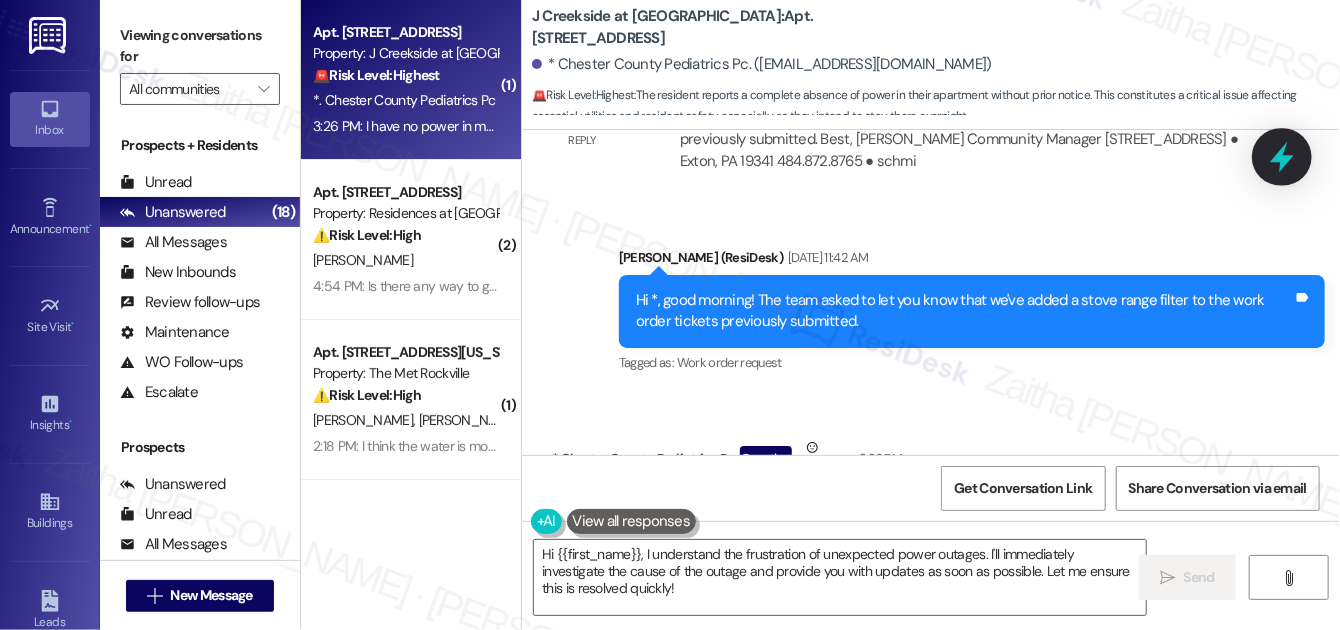 drag, startPoint x: 1286, startPoint y: 175, endPoint x: 1270, endPoint y: 165, distance: 18.867962 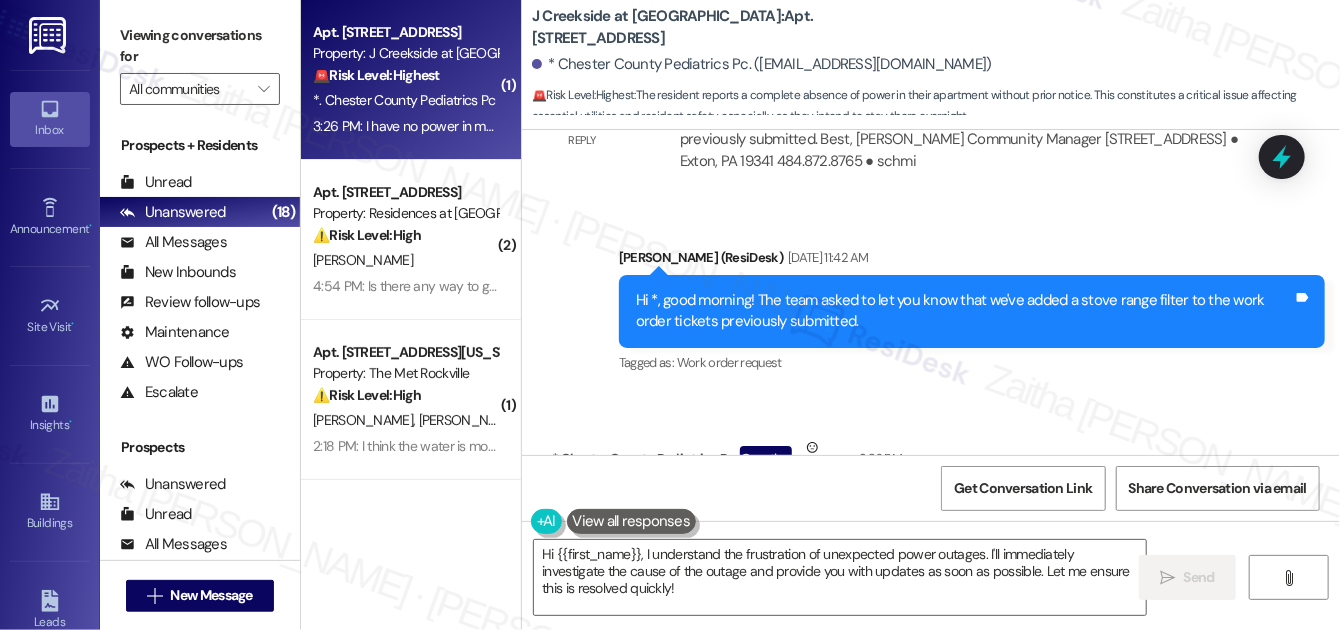 click at bounding box center [1282, 157] 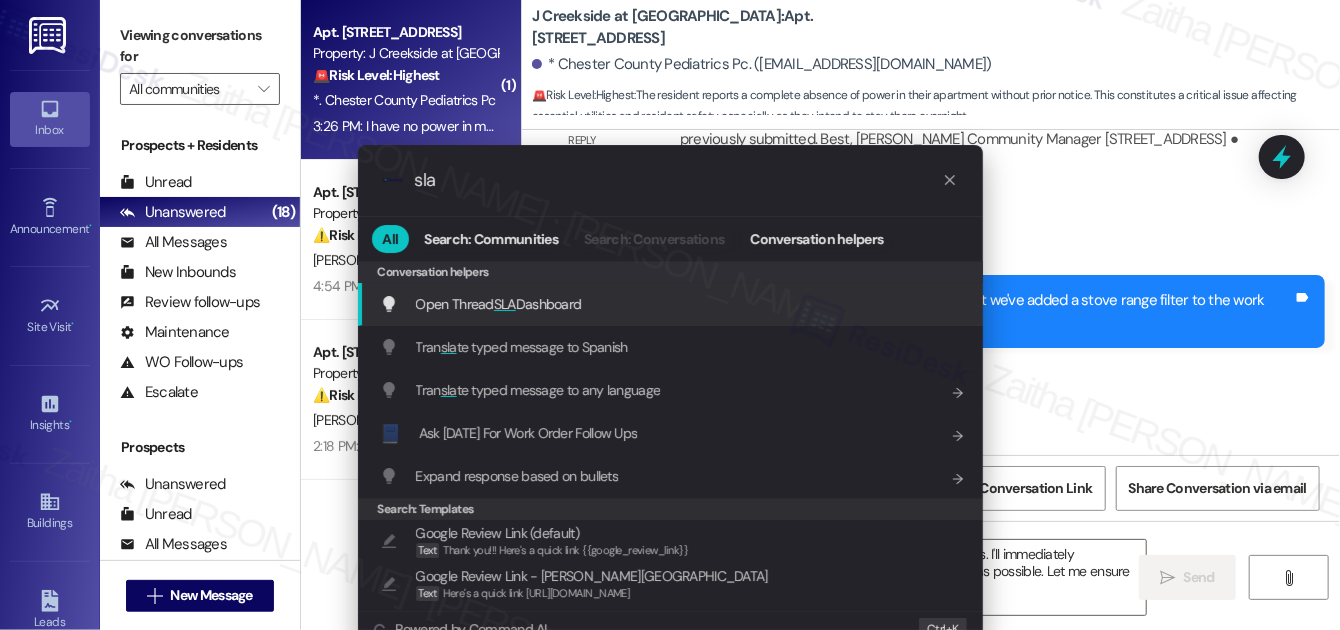 click on "Open Thread  SLA  Dashboard" at bounding box center [499, 304] 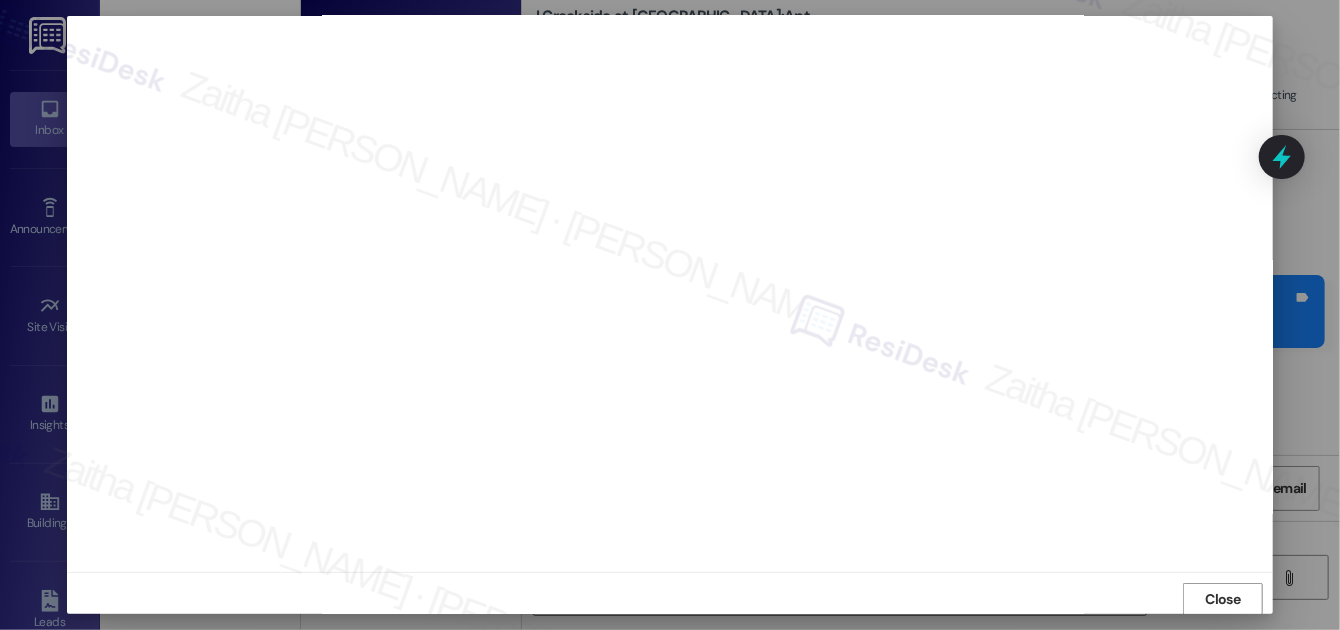 scroll, scrollTop: 21, scrollLeft: 0, axis: vertical 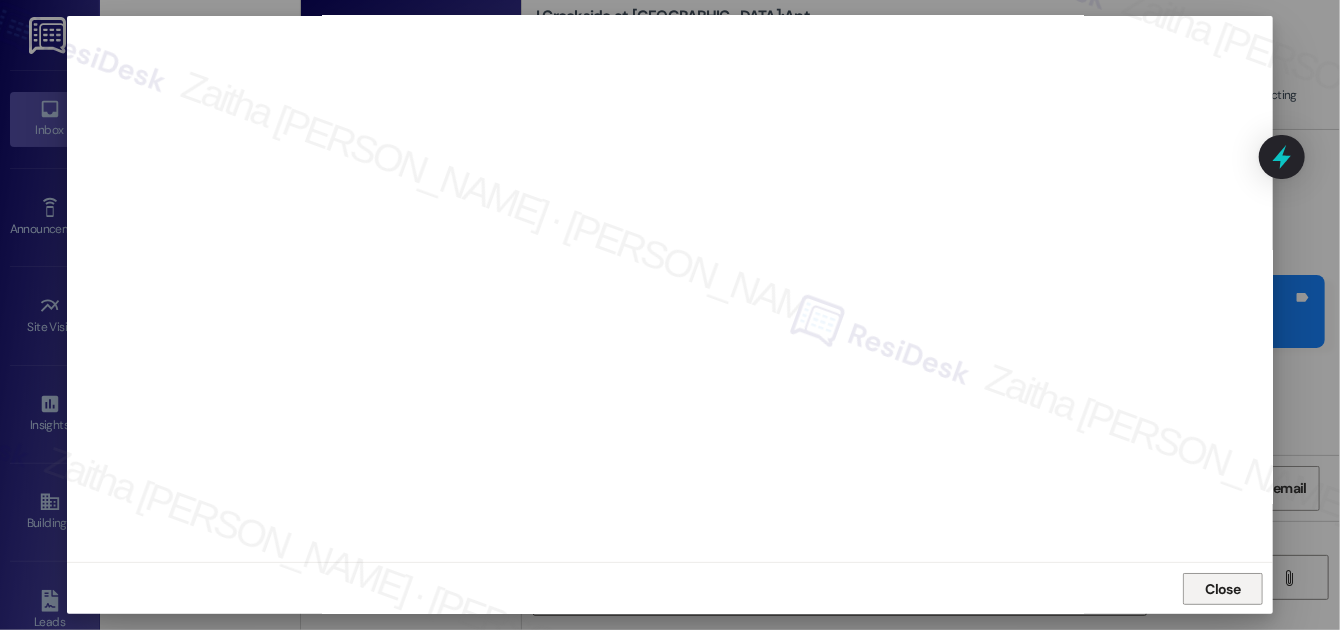 click on "Close" at bounding box center [1223, 589] 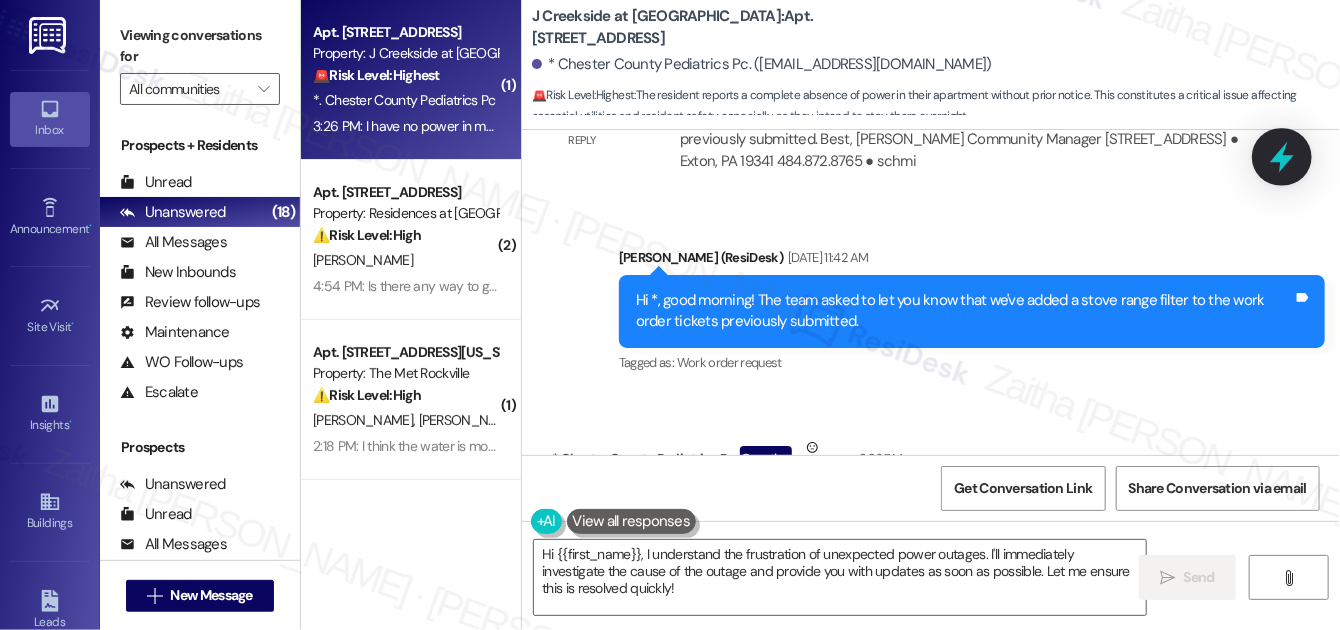 click 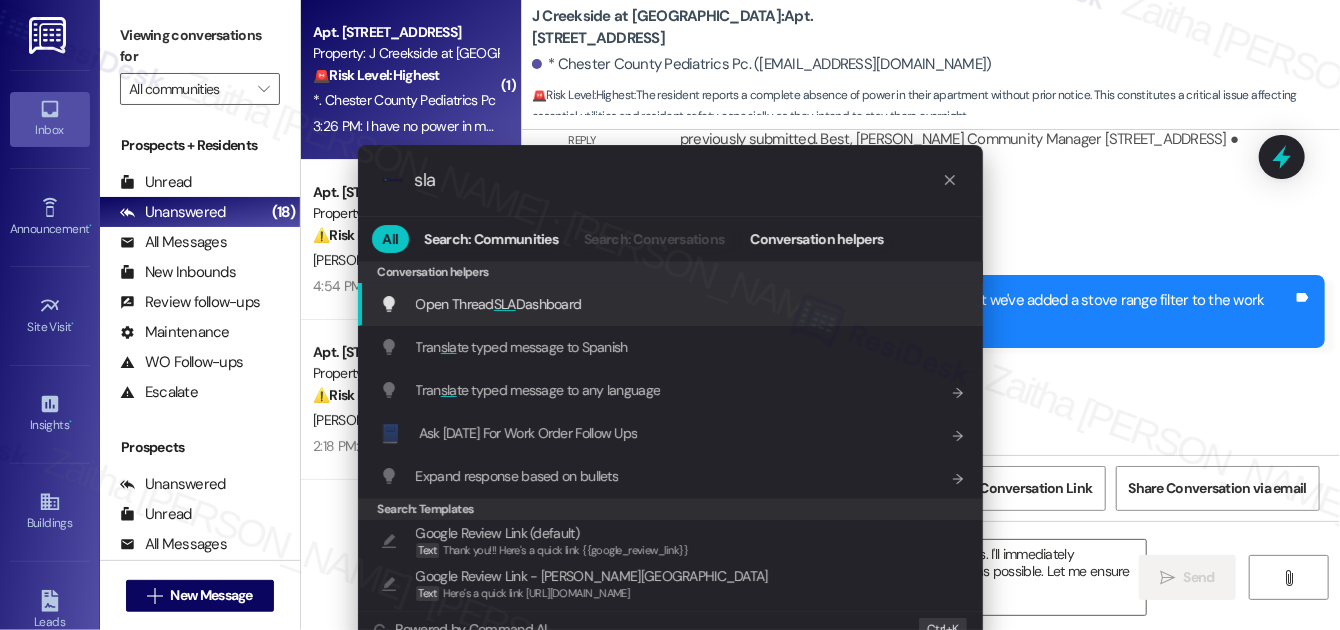 type on "sla" 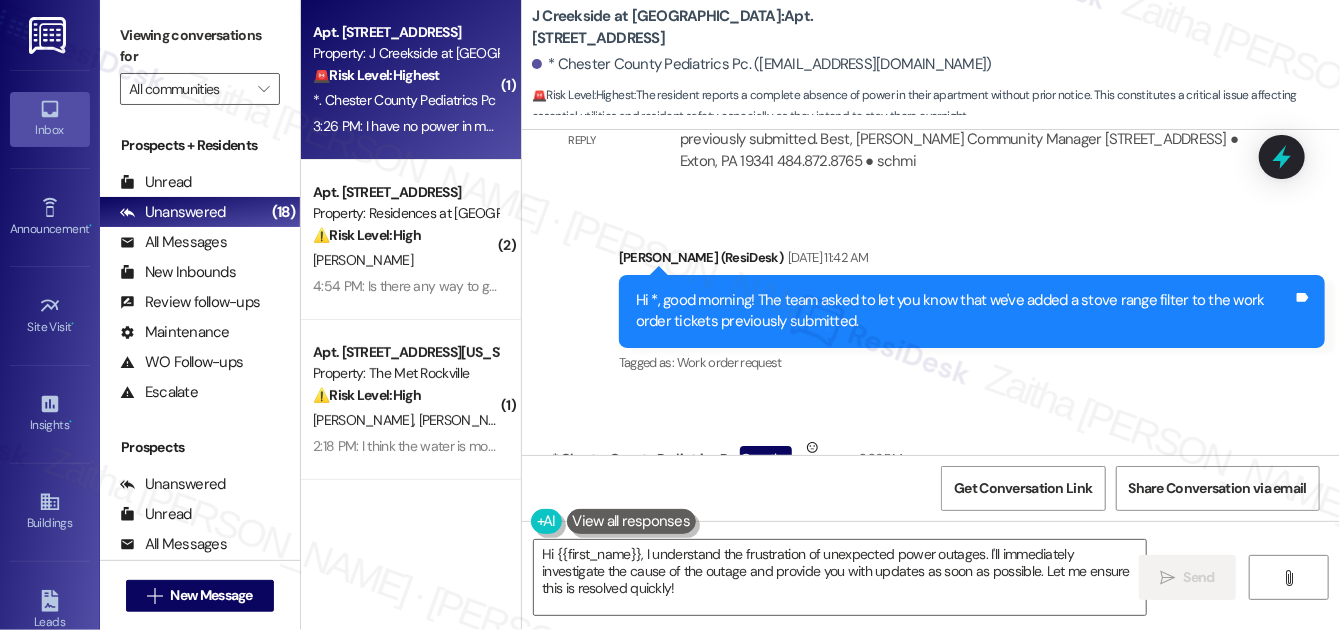 click on "*. Chester County Pediatrics Pc" at bounding box center (404, 100) 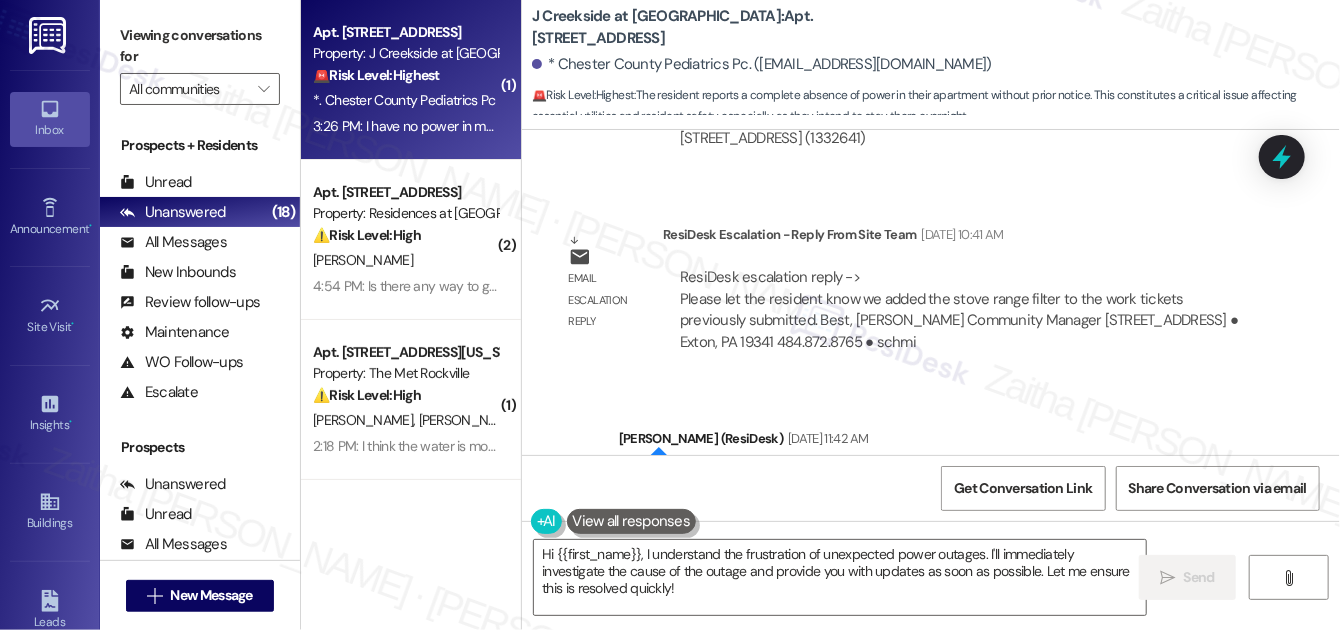 scroll, scrollTop: 10738, scrollLeft: 0, axis: vertical 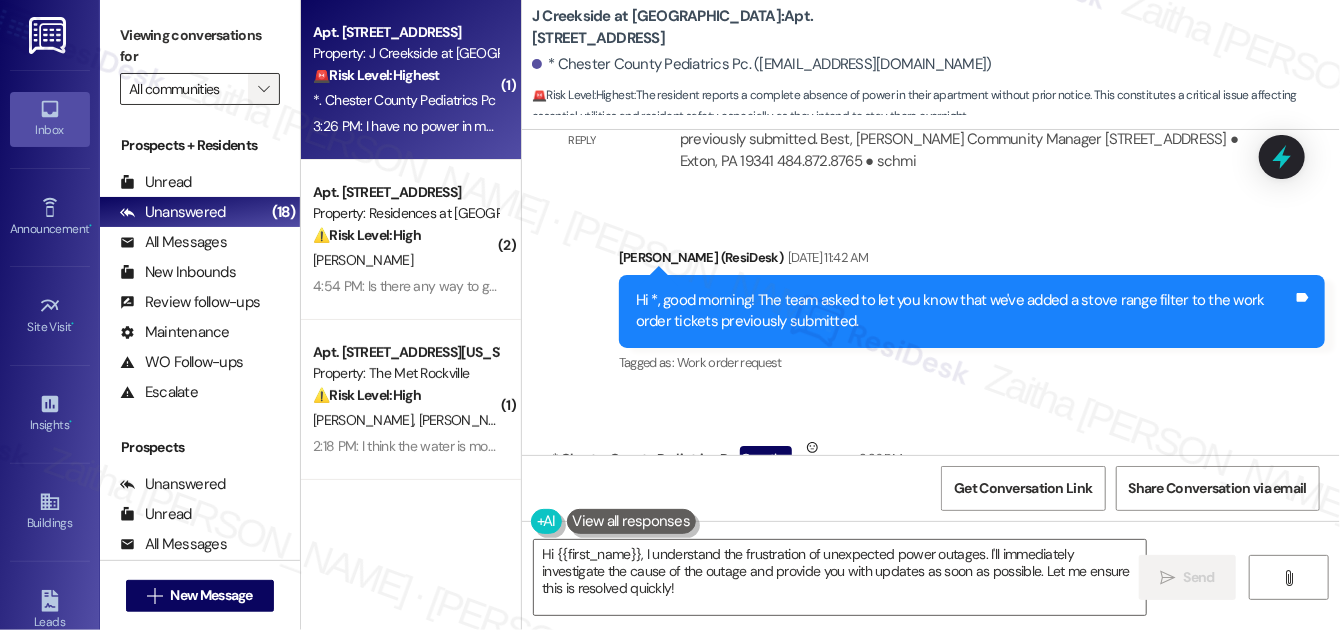 click on "" at bounding box center [263, 89] 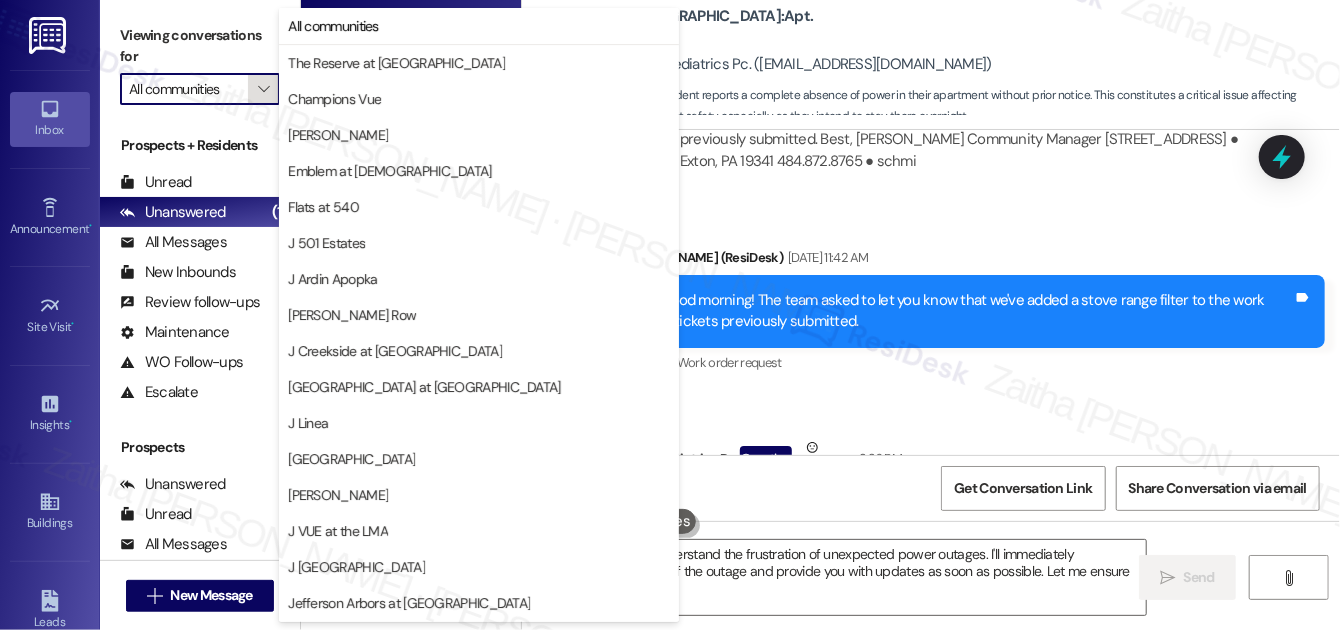 click on "" at bounding box center [263, 89] 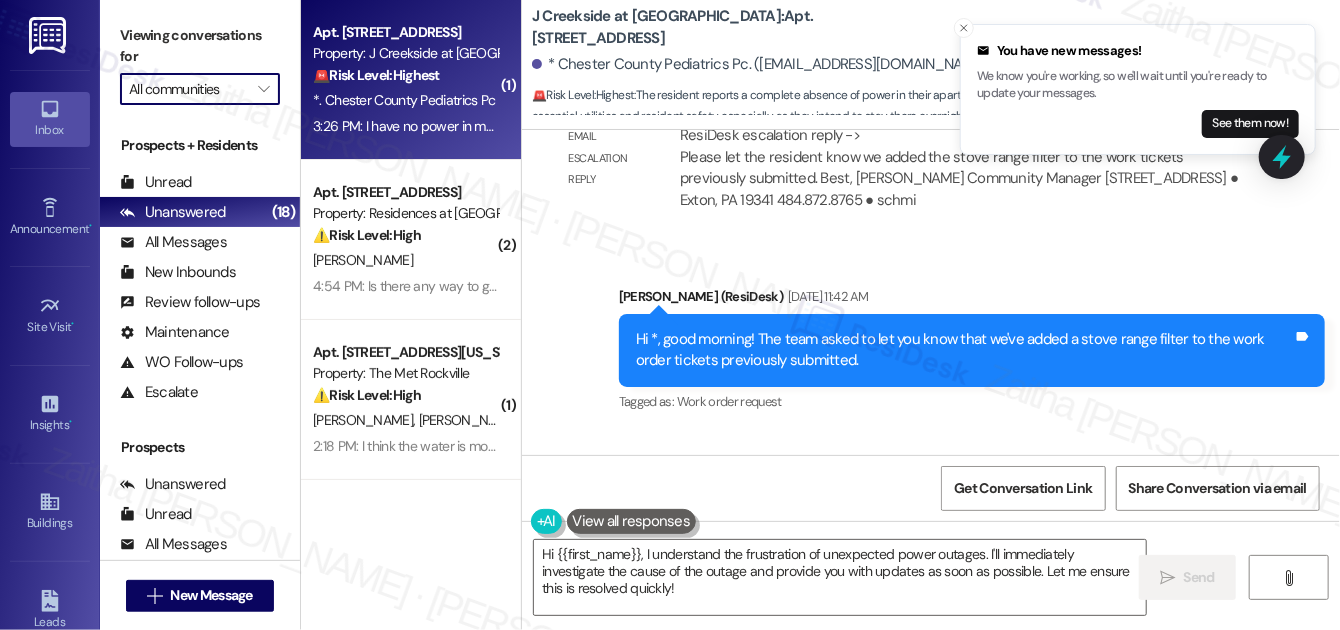 scroll, scrollTop: 10738, scrollLeft: 0, axis: vertical 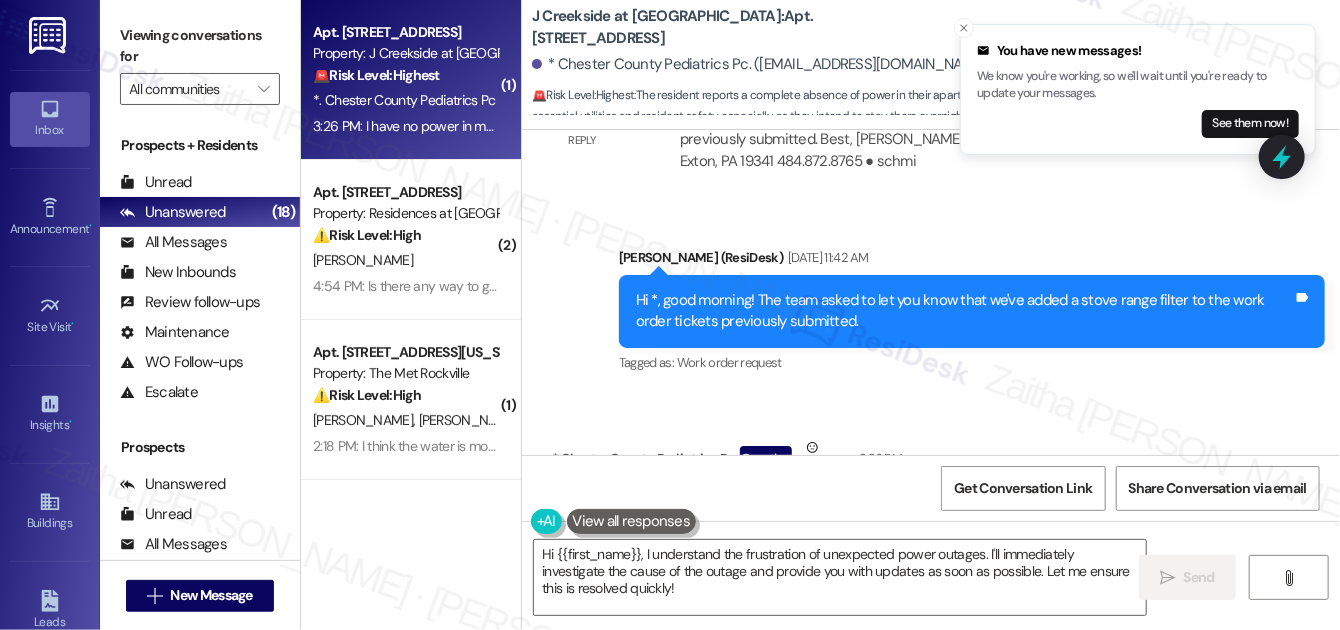 drag, startPoint x: 563, startPoint y: 352, endPoint x: 1103, endPoint y: 399, distance: 542.0415 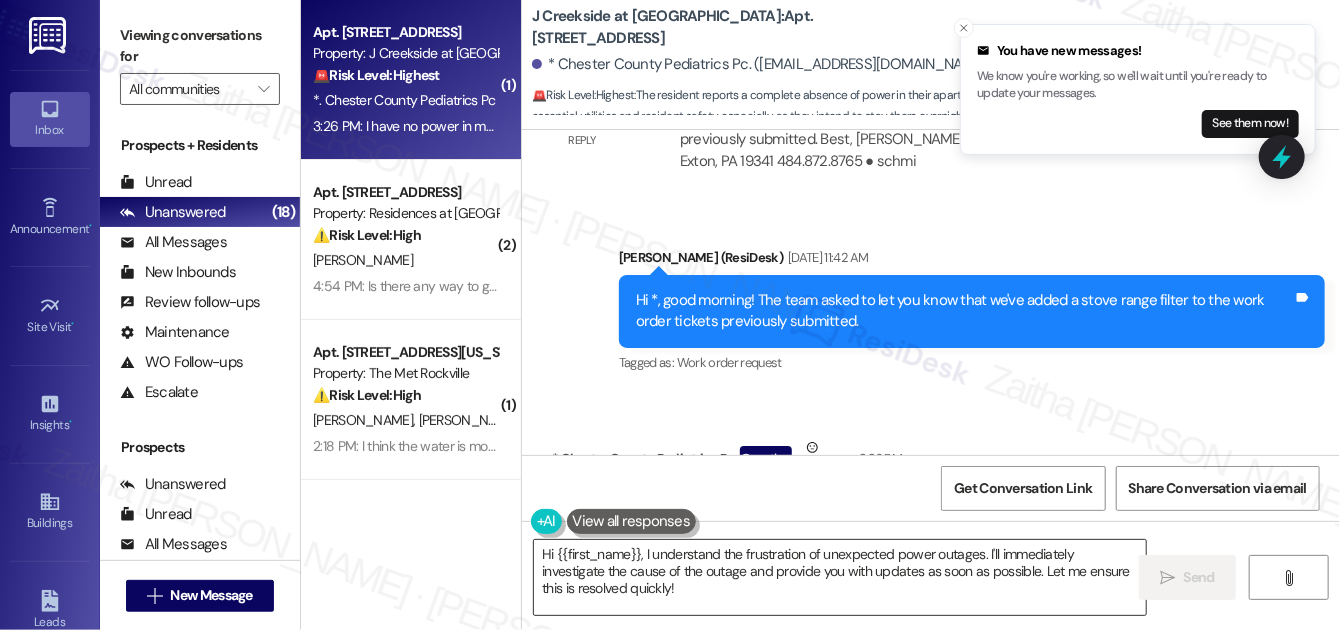click on "Hi {{first_name}}, I understand the frustration of unexpected power outages. I'll immediately investigate the cause of the outage and provide you with updates as soon as possible. Let me ensure this is resolved quickly!" at bounding box center [840, 577] 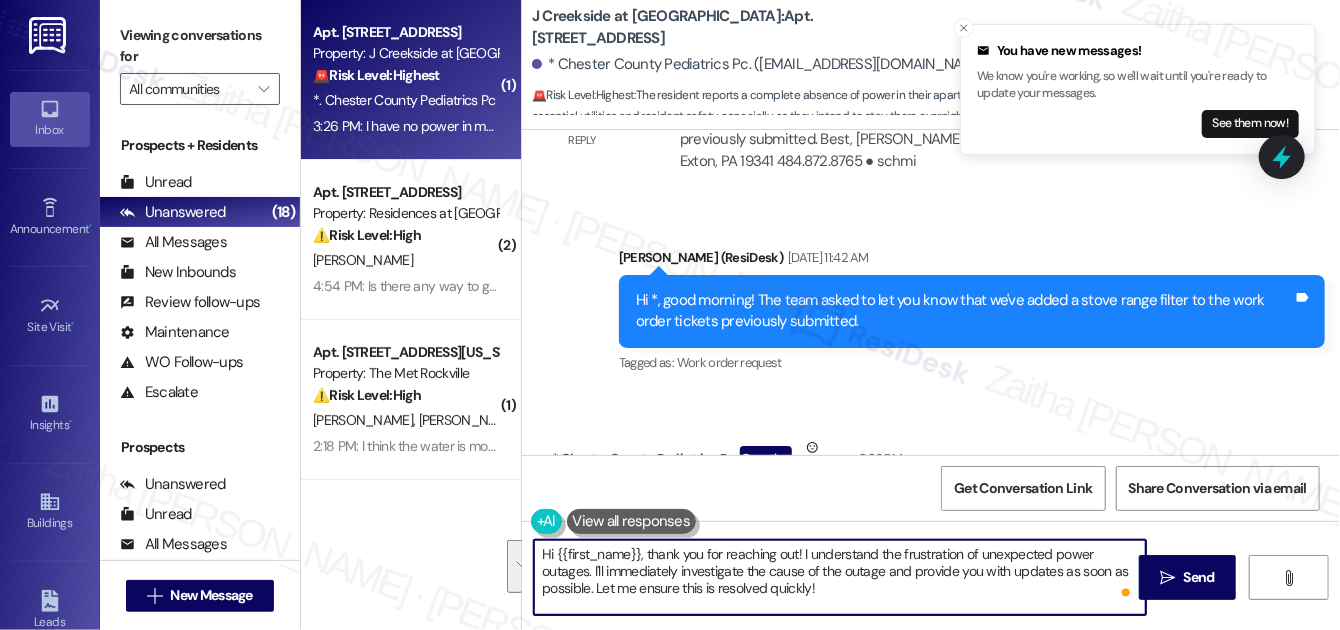 drag, startPoint x: 804, startPoint y: 556, endPoint x: 831, endPoint y: 586, distance: 40.36087 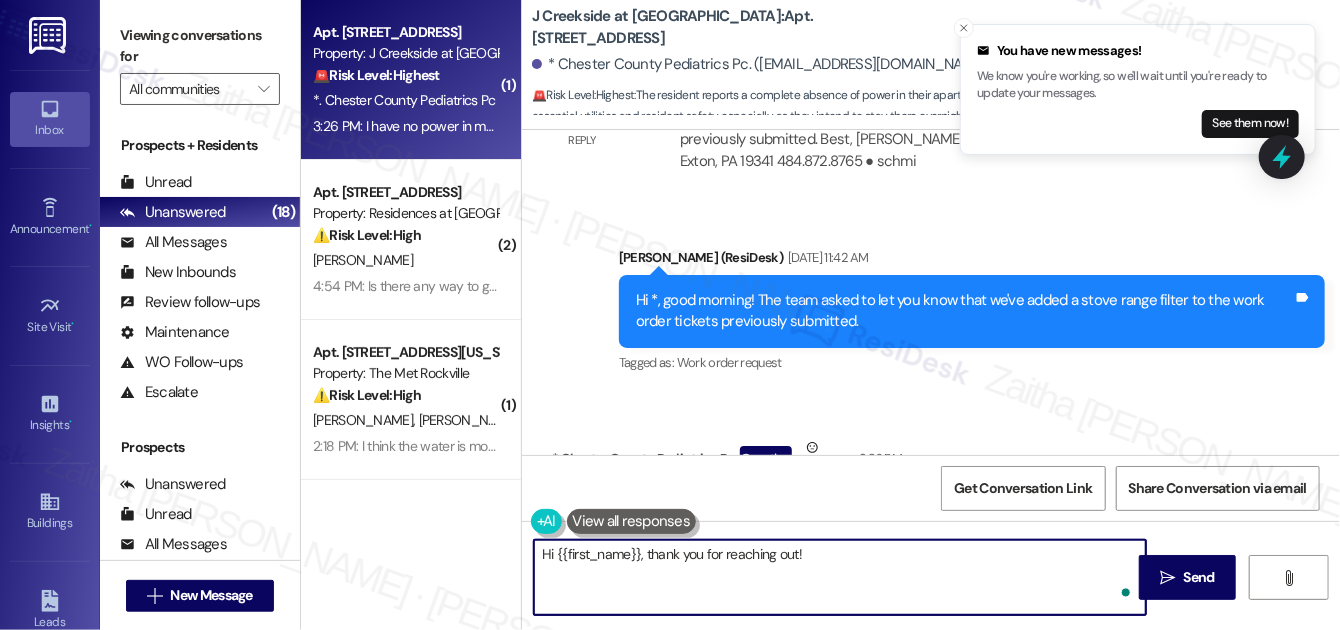 paste on "I’m sorry to hear you’re experiencing a power outage, especially without any notice. I’ll check with the team to see what’s going on and follow up as soon as I have an update." 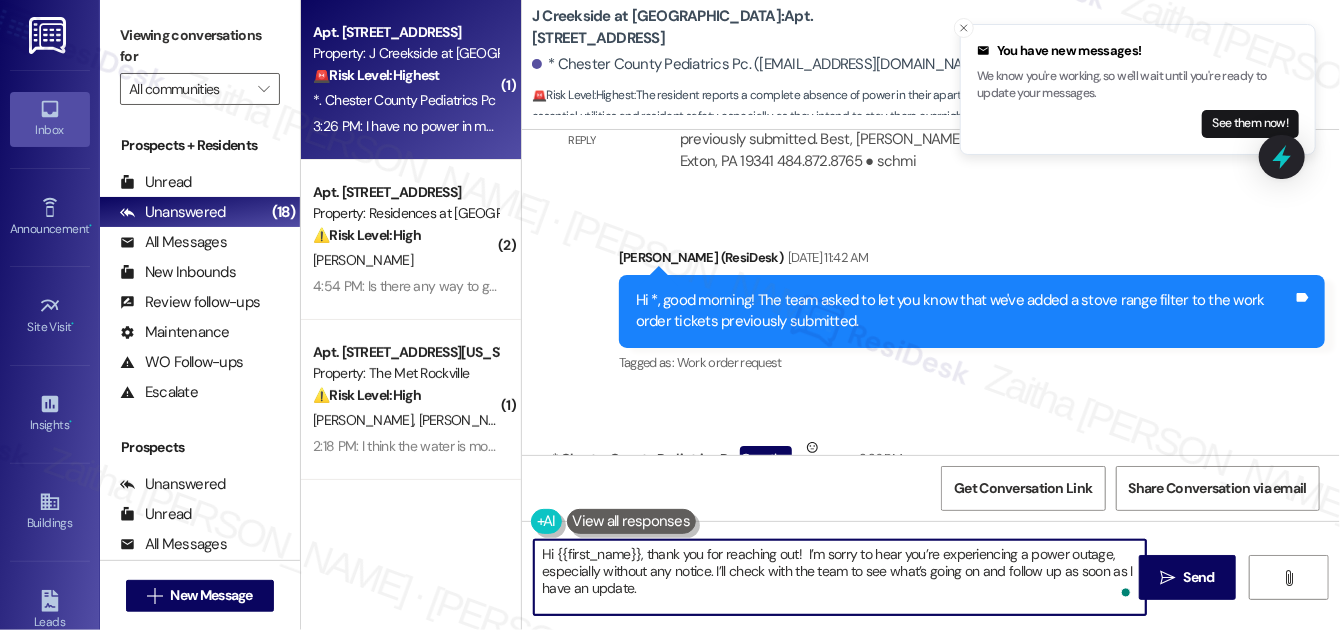 type on "Hi {{first_name}}, thank you for reaching out!  I’m sorry to hear you’re experiencing a power outage, especially without any notice. I’ll check with the team to see what’s going on and follow up as soon as I have an update." 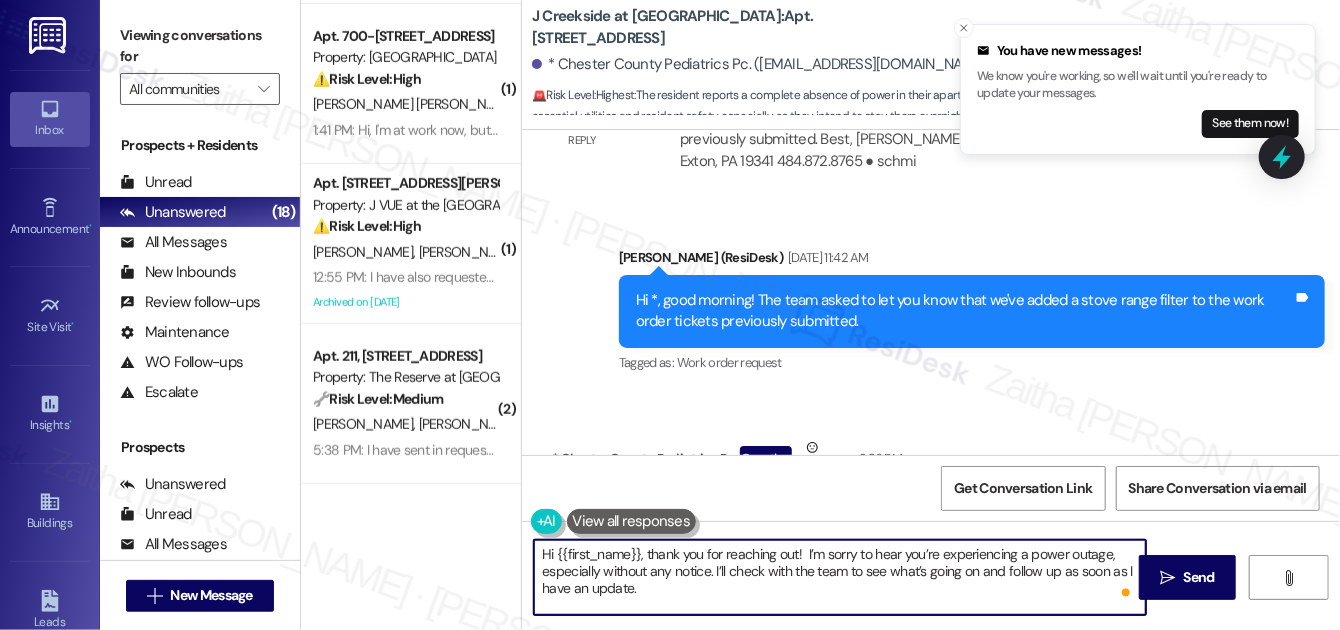 scroll, scrollTop: 727, scrollLeft: 0, axis: vertical 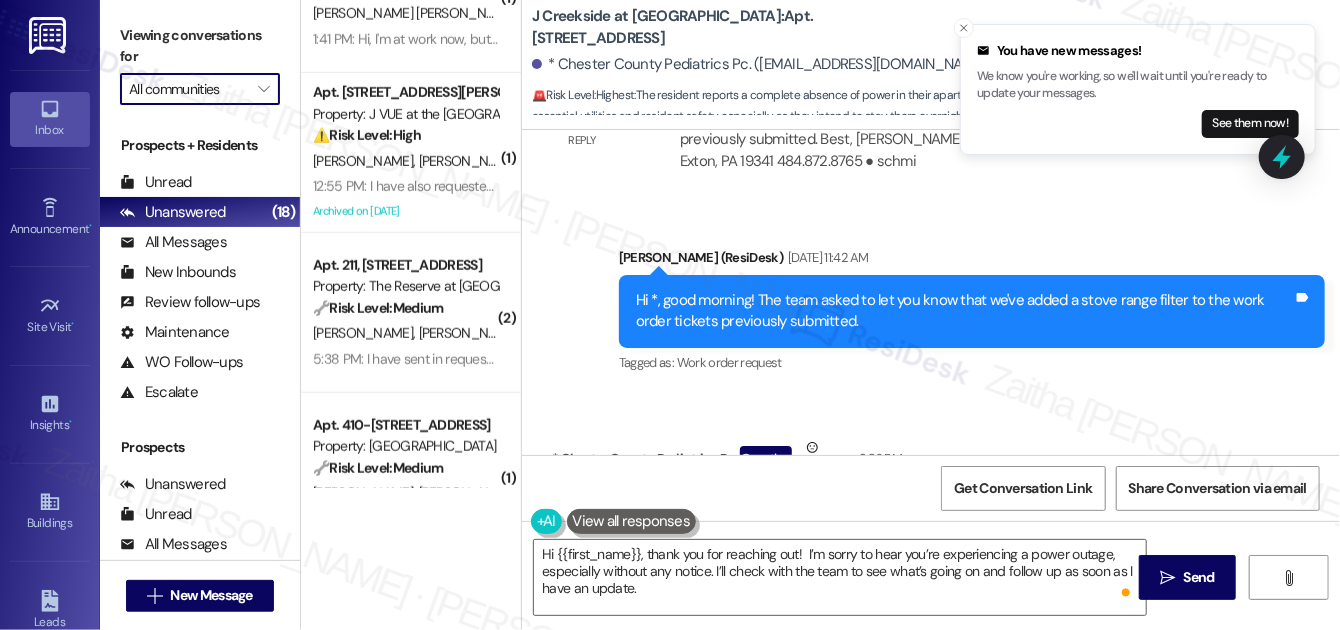 click on "All communities" at bounding box center [188, 89] 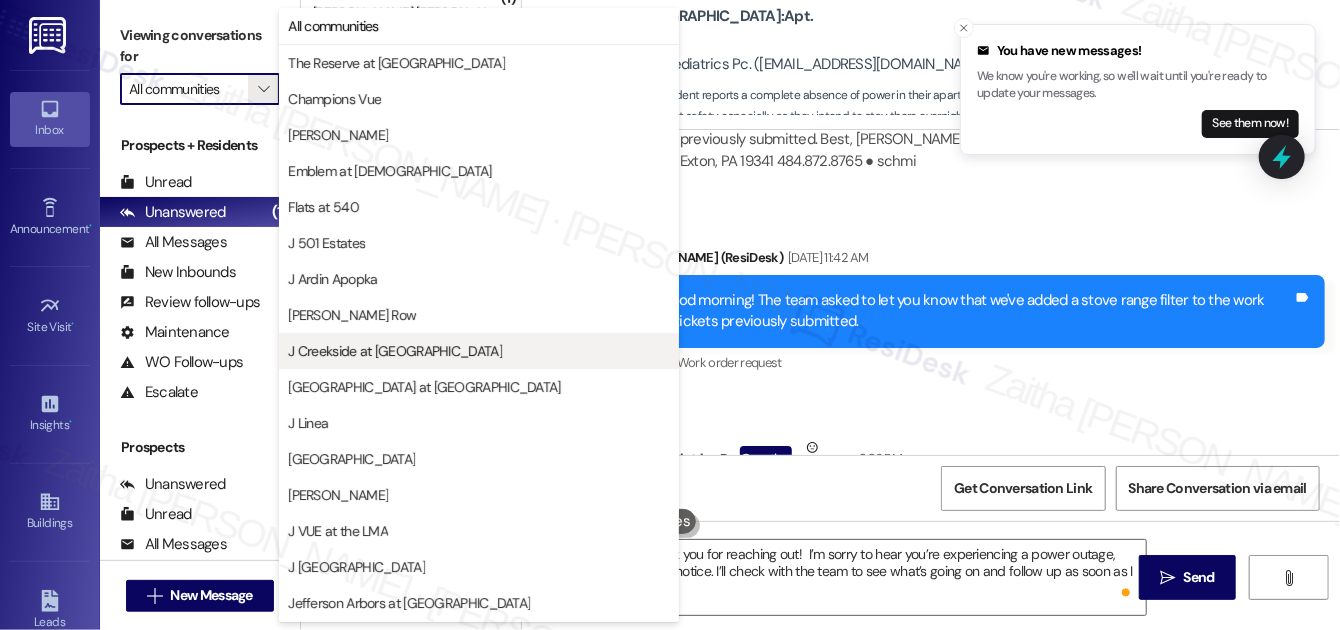 click on "J Creekside at [GEOGRAPHIC_DATA]" at bounding box center [395, 351] 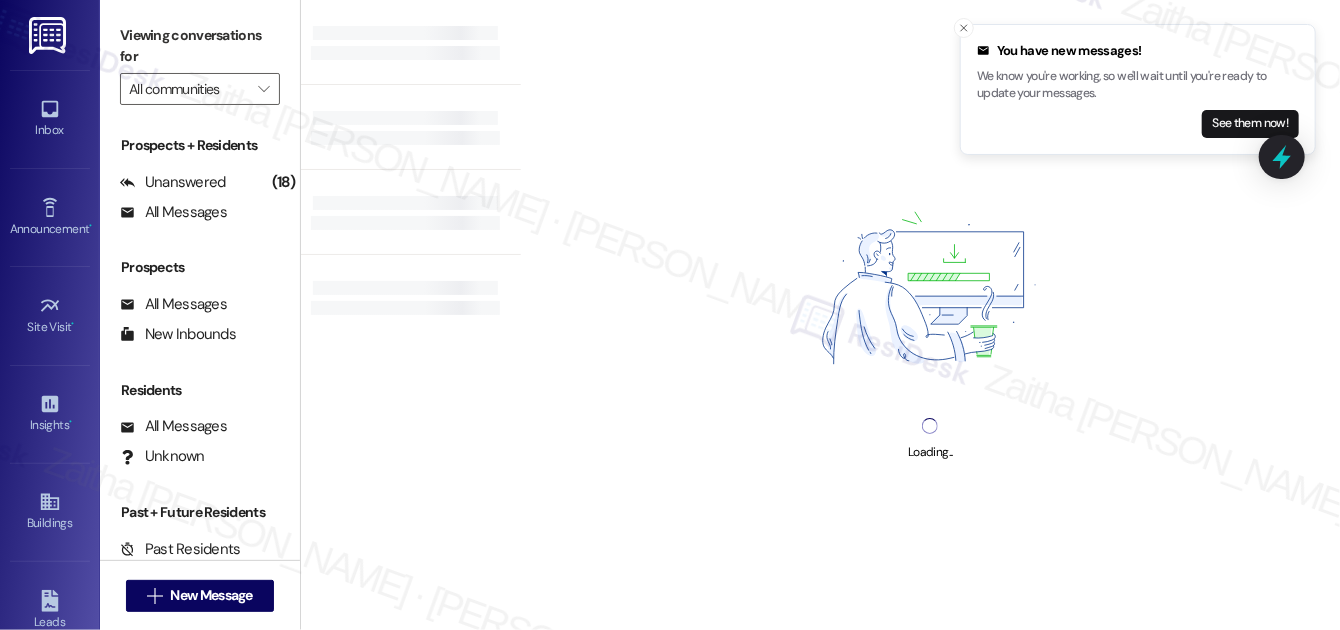 type on "J Creekside at [GEOGRAPHIC_DATA]" 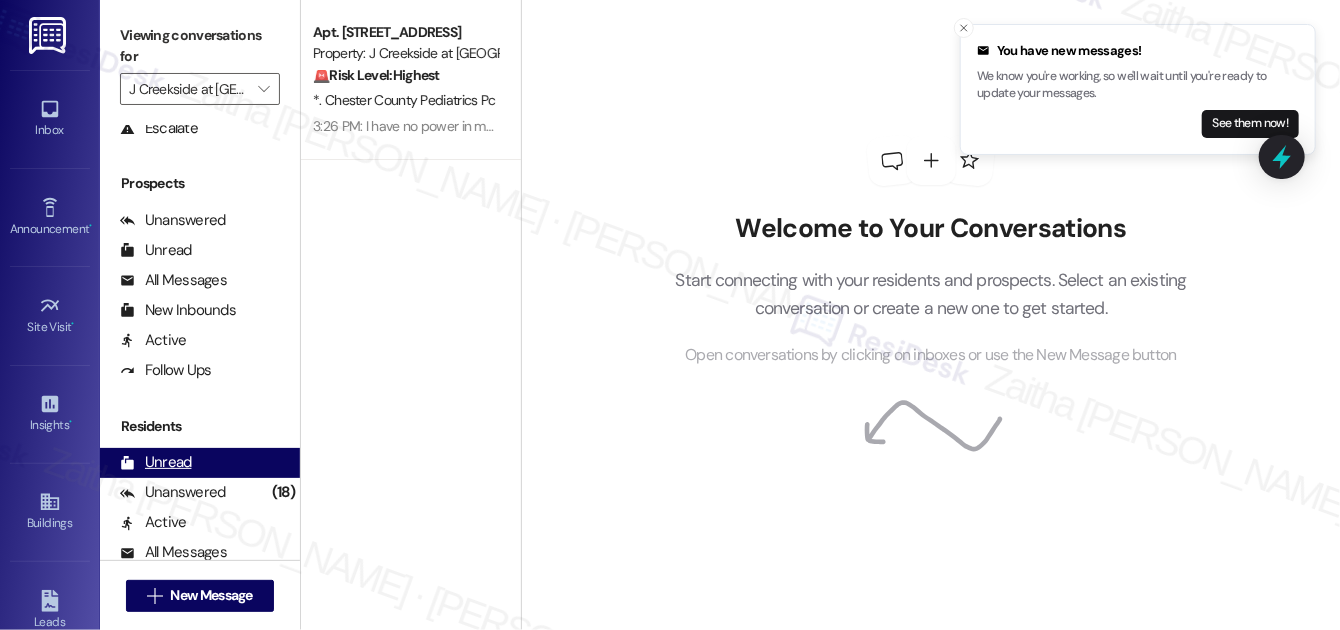scroll, scrollTop: 272, scrollLeft: 0, axis: vertical 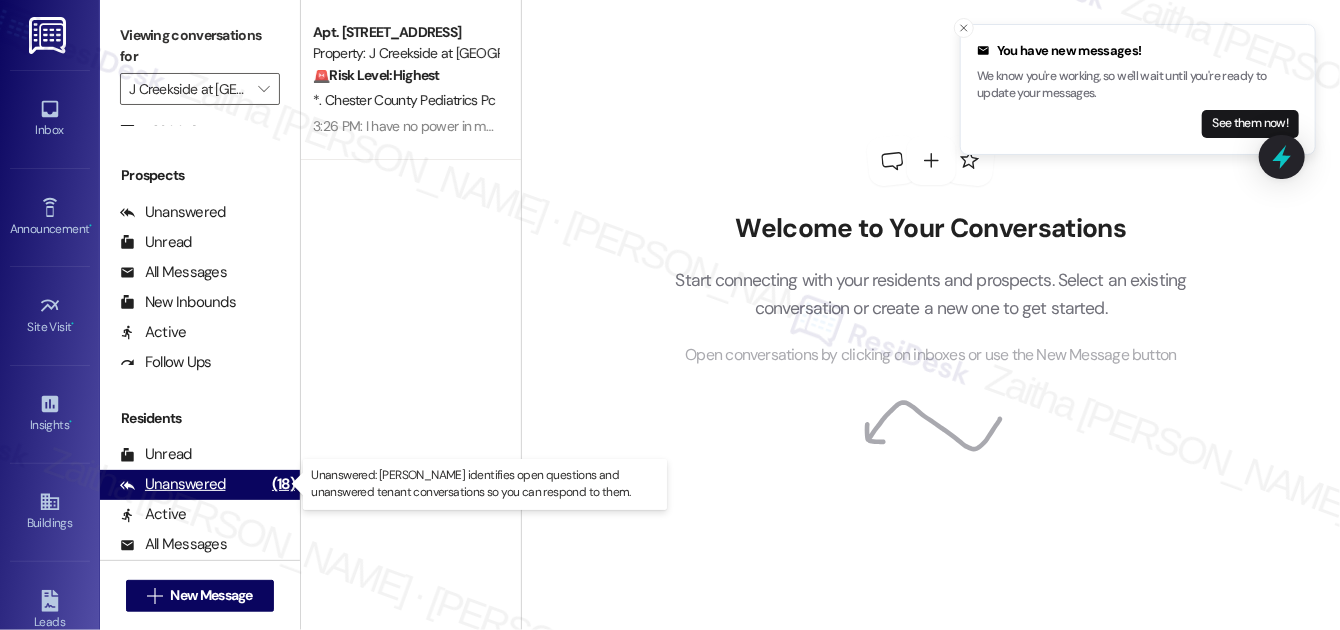 click on "Unanswered" at bounding box center (173, 484) 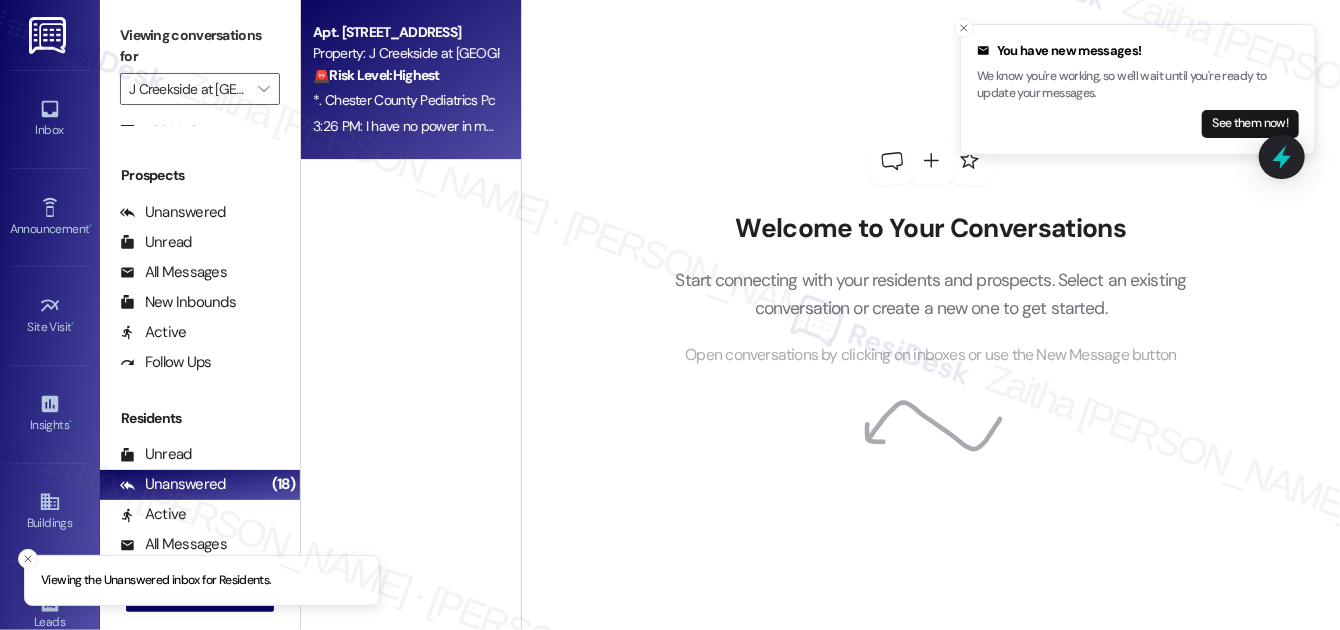 click on "🚨  Risk Level:  Highest The resident reports a complete absence of power in their apartment without prior notice. This constitutes a critical issue affecting essential utilities and resident safety, especially as they intend to stay there overnight." at bounding box center (405, 75) 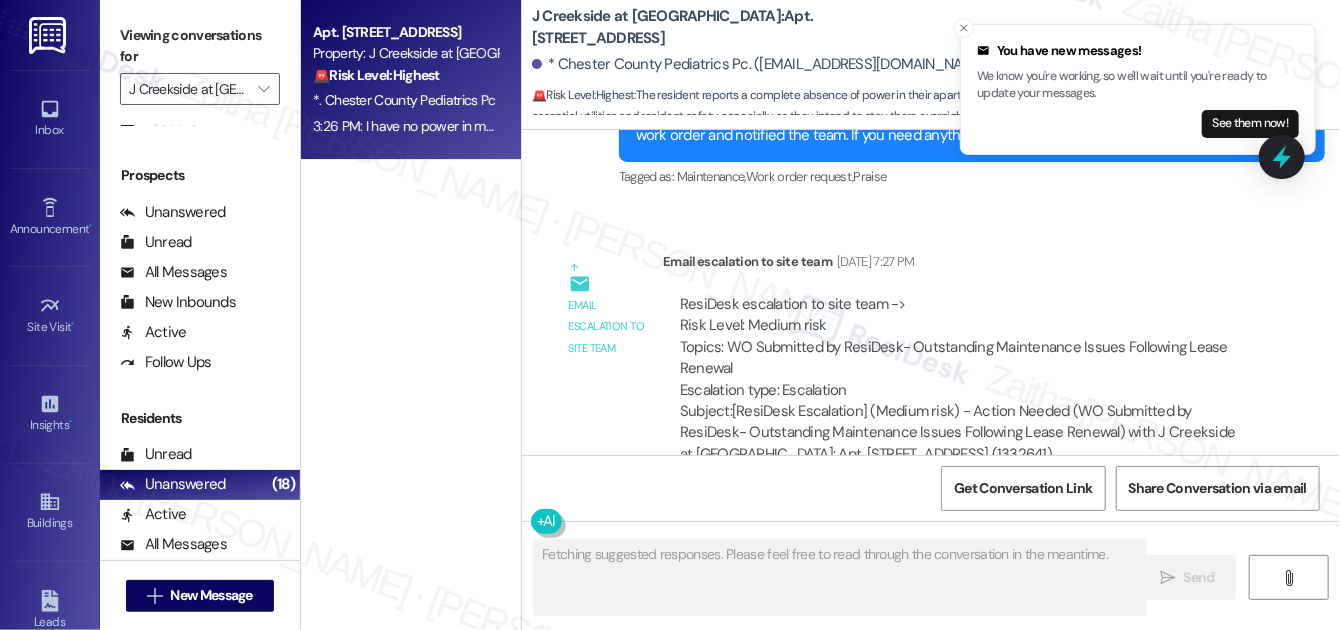 scroll, scrollTop: 10738, scrollLeft: 0, axis: vertical 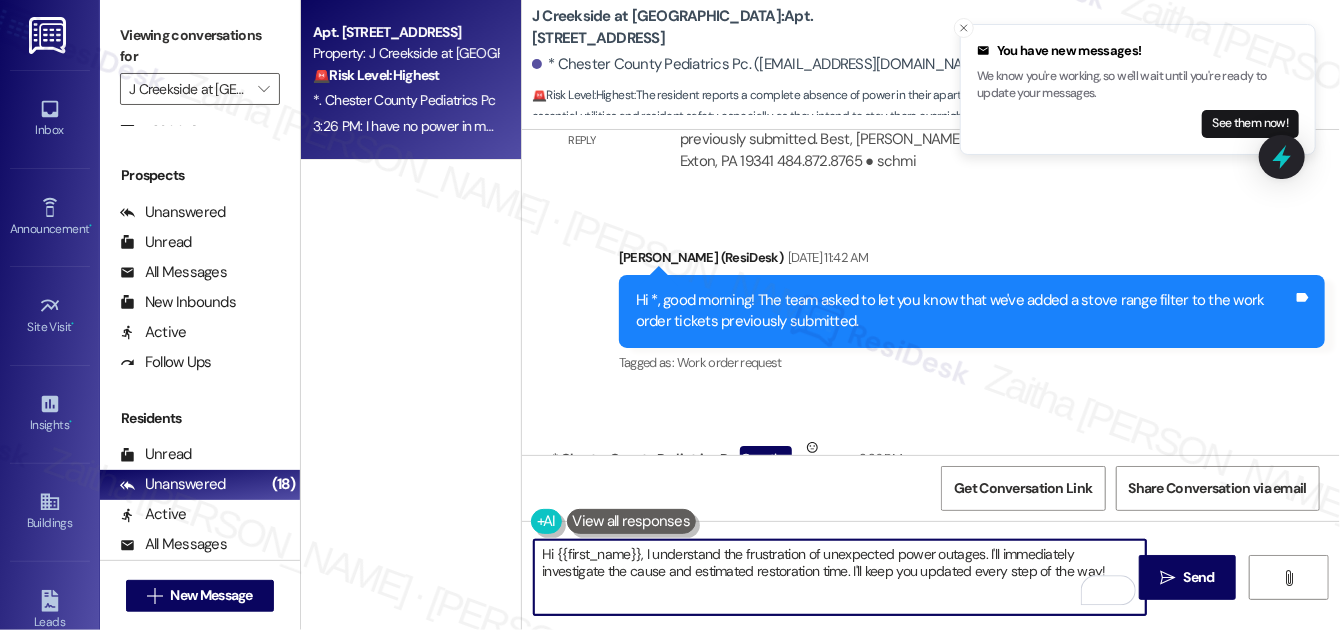 drag, startPoint x: 643, startPoint y: 553, endPoint x: 1042, endPoint y: 572, distance: 399.45212 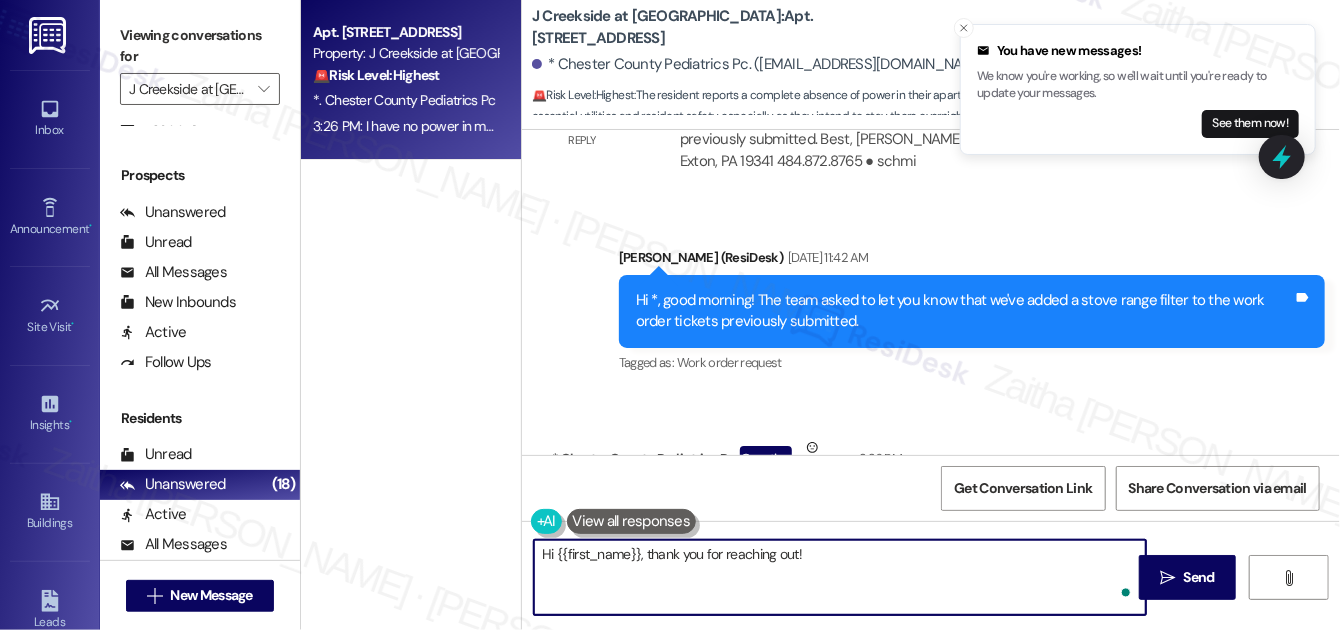 paste on "In the meantime, just to help us get a better sense of the issu" 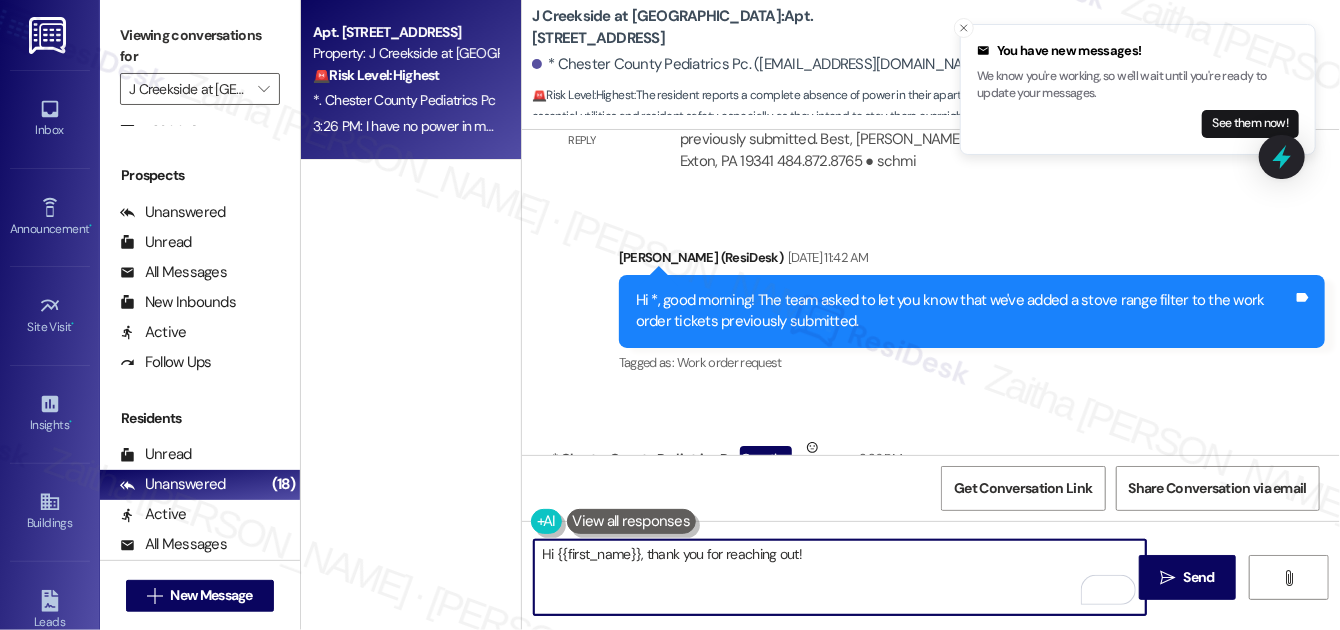 paste on "I’m sorry to hear you’re experiencing a power outage, especially without any notice. Just to help us get a better sense of the issue, I have a couple of quick questions: Is the power out in the entire apartment, or just in certain rooms? And have you had a chance to check your circuit breaker?" 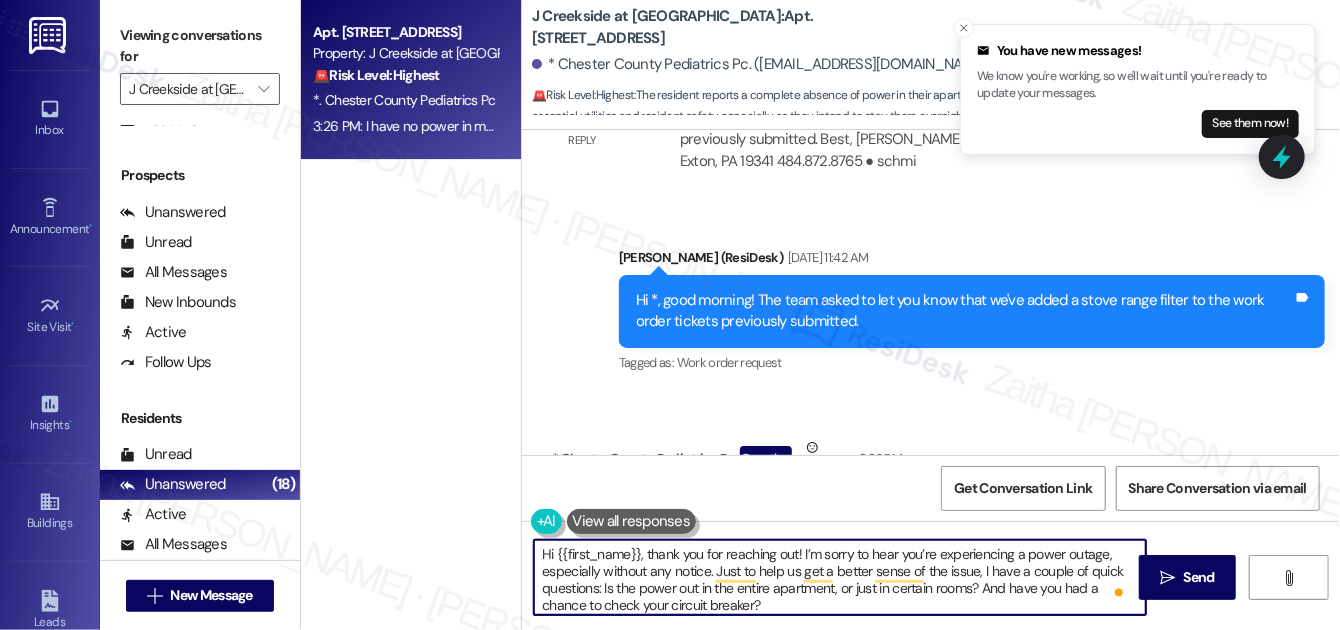 scroll, scrollTop: 10738, scrollLeft: 0, axis: vertical 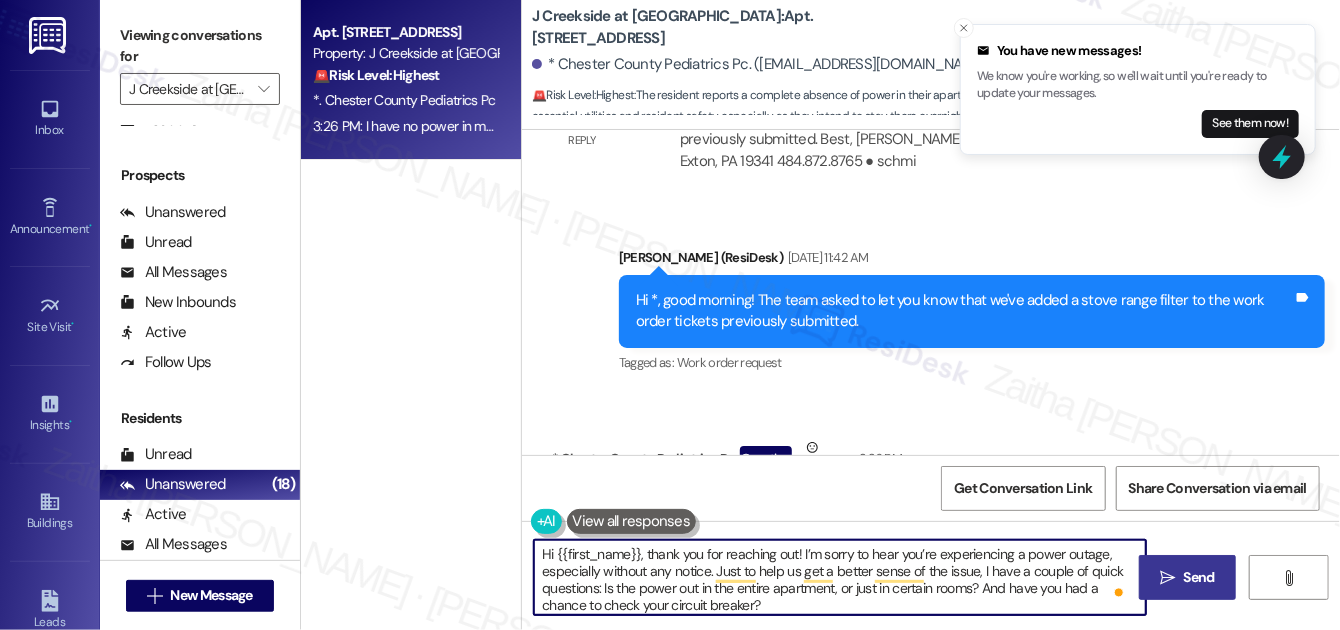 type on "Hi {{first_name}}, thank you for reaching out! I’m sorry to hear you’re experiencing a power outage, especially without any notice. Just to help us get a better sense of the issue, I have a couple of quick questions: Is the power out in the entire apartment, or just in certain rooms? And have you had a chance to check your circuit breaker?" 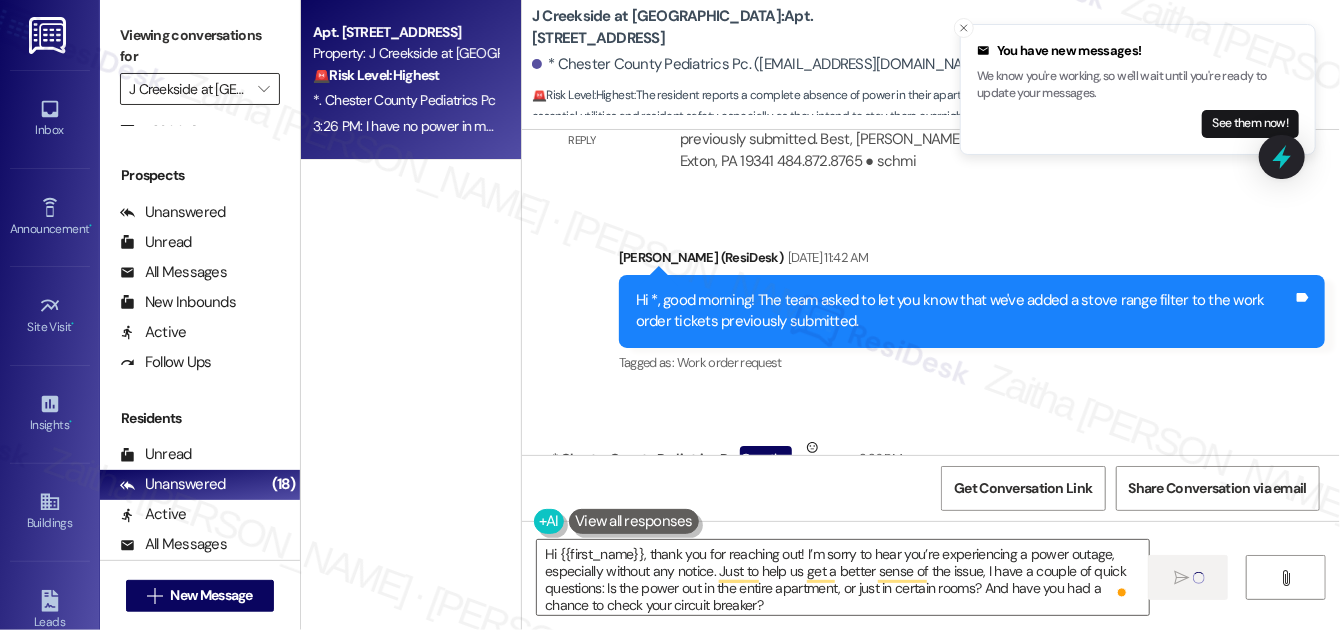 type 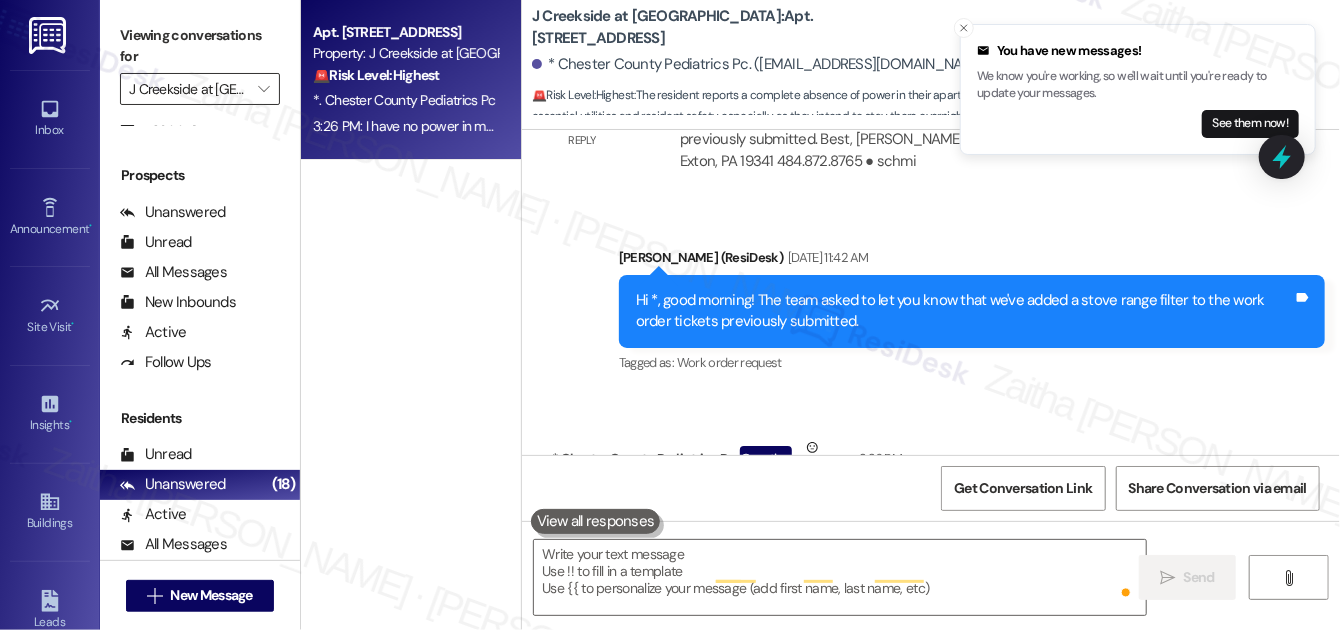 scroll, scrollTop: 10738, scrollLeft: 0, axis: vertical 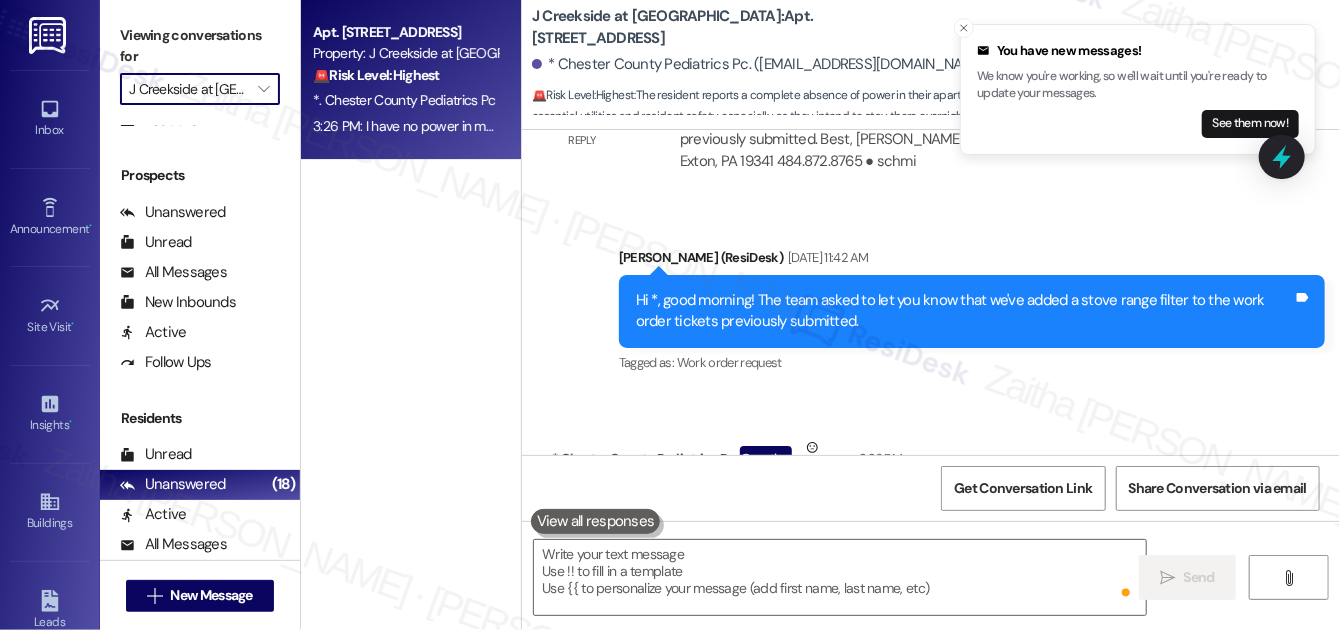 click on "J Creekside at [GEOGRAPHIC_DATA]" at bounding box center (188, 89) 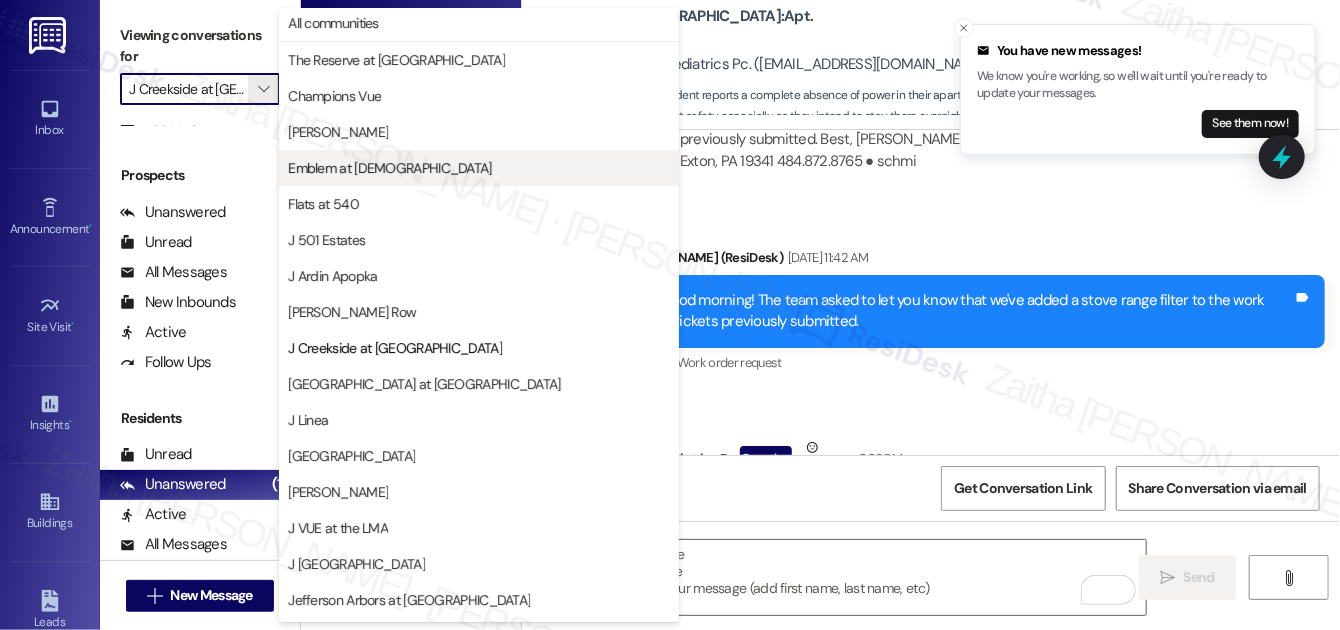 scroll, scrollTop: 0, scrollLeft: 0, axis: both 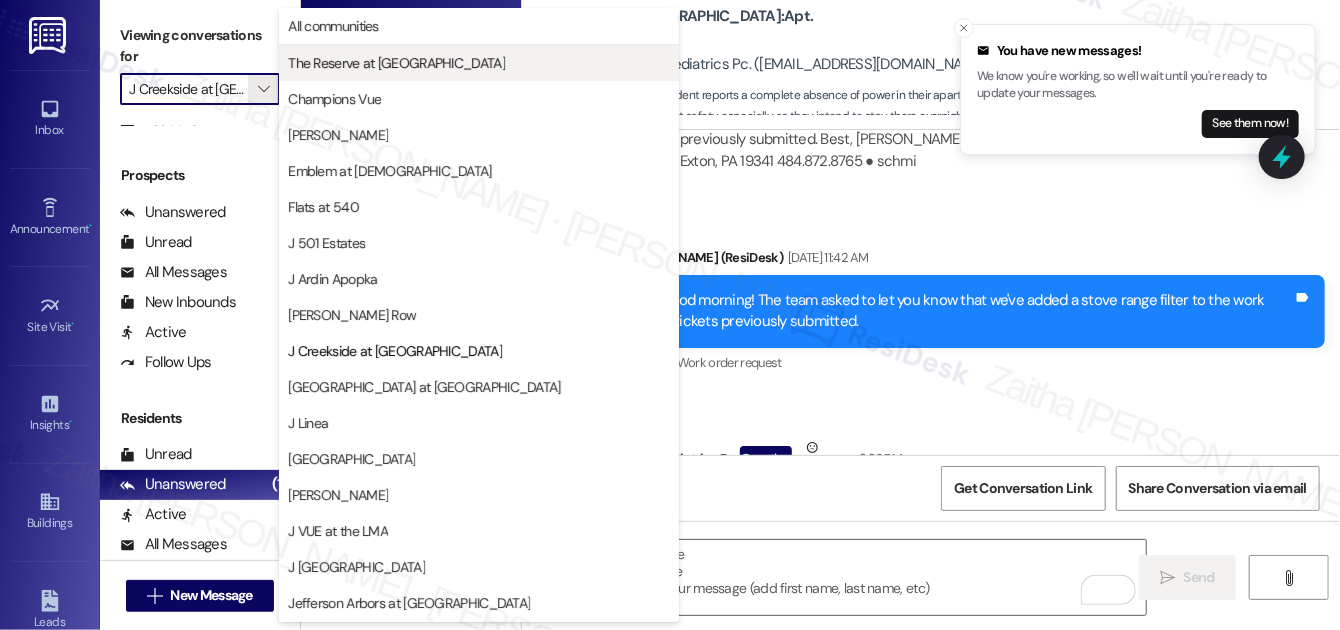 click on "The Reserve at [GEOGRAPHIC_DATA]" at bounding box center (479, 63) 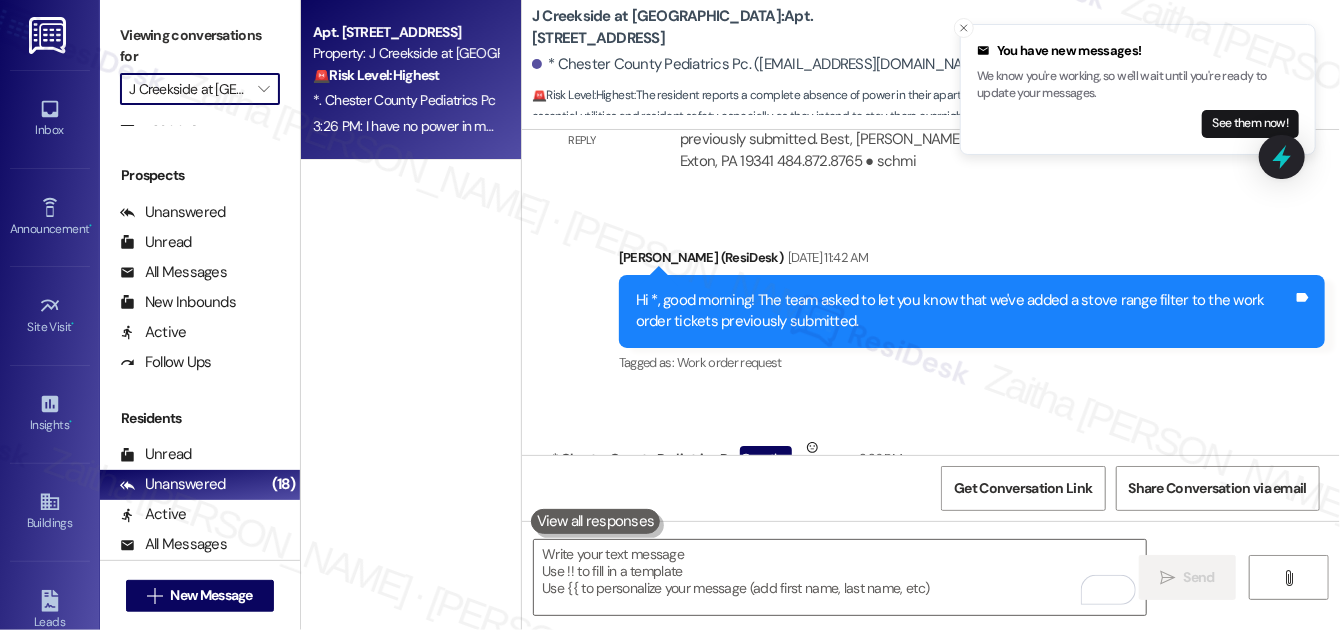 type on "The Reserve at [GEOGRAPHIC_DATA]" 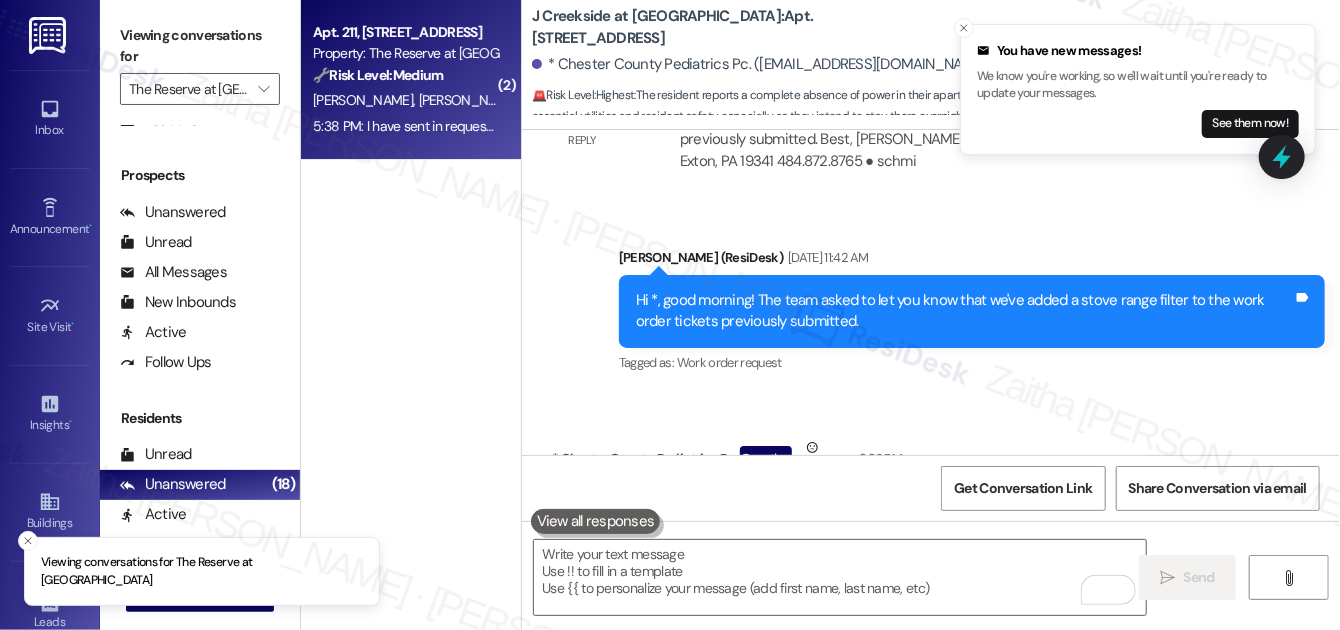 drag, startPoint x: 514, startPoint y: 166, endPoint x: 447, endPoint y: 85, distance: 105.11898 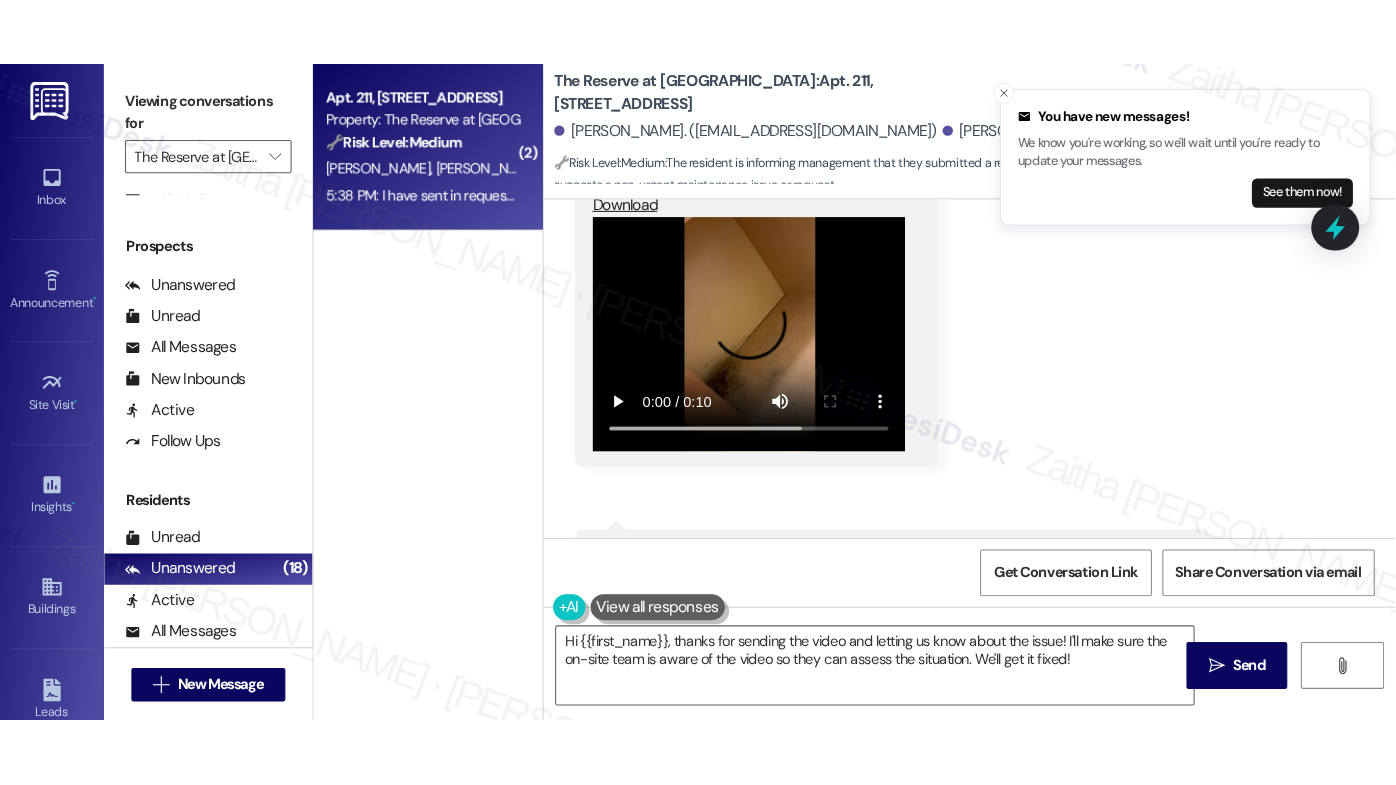 scroll, scrollTop: 2369, scrollLeft: 0, axis: vertical 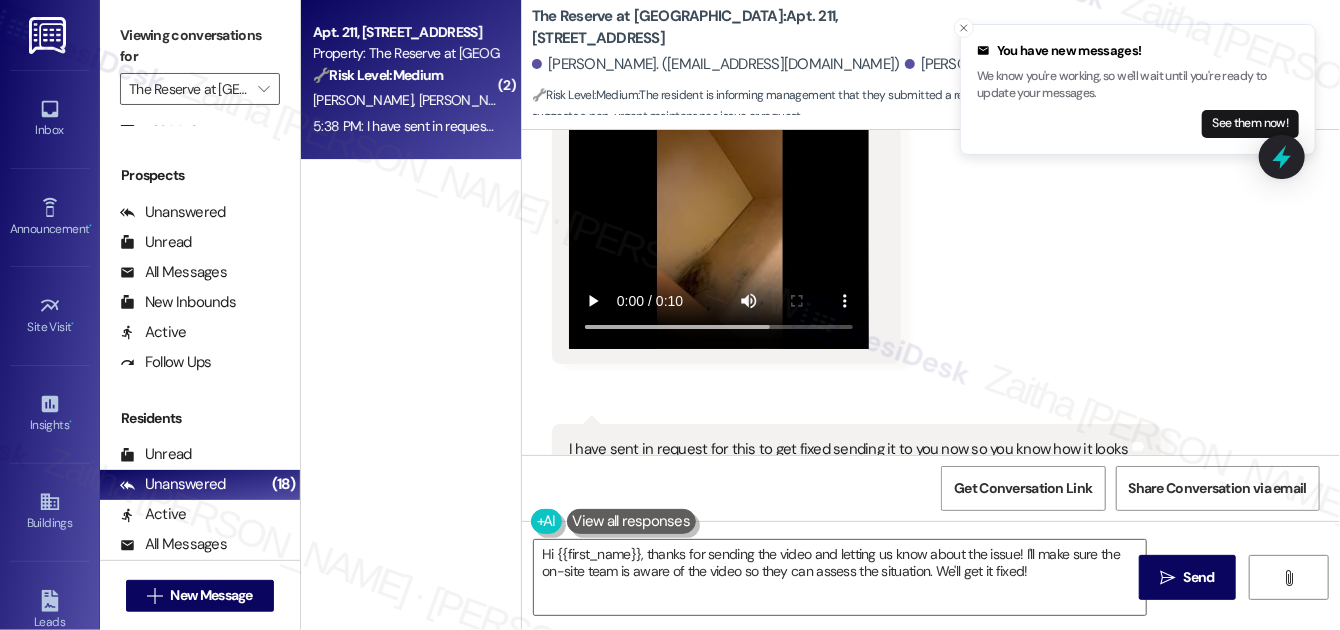 click at bounding box center [719, 236] 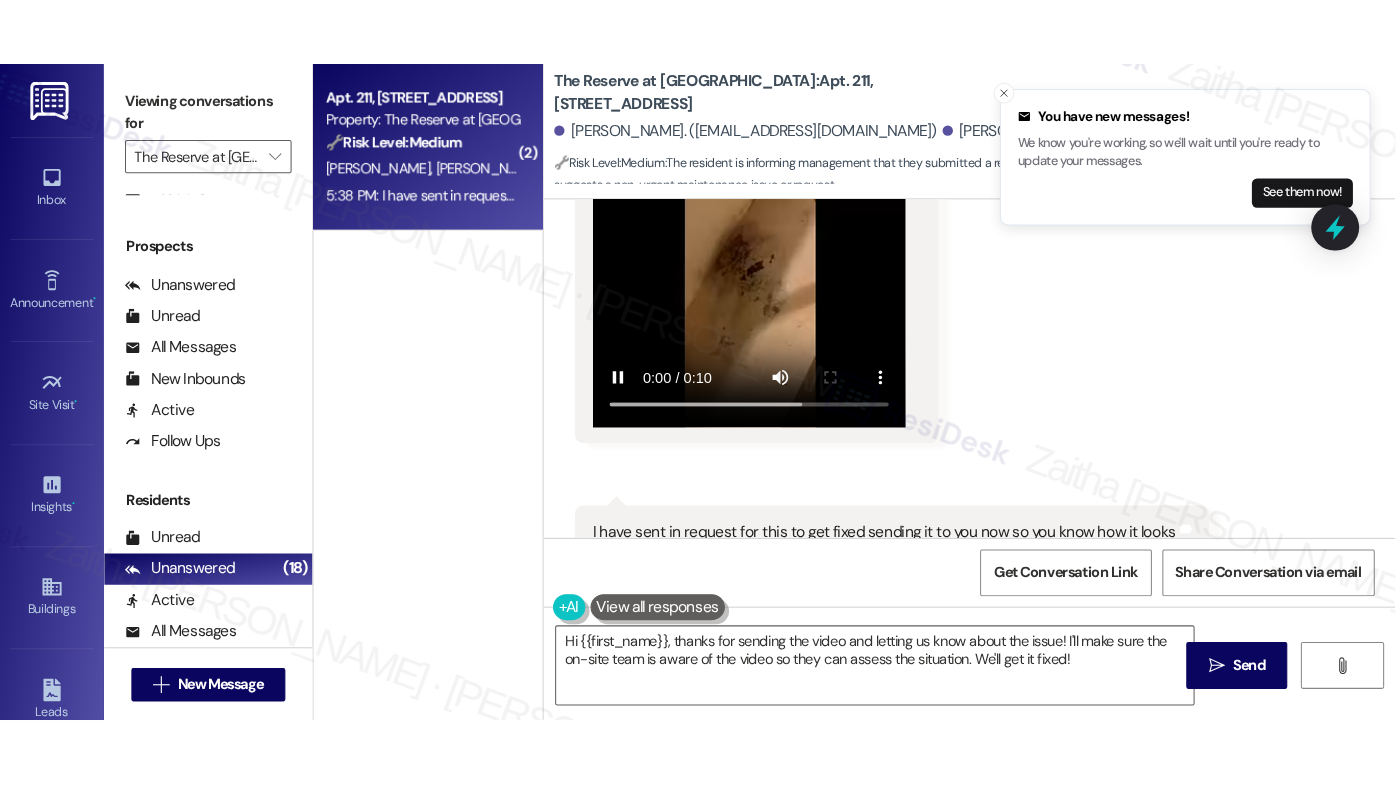 scroll, scrollTop: 261, scrollLeft: 0, axis: vertical 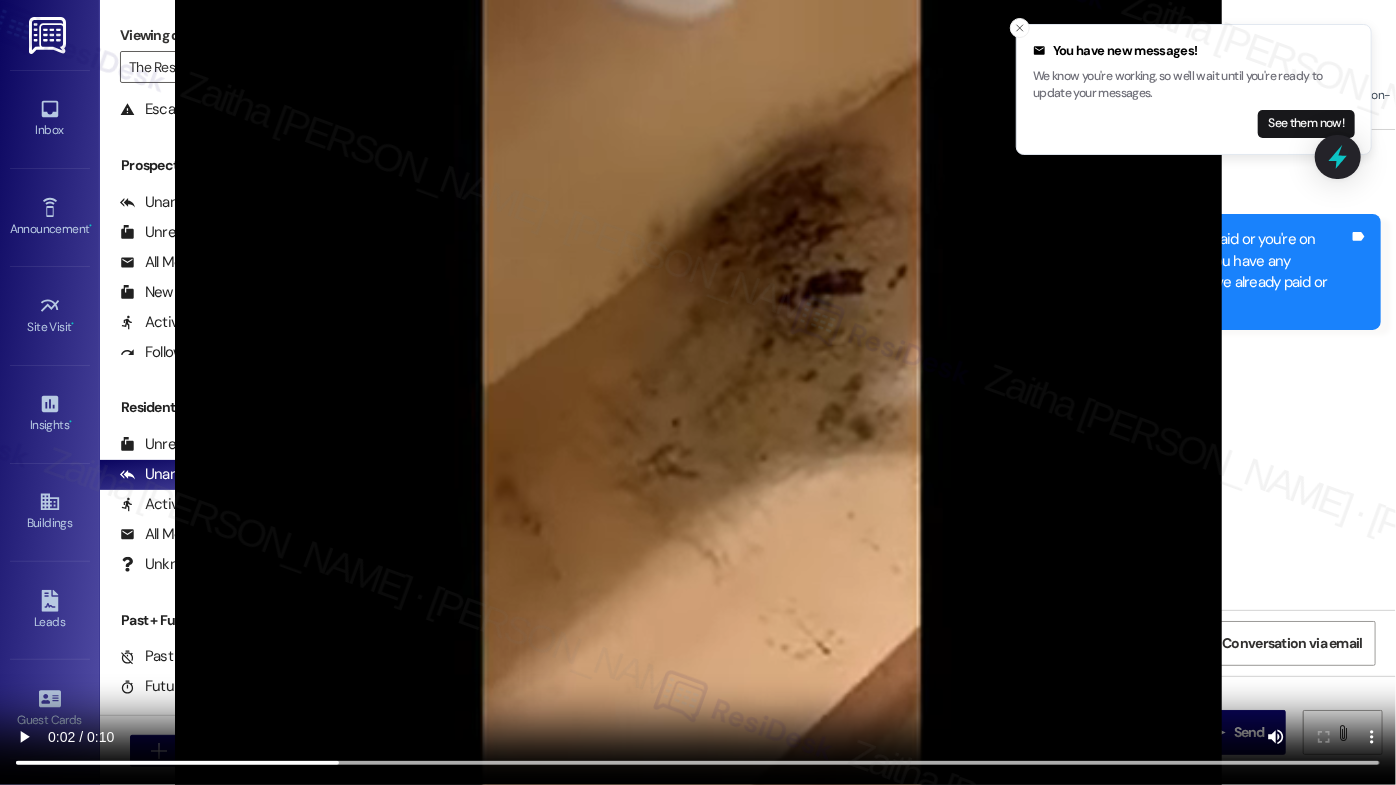 click at bounding box center (698, 392) 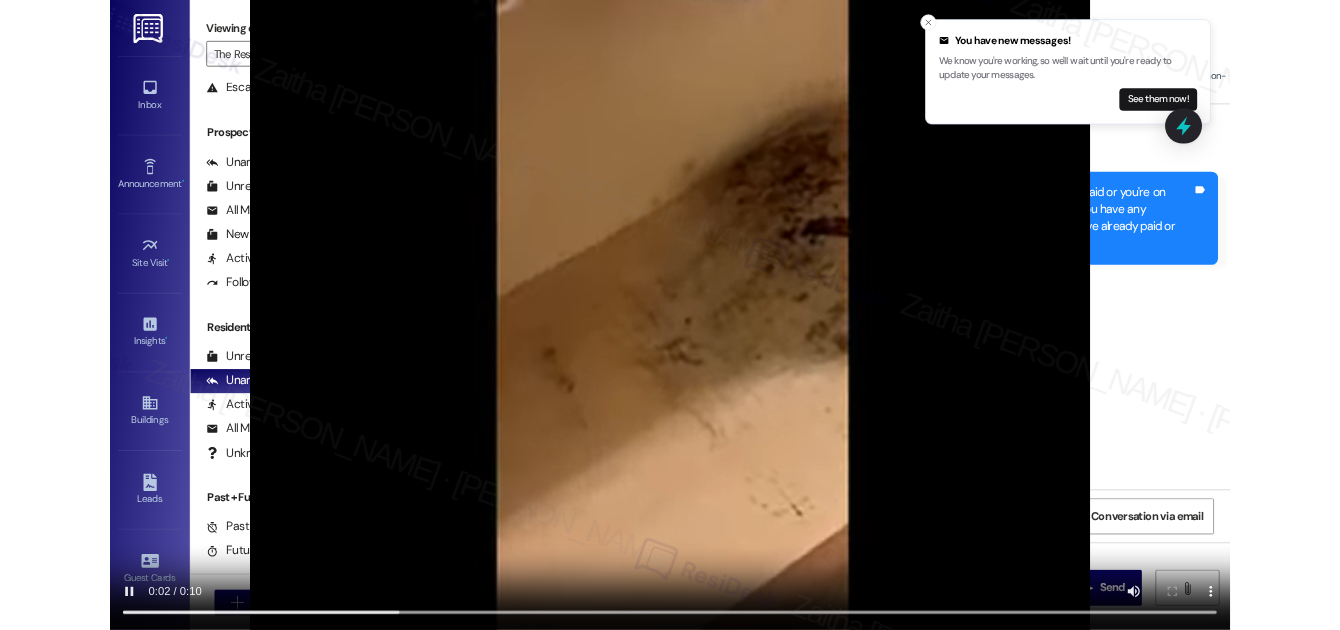 scroll, scrollTop: 272, scrollLeft: 0, axis: vertical 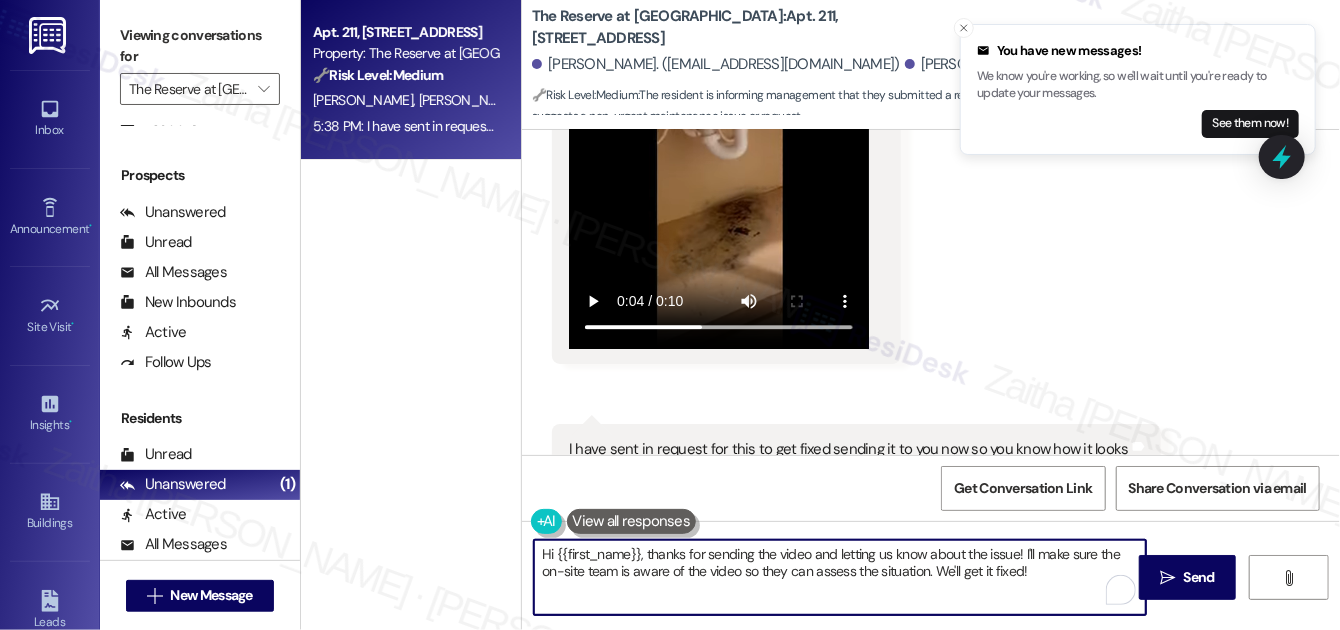 drag, startPoint x: 1035, startPoint y: 558, endPoint x: 1042, endPoint y: 572, distance: 15.652476 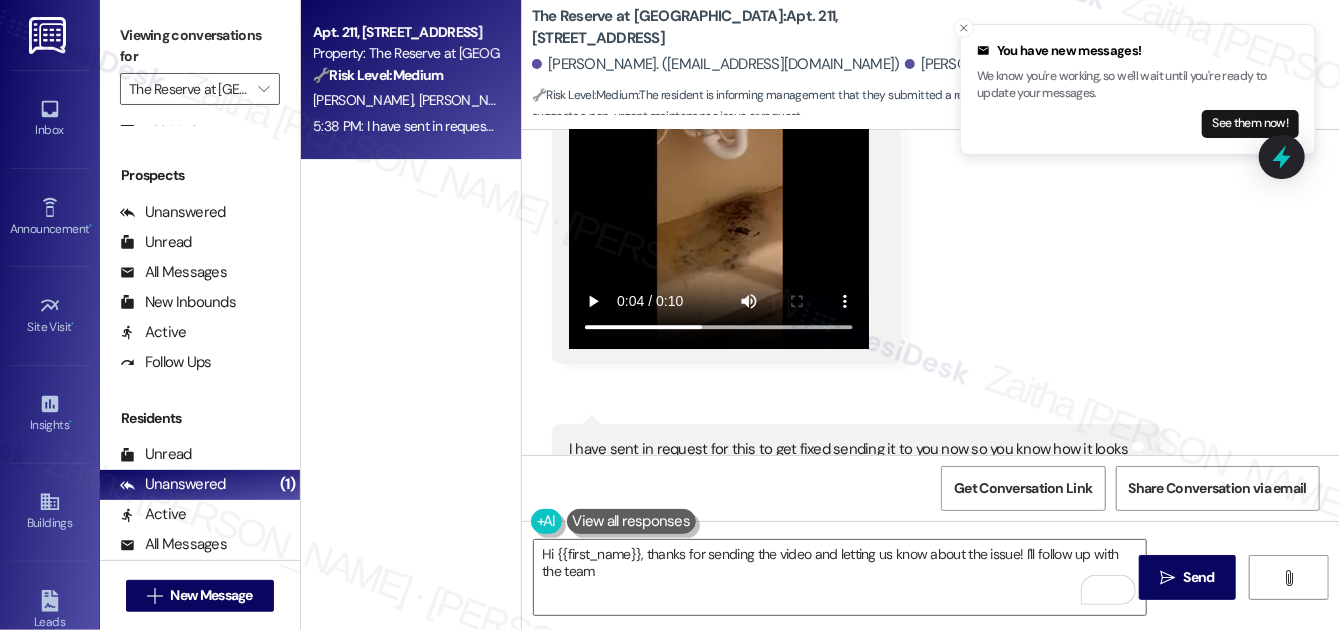 click at bounding box center (719, 236) 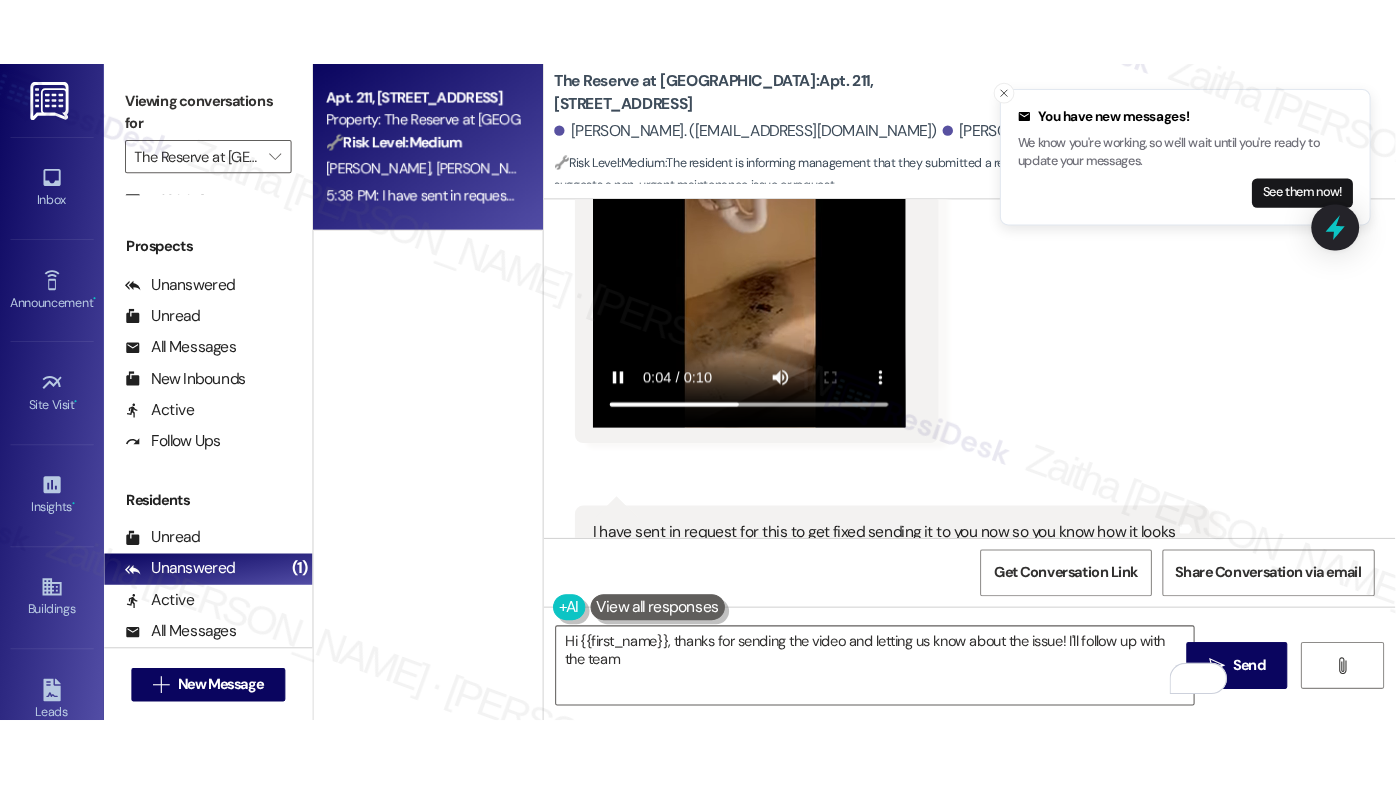 scroll, scrollTop: 261, scrollLeft: 0, axis: vertical 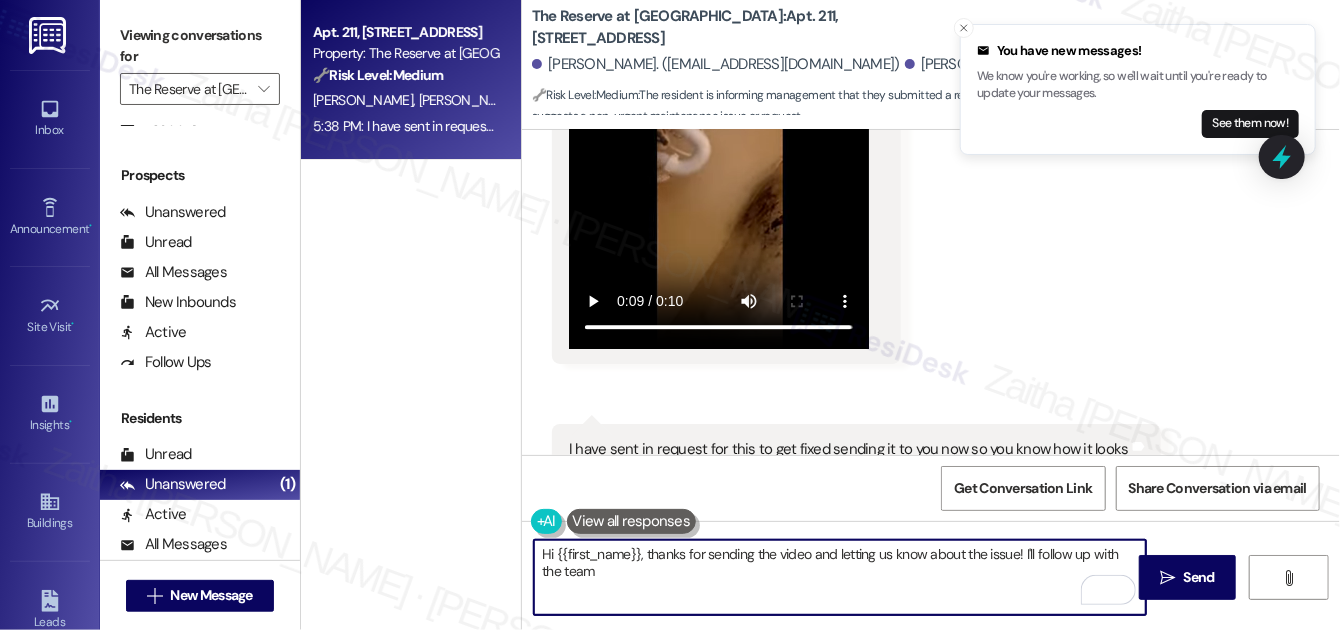 click on "Hi {{first_name}}, thanks for sending the video and letting us know about the issue! I'll follow up with the team" at bounding box center (840, 577) 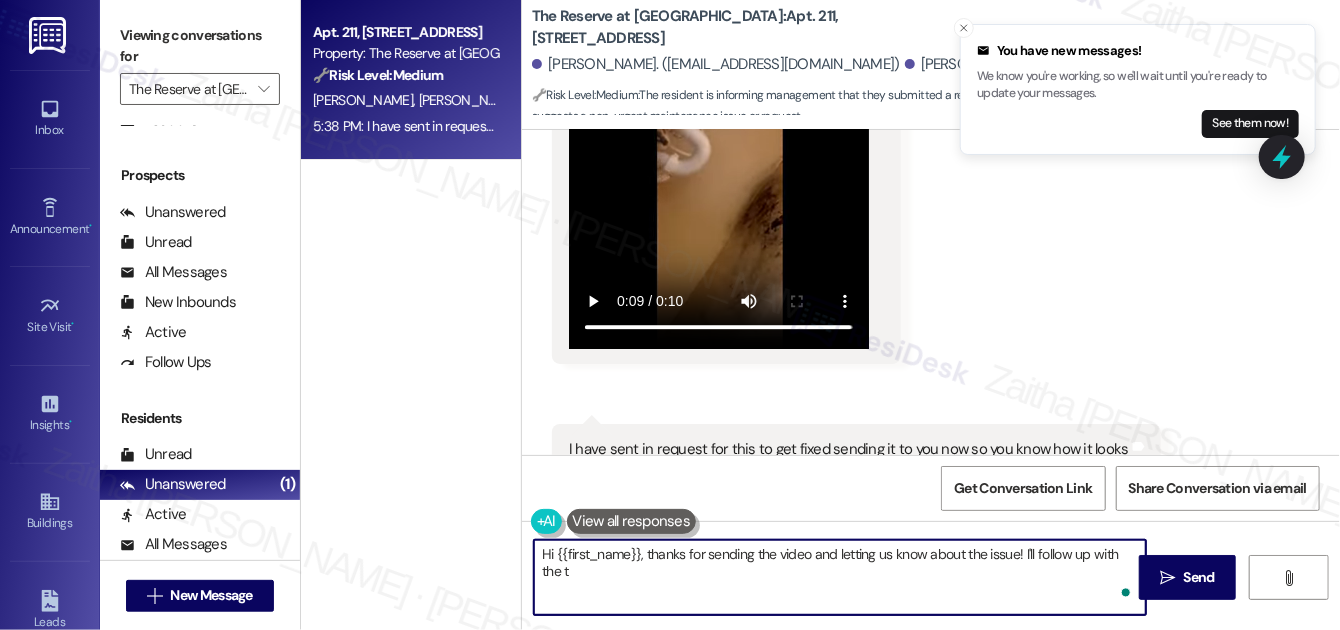 type on "Hi {{first_name}}, thanks for sending the video and letting us know about the issue! I'll follow up with the t" 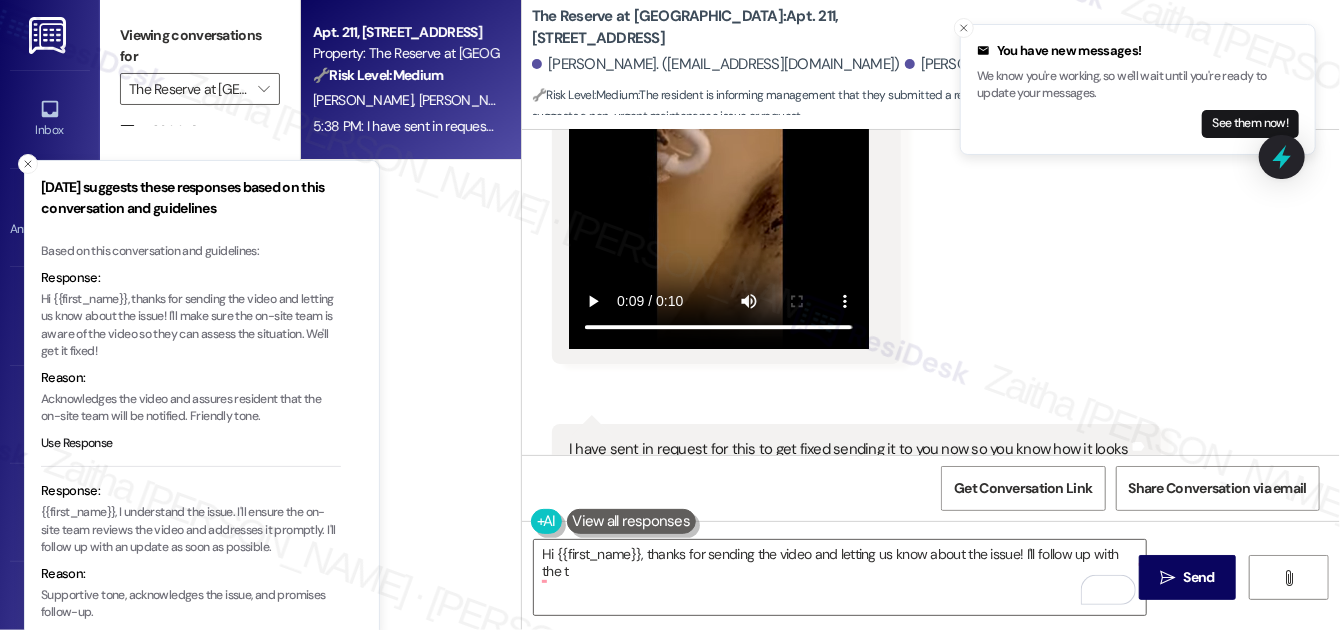 click on "Hi {{first_name}}, thanks for sending the video and letting us know about the issue! I'll make sure the on-site team is aware of the video so they can assess the situation. We'll get it fixed!" at bounding box center (191, 325) 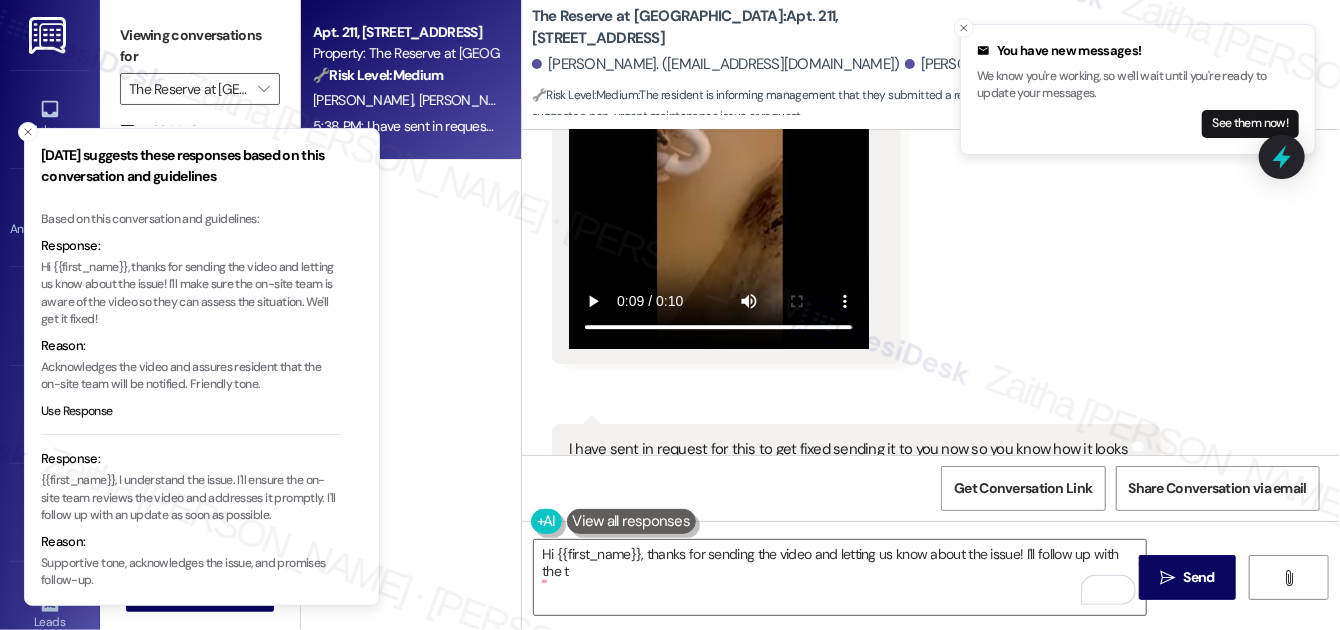 click on "Hi {{first_name}}, thanks for sending the video and letting us know about the issue! I'll make sure the on-site team is aware of the video so they can assess the situation. We'll get it fixed!" at bounding box center (191, 294) 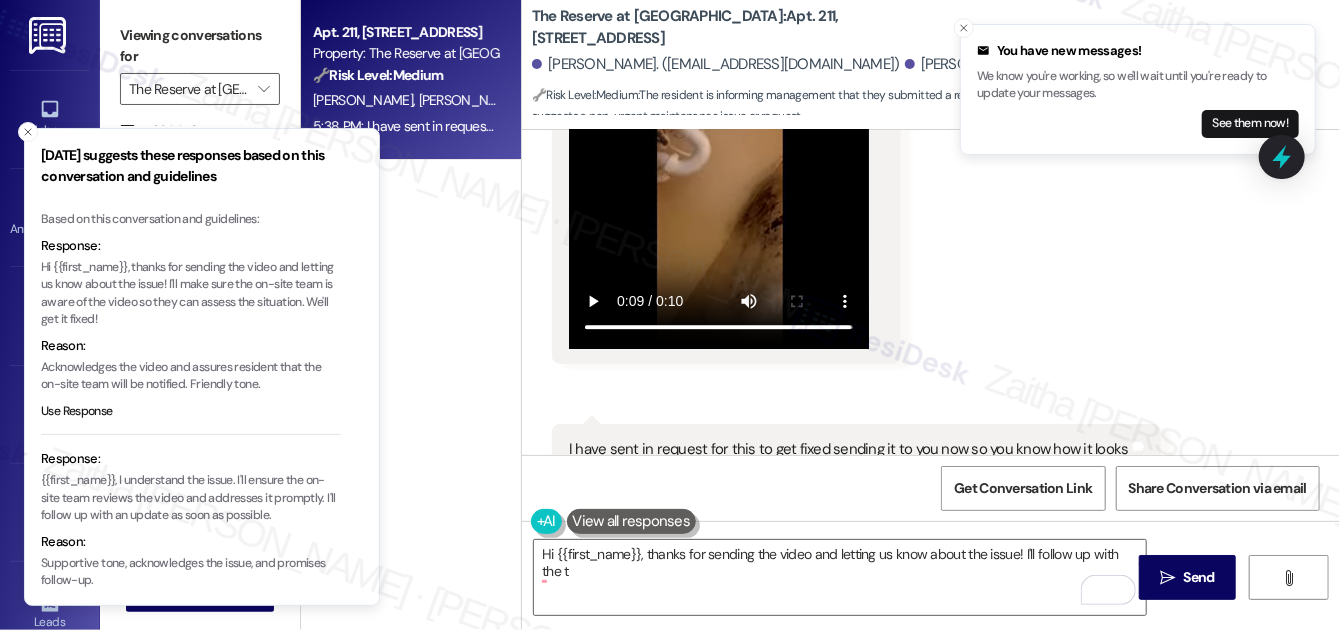 click on "Hi {{first_name}}, thanks for sending the video and letting us know about the issue! I'll make sure the on-site team is aware of the video so they can assess the situation. We'll get it fixed!" at bounding box center [191, 294] 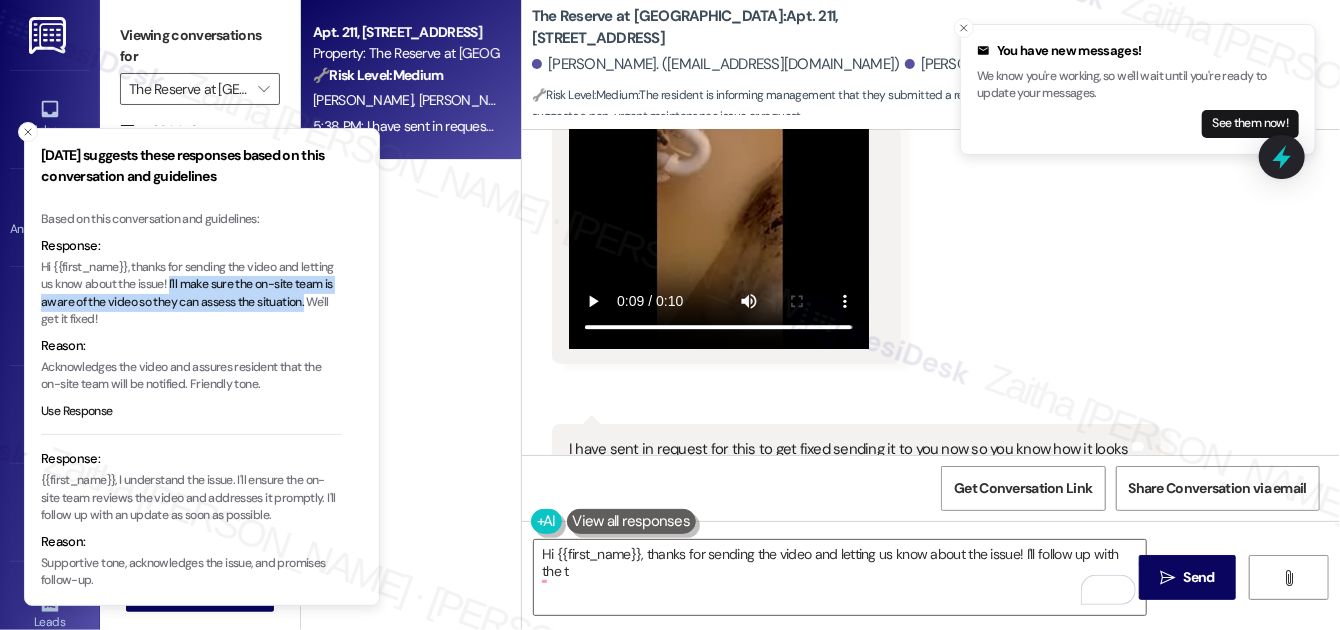 drag, startPoint x: 206, startPoint y: 284, endPoint x: 86, endPoint y: 313, distance: 123.454445 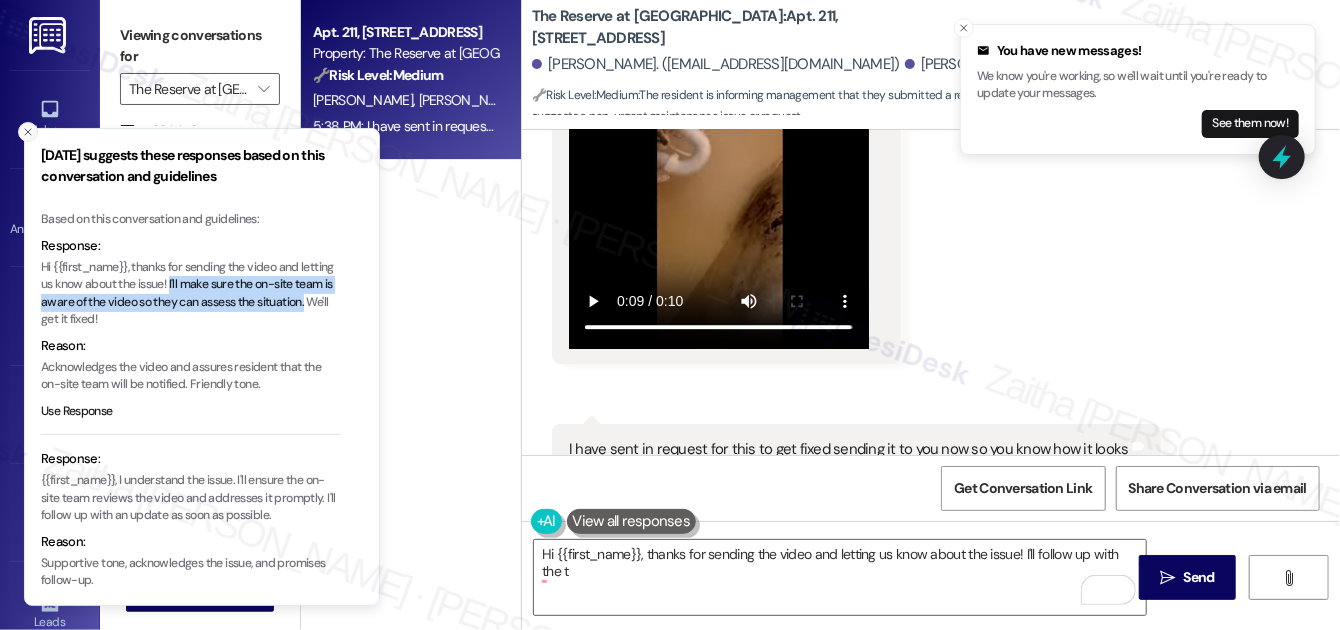 click at bounding box center [28, 132] 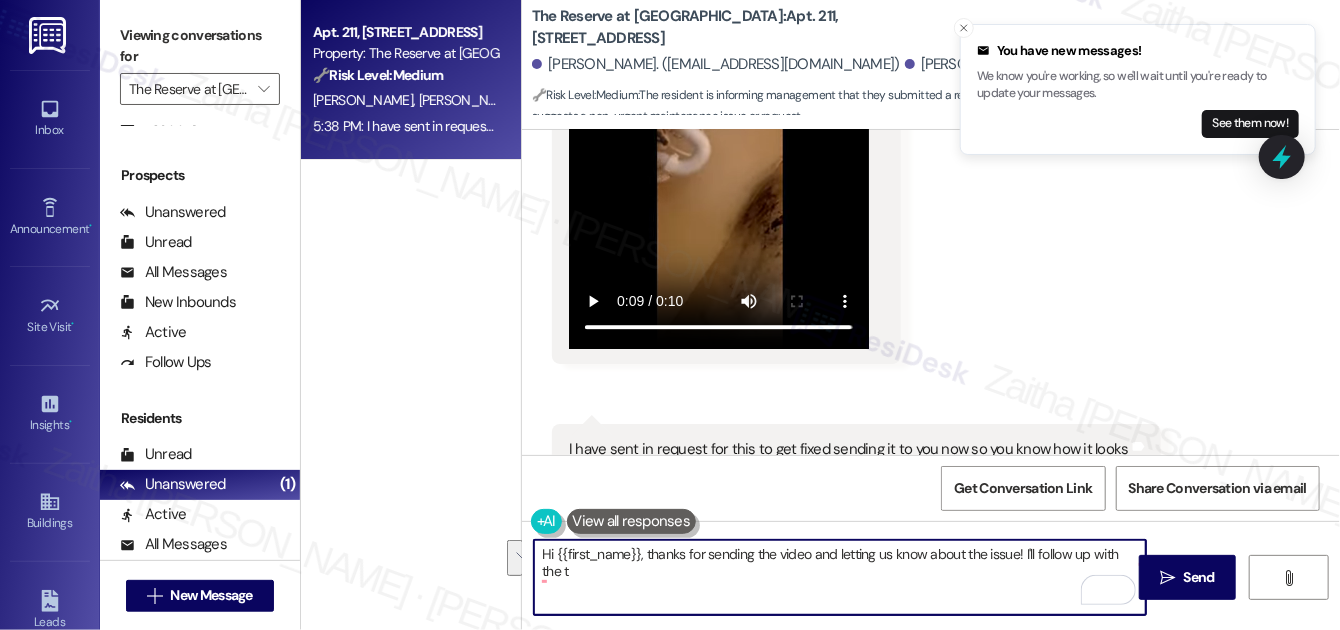 drag, startPoint x: 1021, startPoint y: 549, endPoint x: 1031, endPoint y: 566, distance: 19.723083 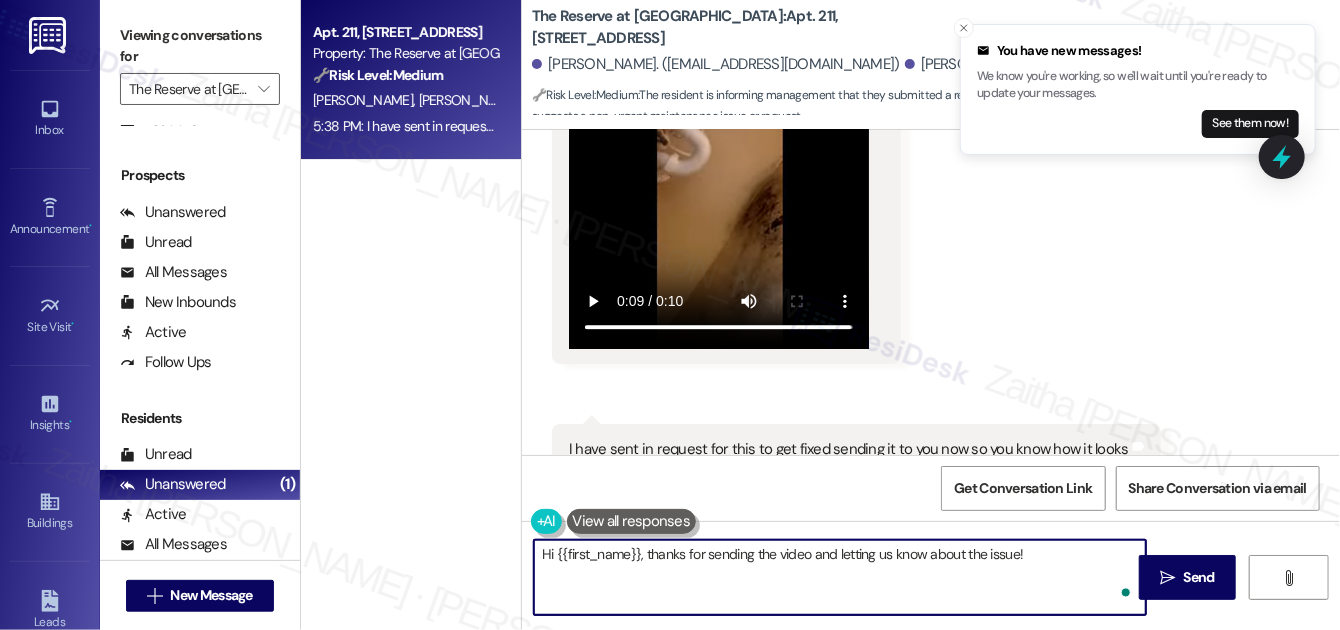 paste on "I'll make sure the on-site team is aware of the video so they can assess the situation." 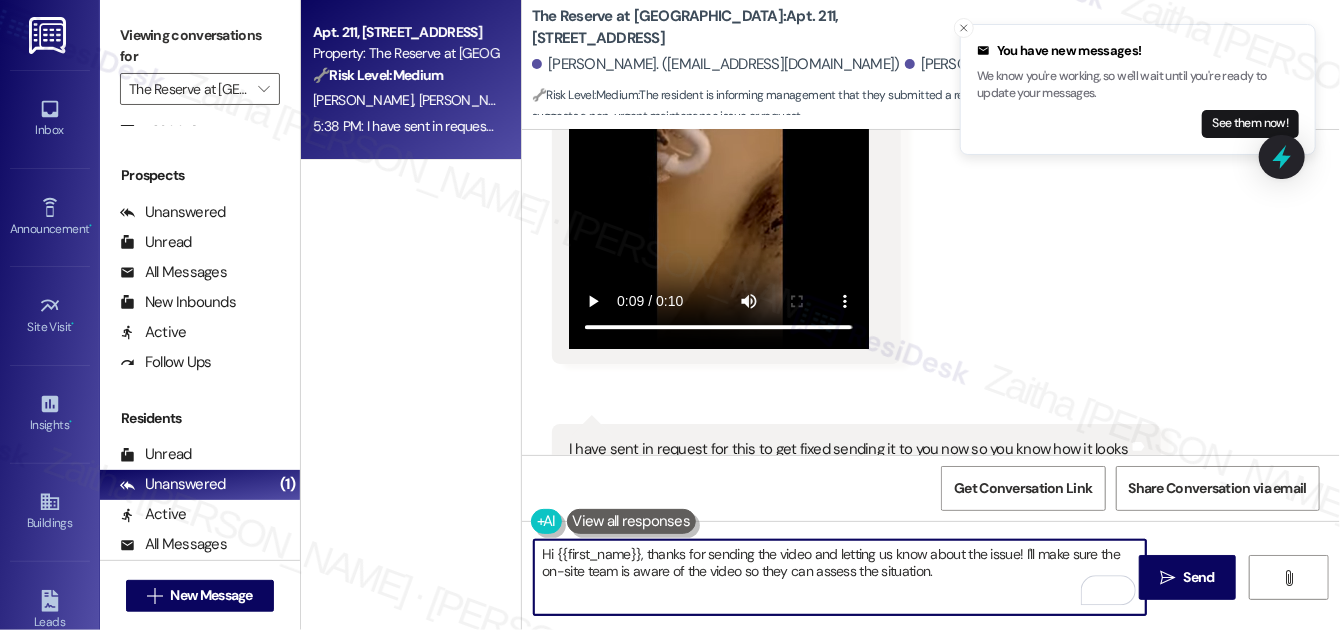 click on "Hi {{first_name}}, thanks for sending the video and letting us know about the issue! I'll make sure the on-site team is aware of the video so they can assess the situation." at bounding box center [840, 577] 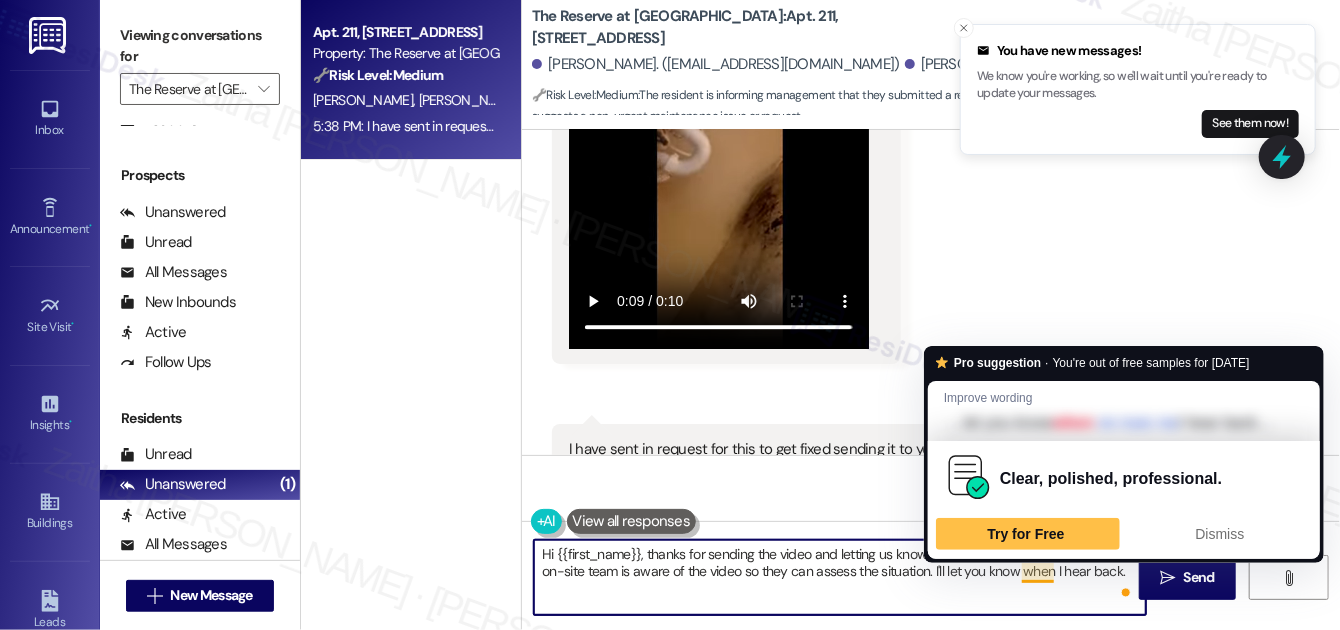 click on "Hi {{first_name}}, thanks for sending the video and letting us know about the issue! I'll make sure the on-site team is aware of the video so they can assess the situation. I'll let you know when I hear back." at bounding box center (840, 577) 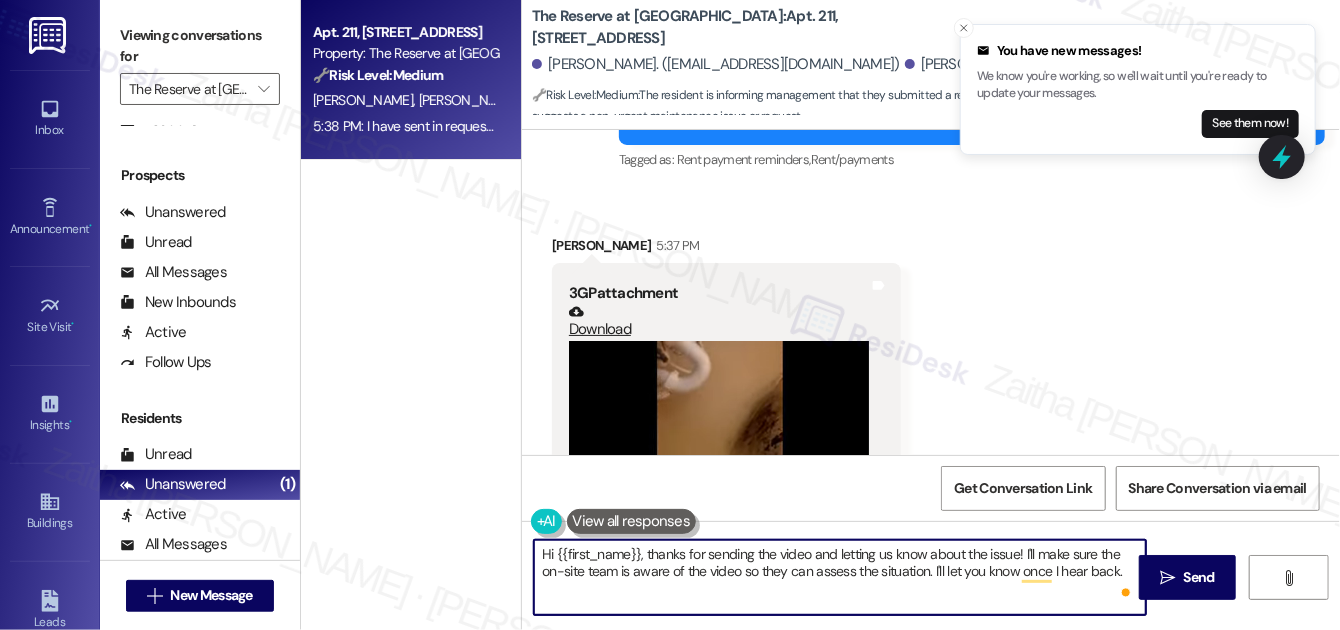 scroll, scrollTop: 2096, scrollLeft: 0, axis: vertical 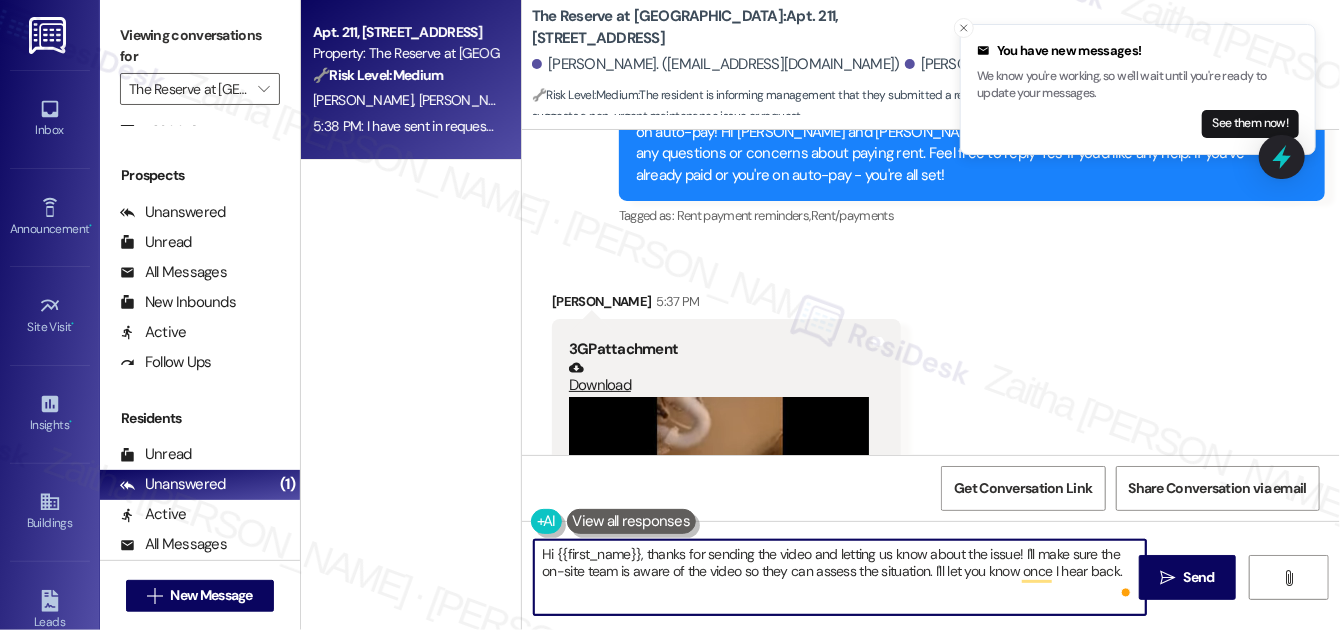 click on "Erica Vega 5:37 PM" at bounding box center (726, 305) 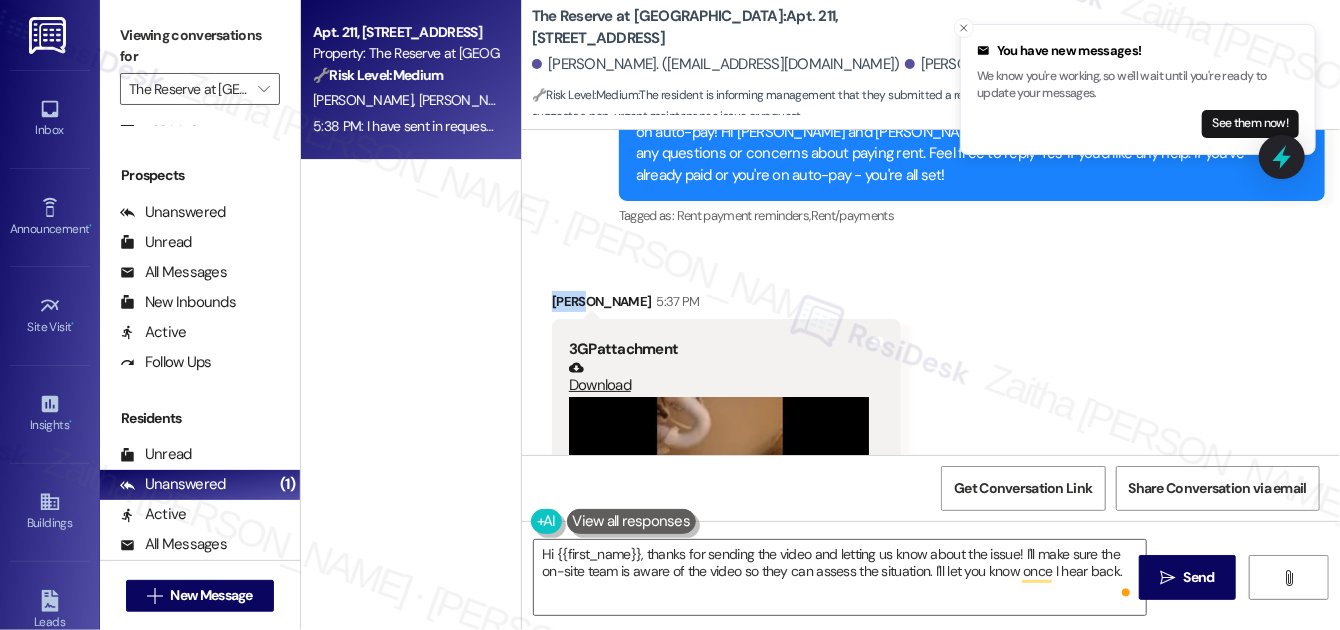 click on "Erica Vega 5:37 PM" at bounding box center [726, 305] 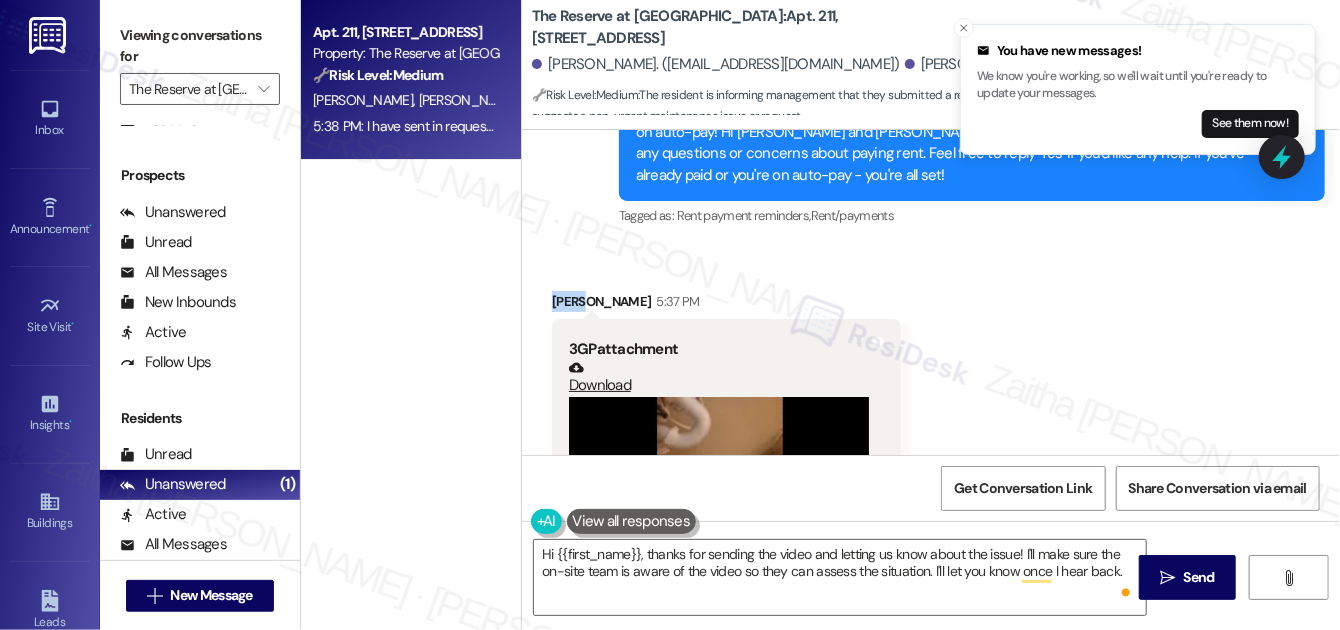 copy on "Erica" 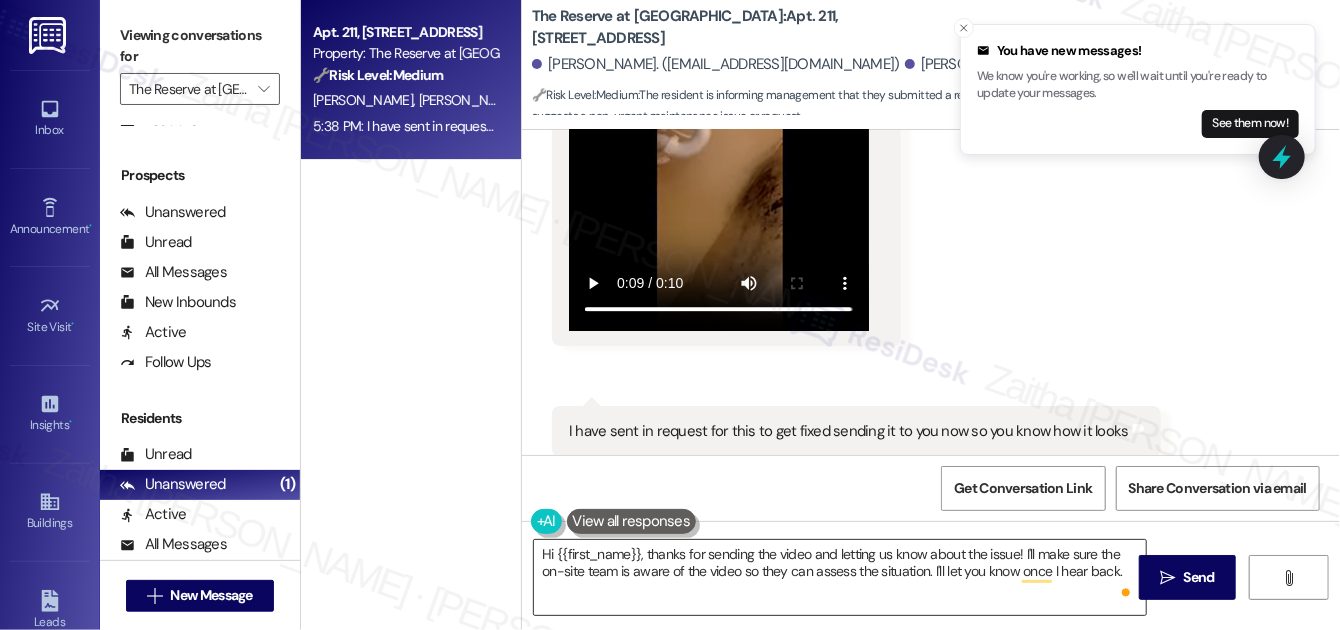 scroll, scrollTop: 2391, scrollLeft: 0, axis: vertical 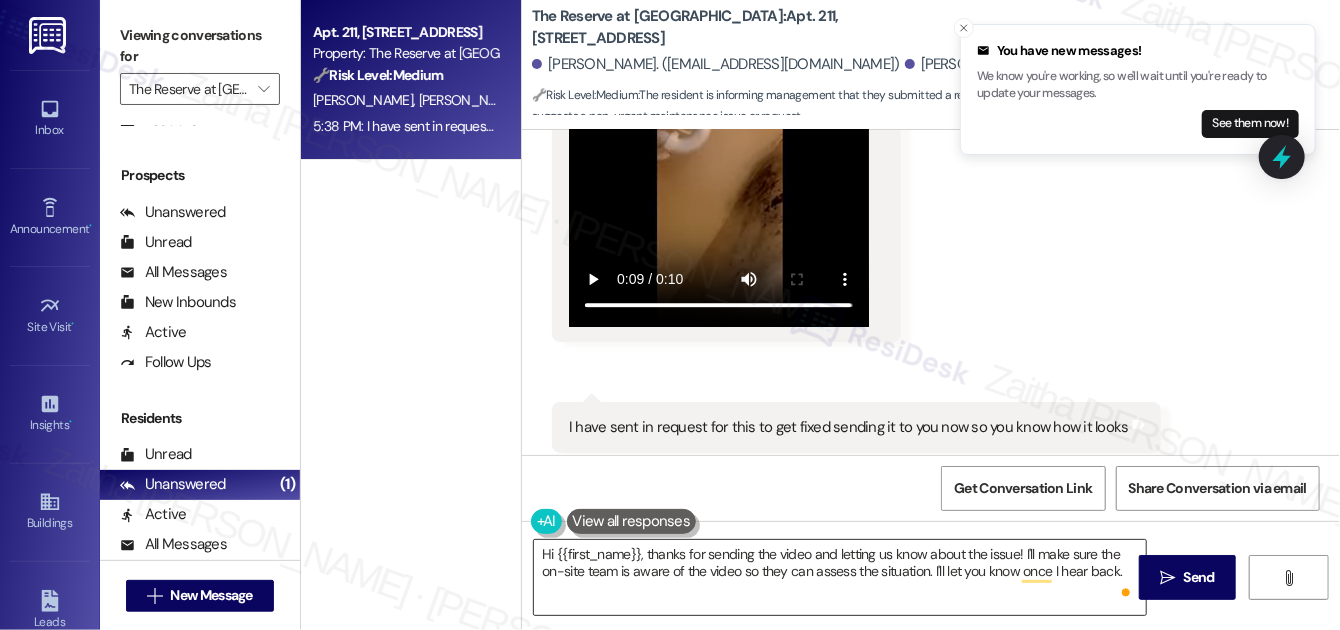 click on "Hi {{first_name}}, thanks for sending the video and letting us know about the issue! I'll make sure the on-site team is aware of the video so they can assess the situation. I'll let you know once I hear back." at bounding box center [840, 577] 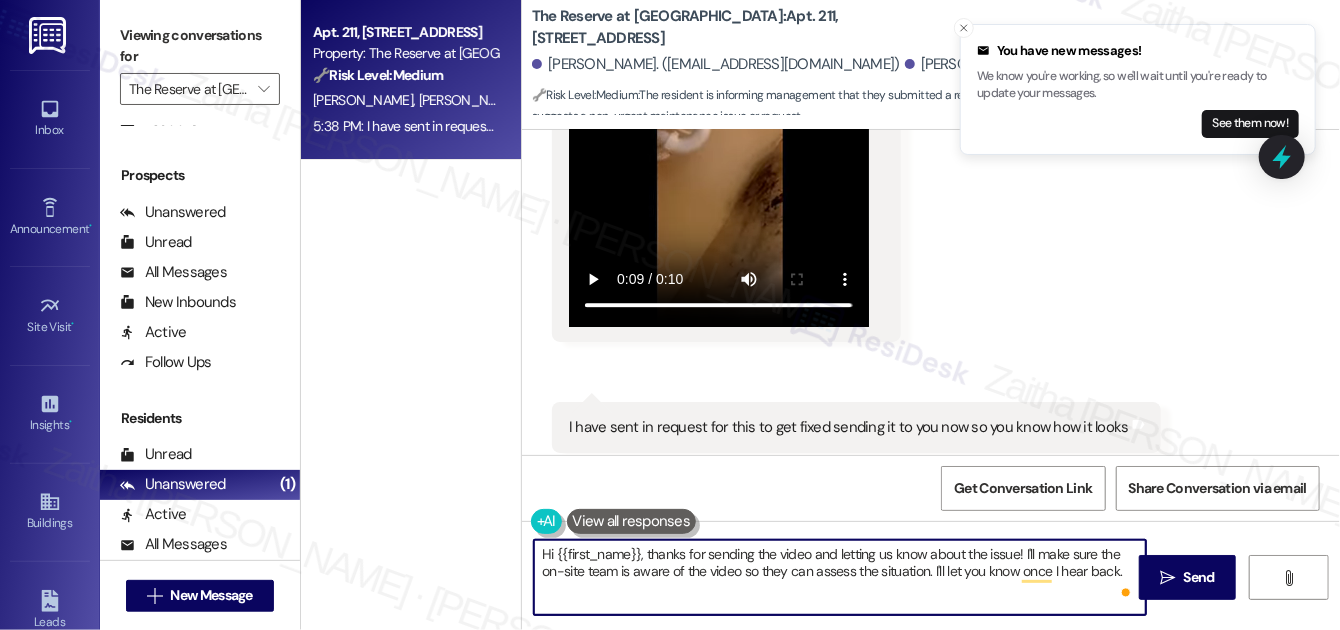 click on "Hi {{first_name}}, thanks for sending the video and letting us know about the issue! I'll make sure the on-site team is aware of the video so they can assess the situation. I'll let you know once I hear back." at bounding box center (840, 577) 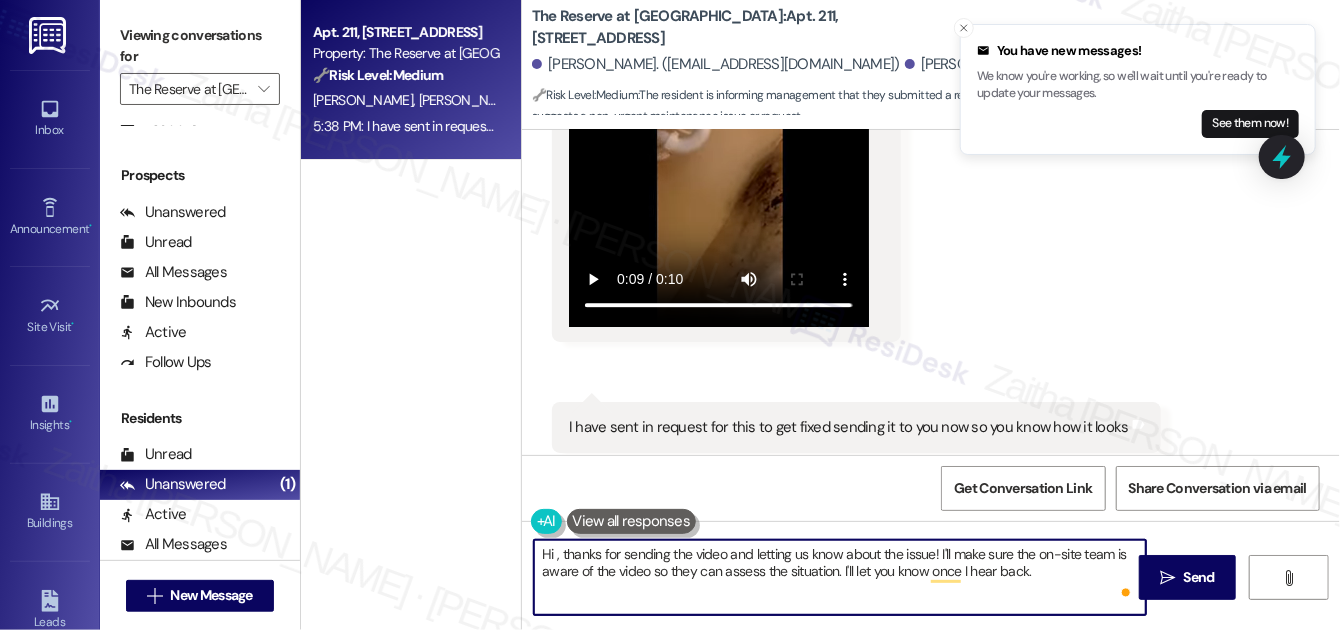 paste on "Erica" 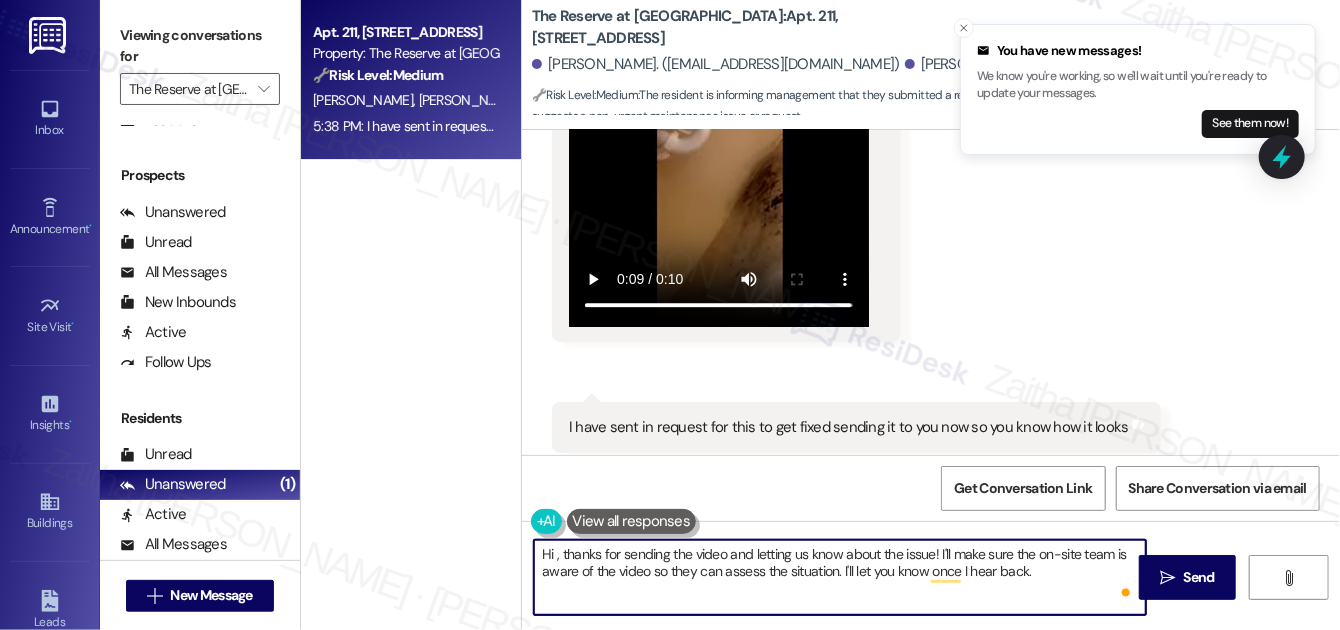 type on "Hi Erica, thanks for sending the video and letting us know about the issue! I'll make sure the on-site team is aware of the video so they can assess the situation. I'll let you know once I hear back." 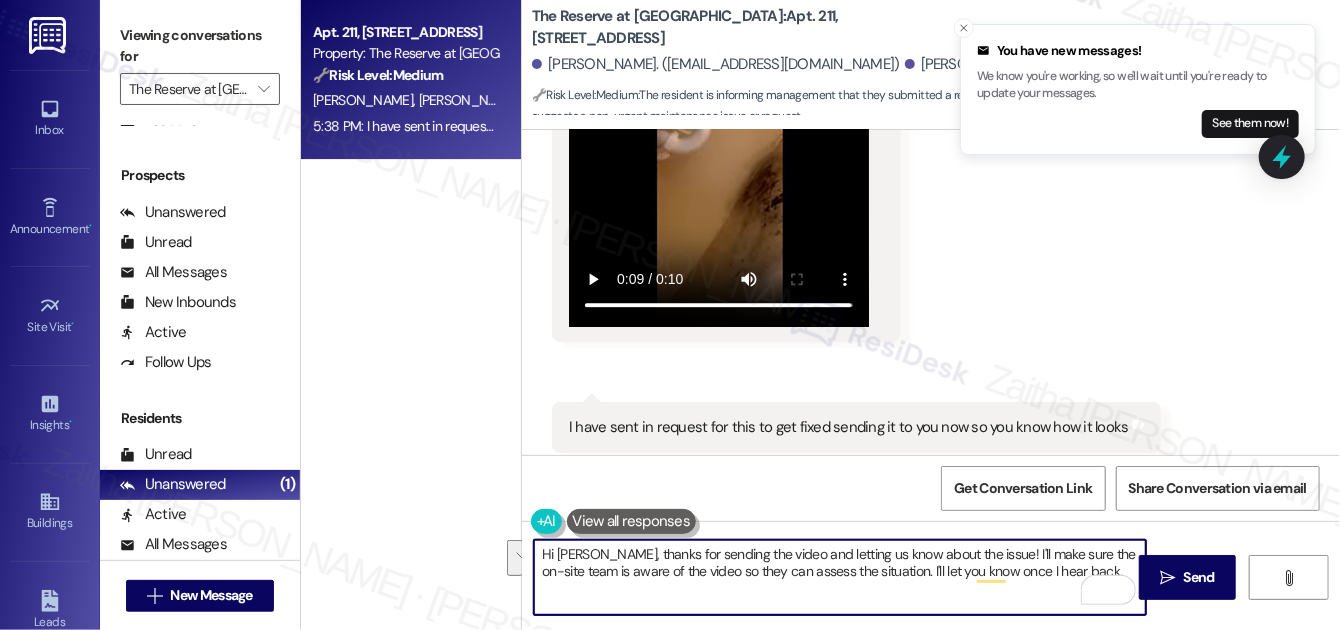 drag, startPoint x: 539, startPoint y: 551, endPoint x: 1080, endPoint y: 572, distance: 541.4074 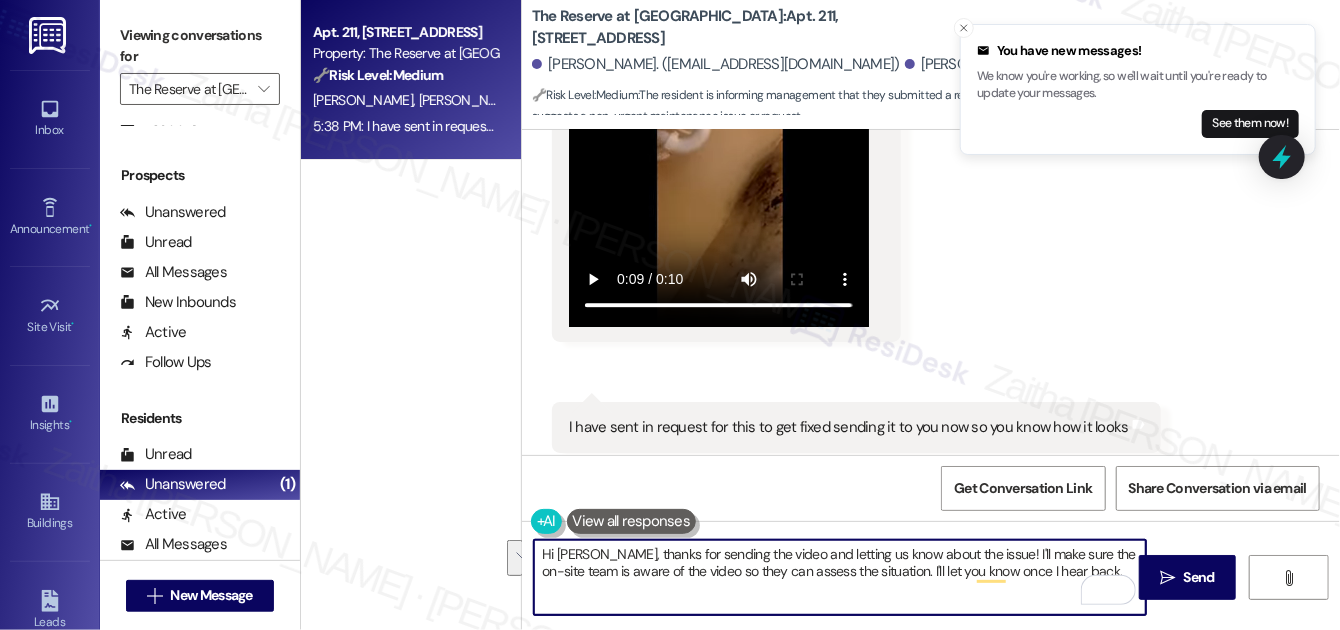 click on "Hi Erica, thanks for sending the video and letting us know about the issue! I'll make sure the on-site team is aware of the video so they can assess the situation. I'll let you know once I hear back." at bounding box center (840, 577) 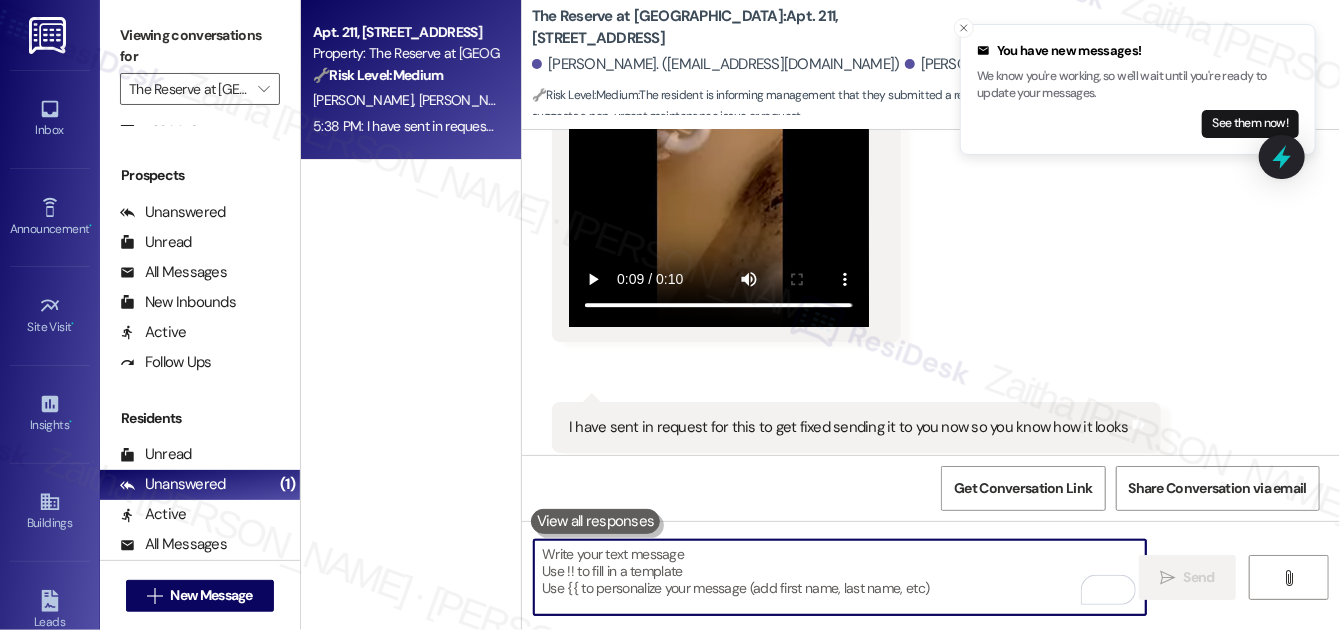 type 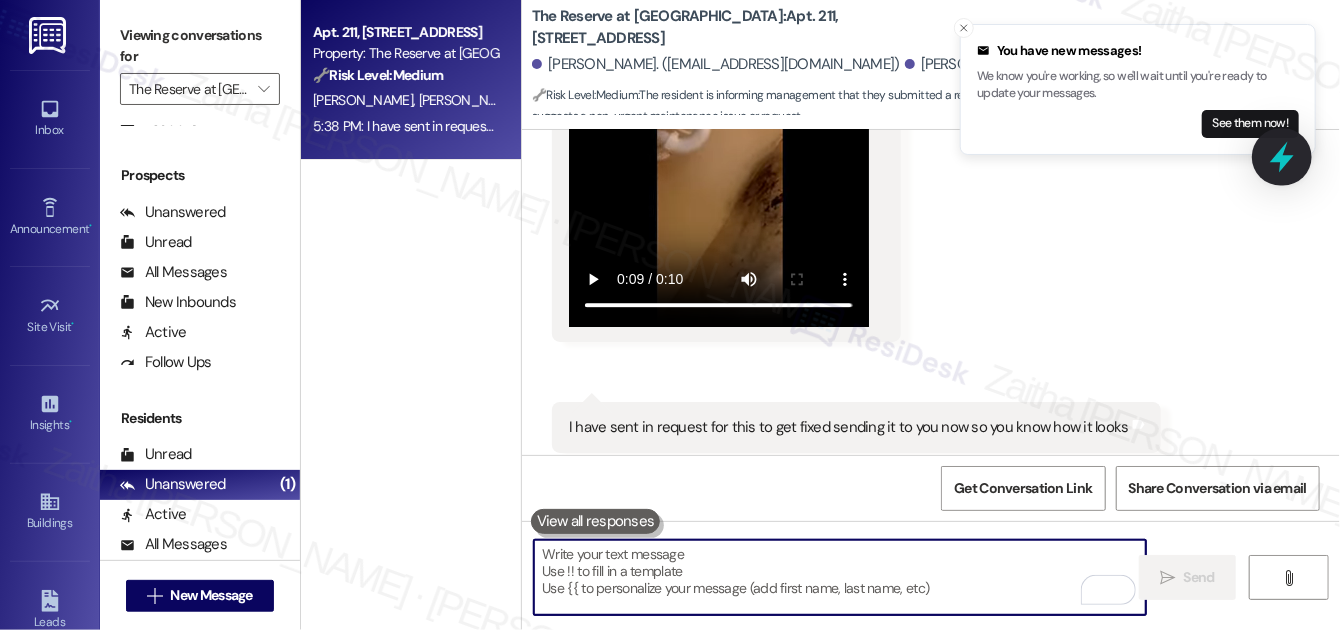 click 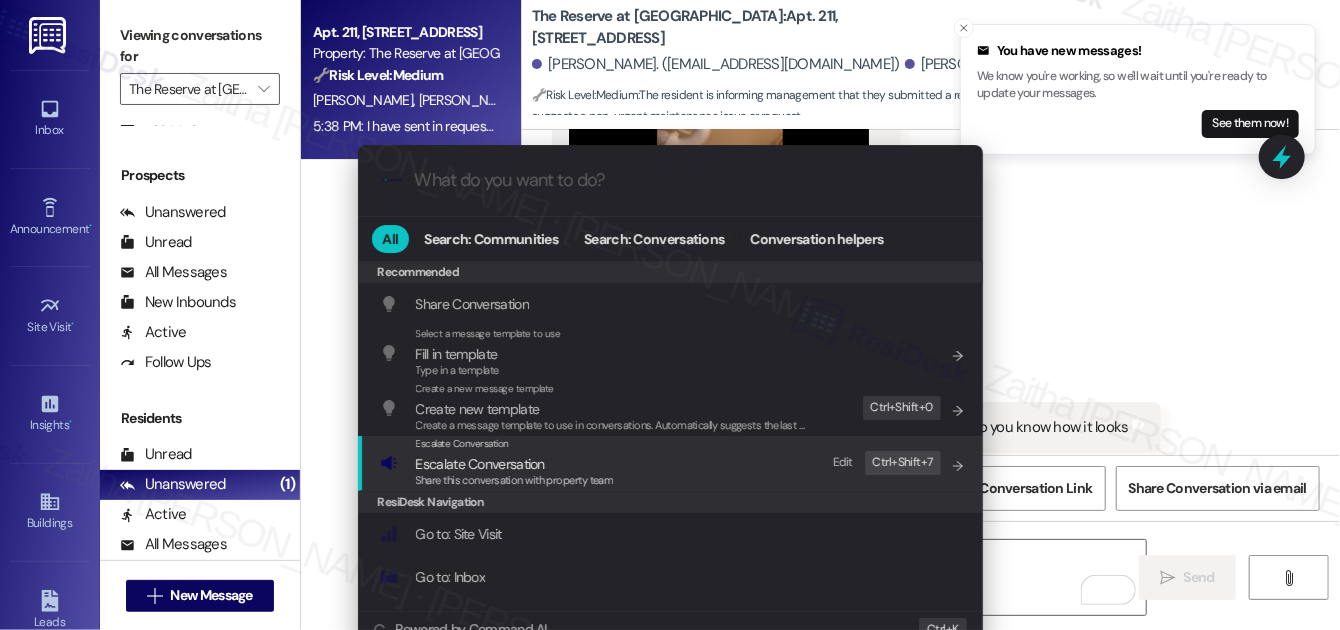 click on "Escalate Conversation" at bounding box center [480, 464] 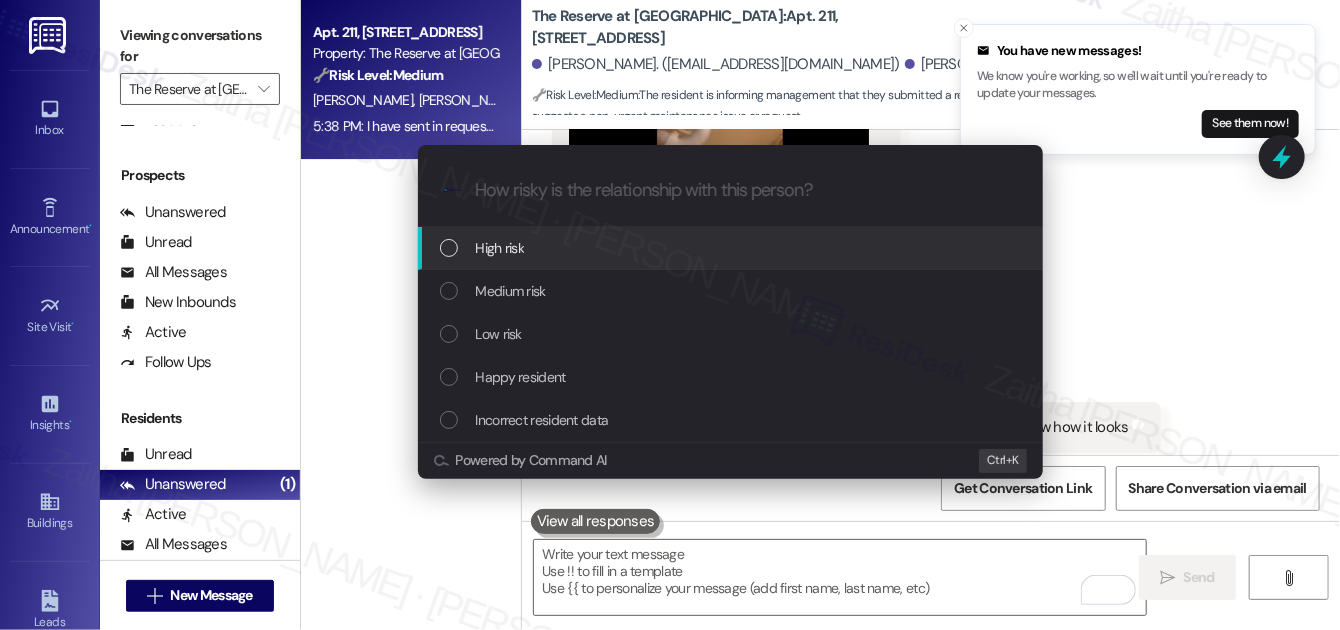 click on "High risk" at bounding box center [732, 248] 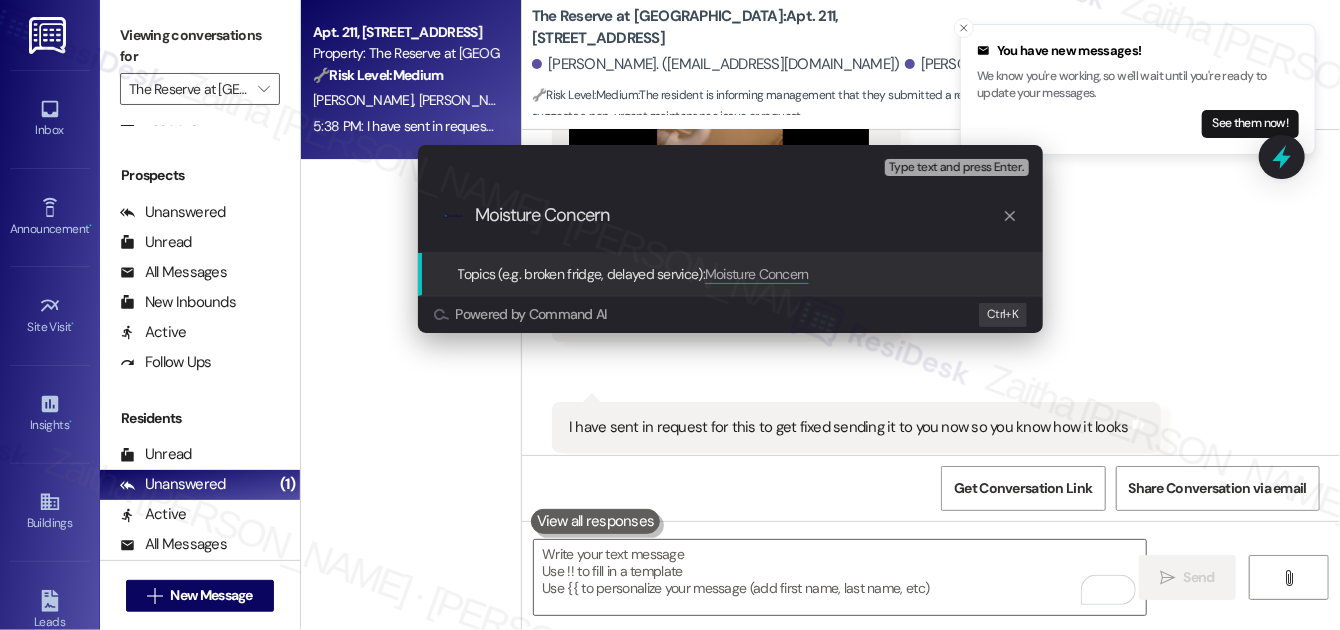 click on "Moisture Concern" at bounding box center [738, 215] 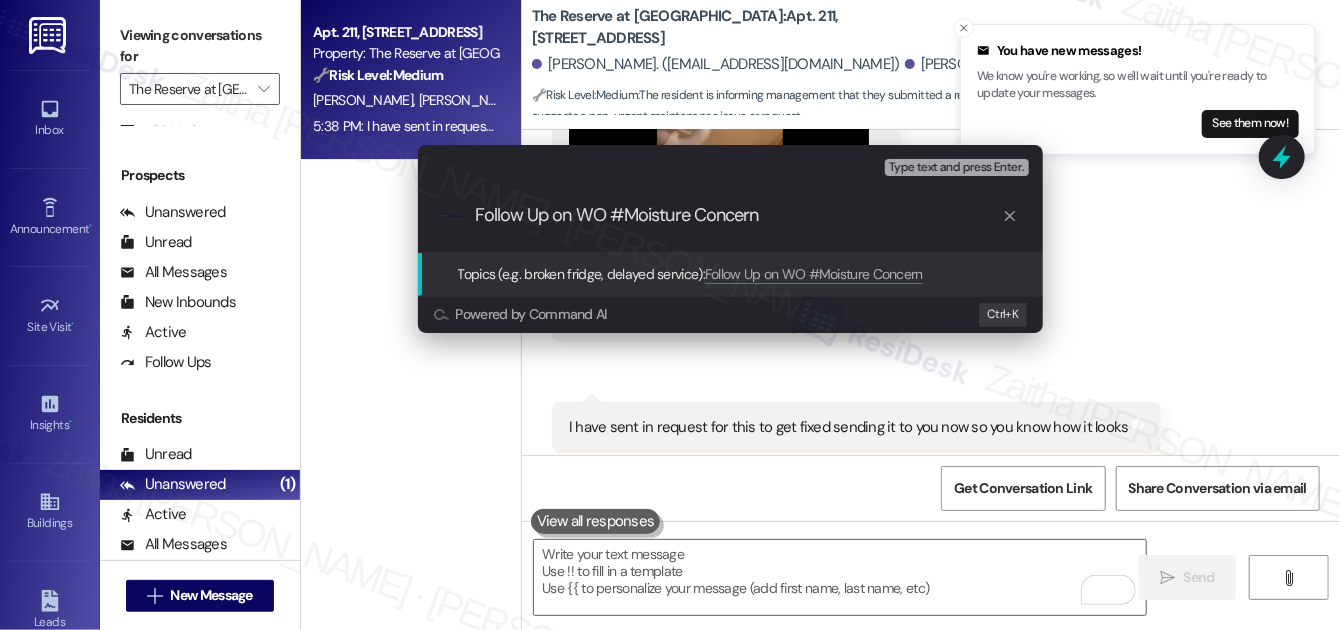 paste on "1846-1" 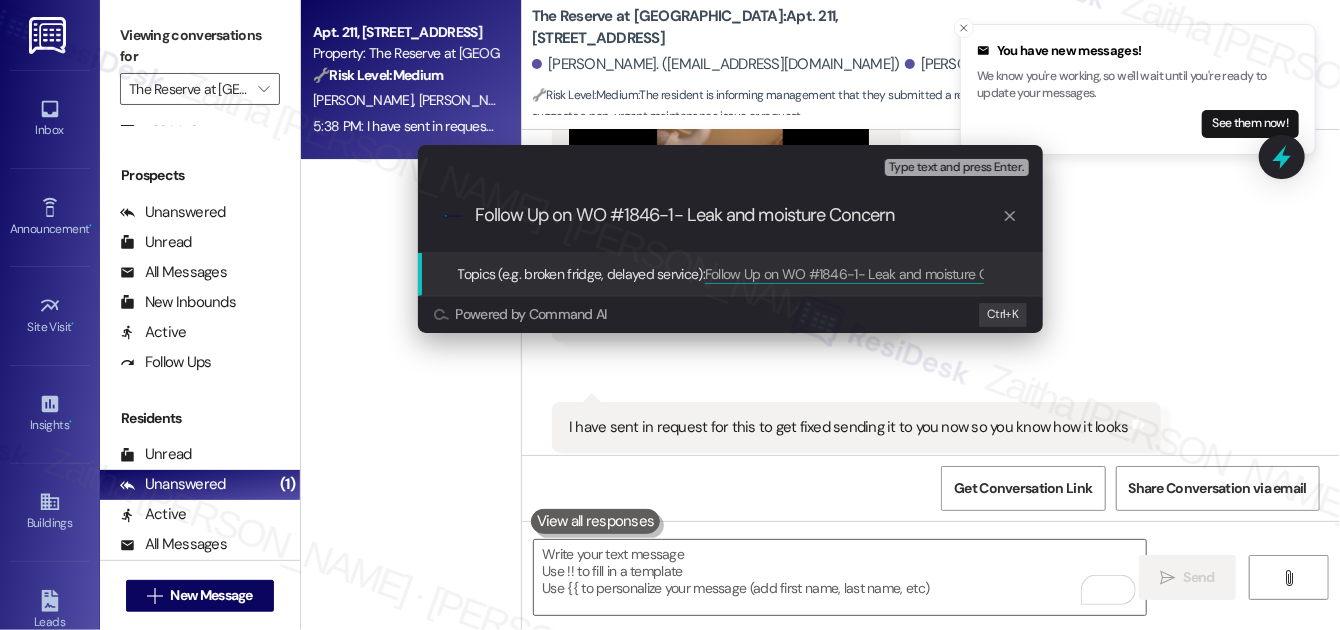 type on "Follow Up on WO #1846-1- Leak and moisture Concern" 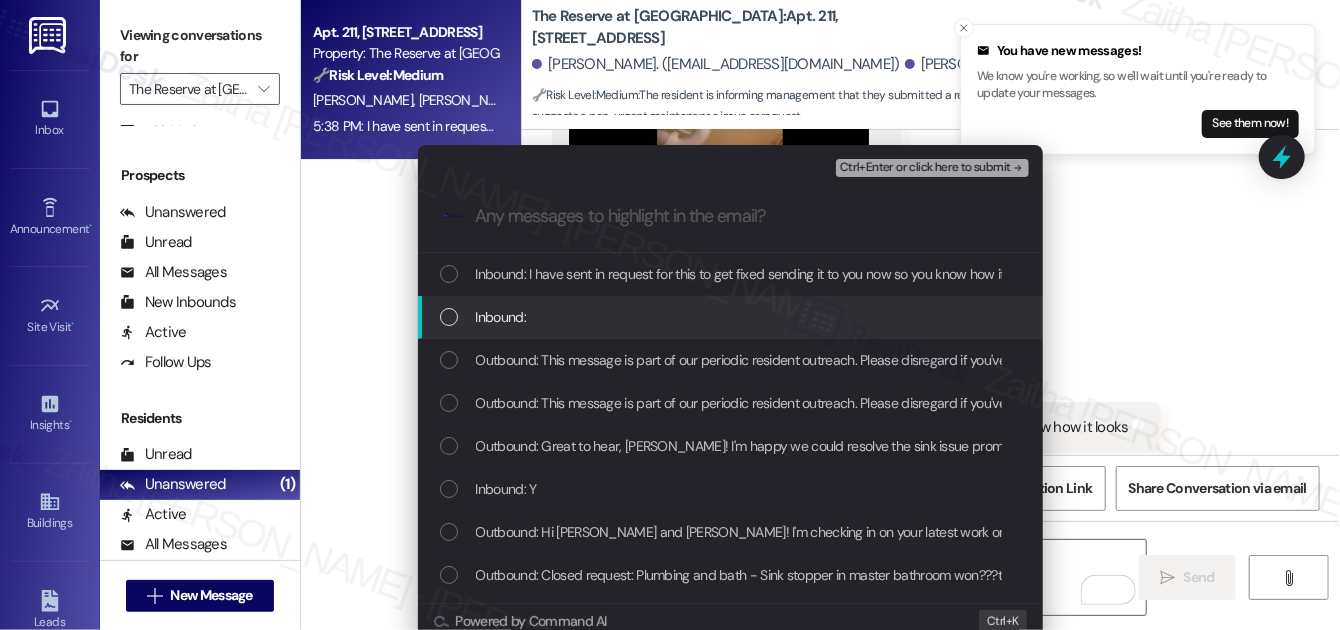 click on "Inbound:" at bounding box center [730, 317] 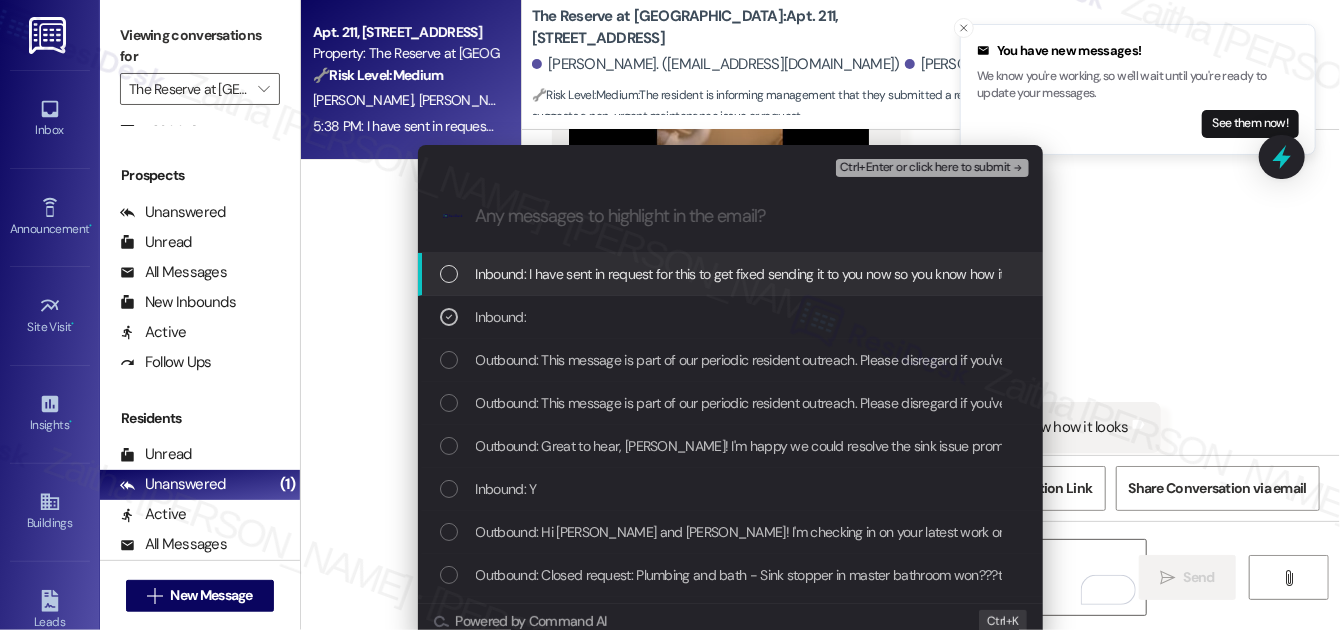 click at bounding box center [449, 274] 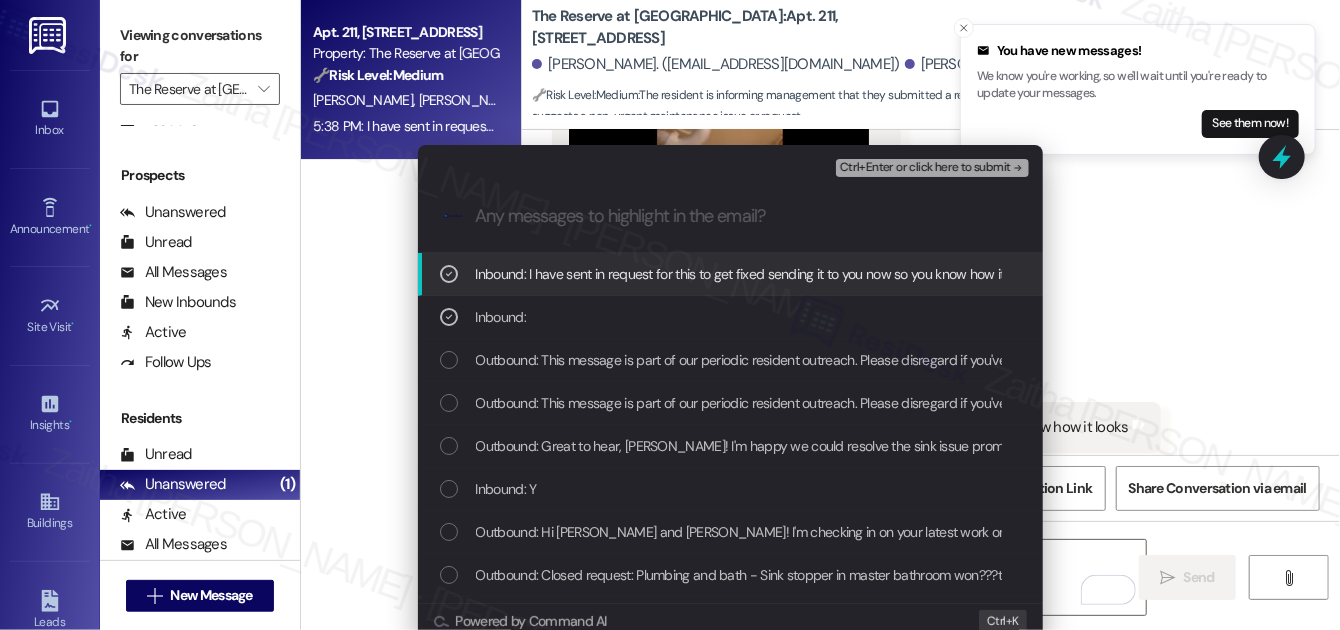 click on "Ctrl+Enter or click here to submit" at bounding box center (925, 168) 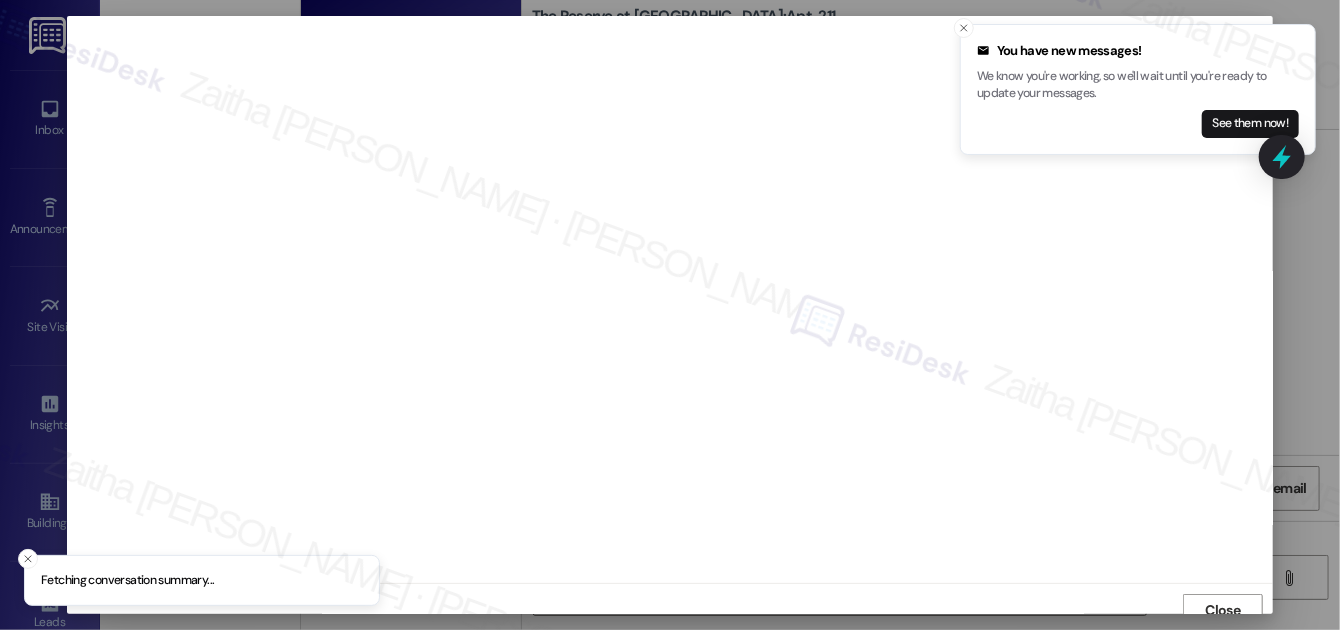 scroll, scrollTop: 11, scrollLeft: 0, axis: vertical 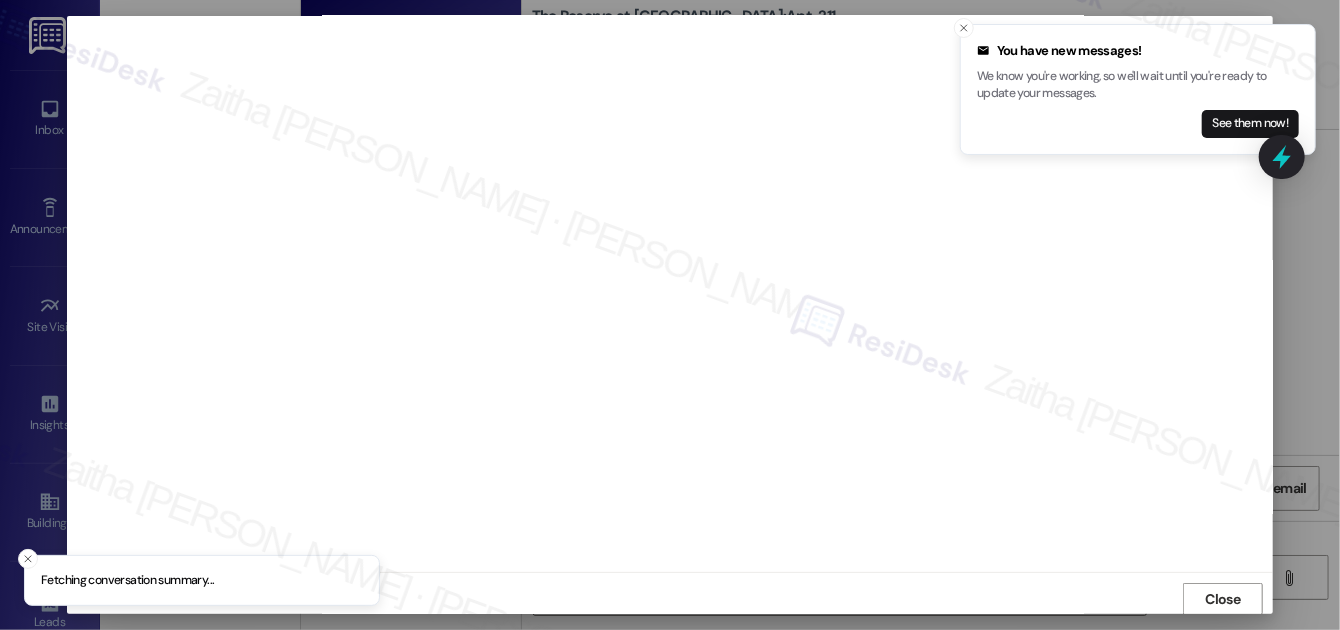 click at bounding box center [964, 28] 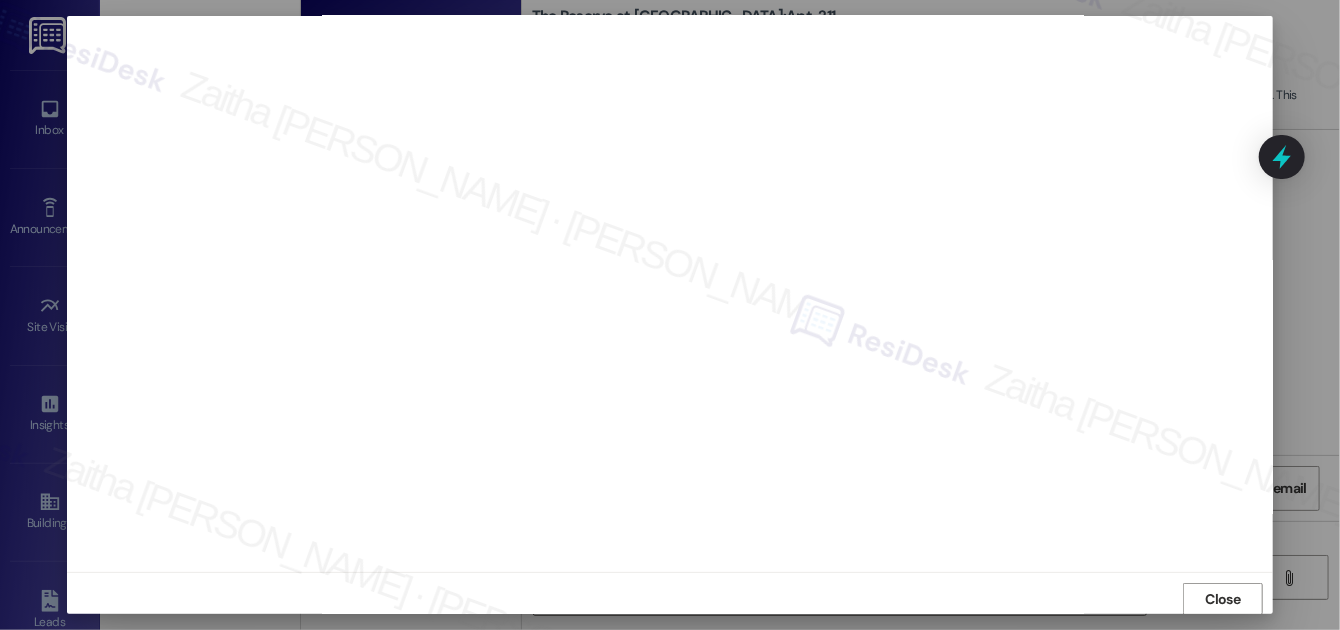 click on "Close" at bounding box center [1223, 599] 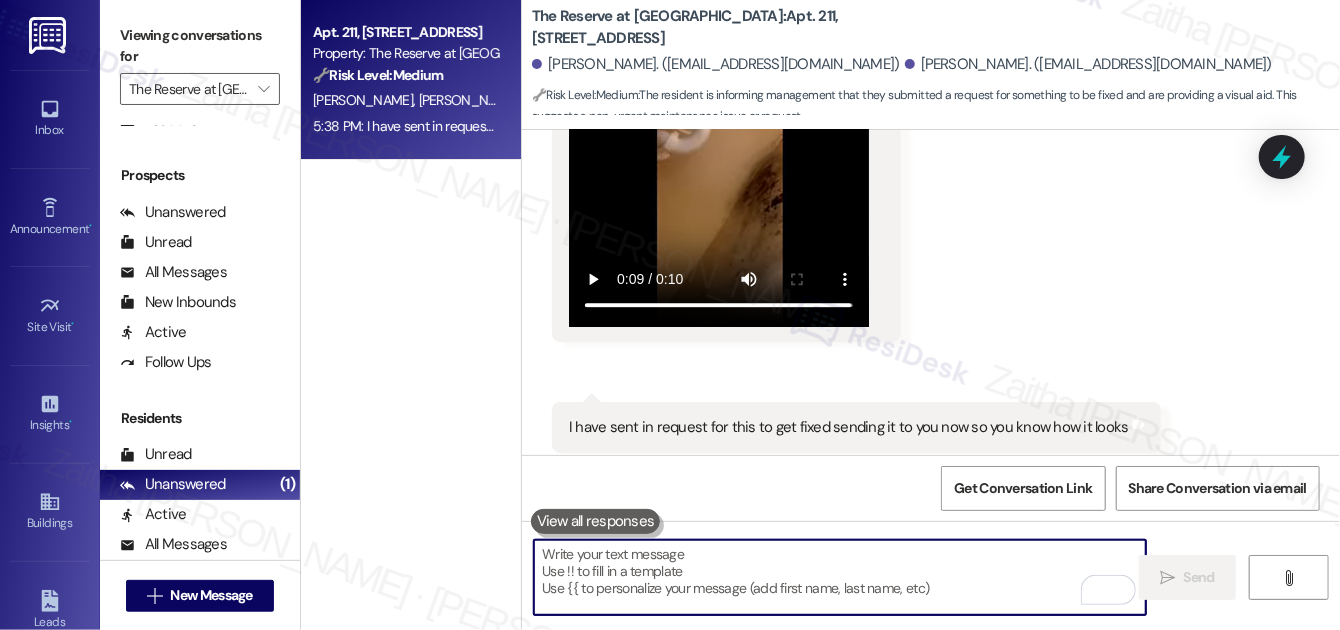 drag, startPoint x: 1291, startPoint y: 159, endPoint x: 1233, endPoint y: 196, distance: 68.7968 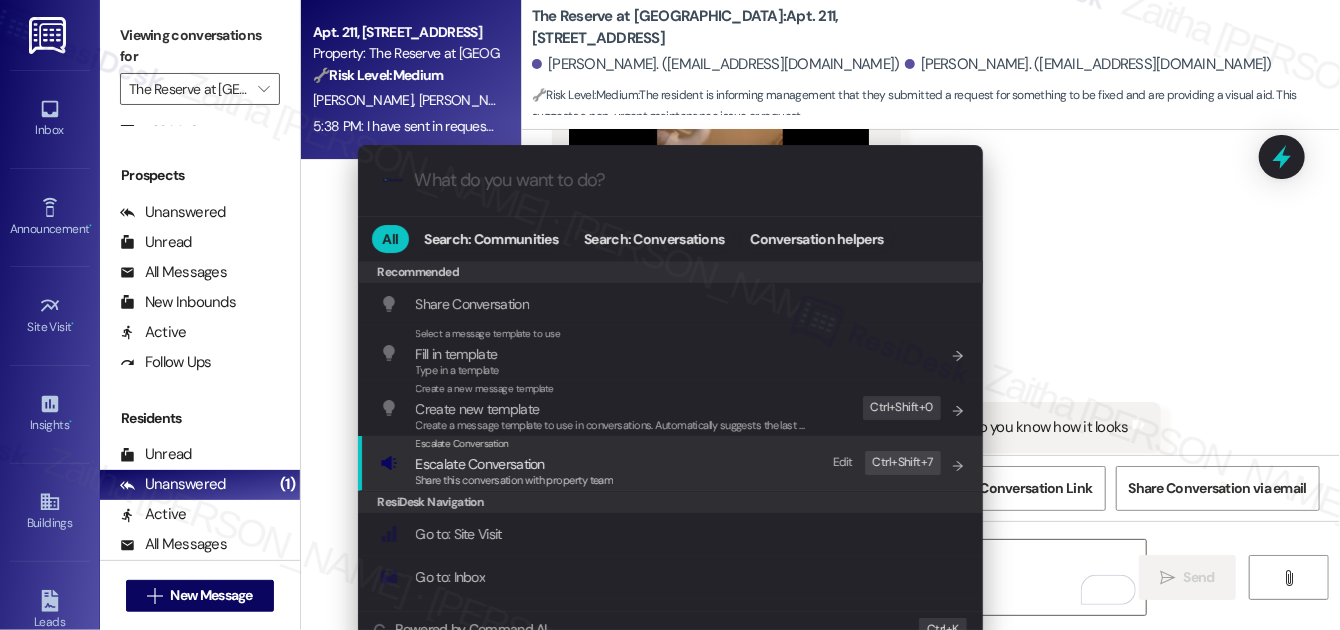 click on "Escalate Conversation" at bounding box center [480, 464] 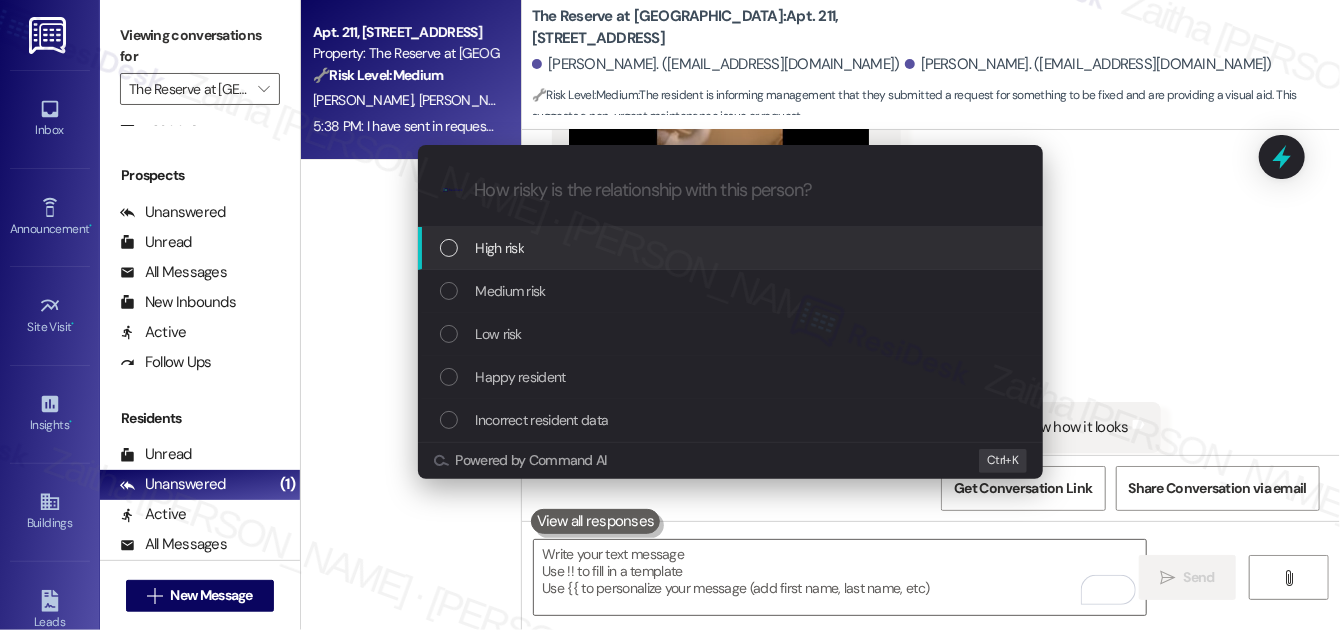 click on "High risk" at bounding box center (732, 248) 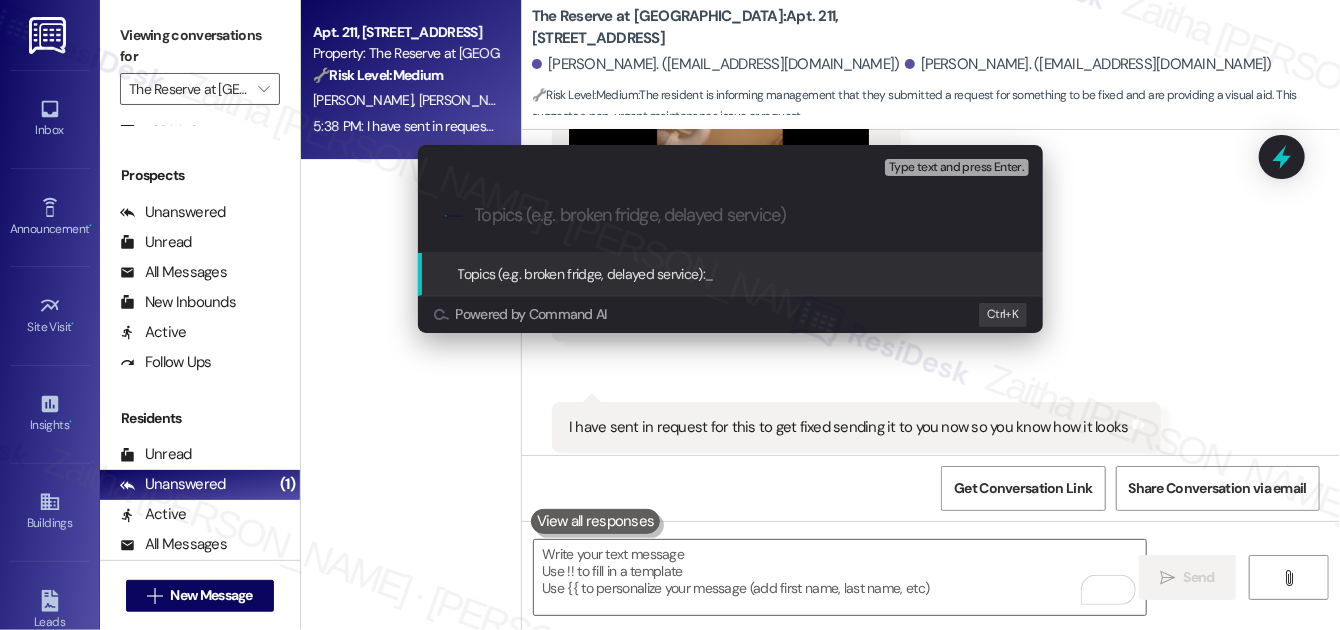 paste on "Follow Up on WO #1846-1- Leak and moisture Concern" 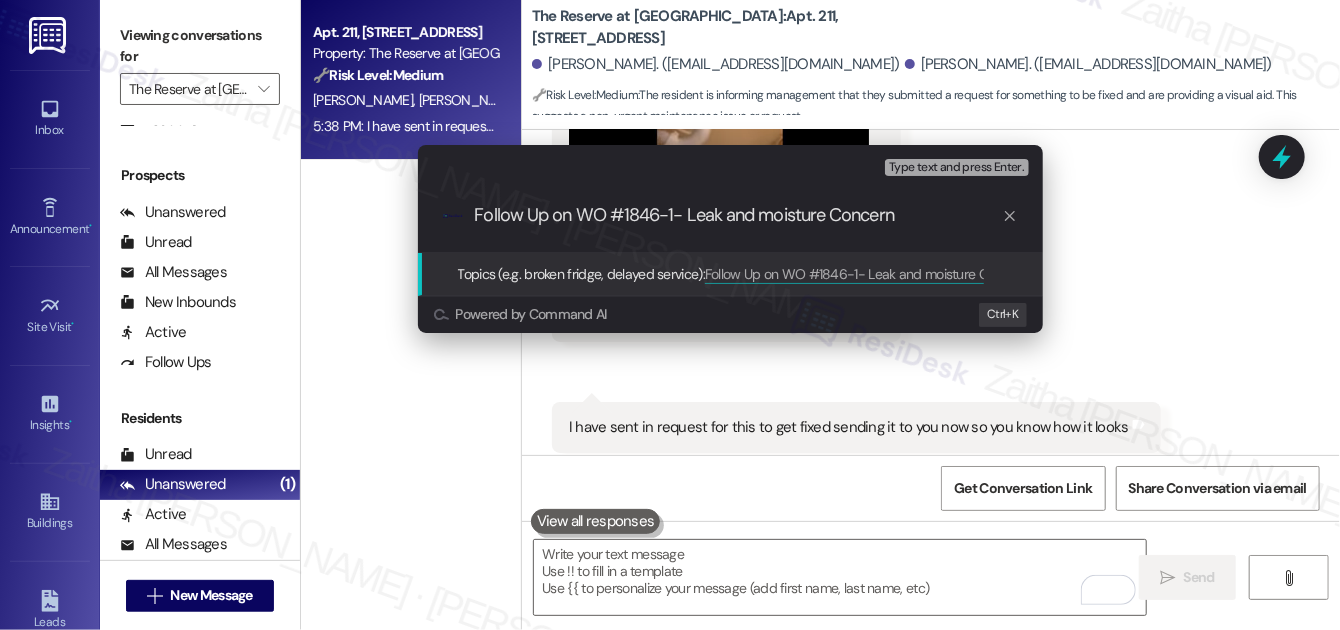 type 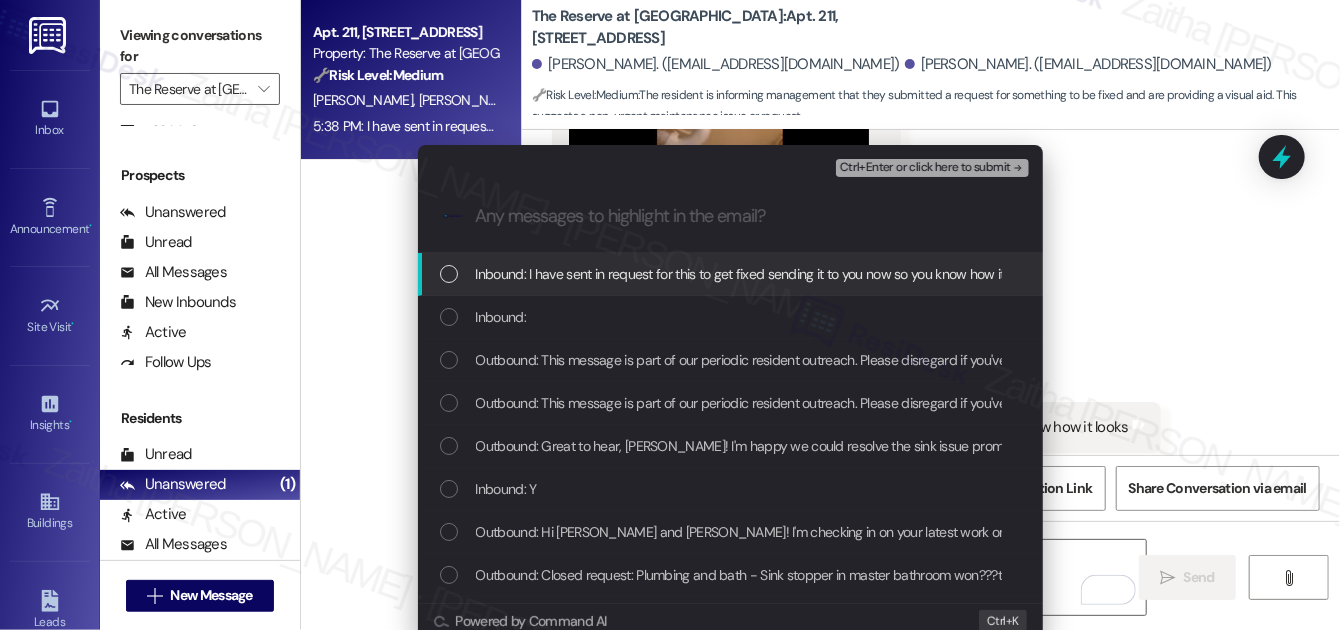 drag, startPoint x: 434, startPoint y: 265, endPoint x: 444, endPoint y: 303, distance: 39.293766 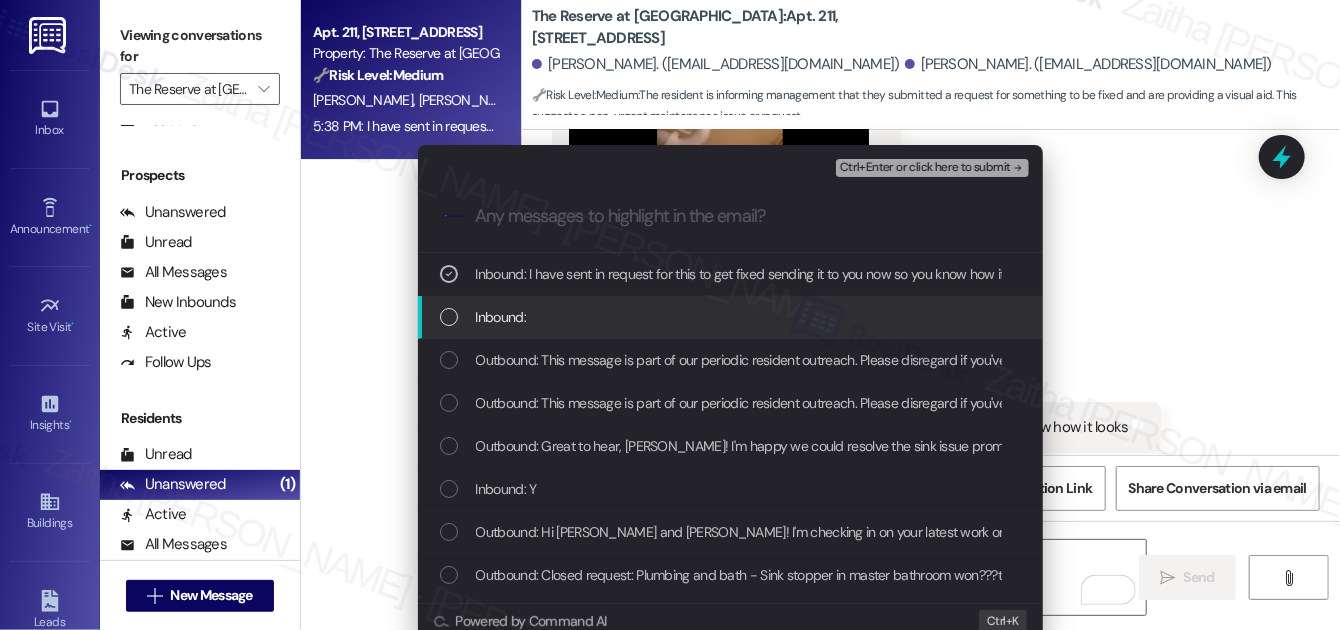 click at bounding box center [449, 317] 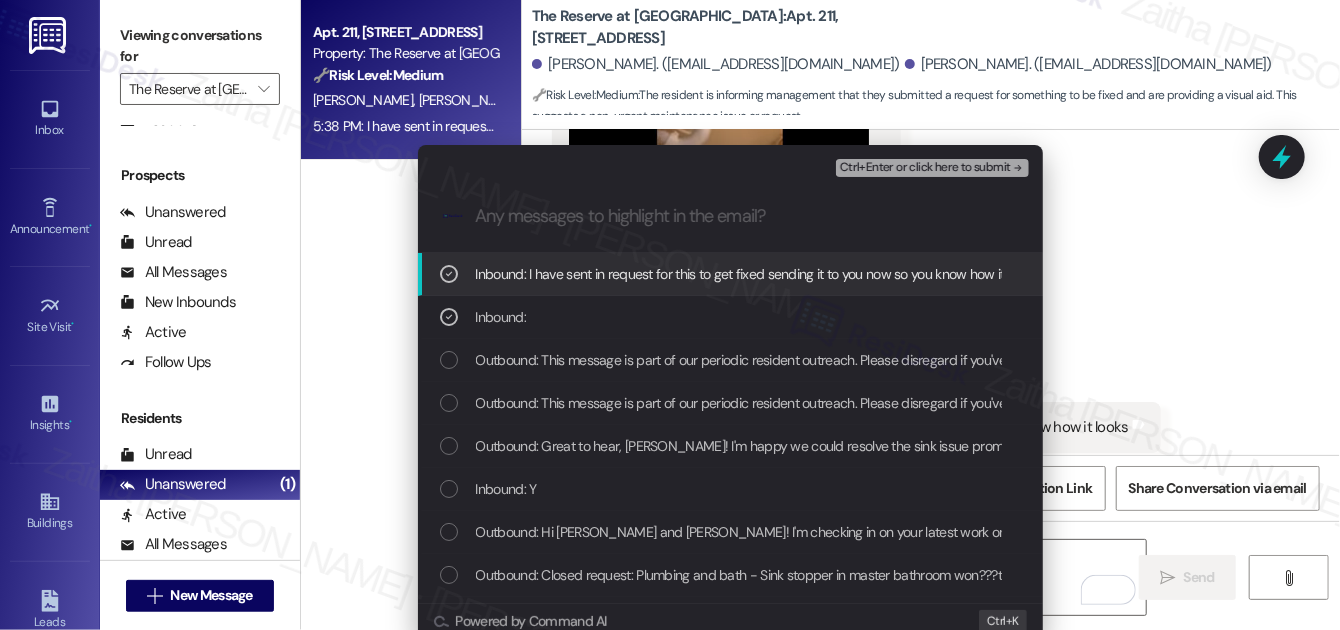 click on "Ctrl+Enter or click here to submit" at bounding box center [925, 168] 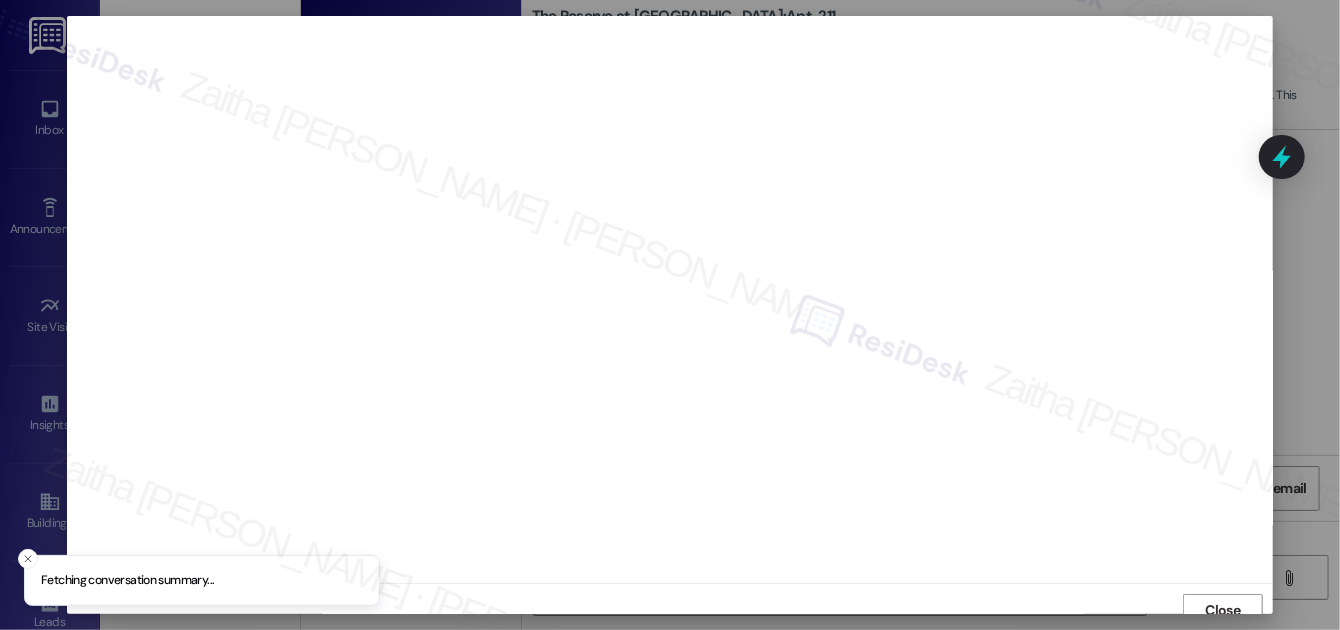 scroll, scrollTop: 11, scrollLeft: 0, axis: vertical 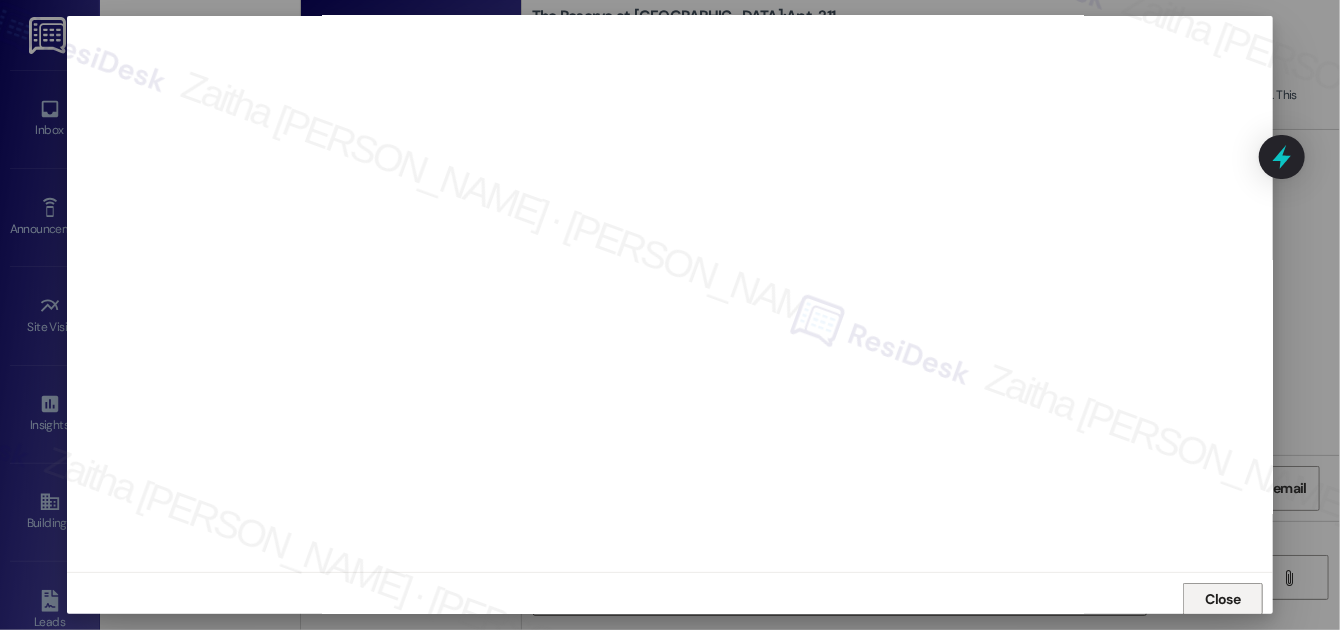 click on "Close" at bounding box center (1223, 599) 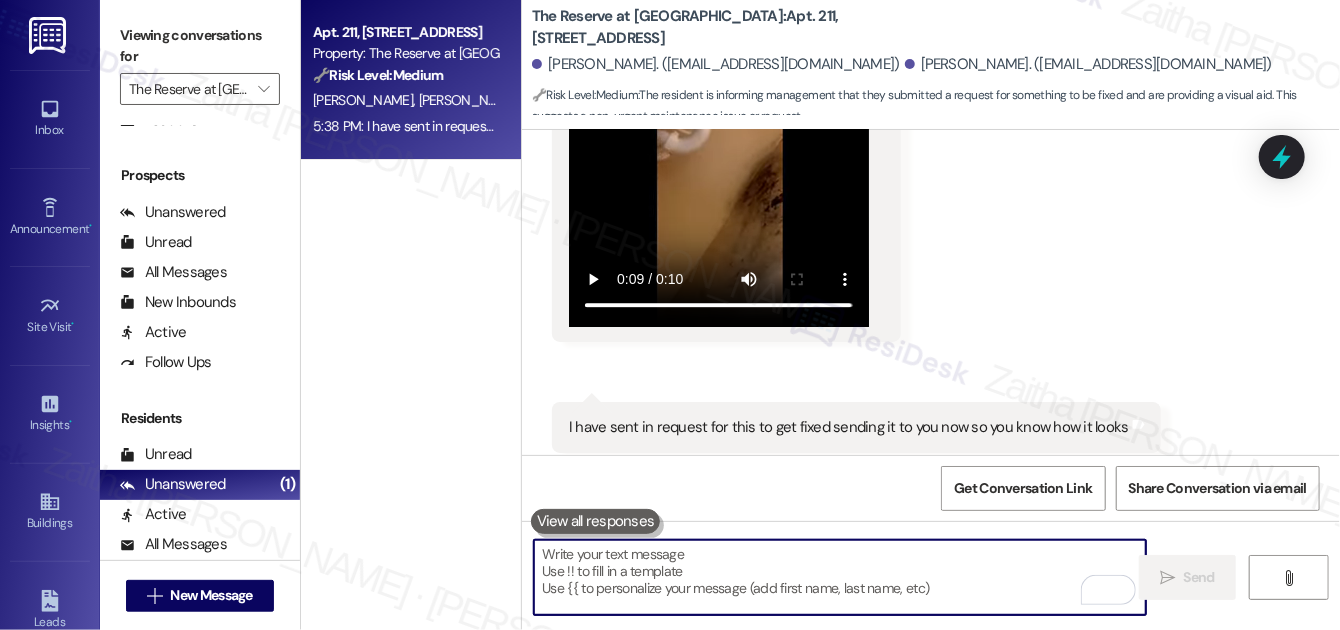 click at bounding box center [840, 577] 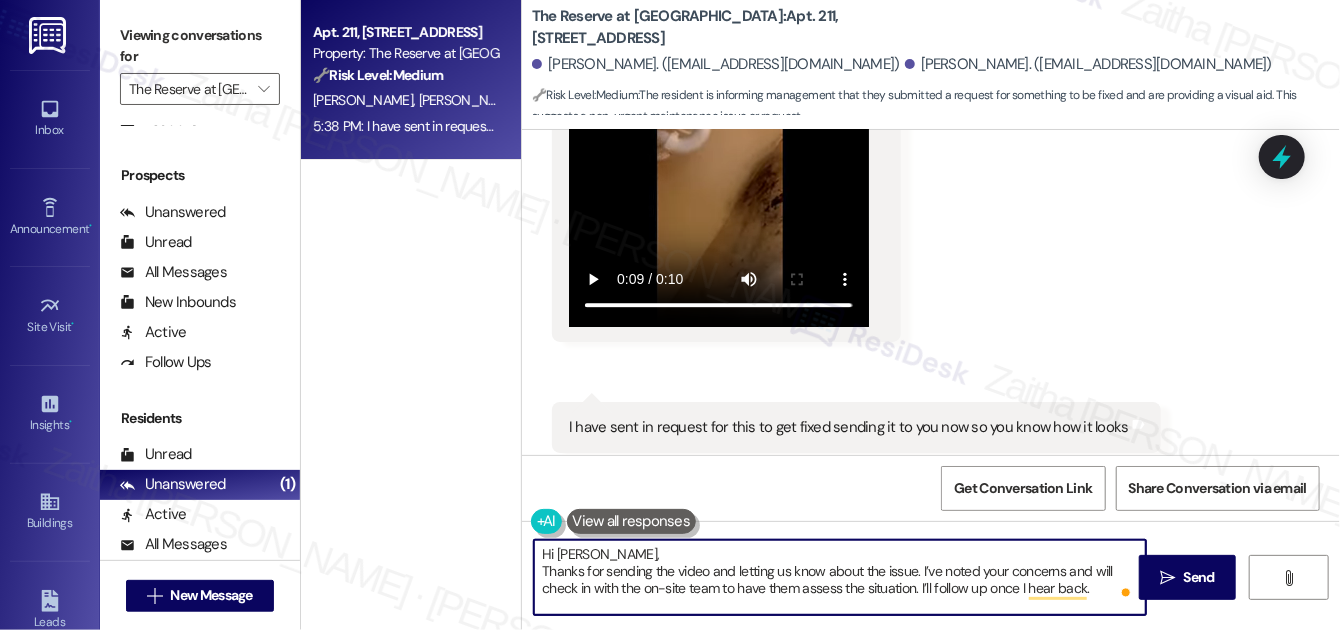click on "Hi Erica,
Thanks for sending the video and letting us know about the issue. I’ve noted your concerns and will check in with the on-site team to have them assess the situation. I’ll follow up once I hear back." at bounding box center (840, 577) 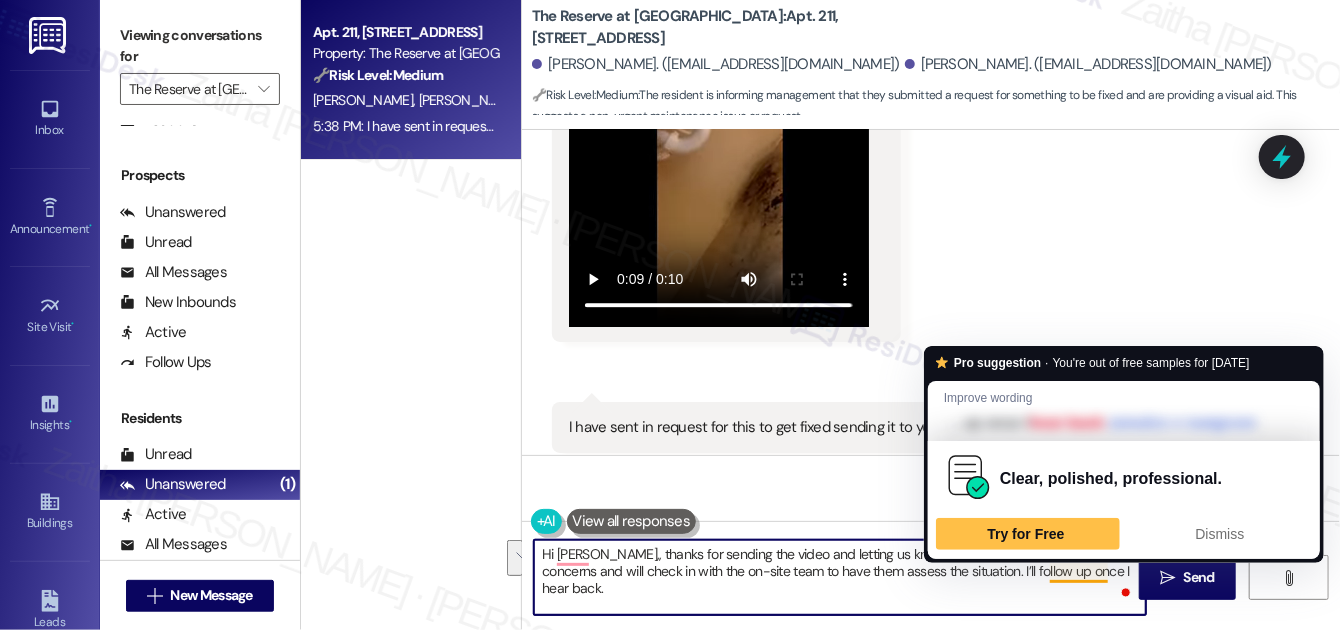 drag, startPoint x: 965, startPoint y: 551, endPoint x: 1112, endPoint y: 568, distance: 147.97972 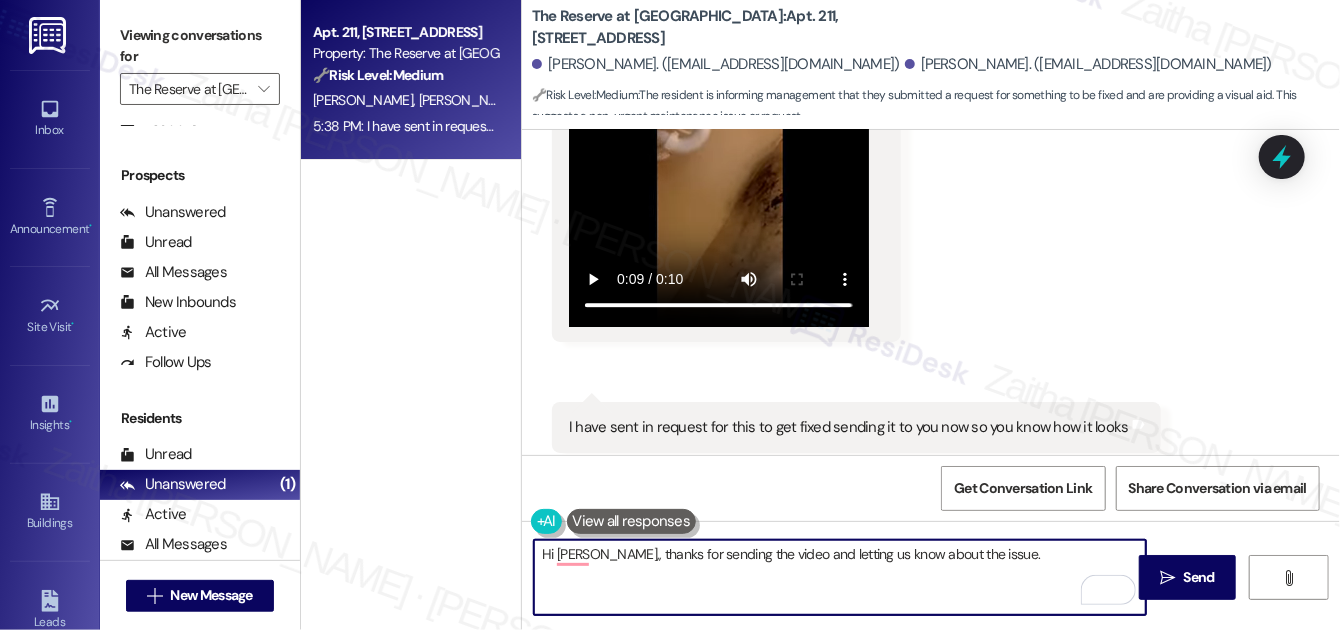 paste on "I’m sorry you’re dealing with this—it definitely looks frustrating. I’ve noted your concerns and will check in with the on-site team to have them assess the situation. I’ll follow up once I hear back." 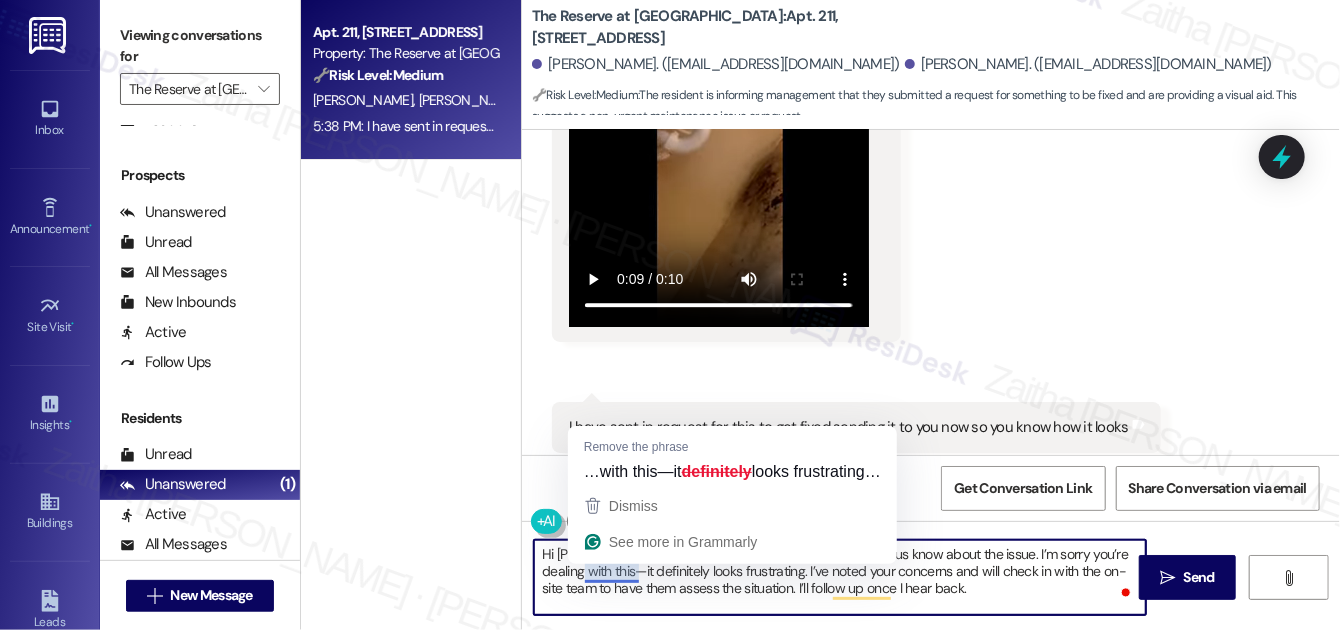 click on "Hi Erica, thanks for sending the video and letting us know about the issue. I’m sorry you’re dealing with this—it definitely looks frustrating. I’ve noted your concerns and will check in with the on-site team to have them assess the situation. I’ll follow up once I hear back." at bounding box center [840, 577] 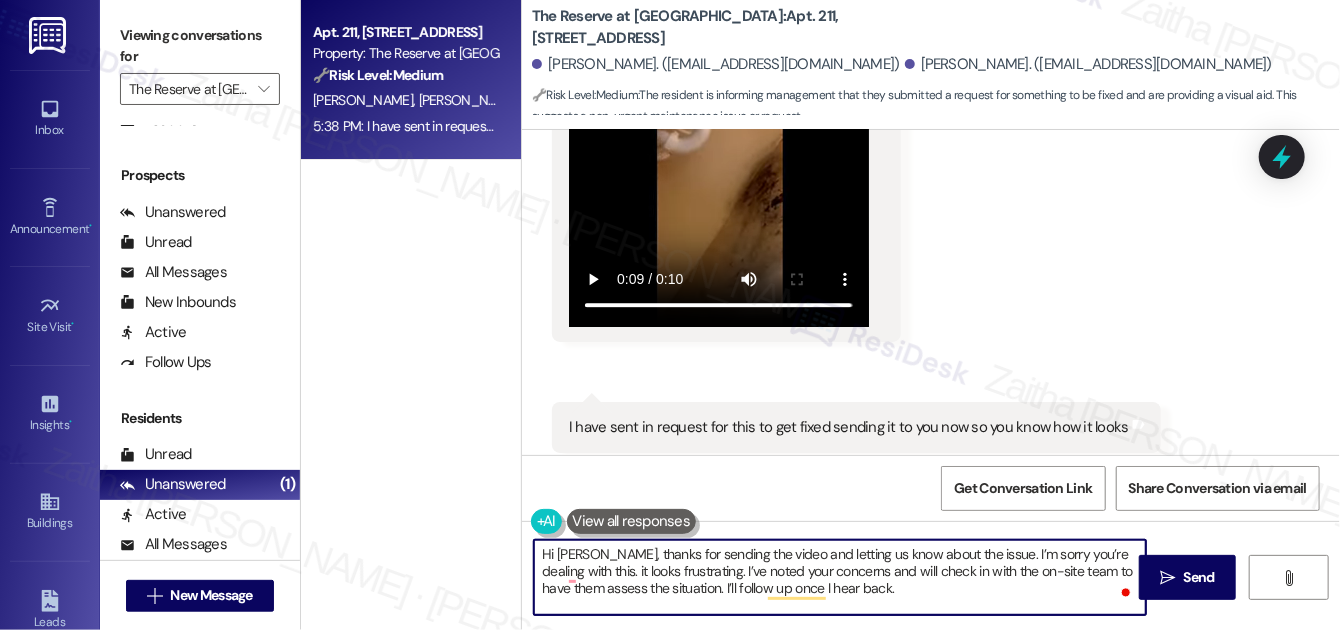 click on "Hi Erica, thanks for sending the video and letting us know about the issue. I’m sorry you’re dealing with this. it looks frustrating. I’ve noted your concerns and will check in with the on-site team to have them assess the situation. I’ll follow up once I hear back." at bounding box center [840, 577] 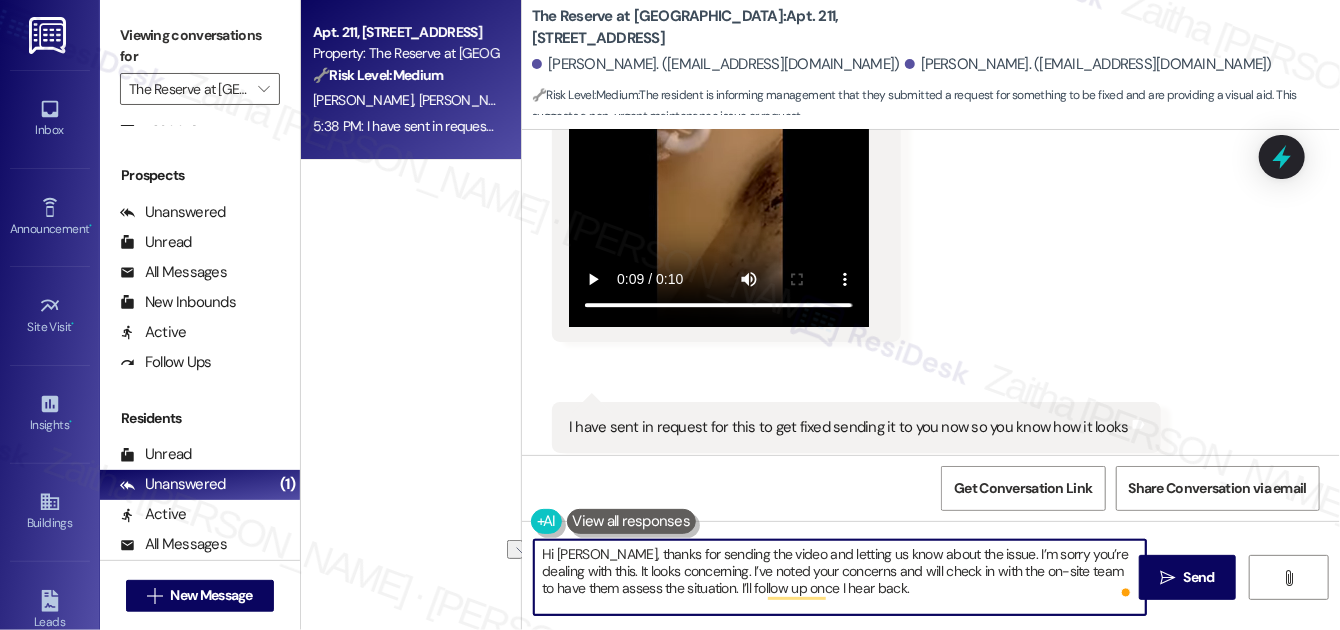 drag, startPoint x: 850, startPoint y: 570, endPoint x: 682, endPoint y: 566, distance: 168.0476 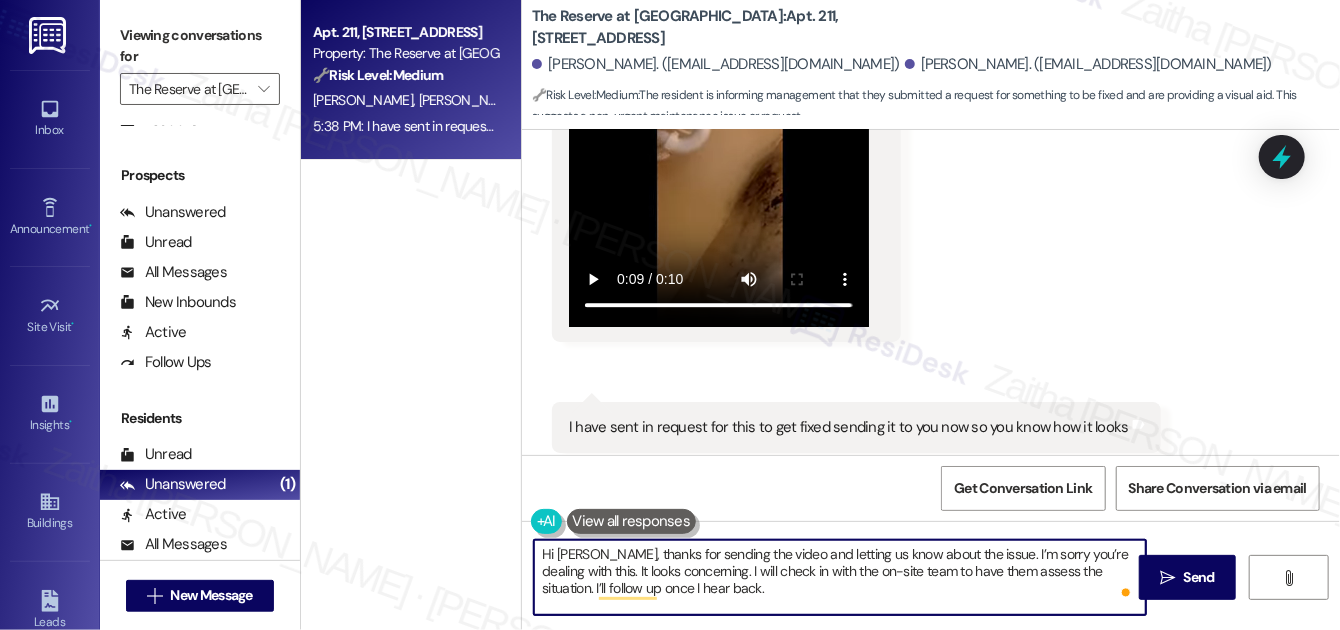 click on "Hi Erica, thanks for sending the video and letting us know about the issue. I’m sorry you’re dealing with this. It looks concerning. I will check in with the on-site team to have them assess the situation. I’ll follow up once I hear back." at bounding box center (840, 577) 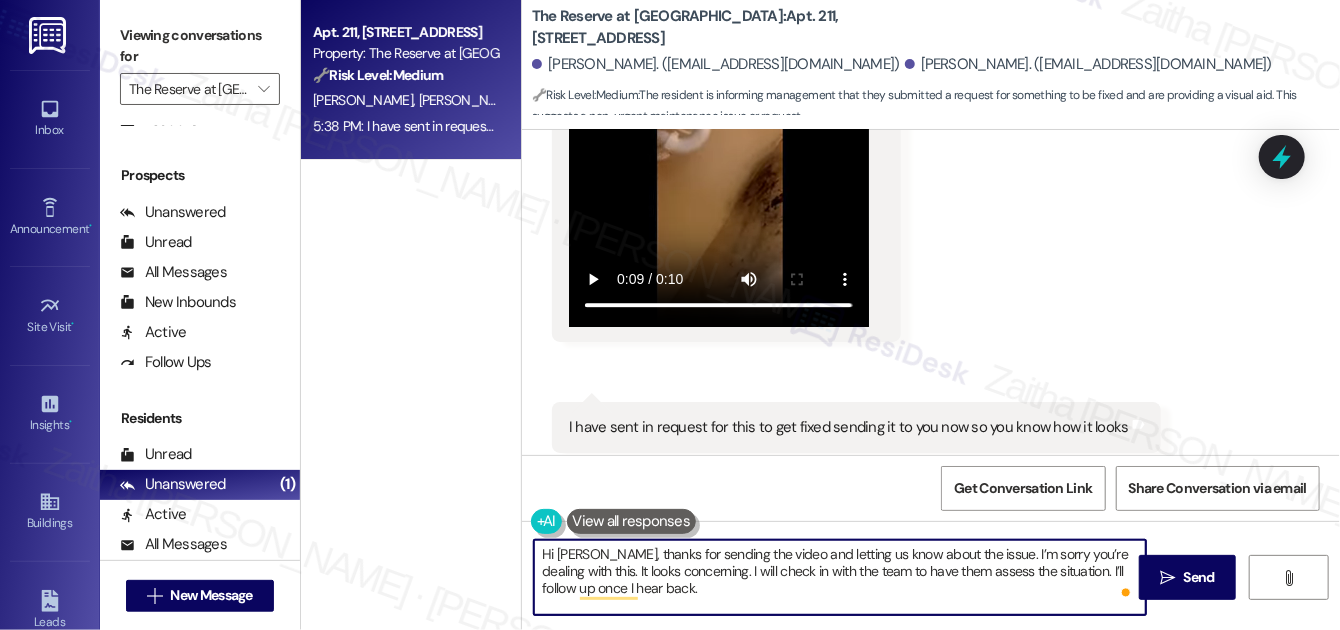 click on "Hi Erica, thanks for sending the video and letting us know about the issue. I’m sorry you’re dealing with this. It looks concerning. I will check in with the team to have them assess the situation. I’ll follow up once I hear back." at bounding box center (840, 577) 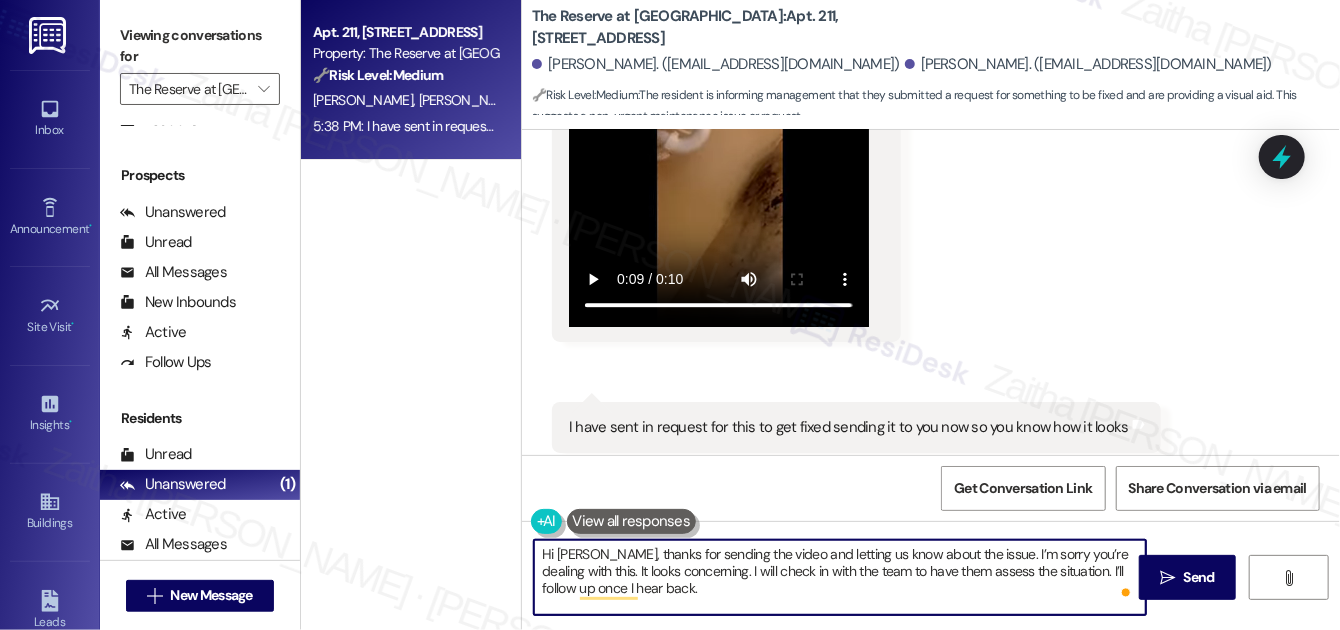 click on "Hi Erica, thanks for sending the video and letting us know about the issue. I’m sorry you’re dealing with this. It looks concerning. I will check in with the team to have them assess the situation. I’ll follow up once I hear back." at bounding box center [840, 577] 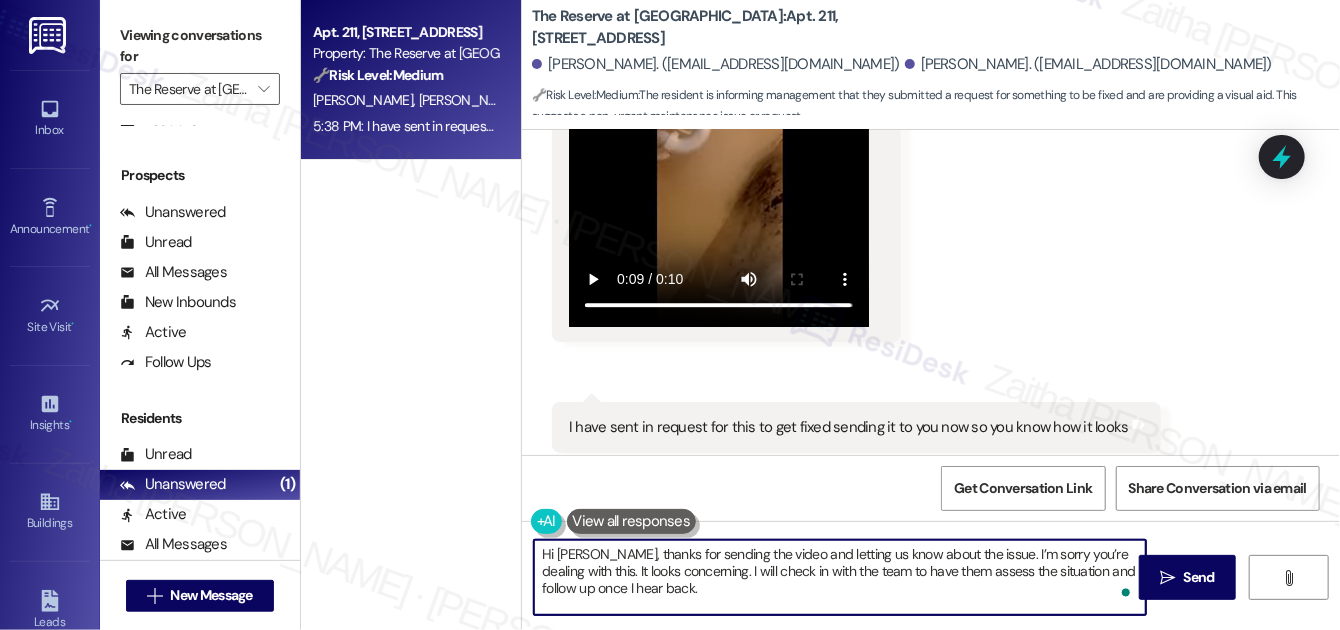 click on "Hi Erica, thanks for sending the video and letting us know about the issue. I’m sorry you’re dealing with this. It looks concerning. I will check in with the team to have them assess the situation and follow up once I hear back." at bounding box center (840, 577) 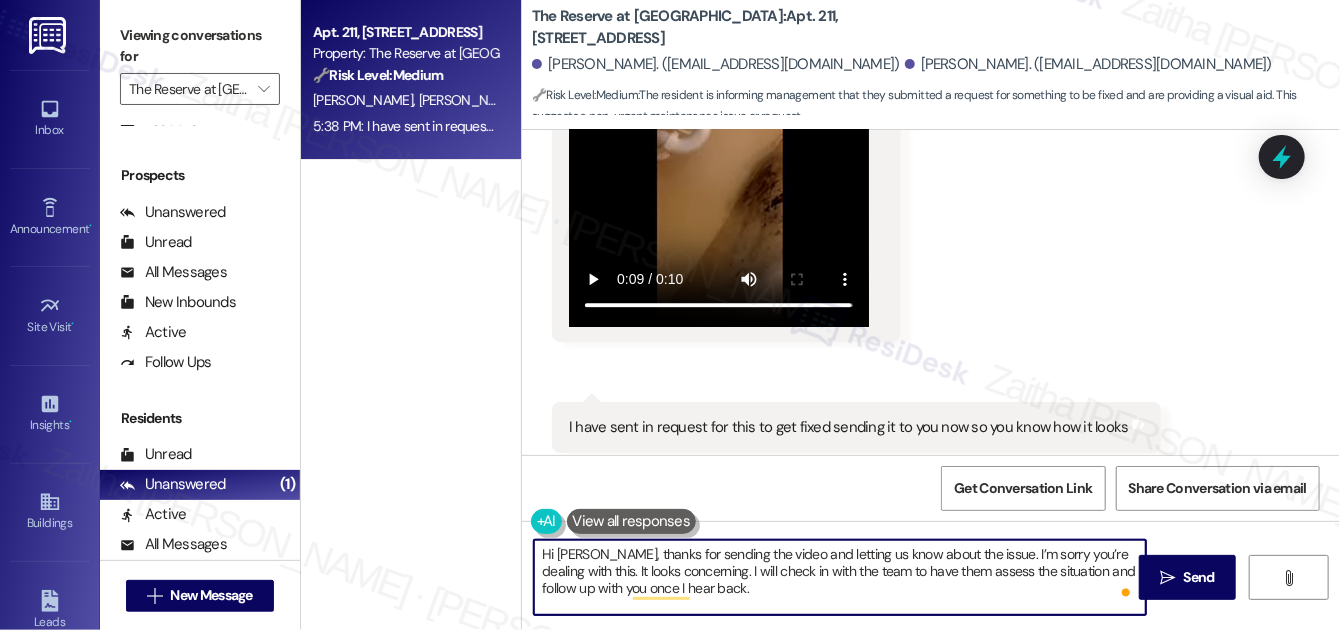 click on "Hi Erica, thanks for sending the video and letting us know about the issue. I’m sorry you’re dealing with this. It looks concerning. I will check in with the team to have them assess the situation and follow up with you once I hear back." at bounding box center (840, 577) 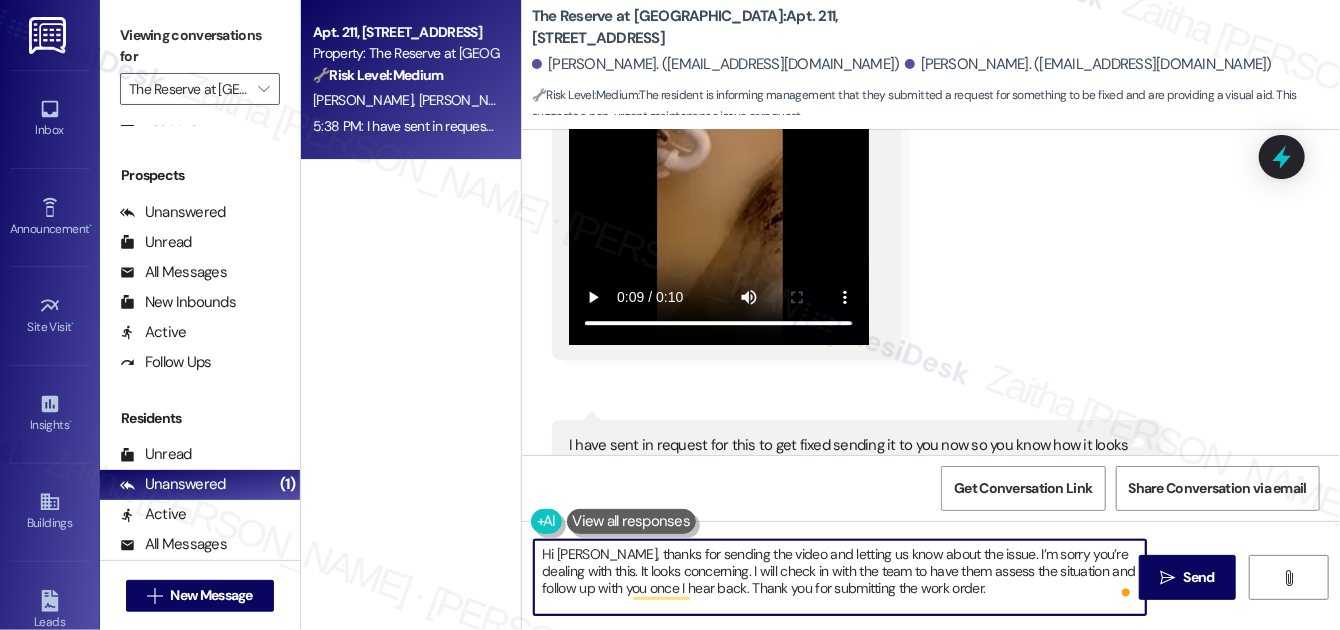 scroll, scrollTop: 2391, scrollLeft: 0, axis: vertical 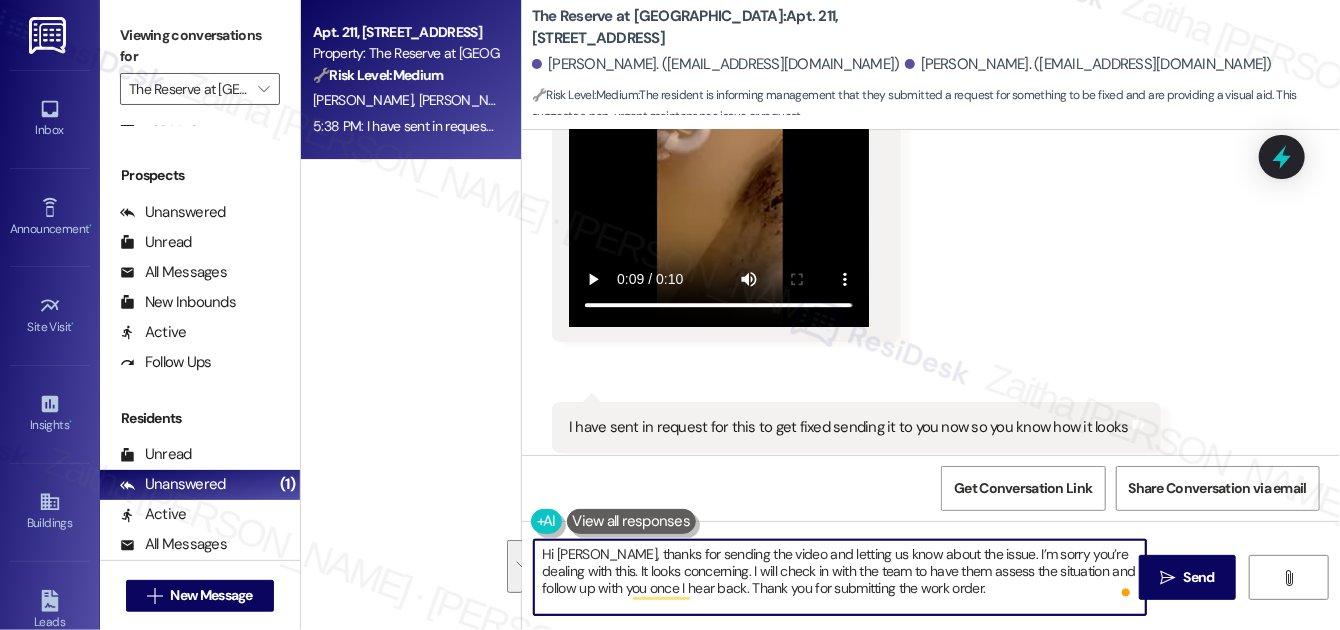 drag, startPoint x: 535, startPoint y: 552, endPoint x: 993, endPoint y: 596, distance: 460.10867 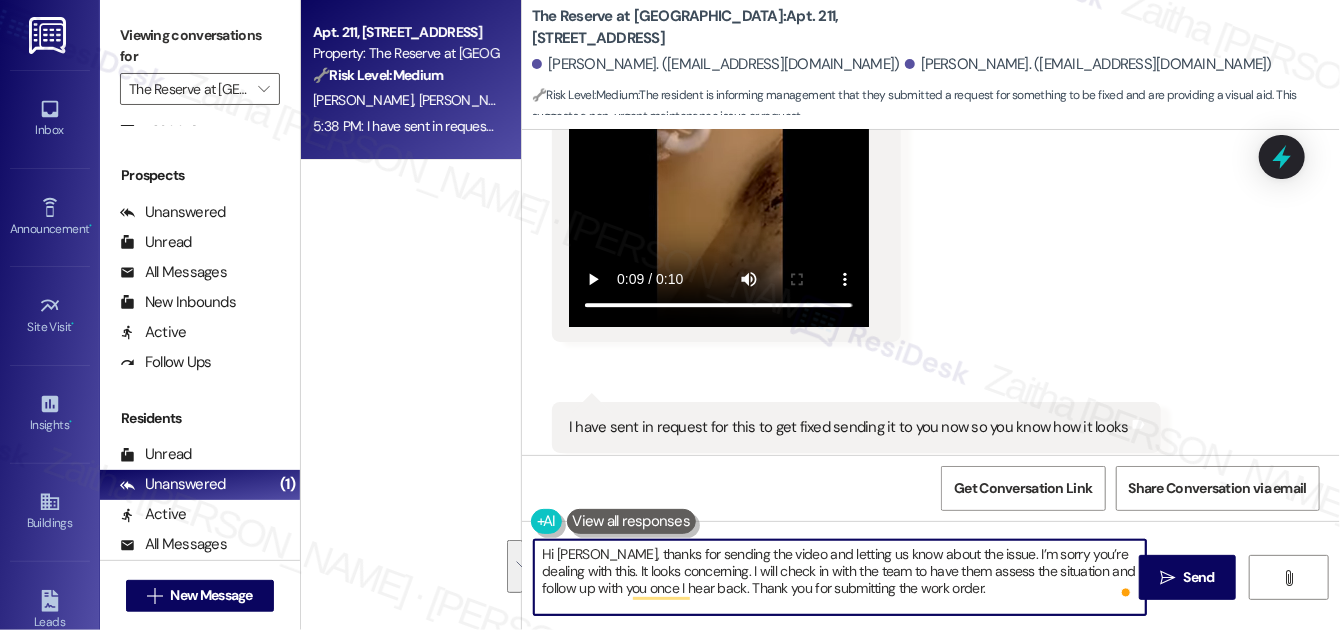 click on "Hi Erica, thanks for sending the video and letting us know about the issue. I’m sorry you’re dealing with this. It looks concerning. I will check in with the team to have them assess the situation and follow up with you once I hear back. Thank you for submitting the work order." at bounding box center [840, 577] 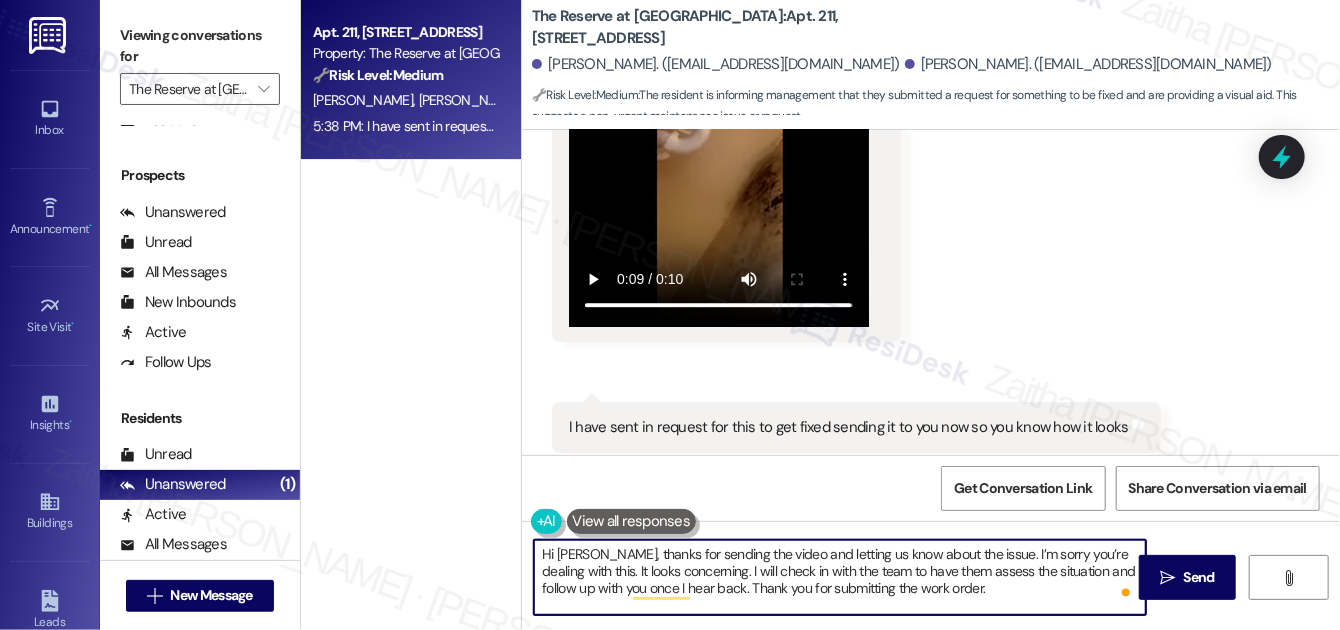click on "Hi Erica, thanks for sending the video and letting us know about the issue. I’m sorry you’re dealing with this. It looks concerning. I will check in with the team to have them assess the situation and follow up with you once I hear back. Thank you for submitting the work order." at bounding box center [840, 577] 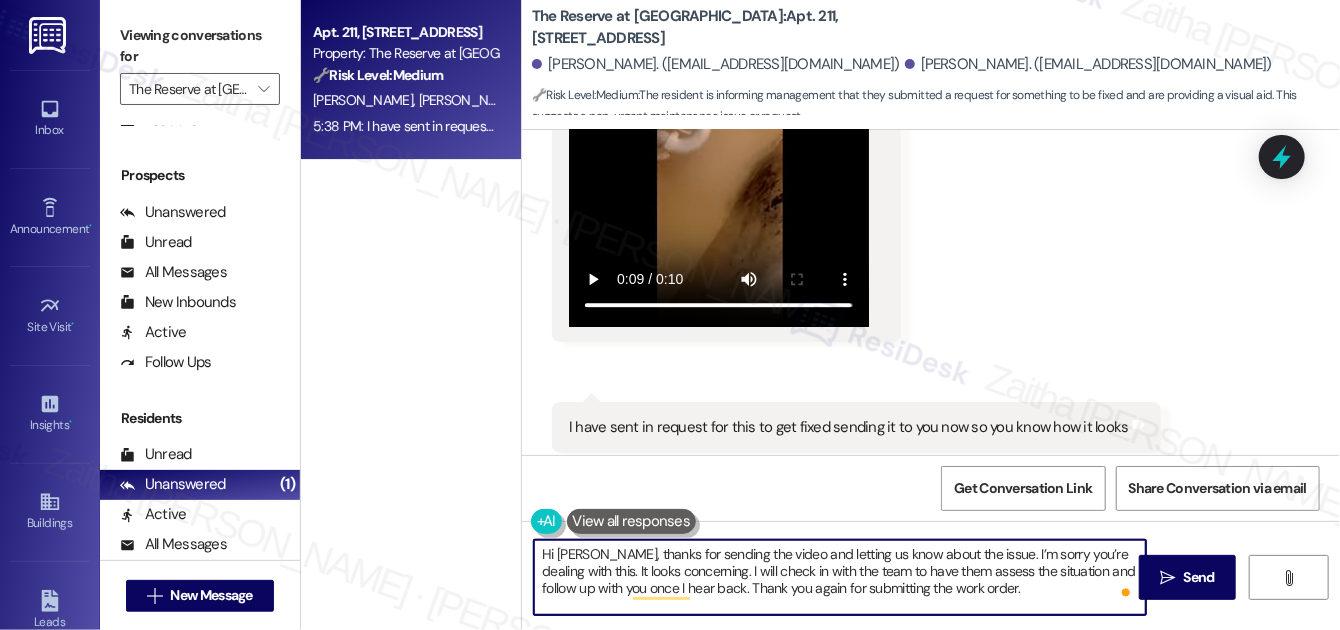 click on "Hi Erica, thanks for sending the video and letting us know about the issue. I’m sorry you’re dealing with this. It looks concerning. I will check in with the team to have them assess the situation and follow up with you once I hear back. Thank you again for submitting the work order." at bounding box center (840, 577) 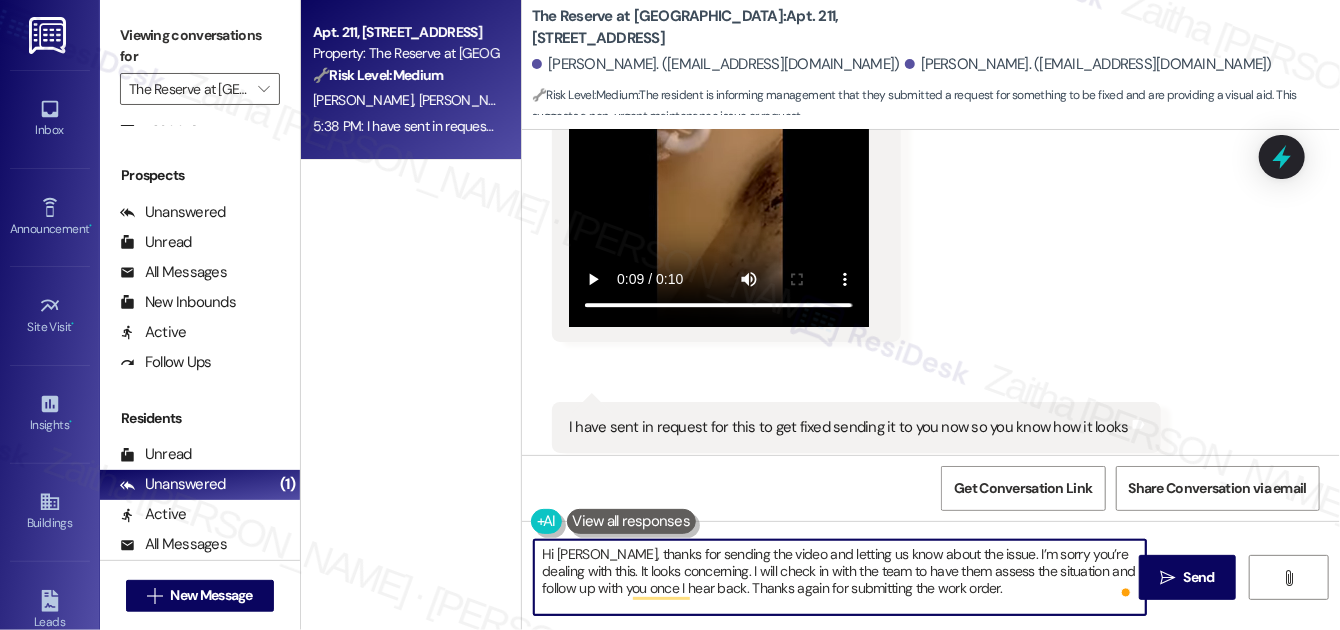 type on "Hi Erica, thanks for sending the video and letting us know about the issue. I’m sorry you’re dealing with this. It looks concerning. I will check in with the team to have them assess the situation and follow up with you once I hear back. Thanks again for submitting the work order." 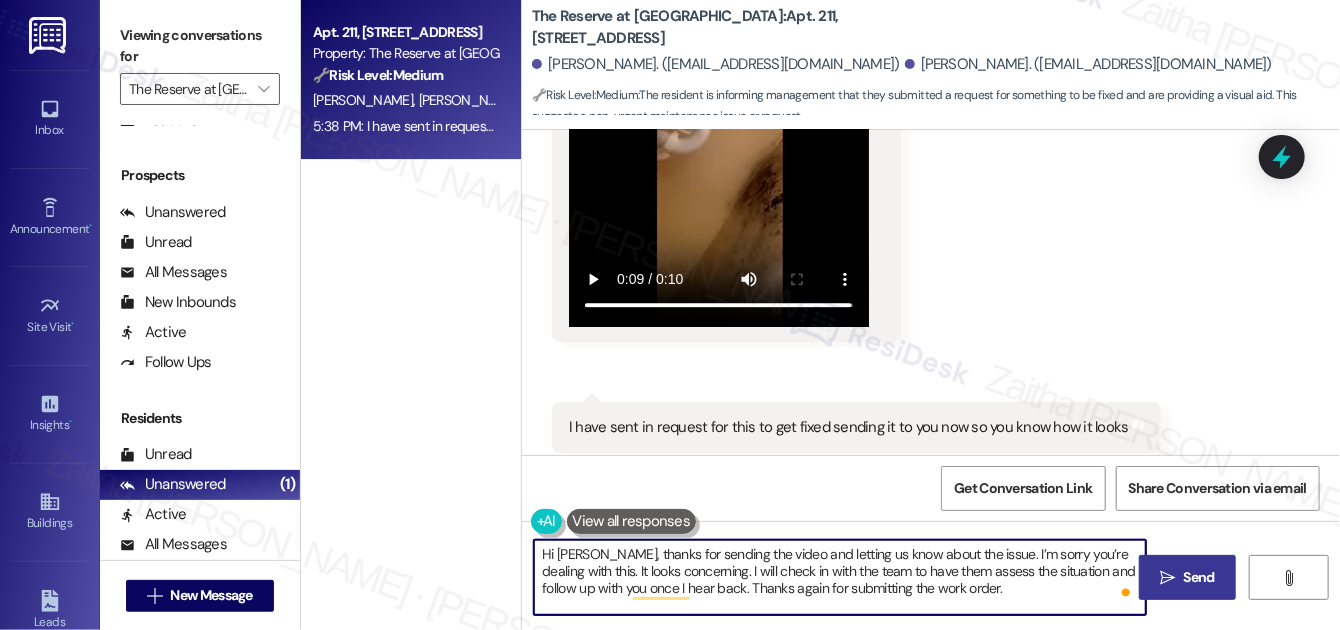 click on "Send" at bounding box center (1199, 577) 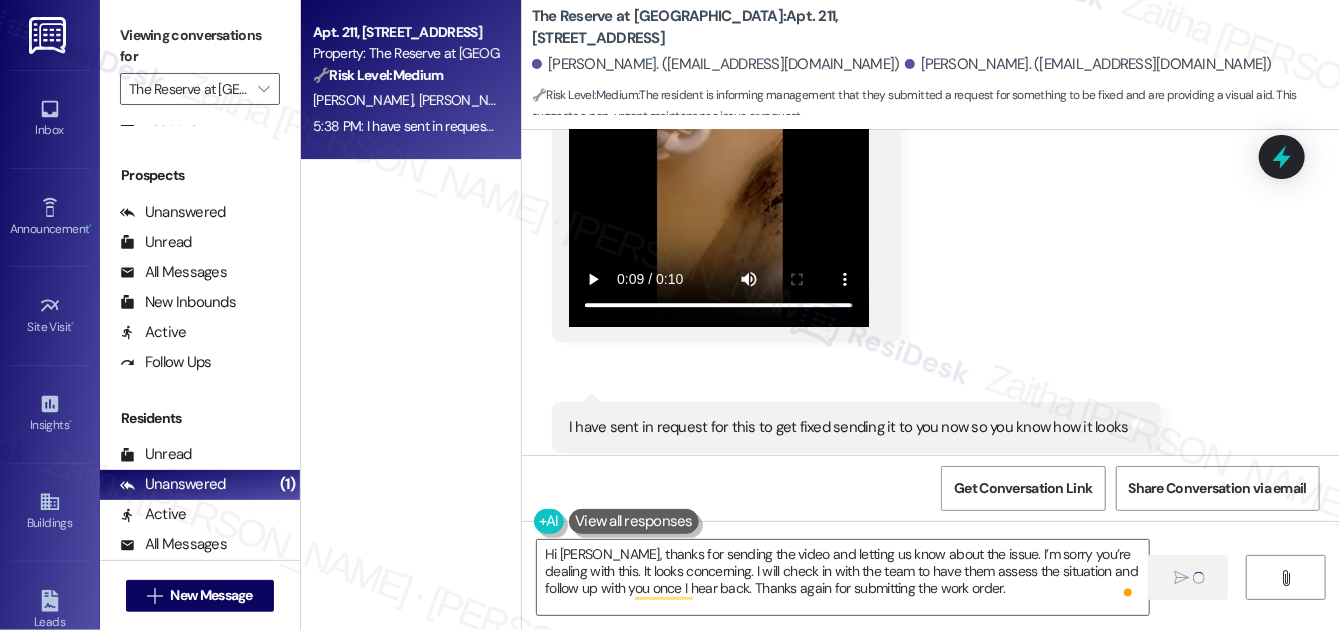 type 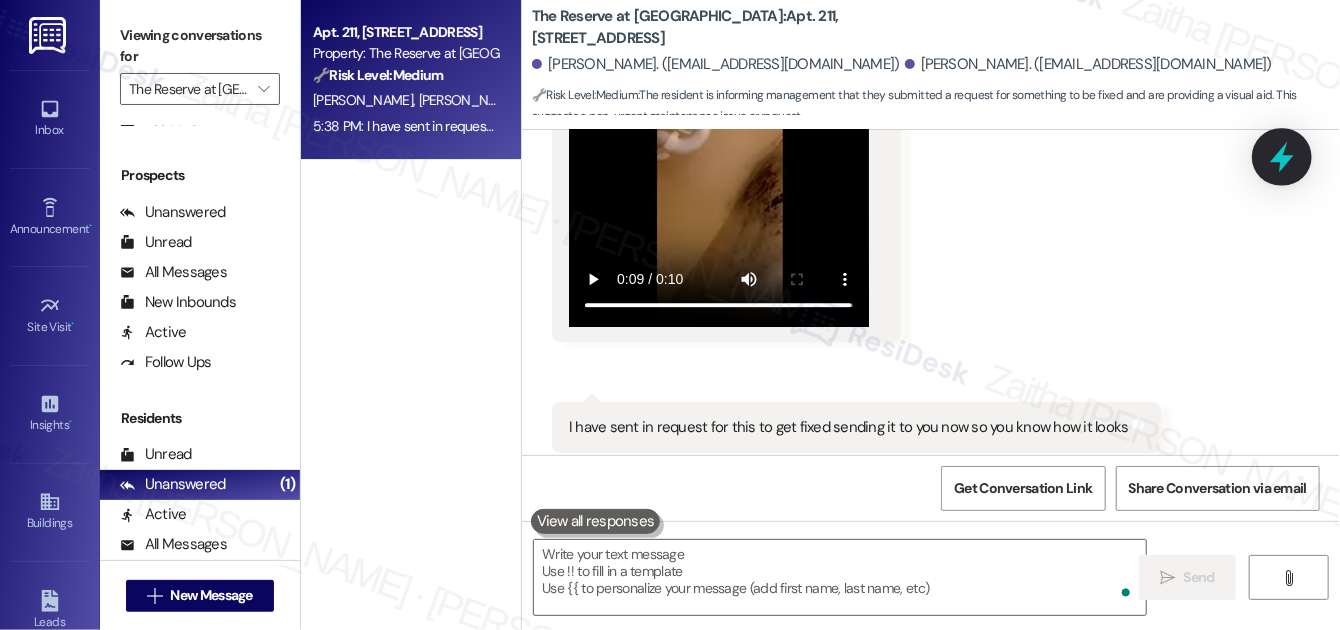 click 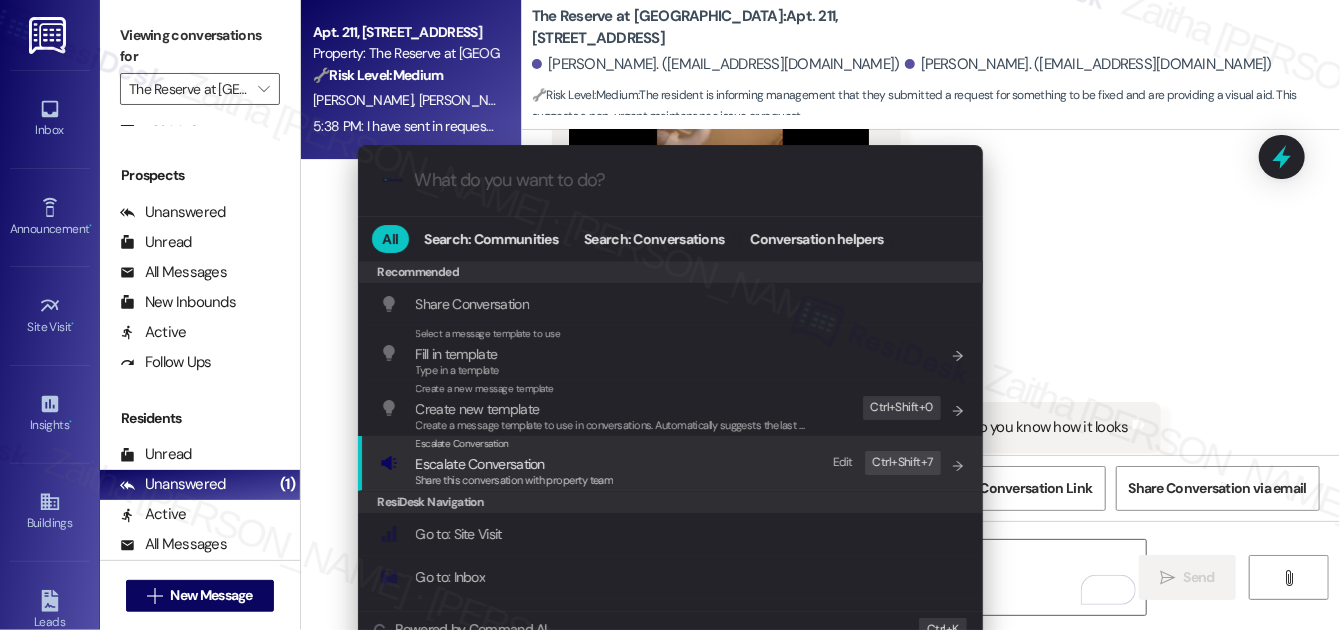 click on "Escalate Conversation" at bounding box center [480, 464] 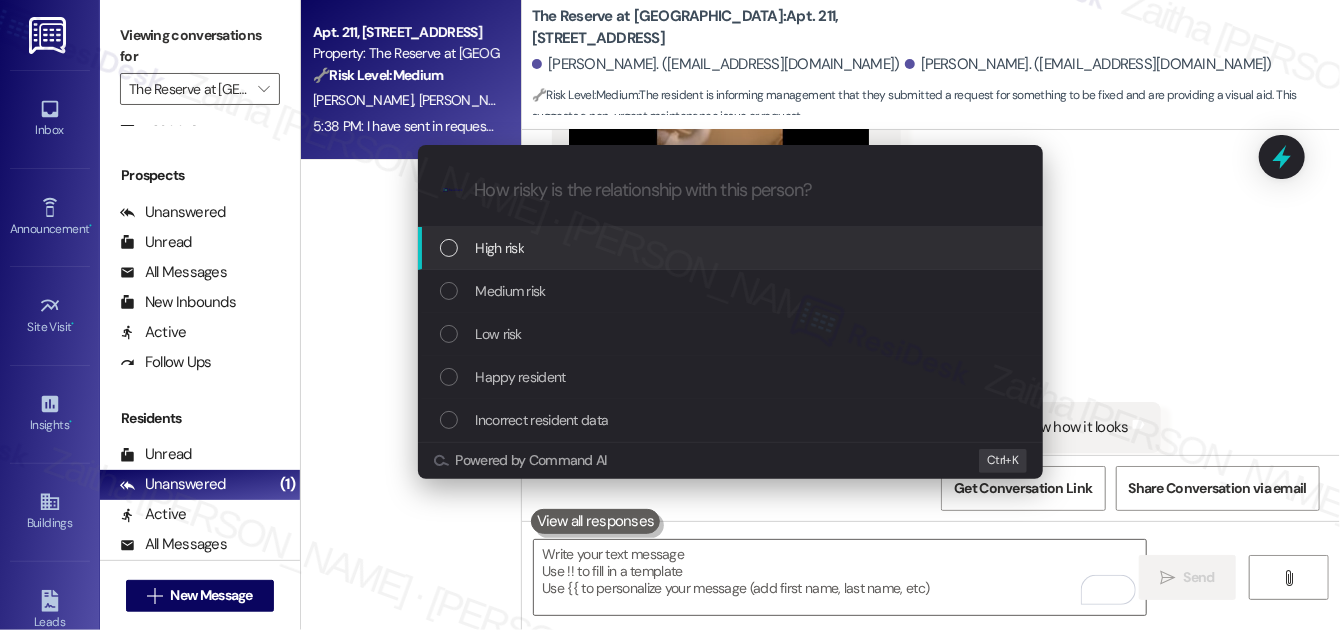 click on "High risk" at bounding box center [732, 248] 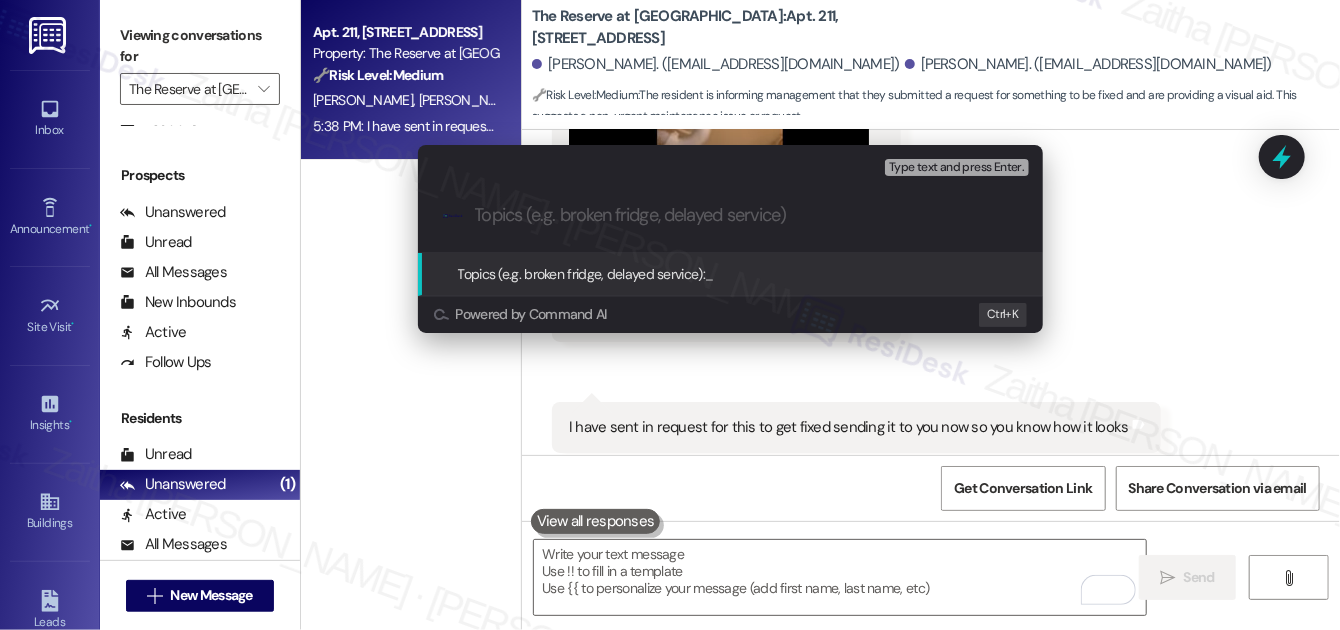 paste on "Follow Up on WO #1846-1 – Leak and Moisture Concern" 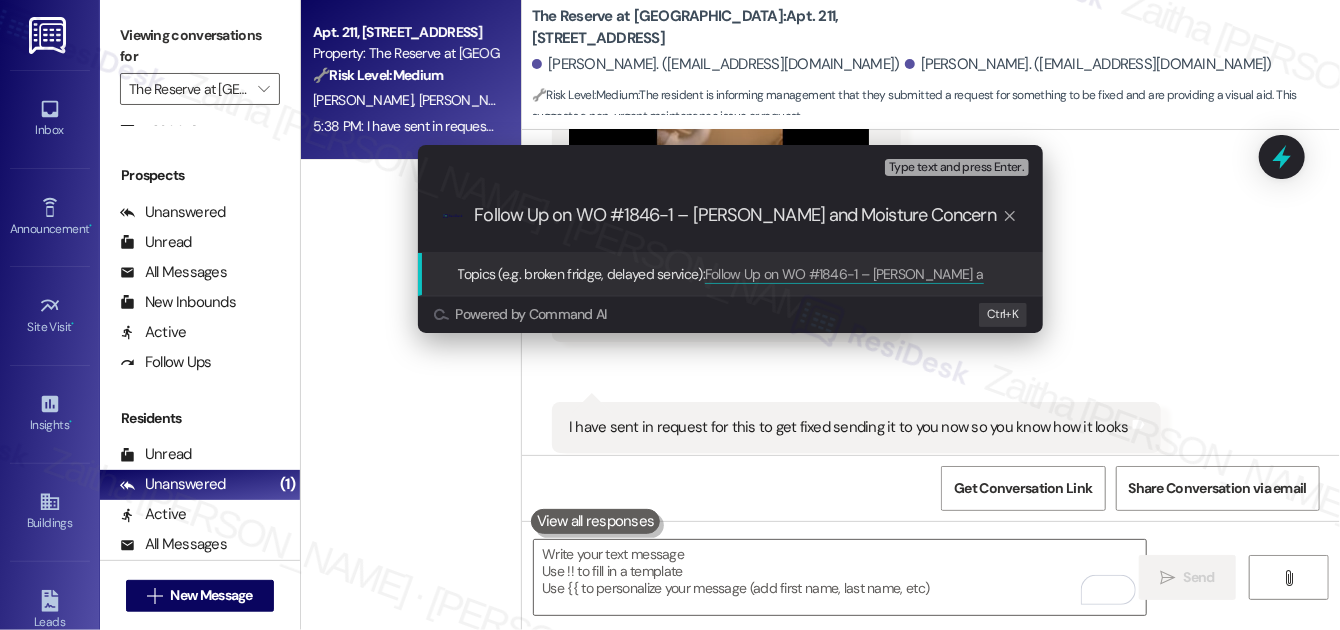 type 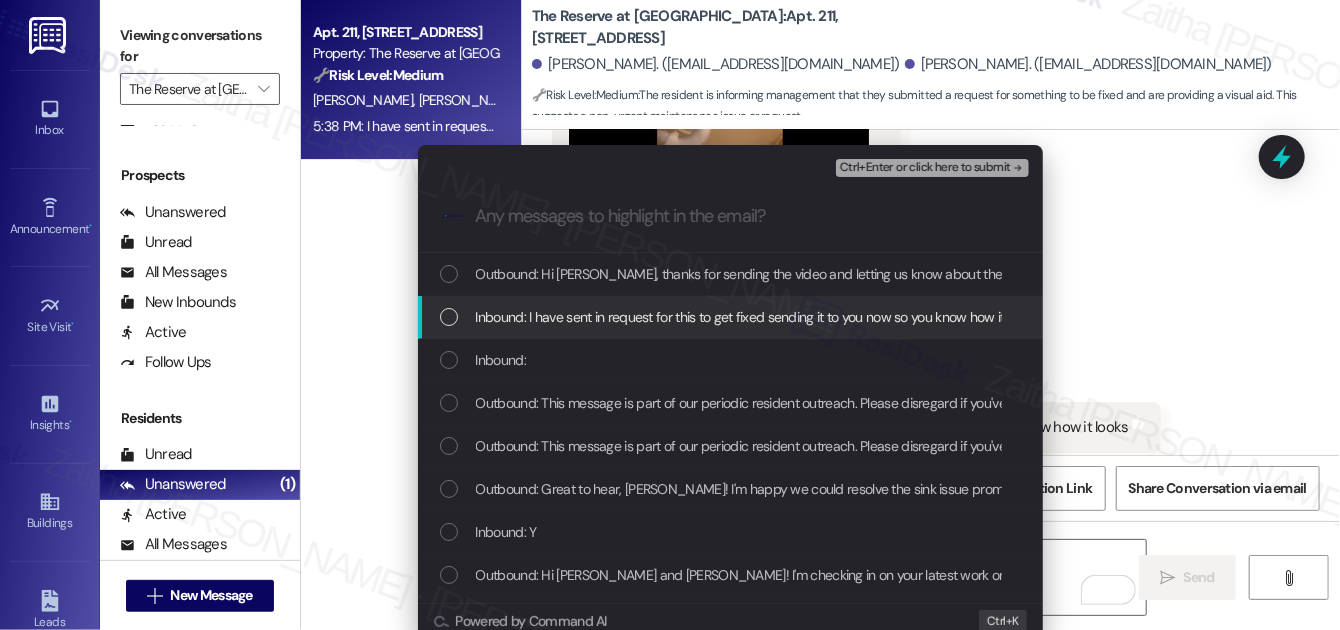 click at bounding box center (449, 317) 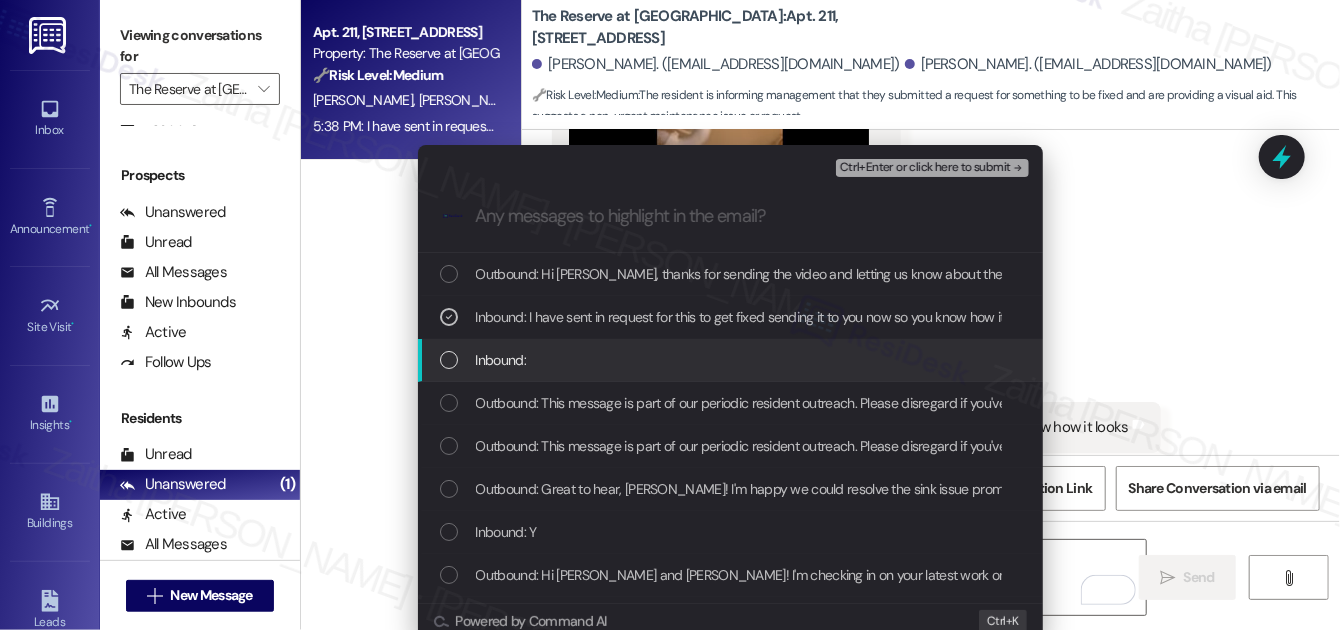 click at bounding box center [449, 360] 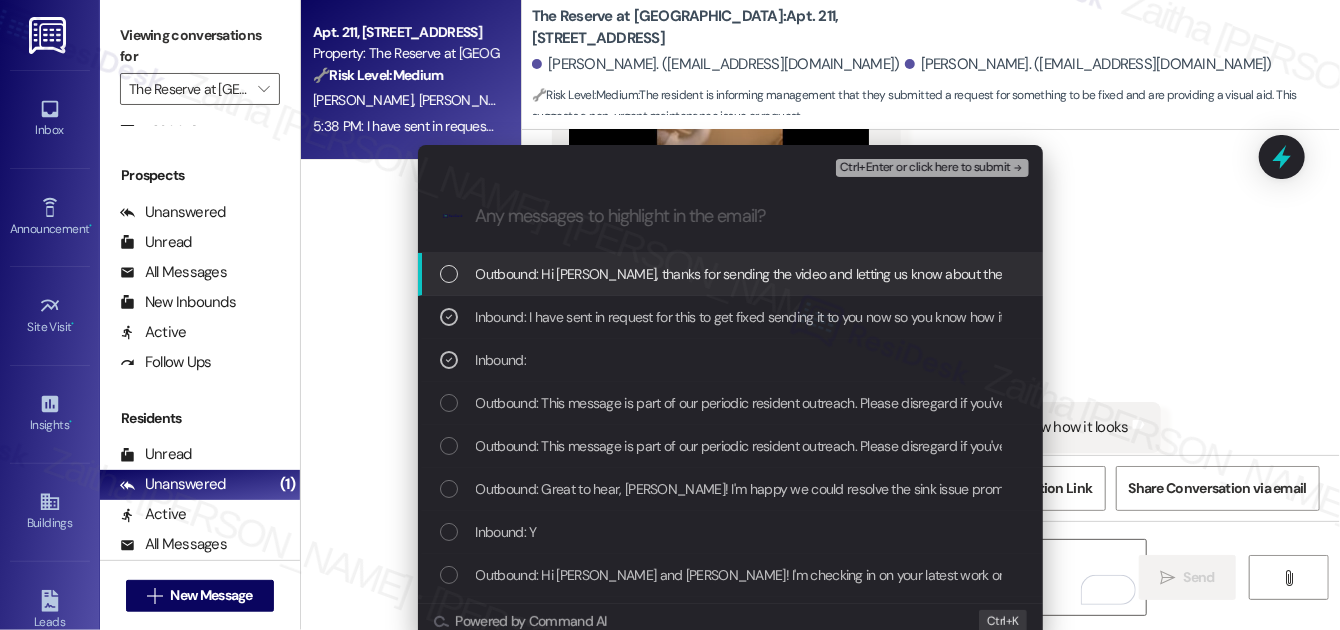 click on "Ctrl+Enter or click here to submit" at bounding box center [925, 168] 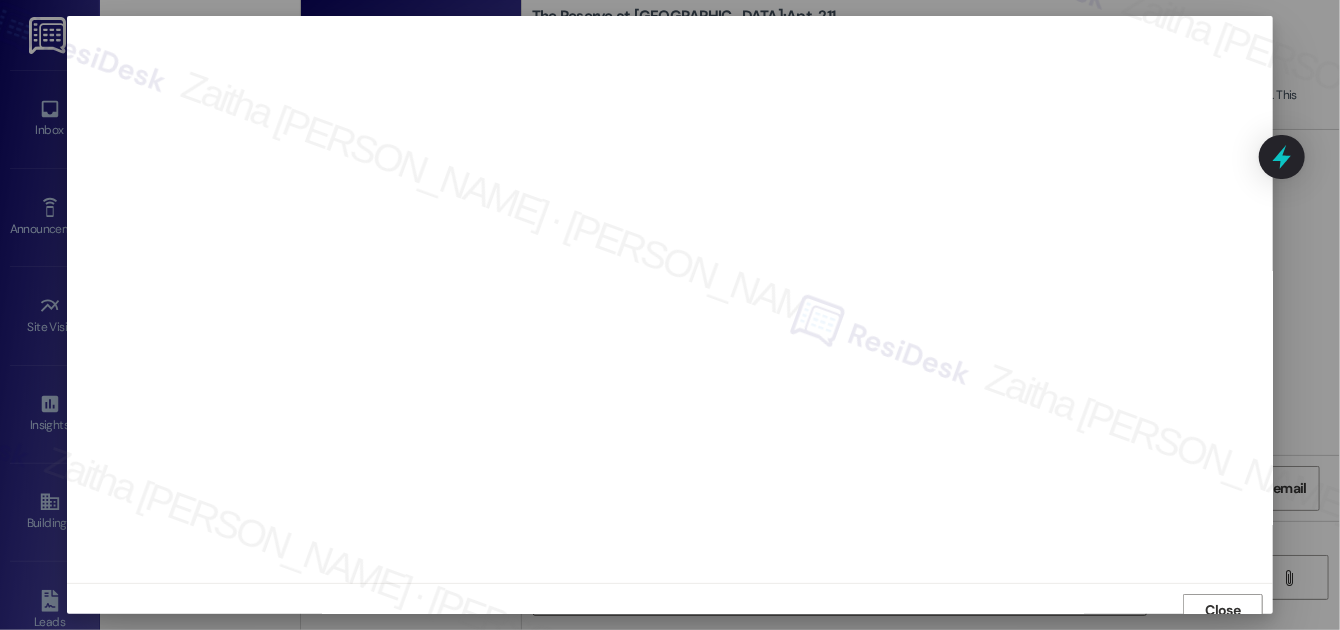 scroll, scrollTop: 11, scrollLeft: 0, axis: vertical 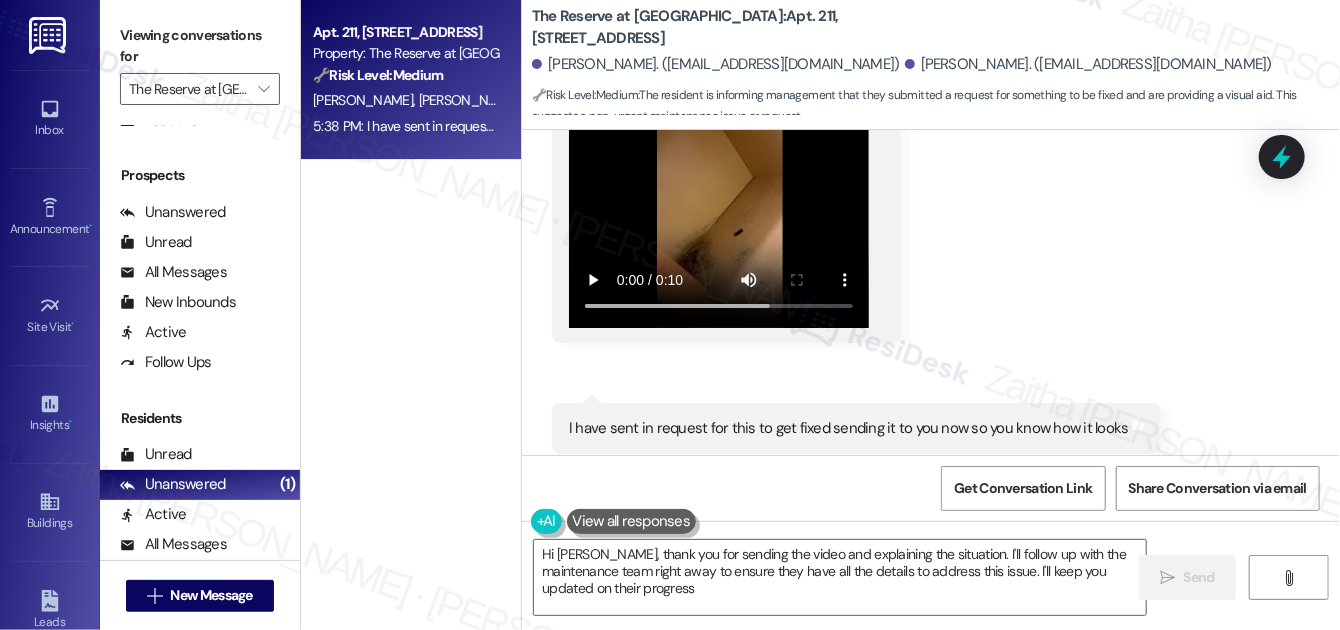 type on "Hi Erica, thank you for sending the video and explaining the situation. I'll follow up with the maintenance team right away to ensure they have all the details to address this issue. I'll keep you updated on their progress." 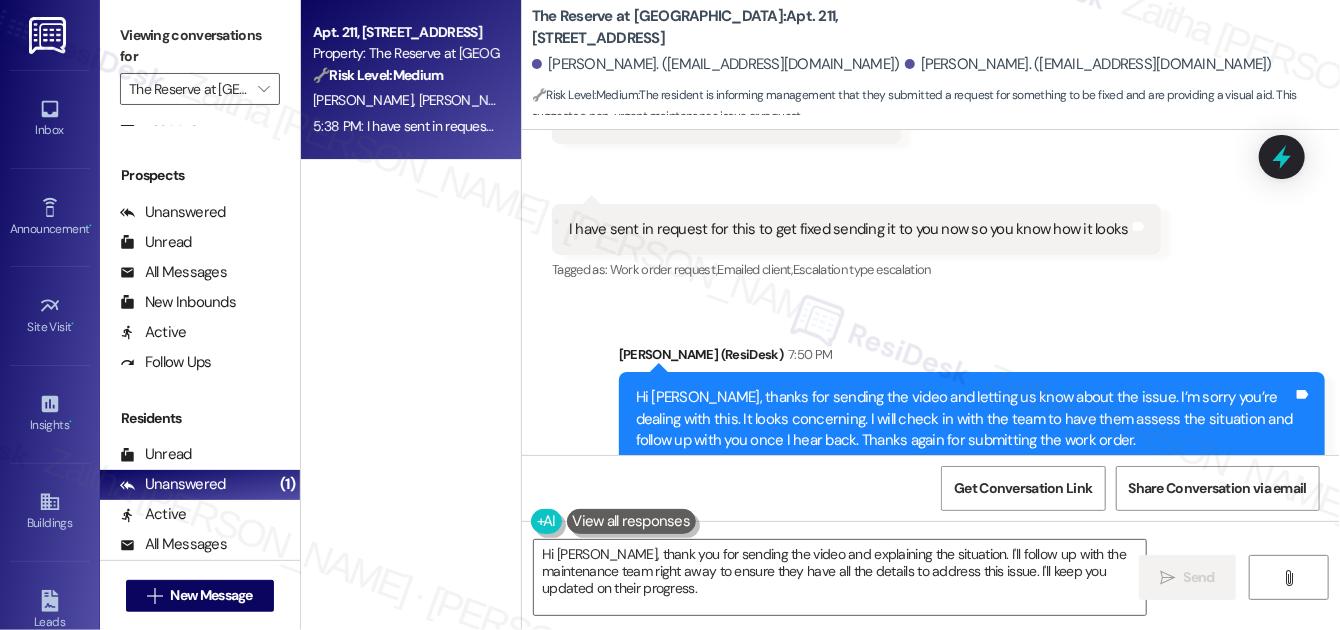 scroll, scrollTop: 2602, scrollLeft: 0, axis: vertical 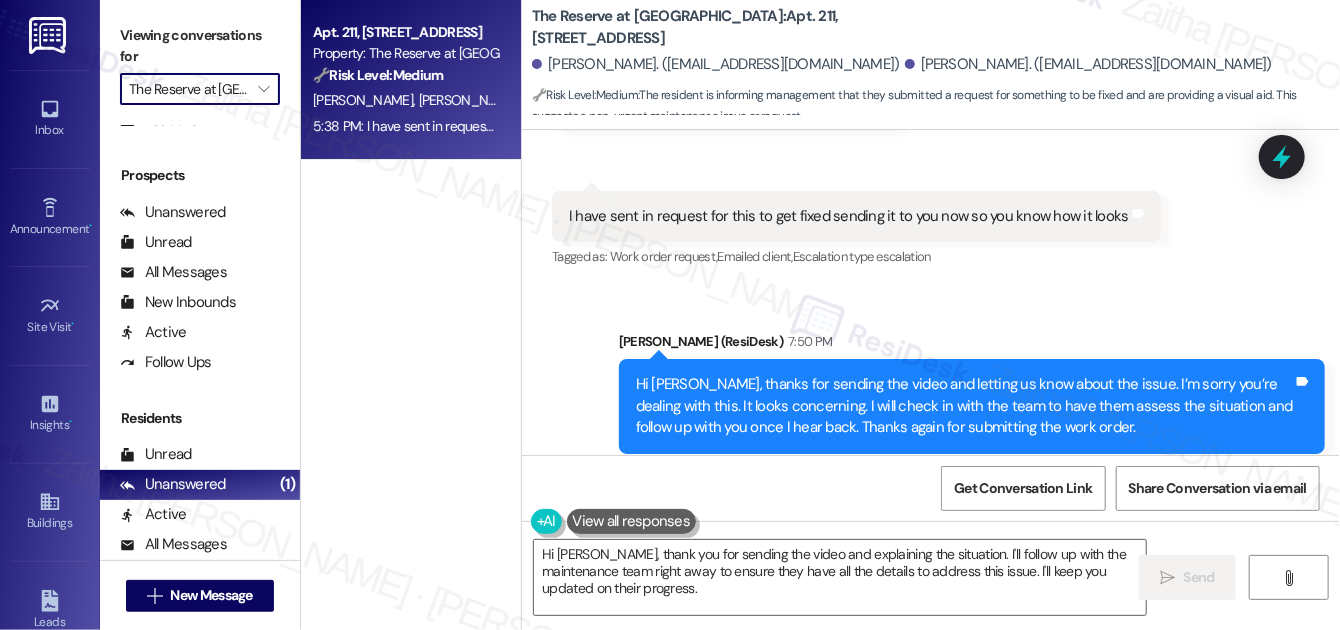 click on "The Reserve at [GEOGRAPHIC_DATA]" at bounding box center [188, 89] 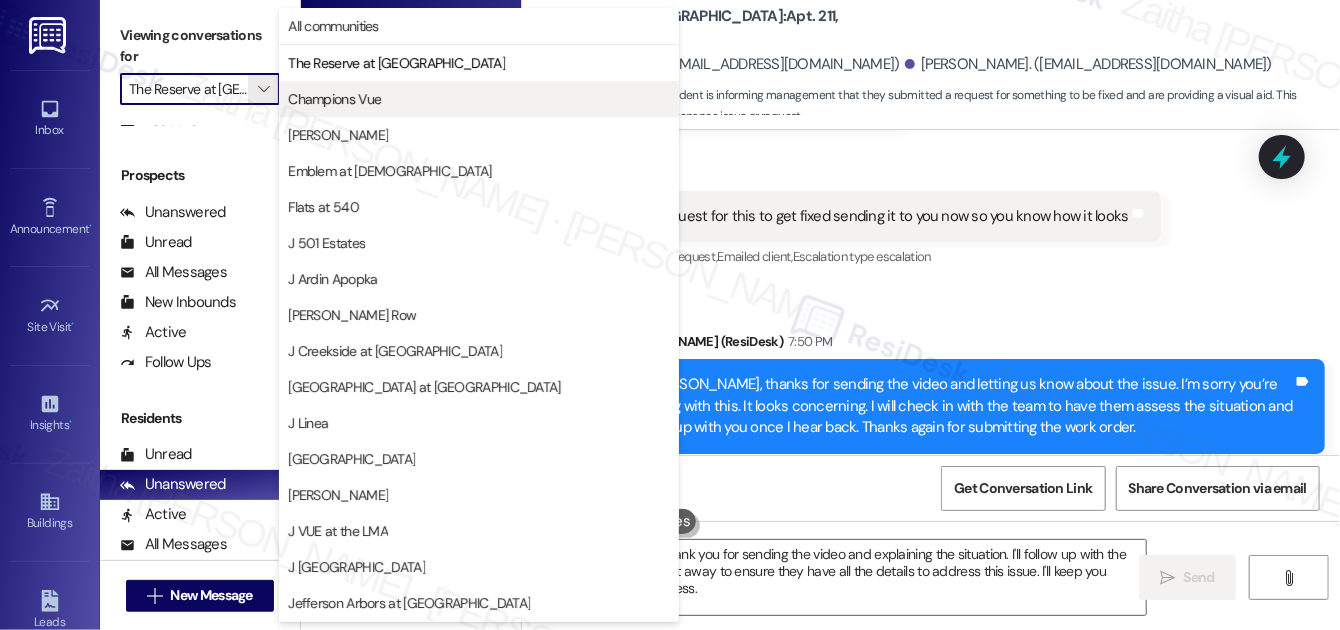 click on "Champions Vue" at bounding box center [334, 99] 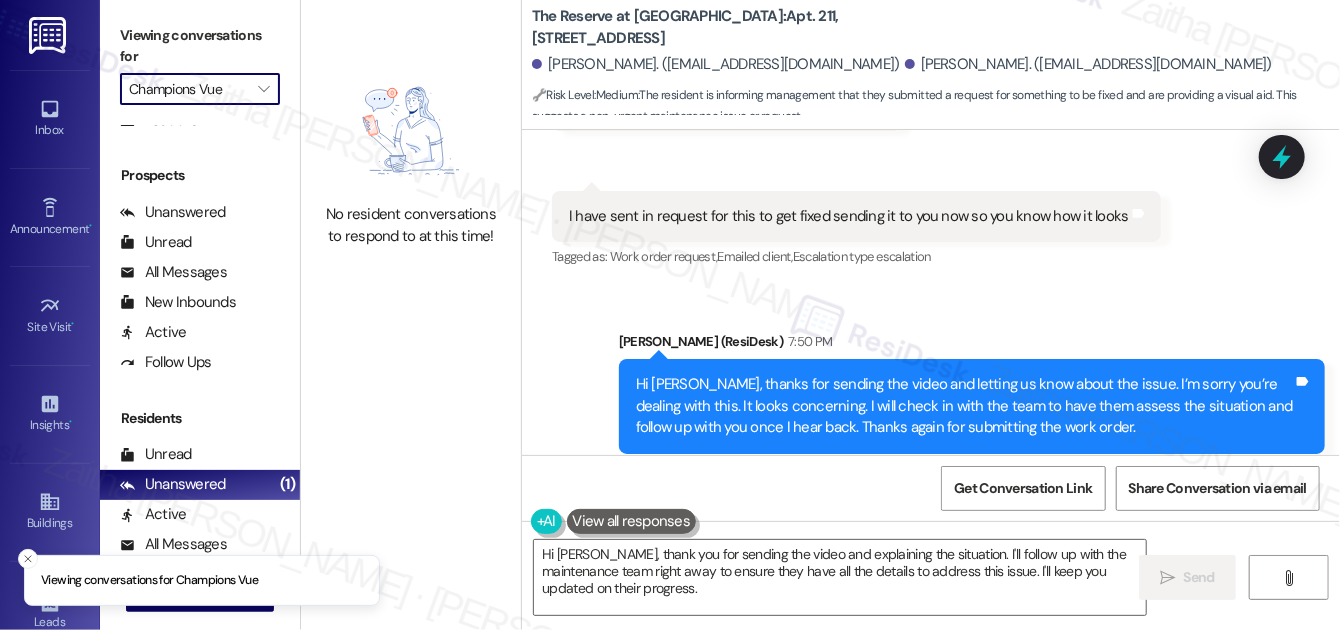 click on "Champions Vue" at bounding box center (188, 89) 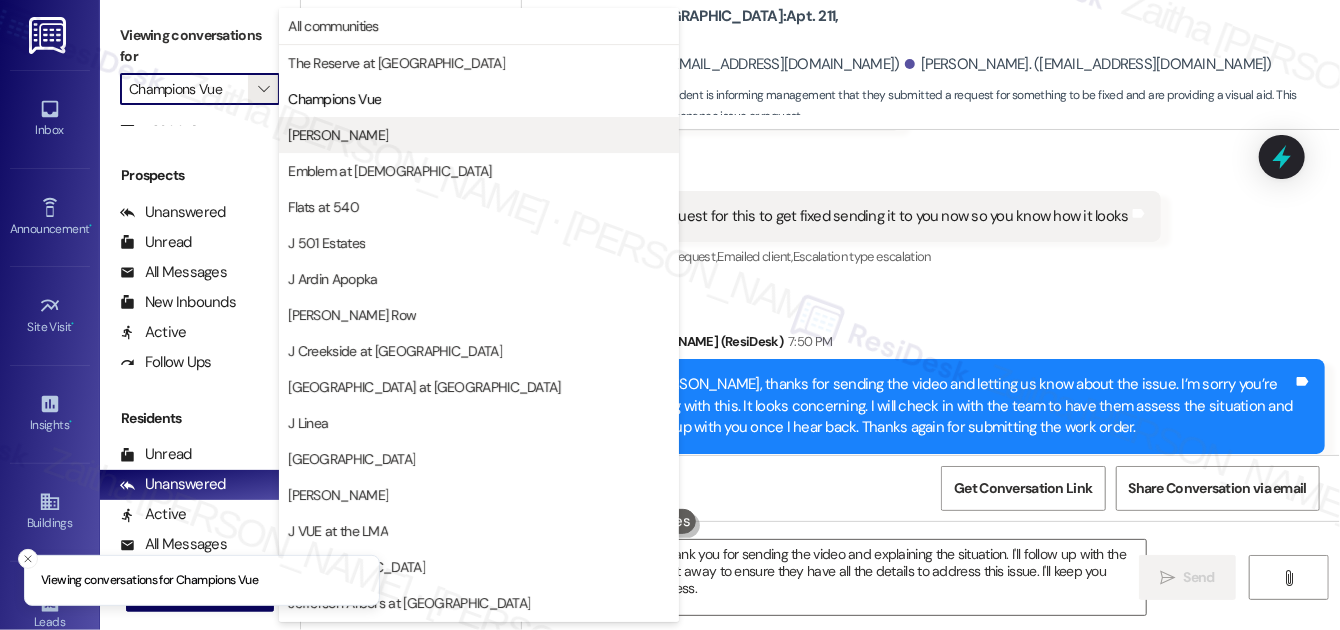 click on "[PERSON_NAME]" at bounding box center [479, 135] 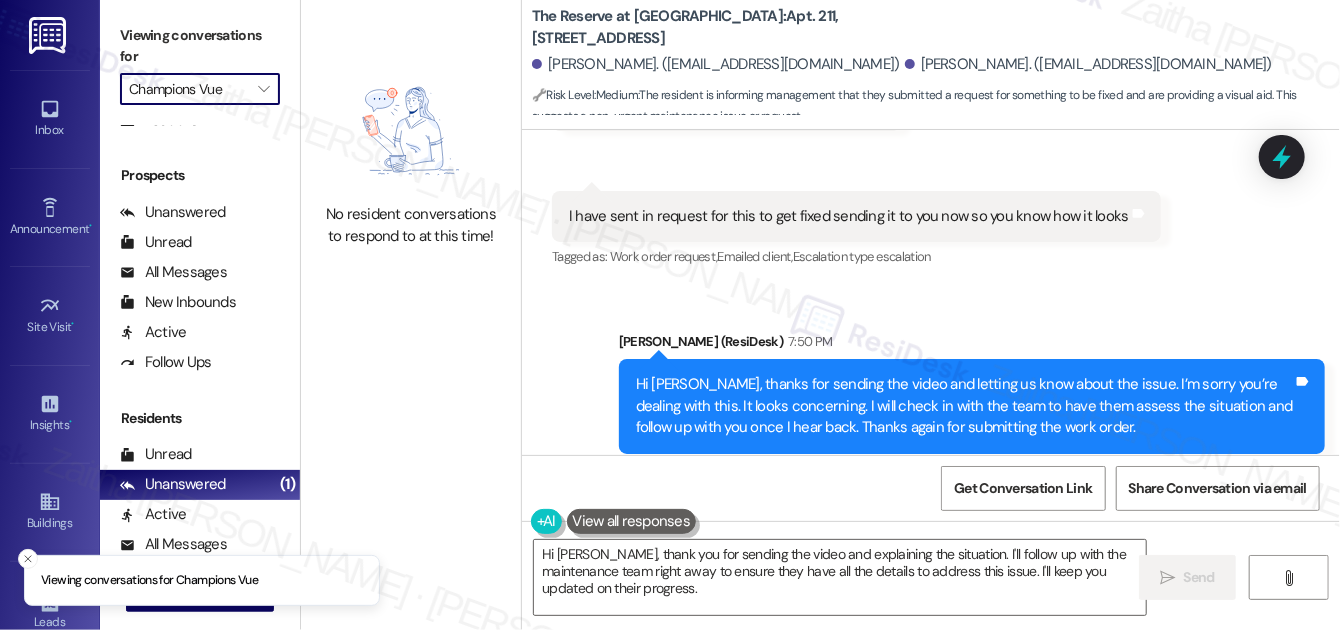 type on "[PERSON_NAME]" 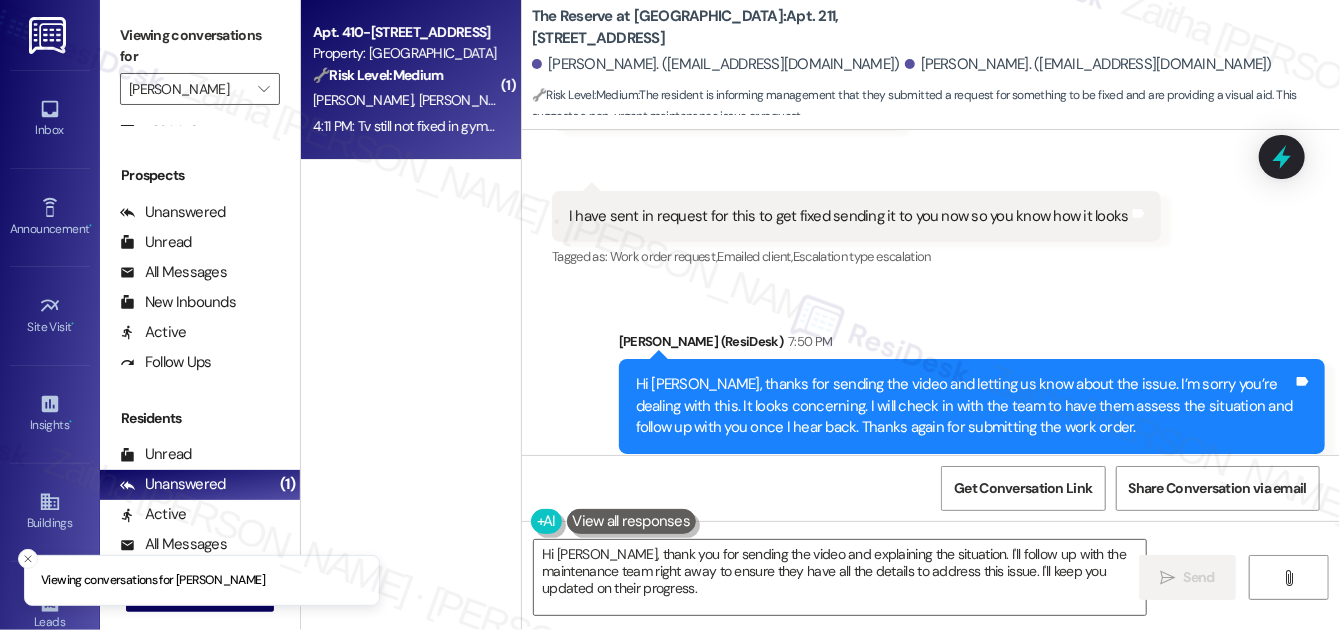 click on "B. Thacker Z. Michaeloff" at bounding box center (405, 100) 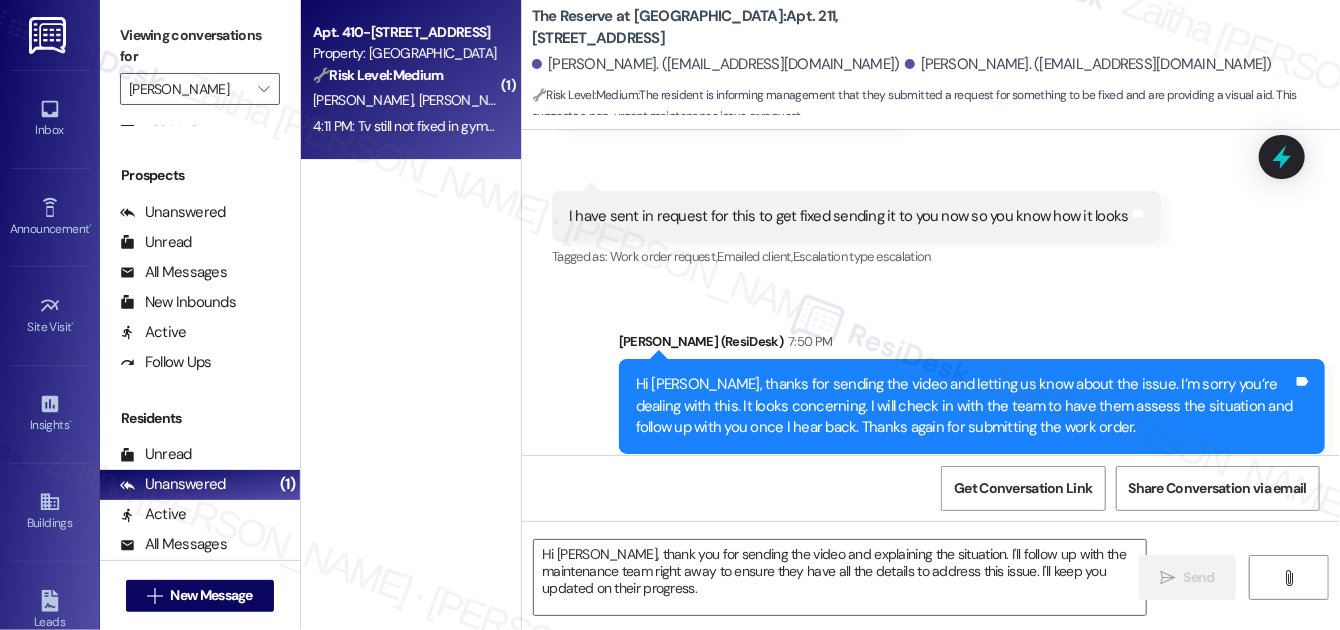 type on "Fetching suggested responses. Please feel free to read through the conversation in the meantime." 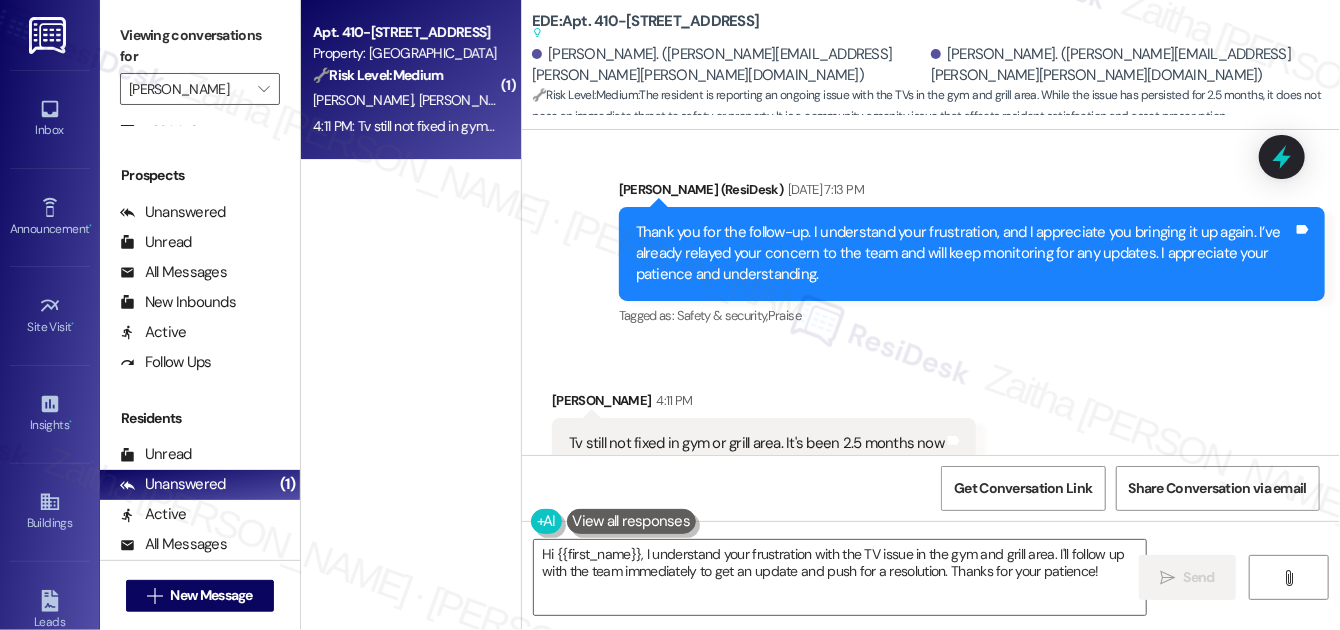 scroll, scrollTop: 3652, scrollLeft: 0, axis: vertical 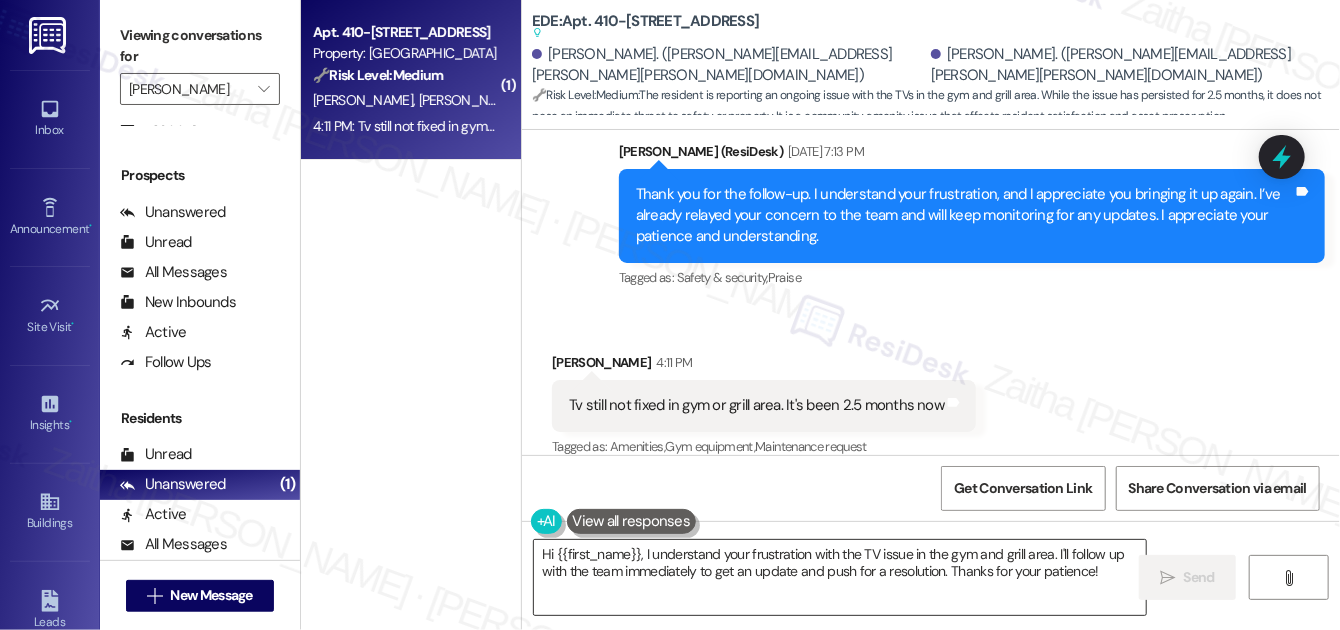 click on "Hi {{first_name}}, I understand your frustration with the TV issue in the gym and grill area. I'll follow up with the team immediately to get an update and push for a resolution. Thanks for your patience!" at bounding box center (840, 577) 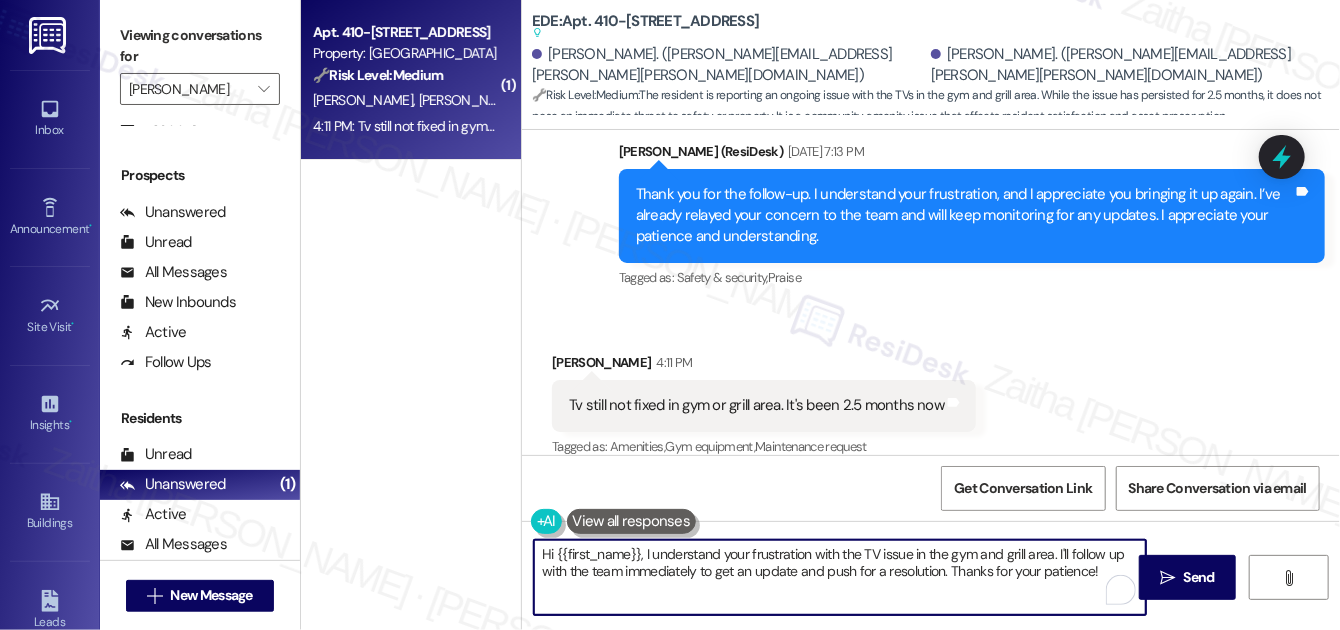 click on "Hi {{first_name}}, I understand your frustration with the TV issue in the gym and grill area. I'll follow up with the team immediately to get an update and push for a resolution. Thanks for your patience!" at bounding box center (840, 577) 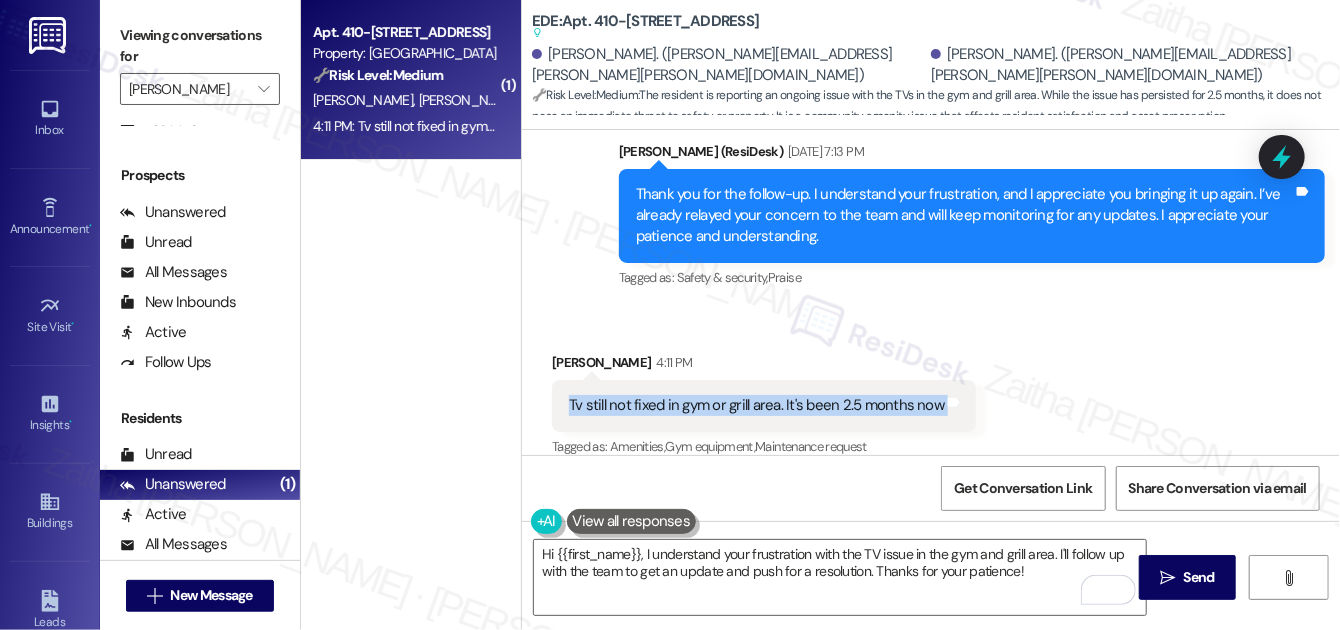 drag, startPoint x: 548, startPoint y: 382, endPoint x: 957, endPoint y: 377, distance: 409.03055 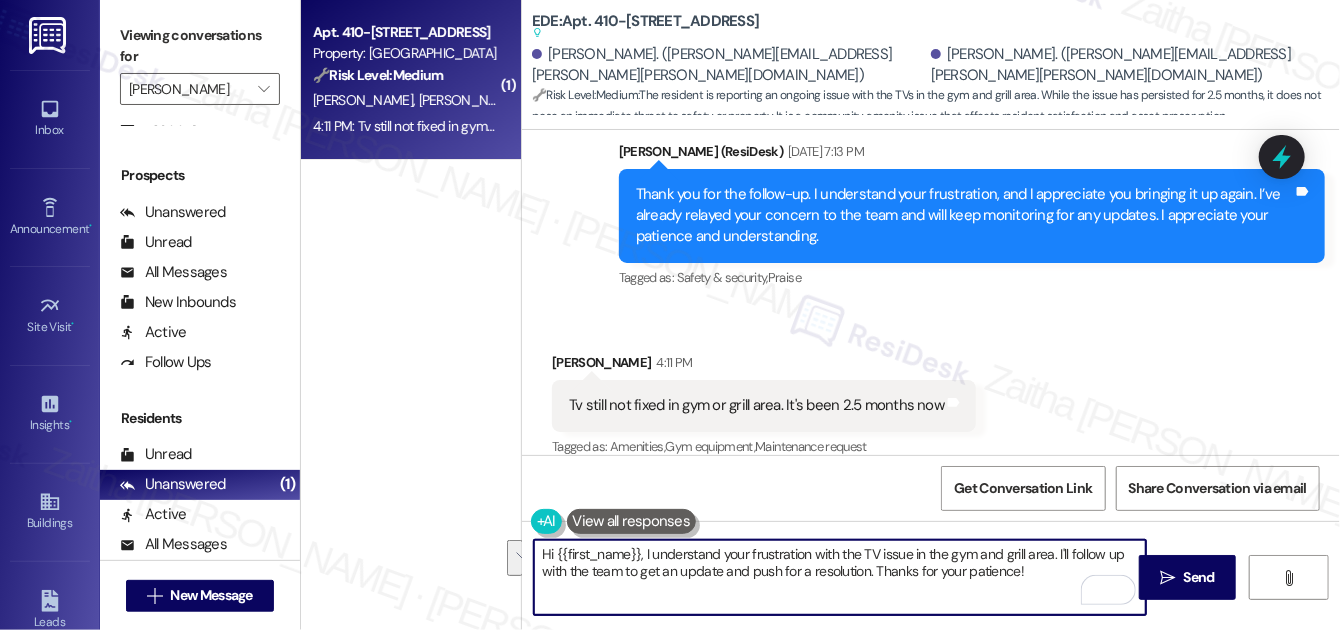 drag, startPoint x: 1055, startPoint y: 553, endPoint x: 1059, endPoint y: 579, distance: 26.305893 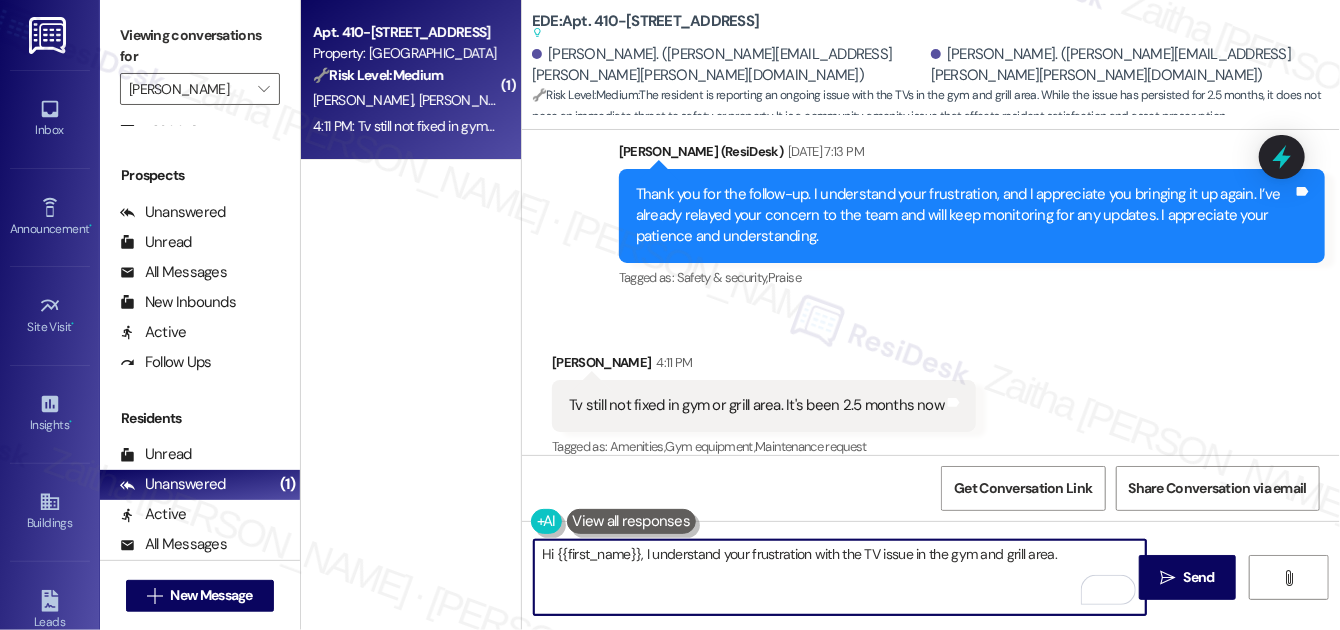 paste on "I’ll check in with the team to get an update on the TV in both the gym and grill area and will follow up once I hear back." 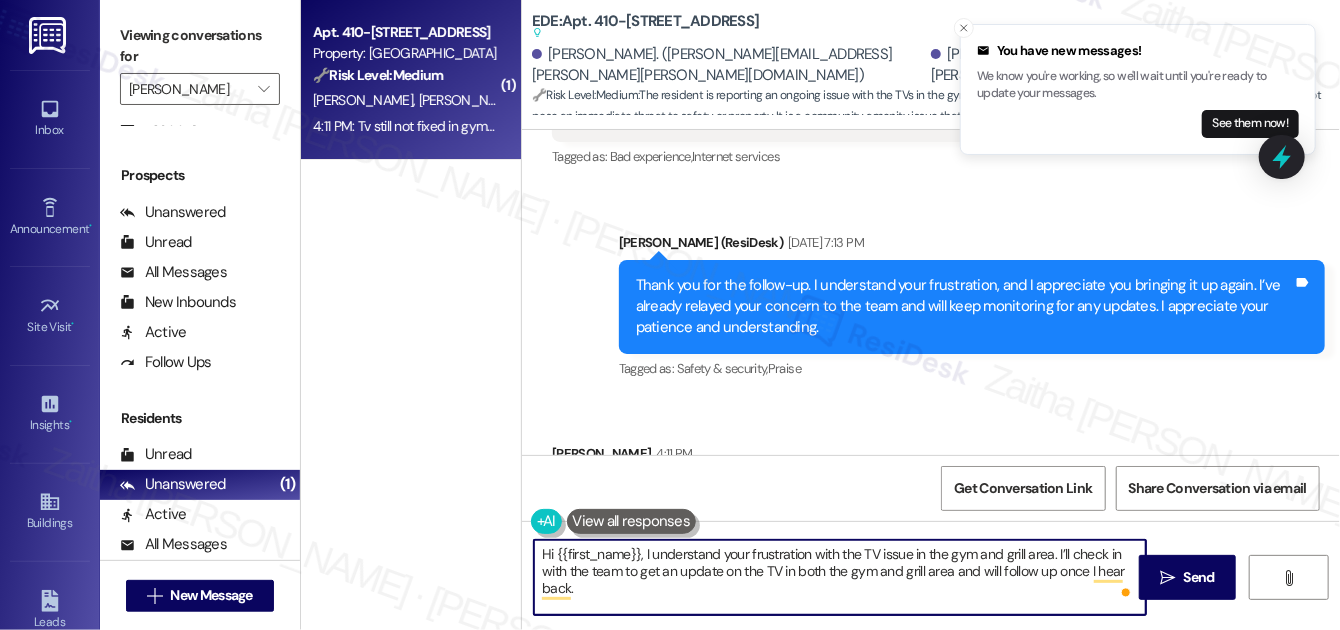 scroll, scrollTop: 3652, scrollLeft: 0, axis: vertical 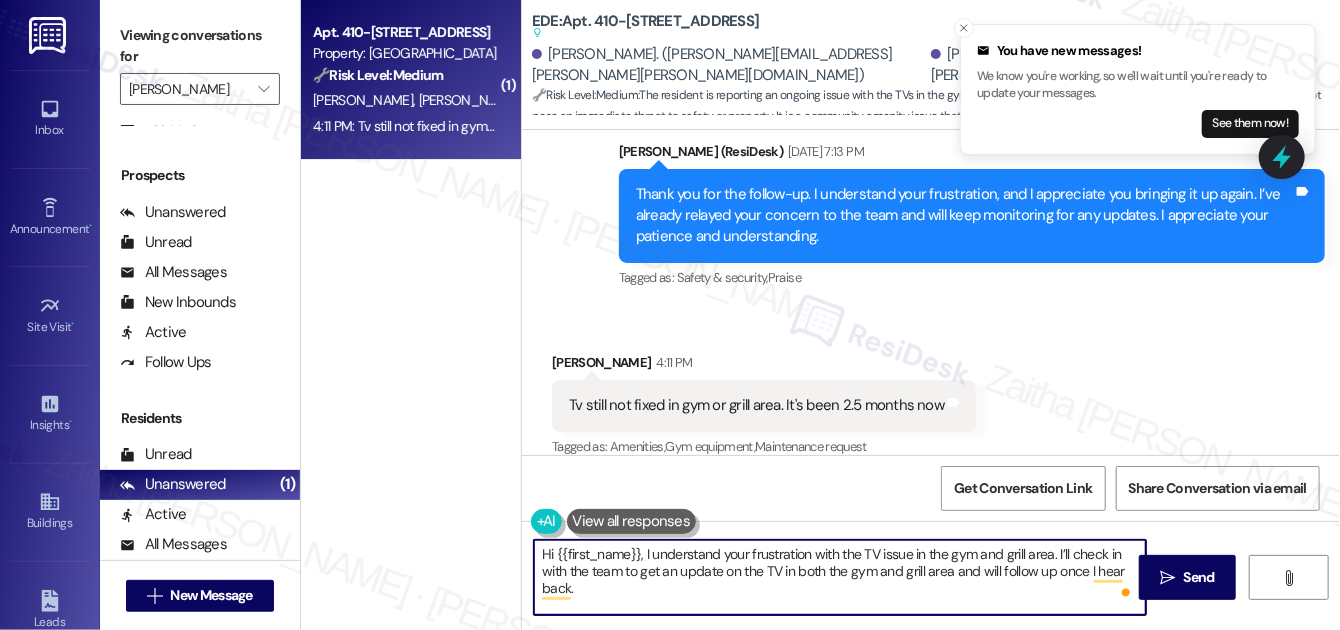 click on "Zachary Michaeloff 4:11 PM" at bounding box center [764, 366] 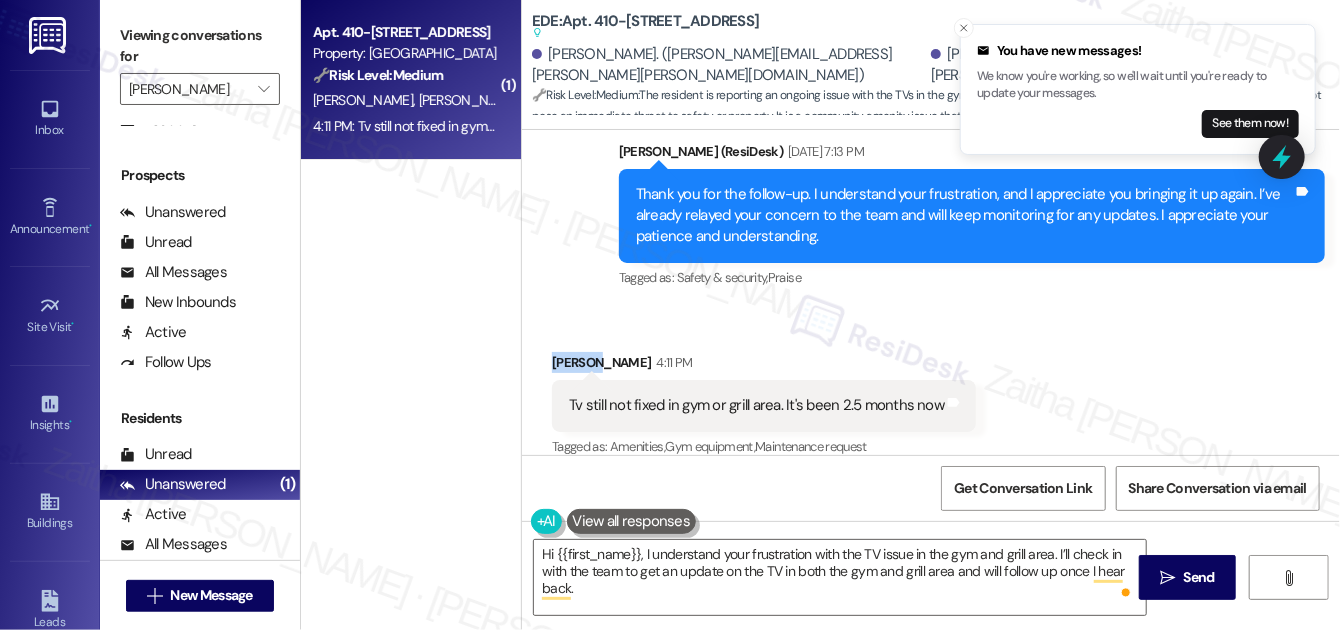 click on "Zachary Michaeloff 4:11 PM" at bounding box center (764, 366) 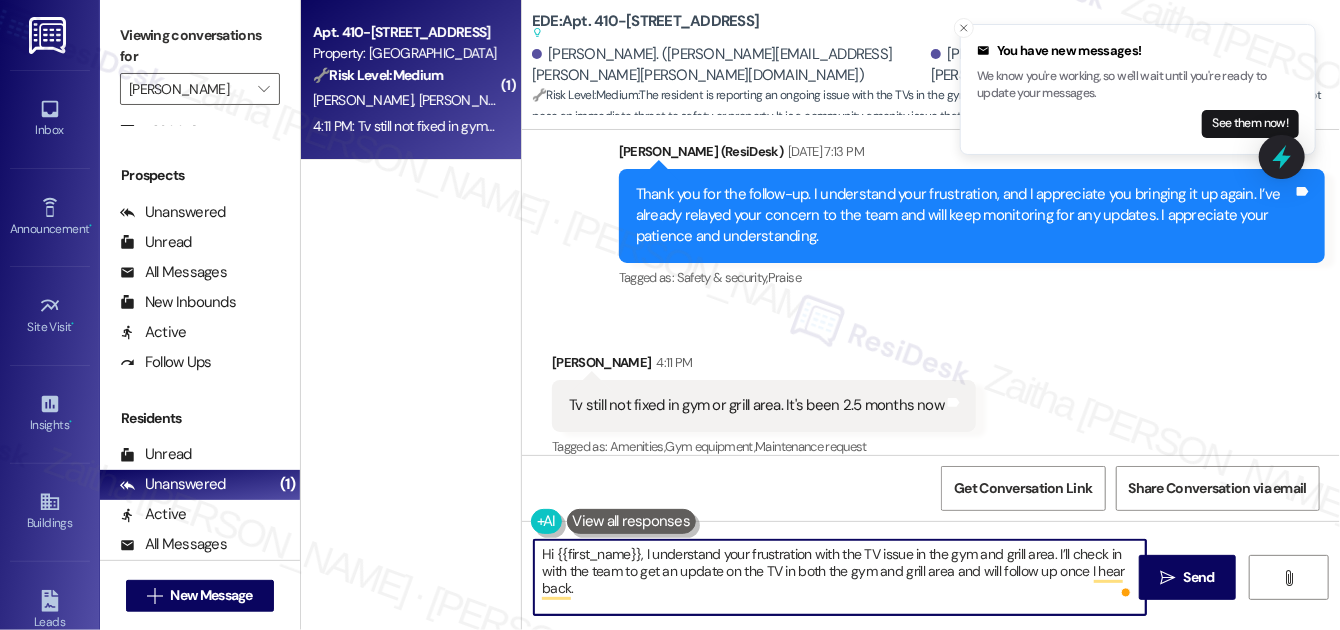 click on "Hi {{first_name}}, I understand your frustration with the TV issue in the gym and grill area. I’ll check in with the team to get an update on the TV in both the gym and grill area and will follow up once I hear back." at bounding box center (840, 577) 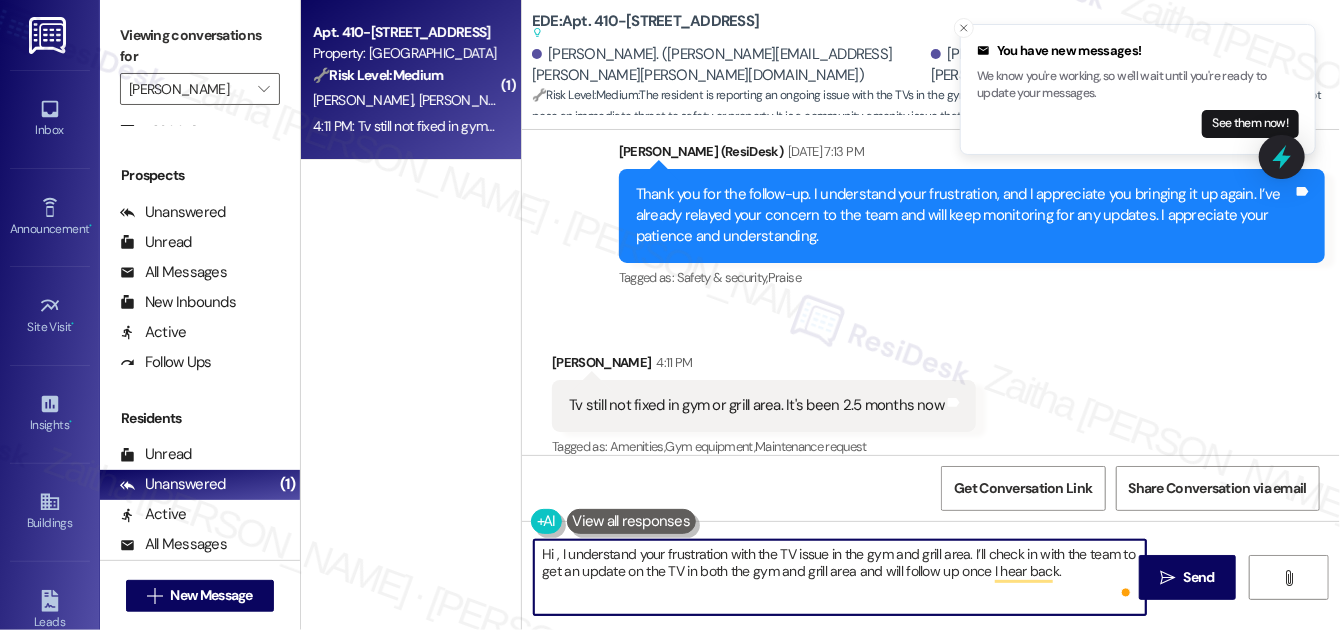 paste on "Zachary" 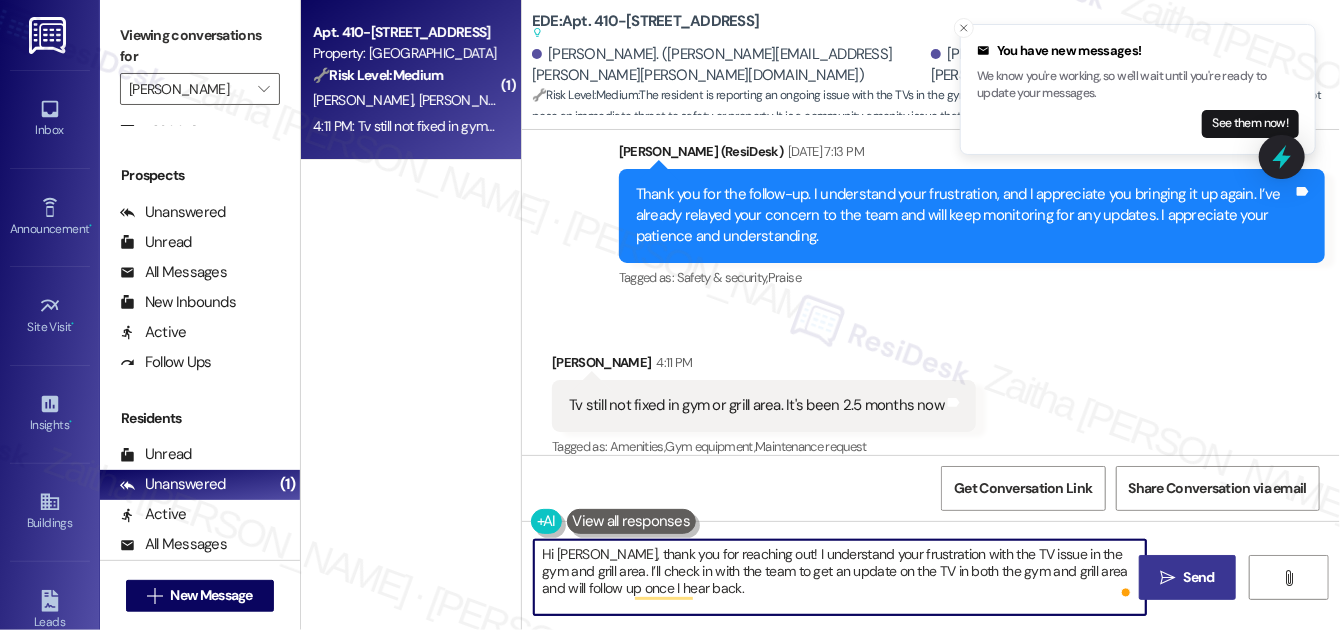 type on "Hi Zachary, thank you for reaching out! I understand your frustration with the TV issue in the gym and grill area. I’ll check in with the team to get an update on the TV in both the gym and grill area and will follow up once I hear back." 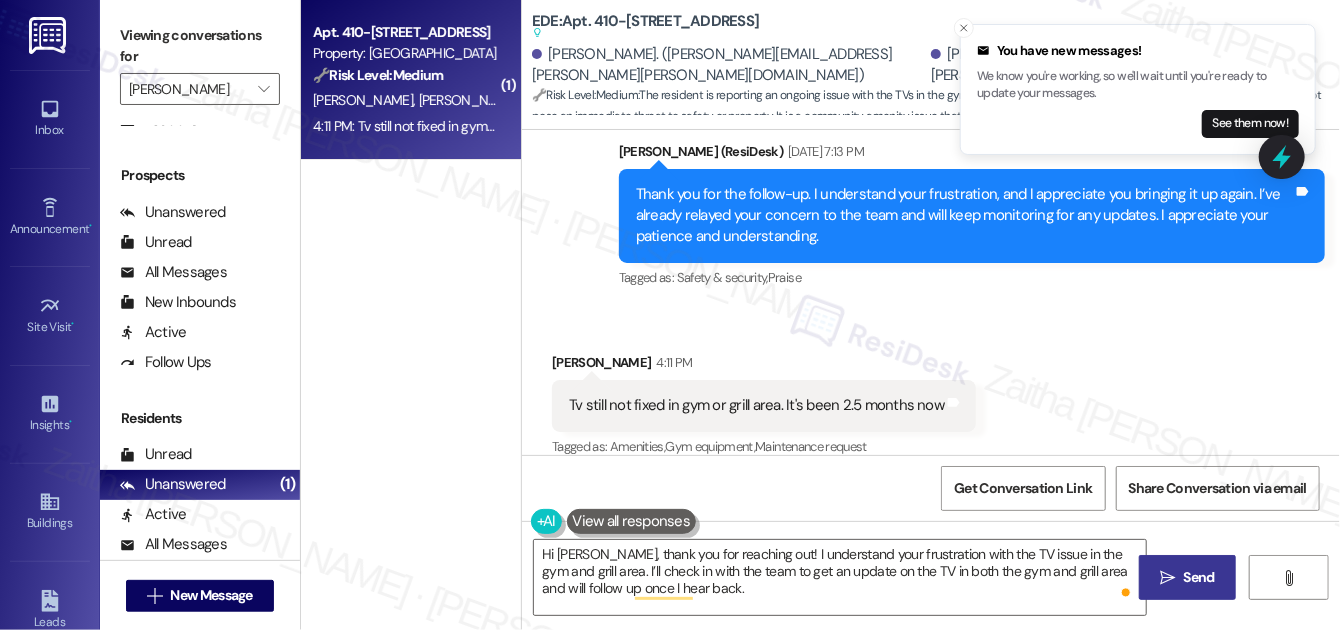 click on "Send" at bounding box center (1199, 577) 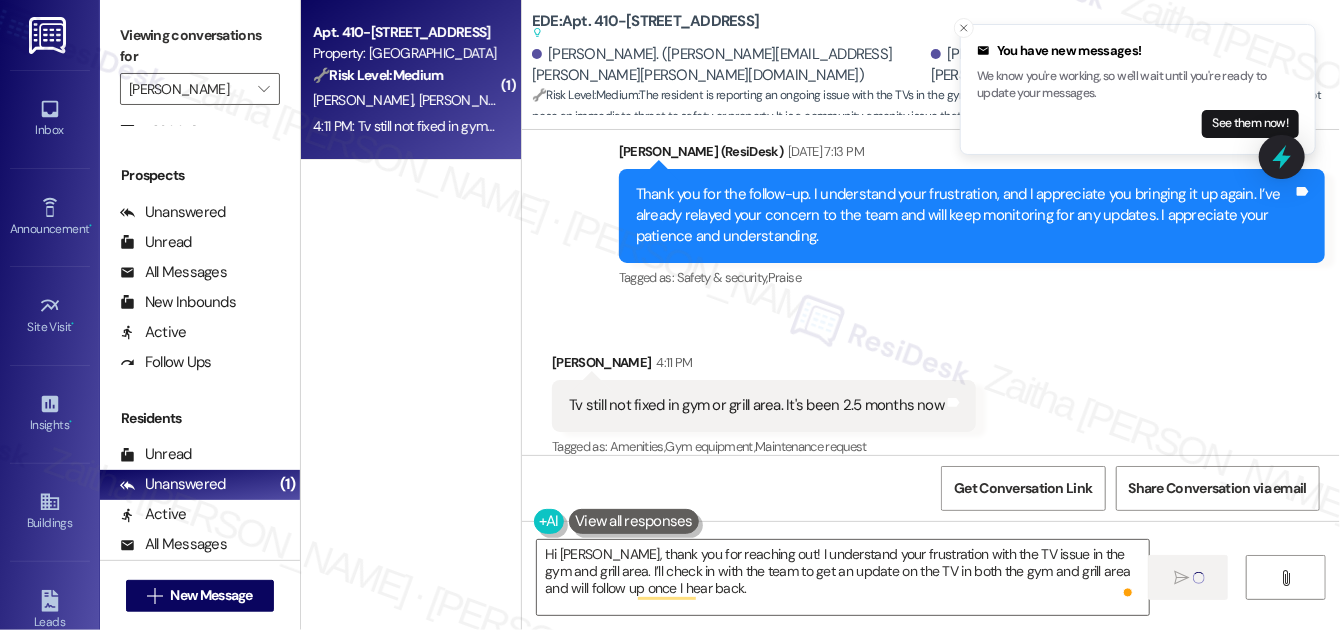 type 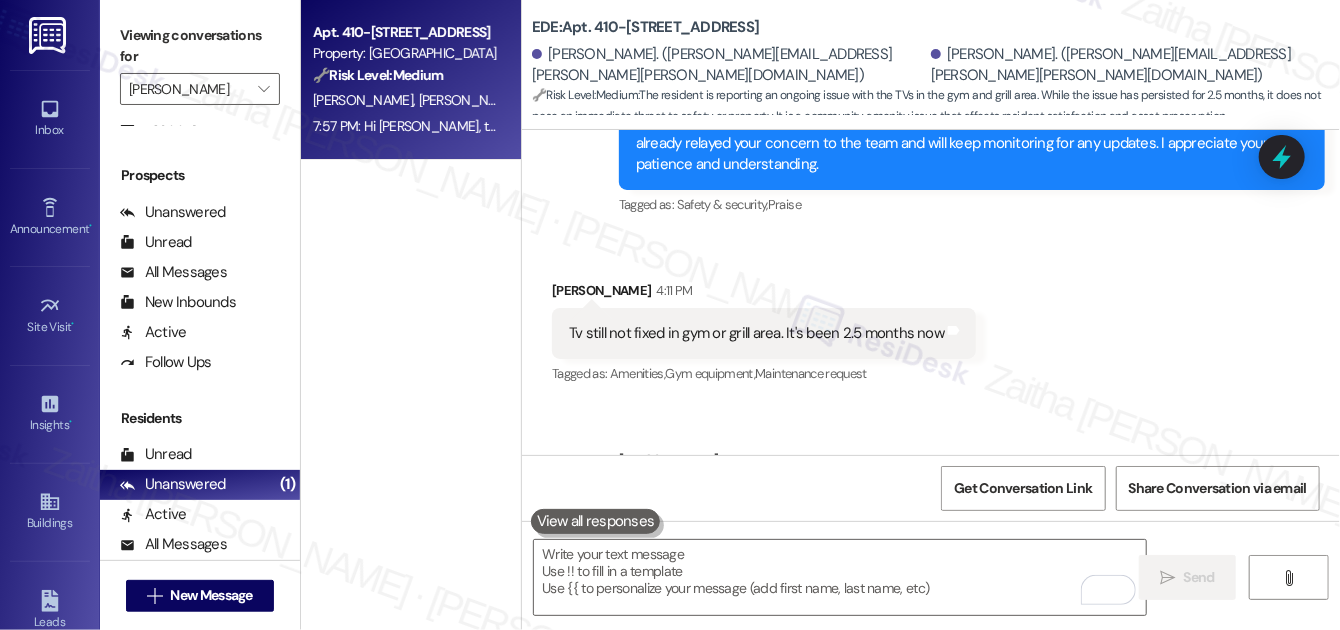 scroll, scrollTop: 3775, scrollLeft: 0, axis: vertical 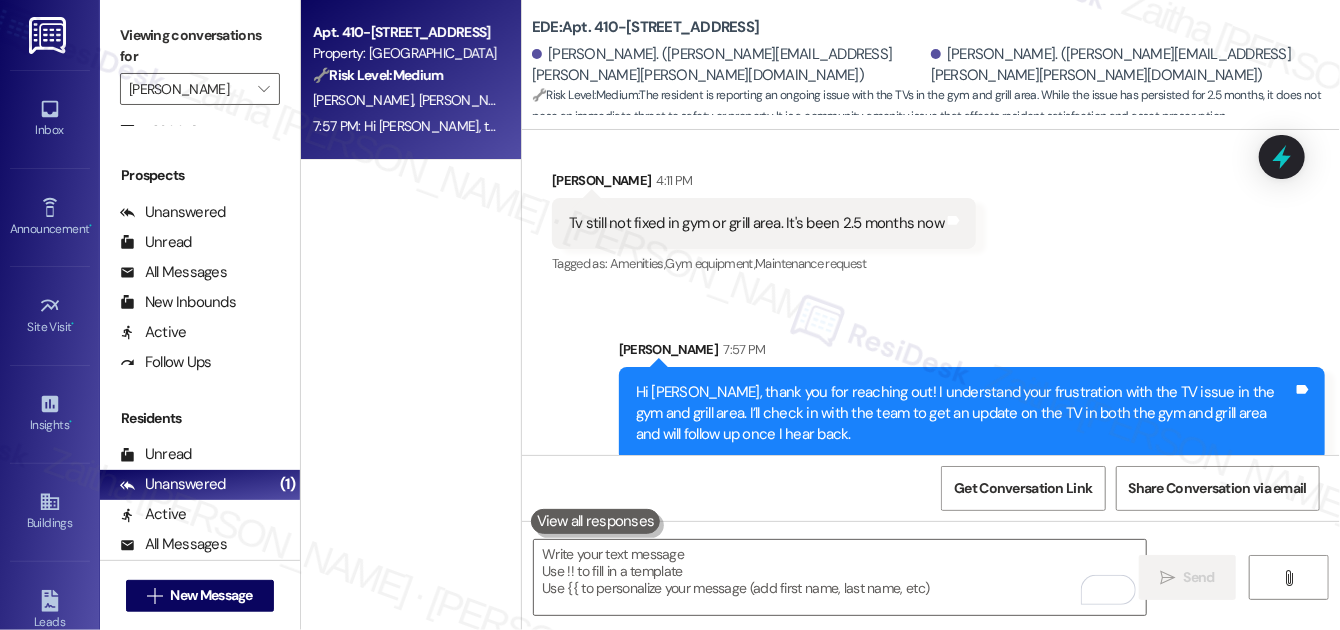 drag, startPoint x: 1282, startPoint y: 147, endPoint x: 1273, endPoint y: 175, distance: 29.410883 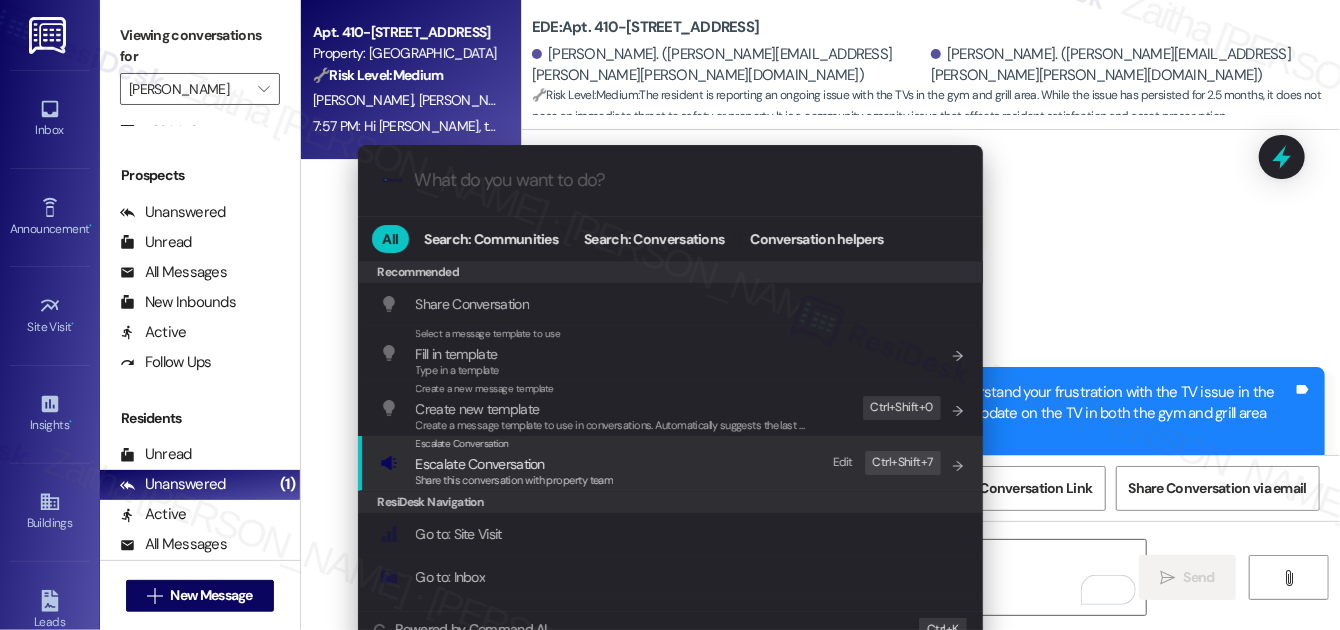click on "Escalate Conversation" at bounding box center [515, 464] 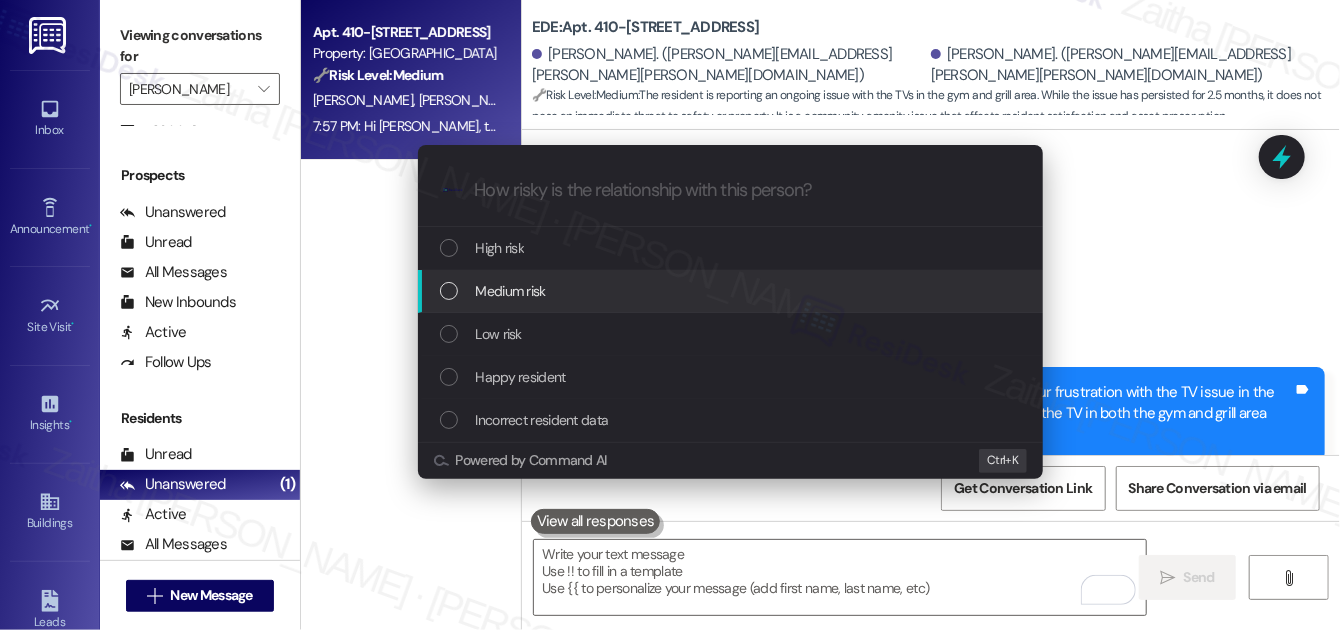 click on "Medium risk" at bounding box center (732, 291) 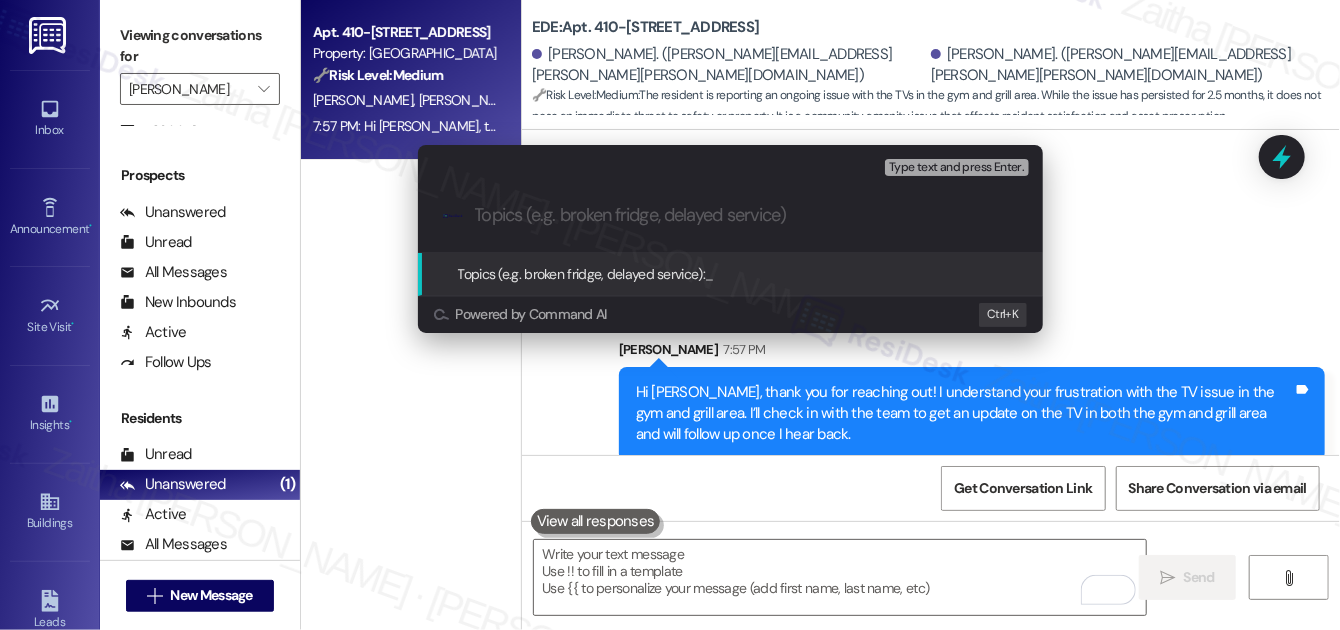 paste on "Gym and Grill Area TV Repair Follow-Up" 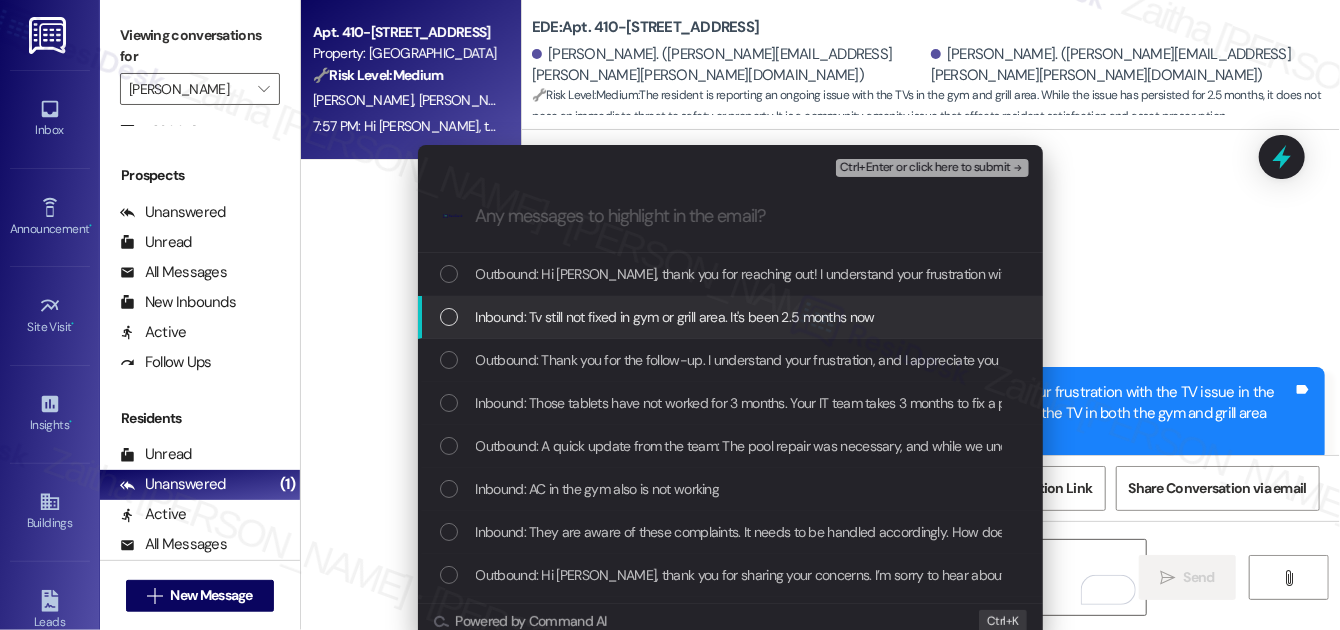 click on "Inbound: Tv still not fixed in gym or grill area. It's been 2.5 months now" at bounding box center (730, 317) 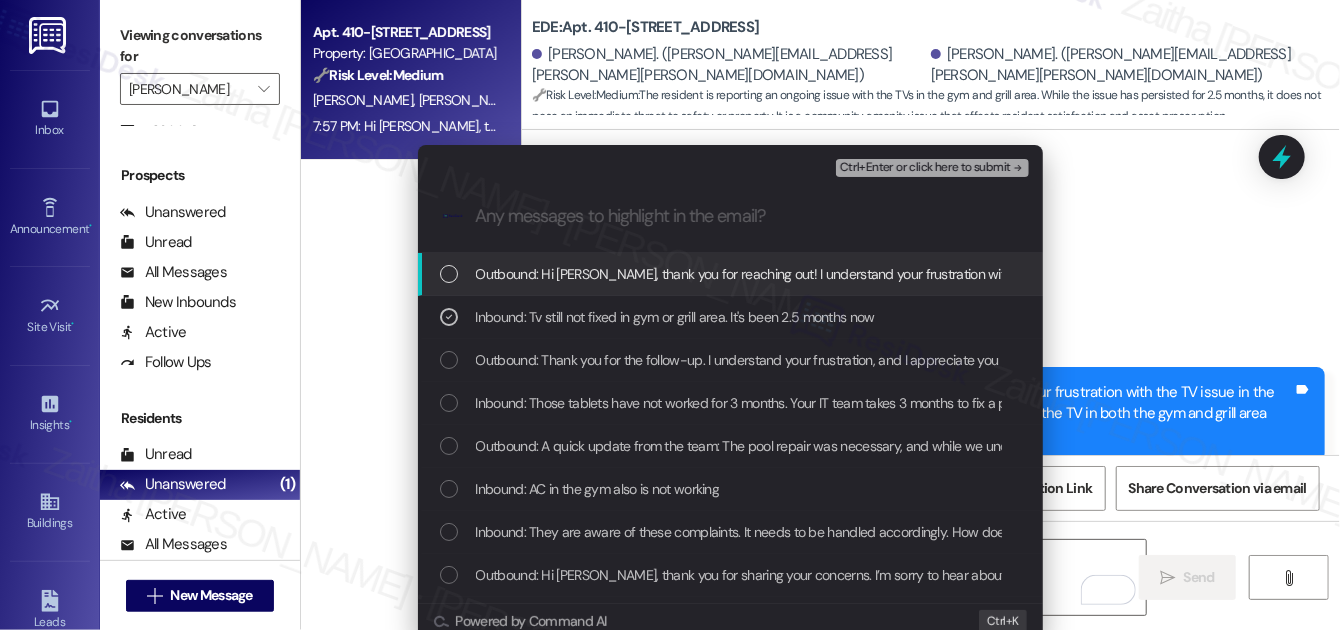 click on "Ctrl+Enter or click here to submit" at bounding box center (925, 168) 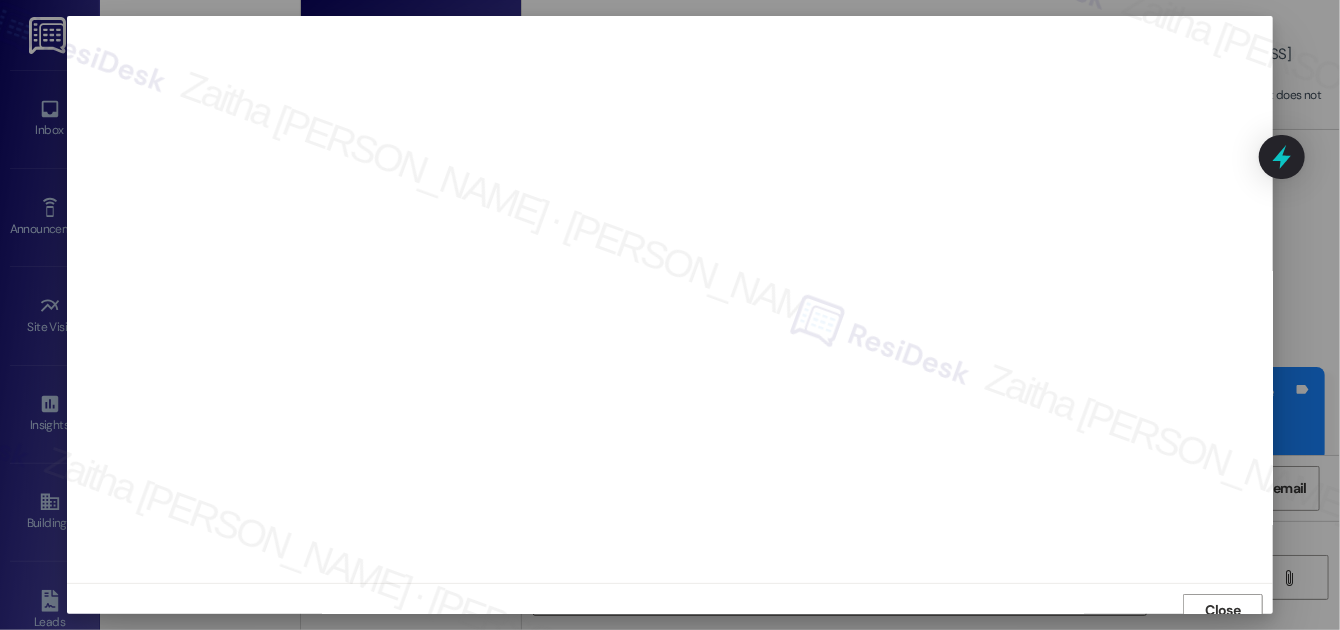 scroll, scrollTop: 11, scrollLeft: 0, axis: vertical 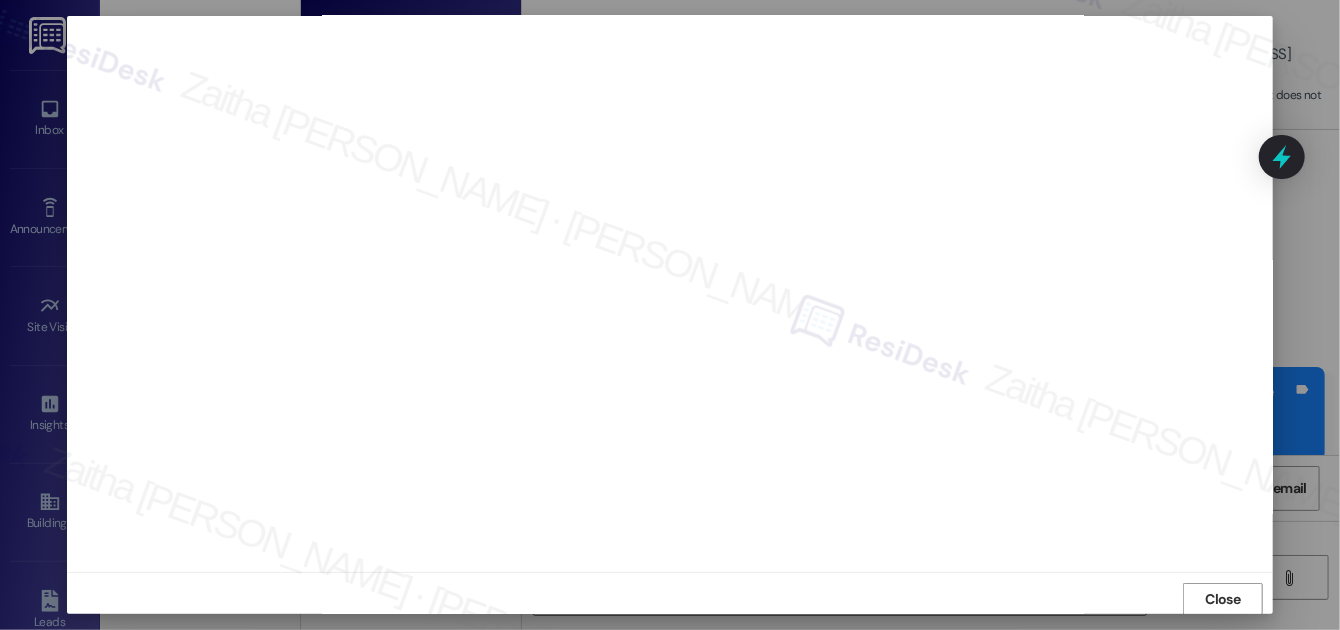 drag, startPoint x: 1208, startPoint y: 601, endPoint x: 1256, endPoint y: 457, distance: 151.78932 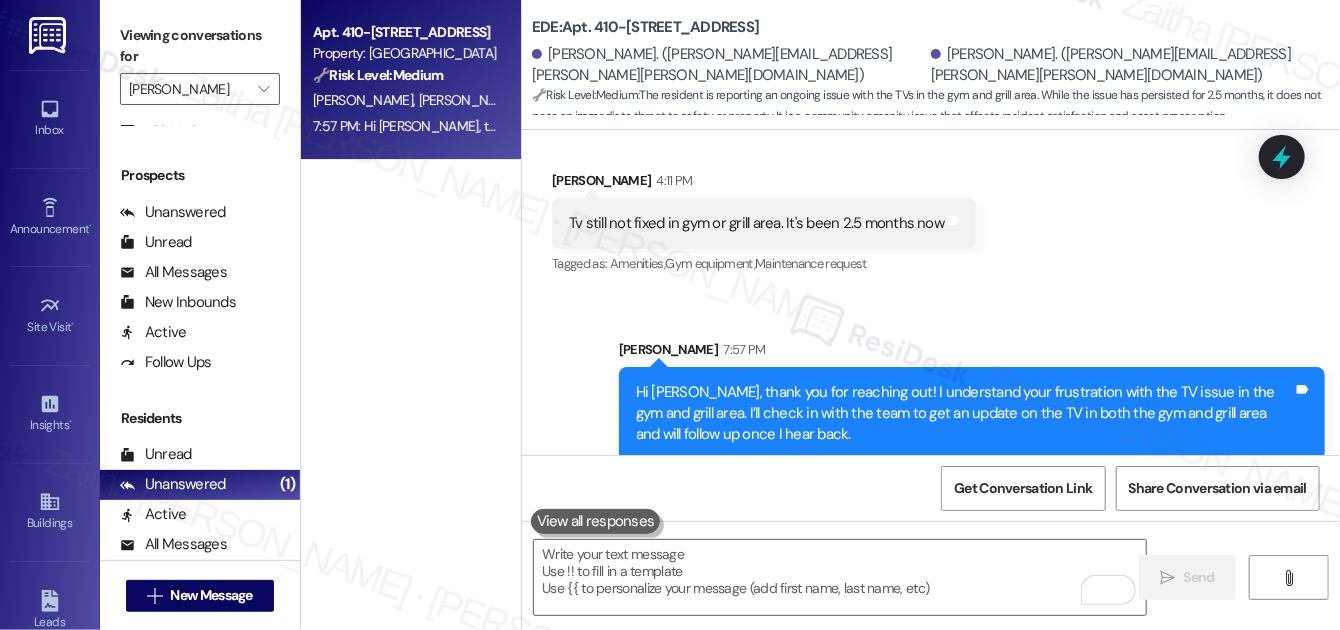 click on "Received via SMS Zachary Michaeloff 4:11 PM Tv still not fixed in gym or grill area. It's been 2.5 months now Tags and notes Tagged as:   Amenities ,  Click to highlight conversations about Amenities Gym equipment ,  Click to highlight conversations about Gym equipment Maintenance request Click to highlight conversations about Maintenance request" at bounding box center [931, 209] 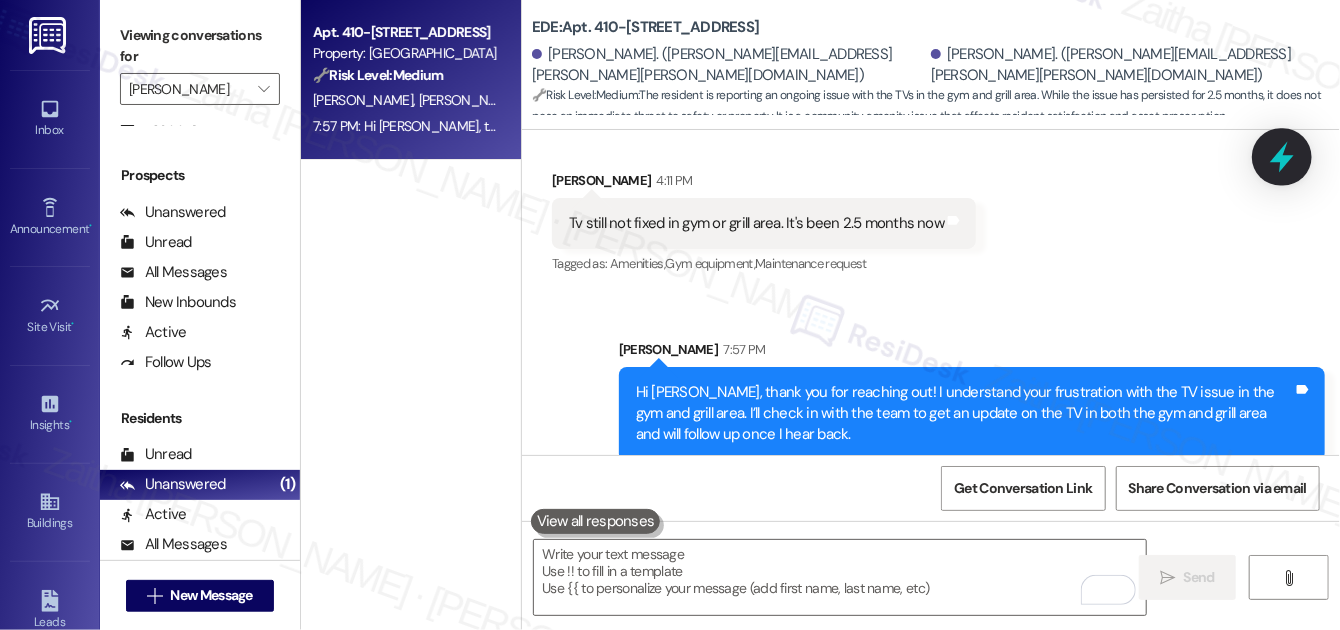 click 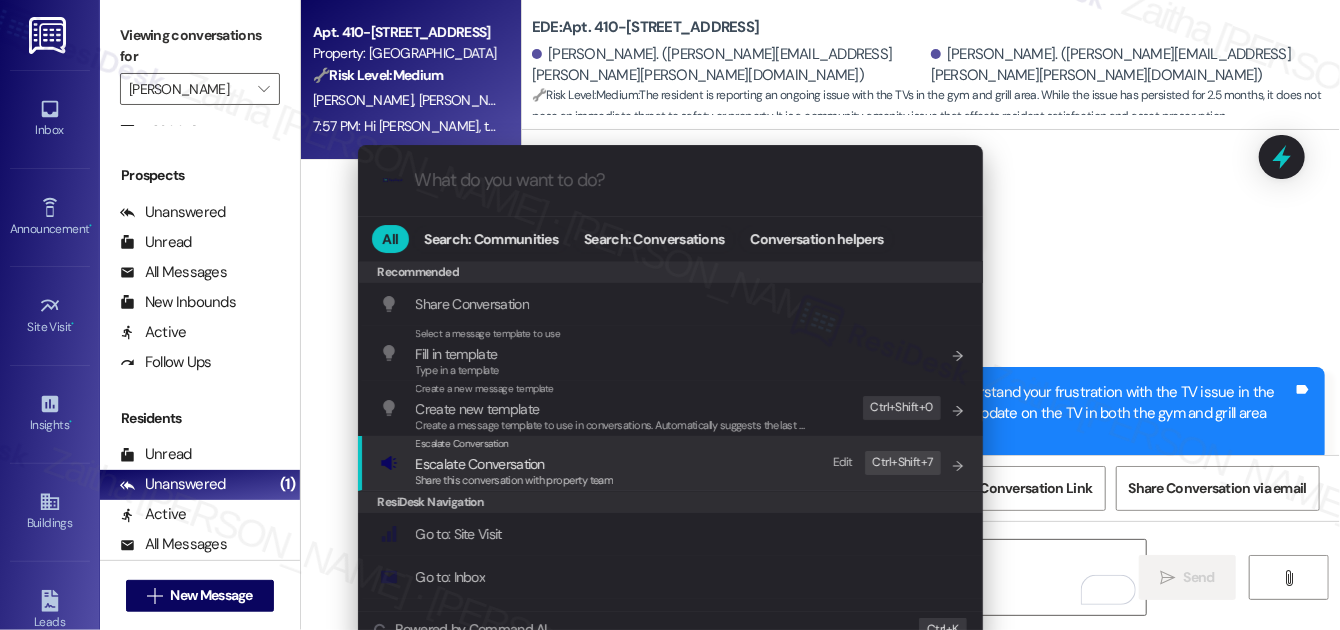 click on "Share this conversation with property team" at bounding box center [515, 480] 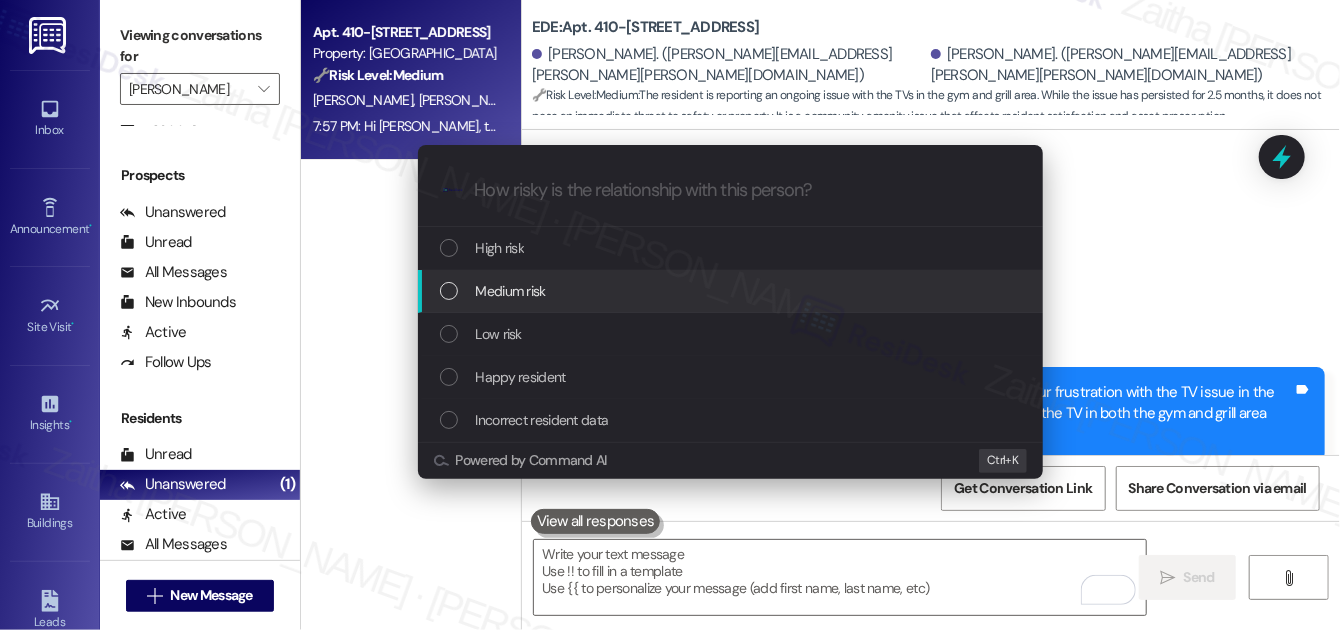 click on "Medium risk" at bounding box center [732, 291] 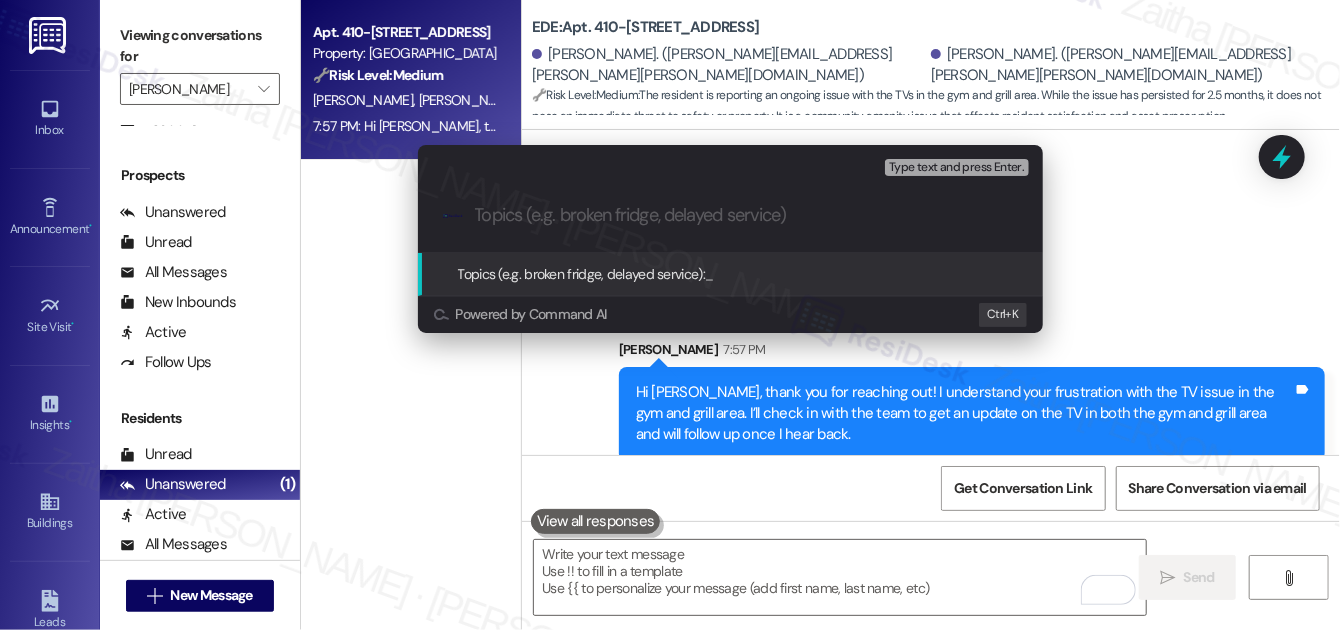 paste on "Gym and Grill Area TV Repair Follow-Up" 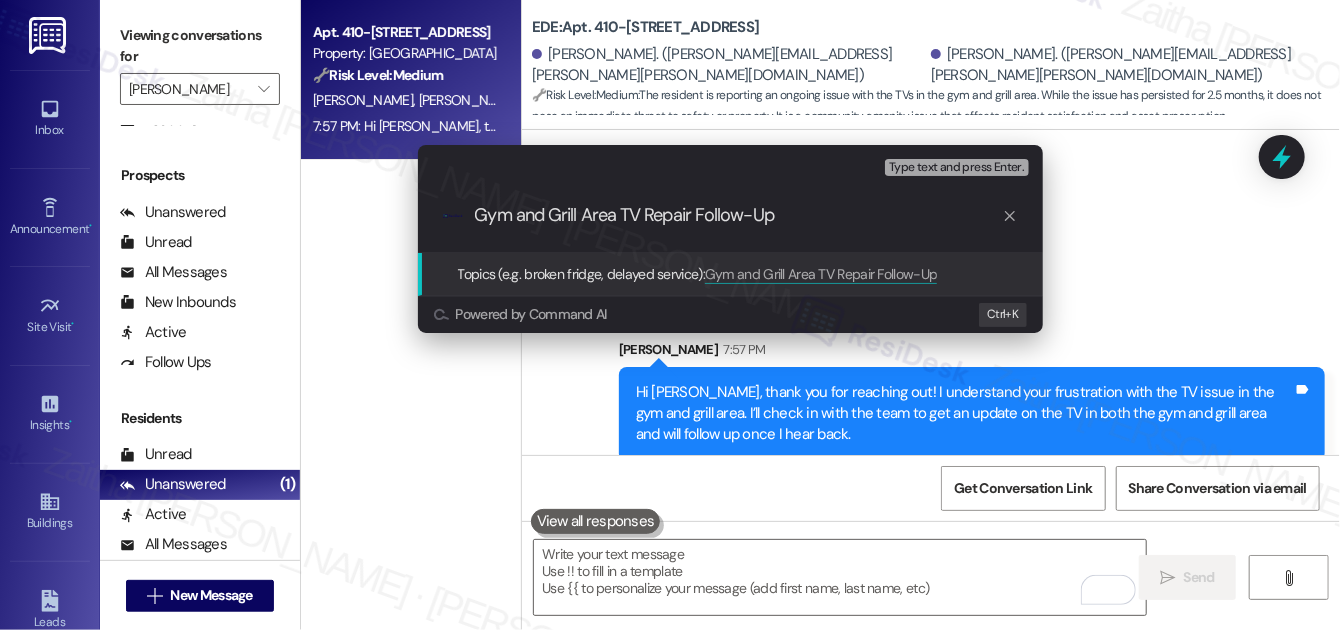 type 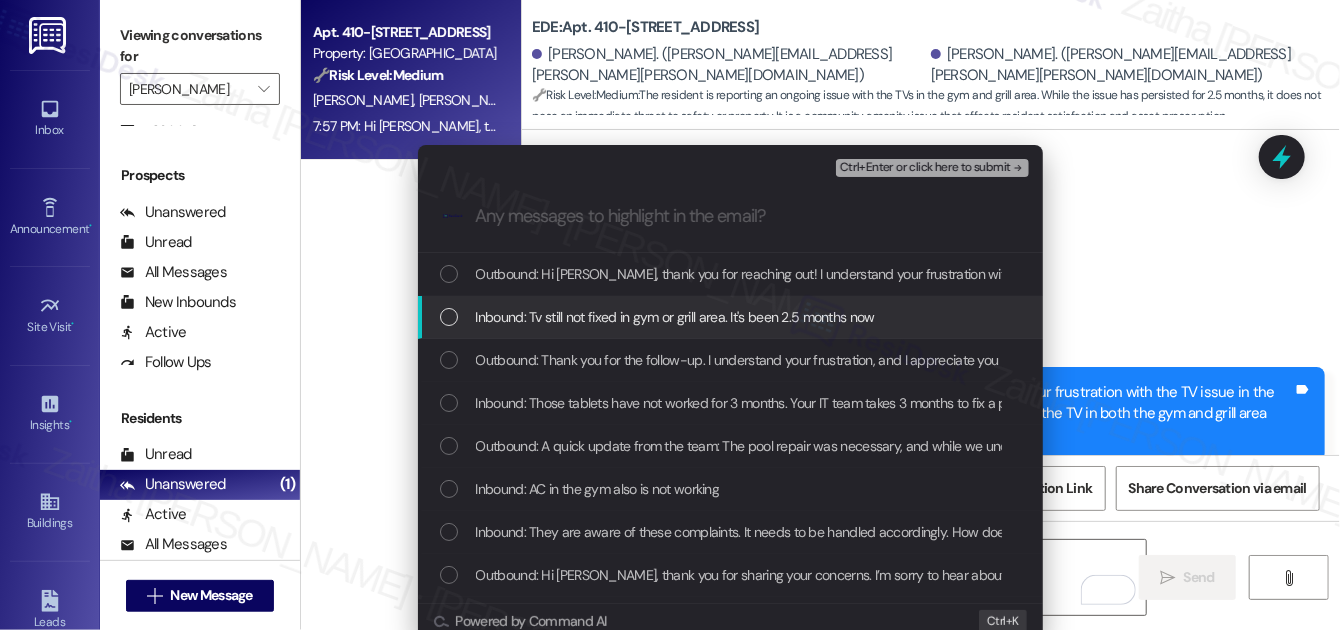 click at bounding box center [449, 317] 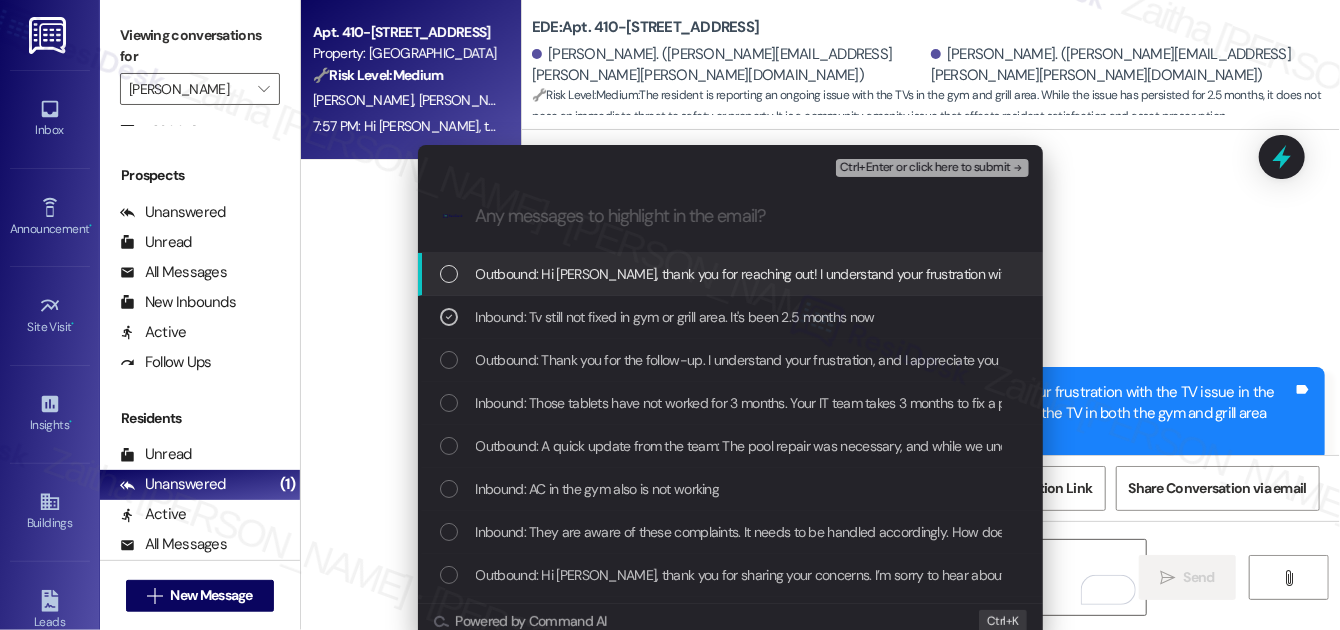 click on "Ctrl+Enter or click here to submit" at bounding box center (925, 168) 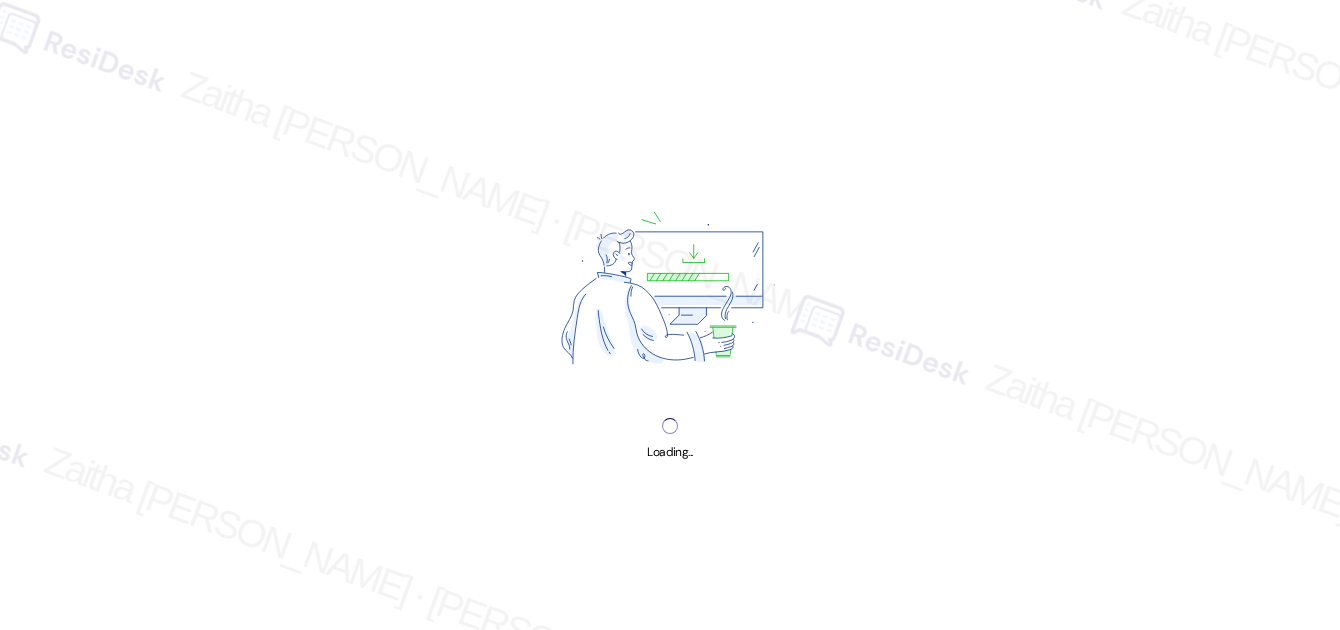 scroll, scrollTop: 0, scrollLeft: 0, axis: both 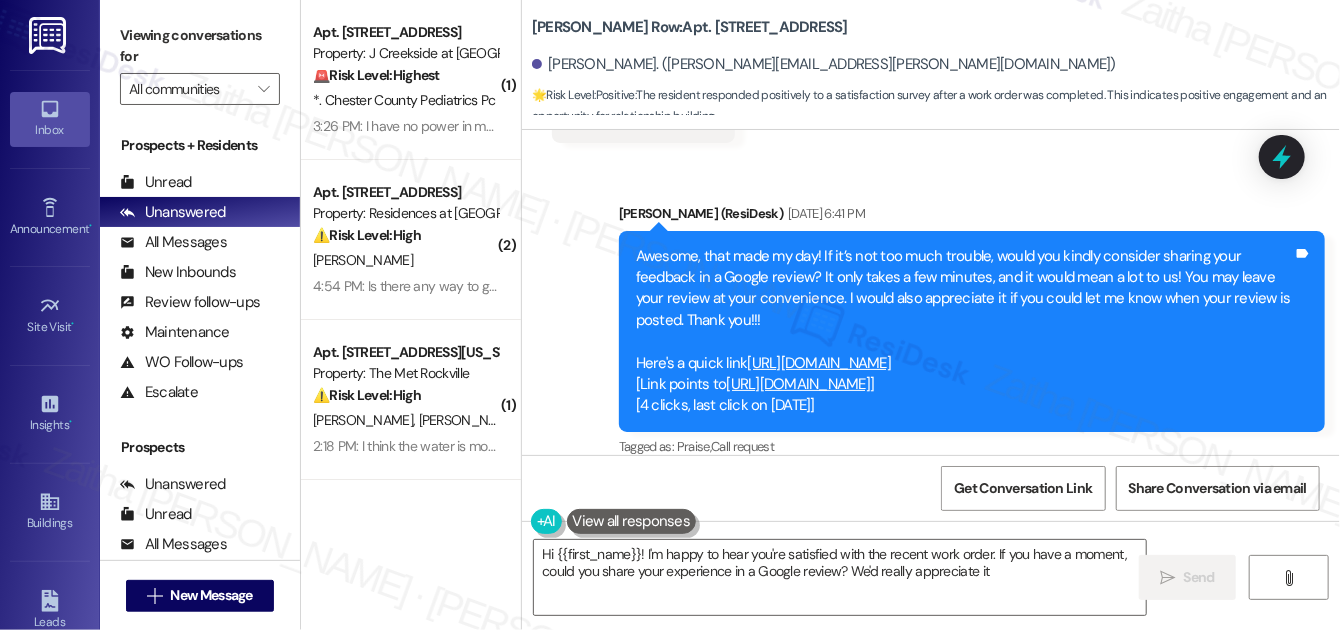 type on "Hi {{first_name}}! I'm happy to hear you're satisfied with the recent work order. If you have a moment, could you share your experience in a Google review? We'd really appreciate it!" 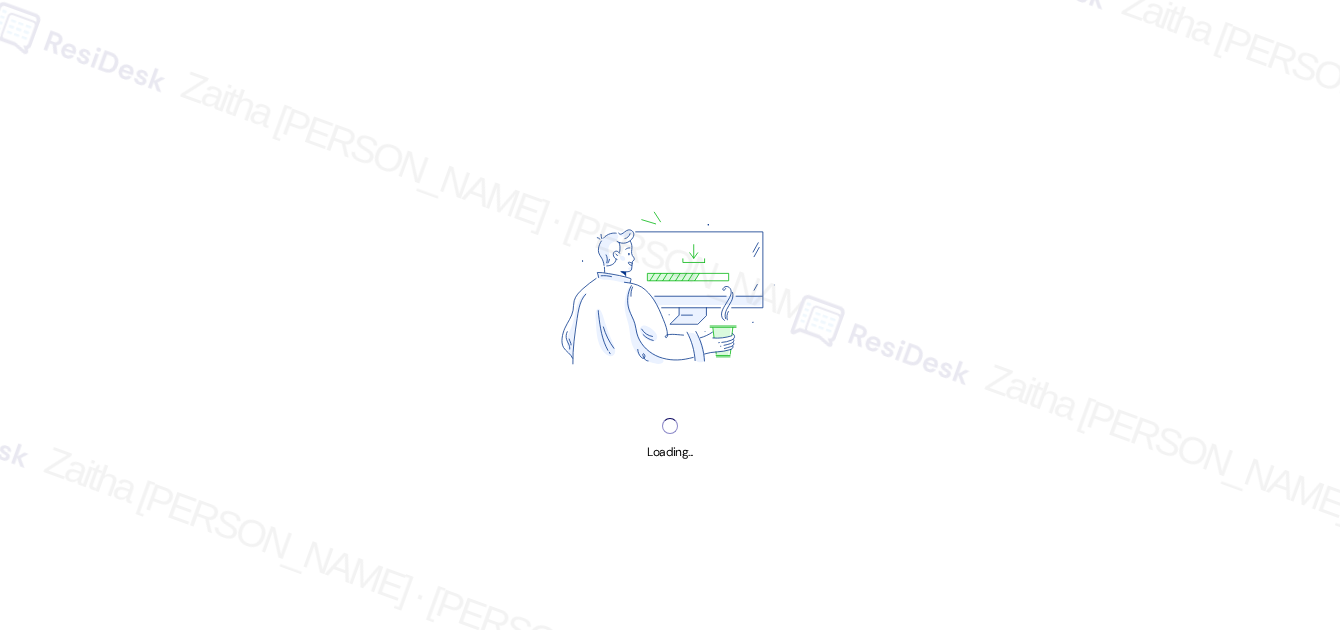 scroll, scrollTop: 0, scrollLeft: 0, axis: both 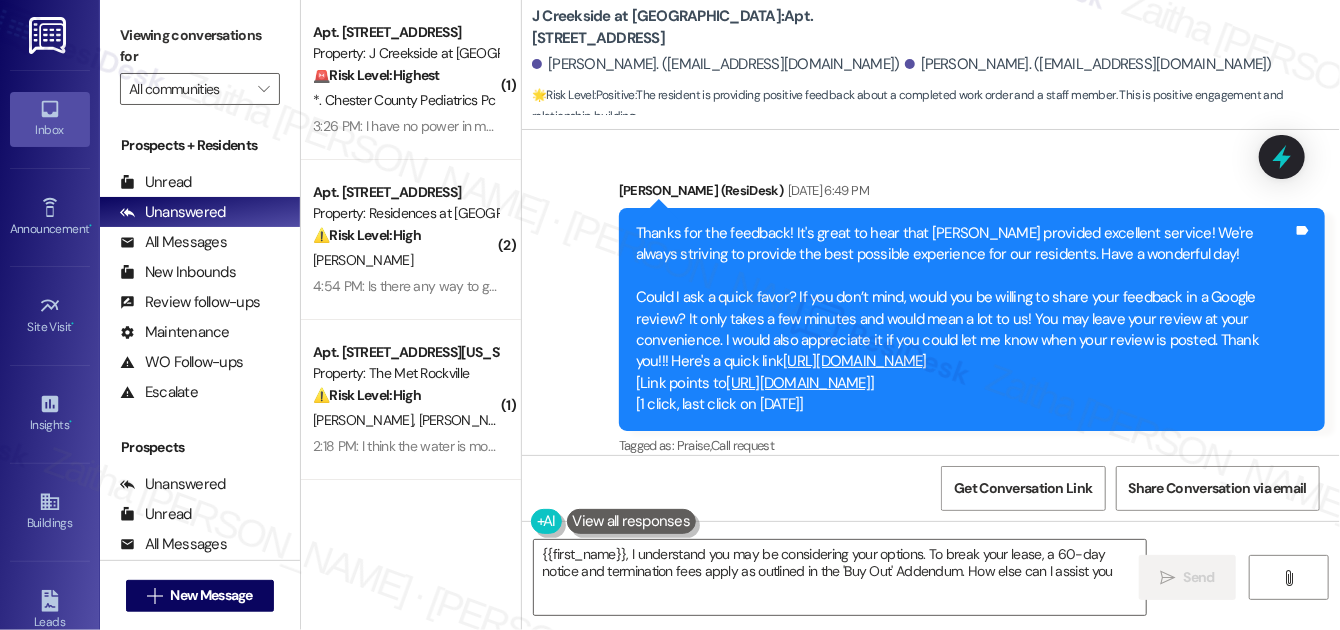 type on "{{first_name}}, I understand you may be considering your options. To break your lease, a 60-day notice and termination fees apply as outlined in the 'Buy Out' Addendum. How else can I assist you?" 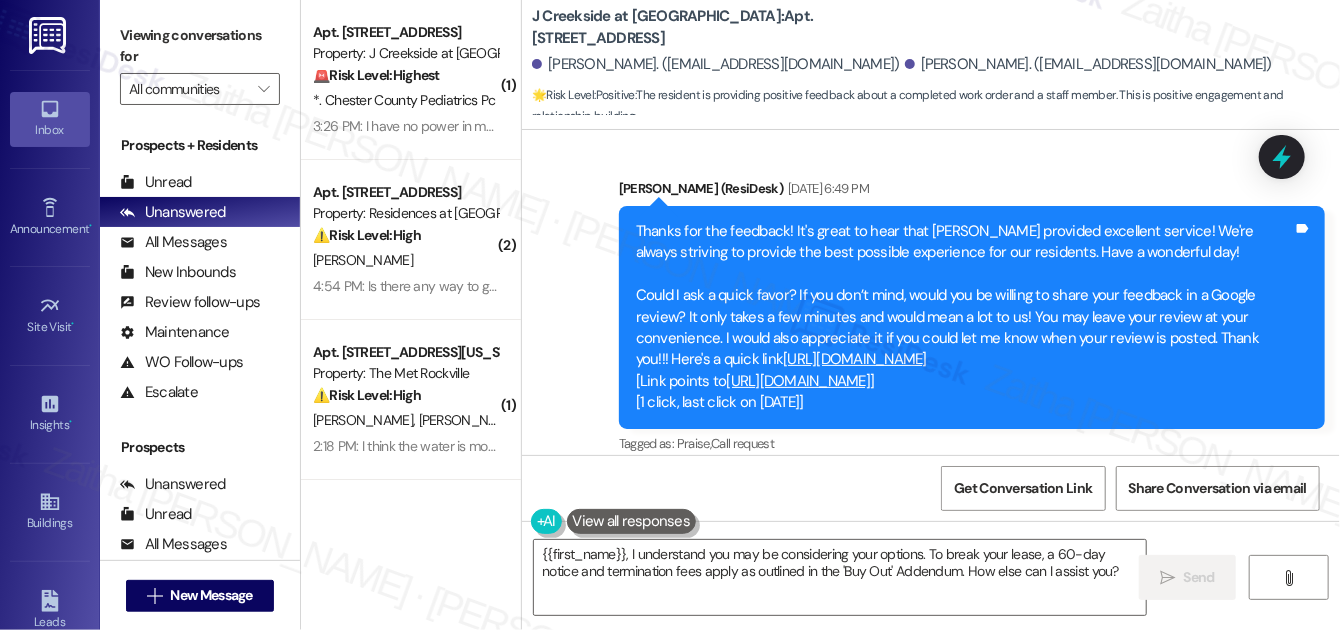 scroll, scrollTop: 11628, scrollLeft: 0, axis: vertical 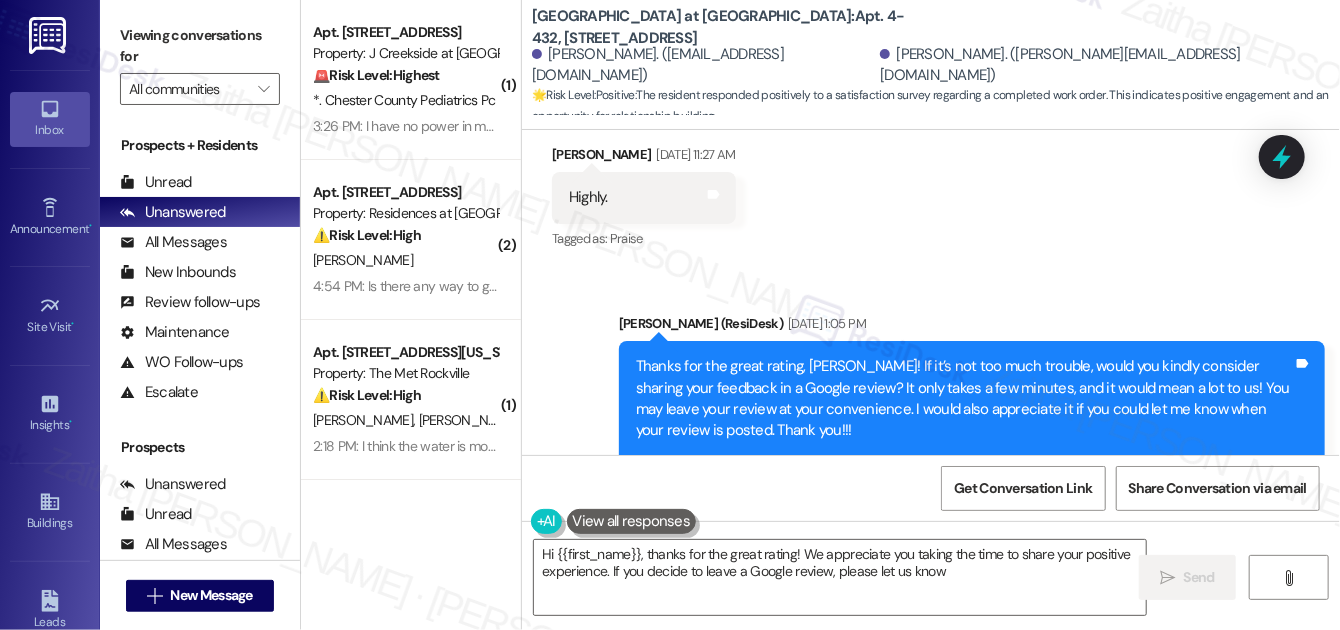 type on "Hi {{first_name}}, thanks for the great rating! We appreciate you taking the time to share your positive experience. If you decide to leave a Google review, please let us know!" 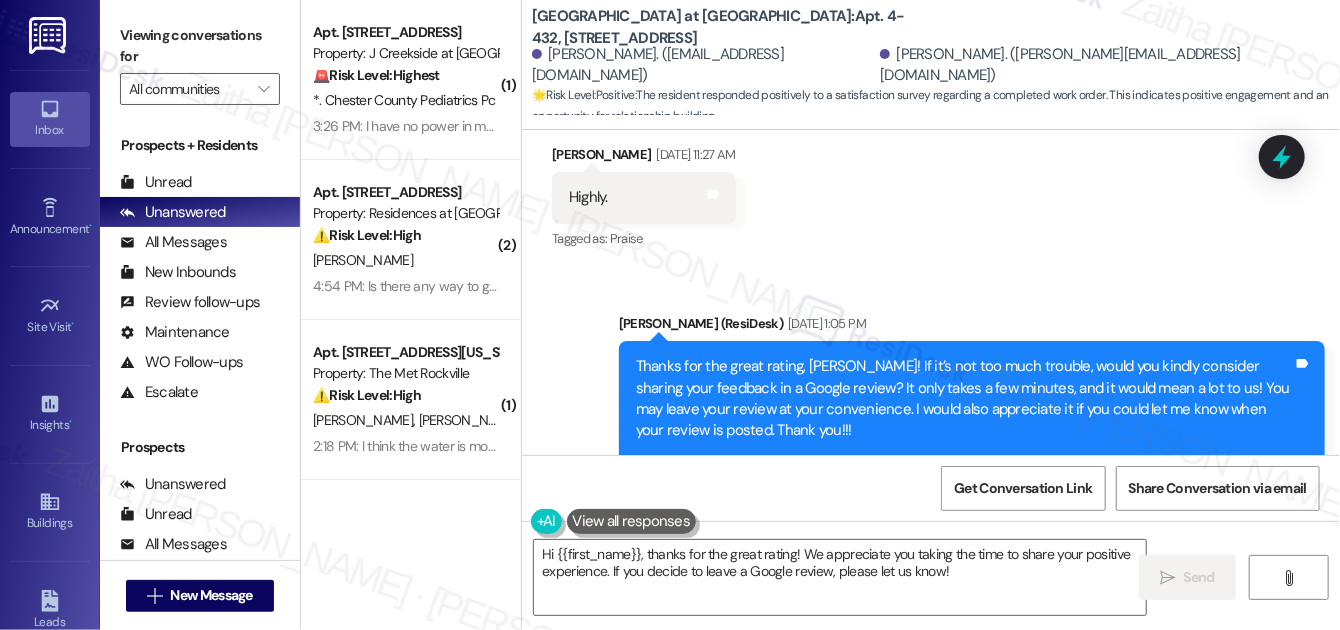 scroll, scrollTop: 4371, scrollLeft: 0, axis: vertical 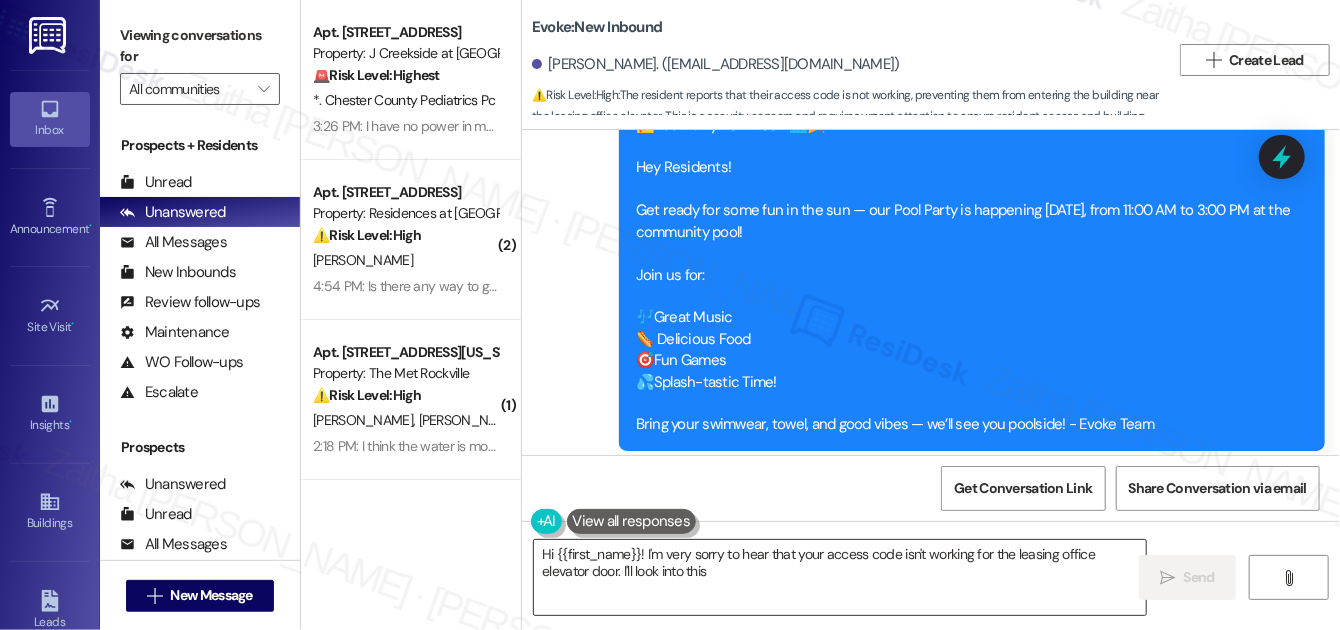 click on "Hi {{first_name}}! I'm very sorry to hear that your access code isn't working for the leasing office elevator door. I'll look into this immediately and get it sorted out for you. Please bear with me!" at bounding box center [840, 577] 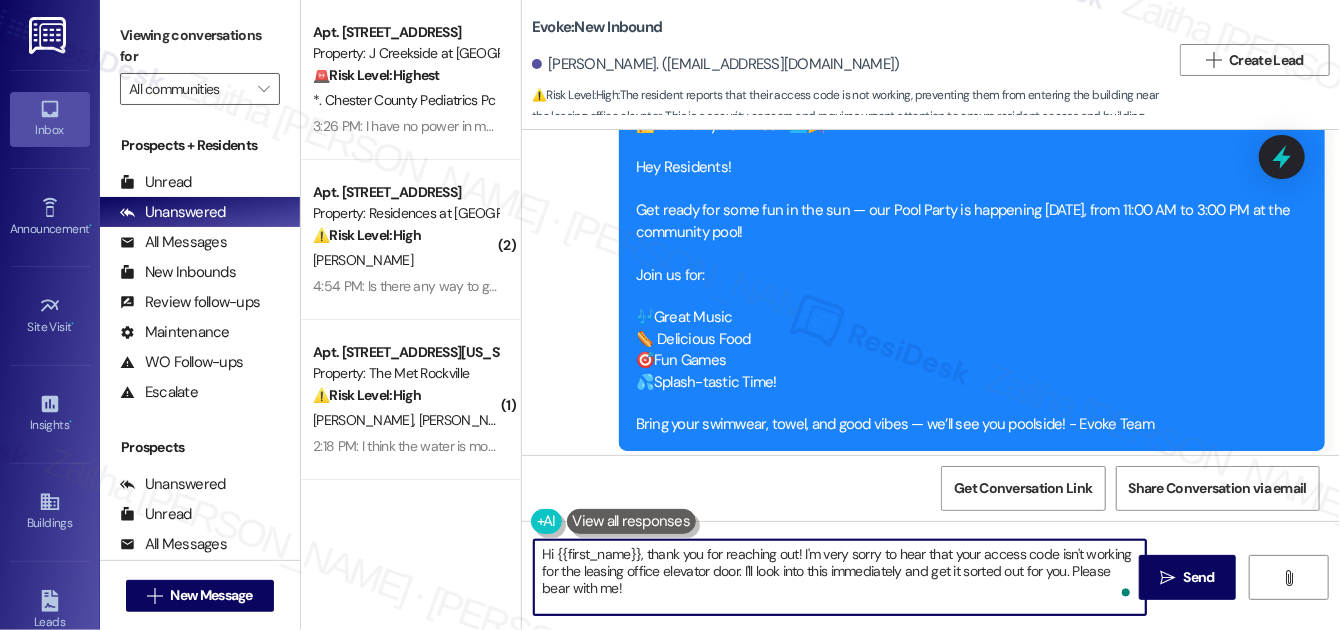 click on "Hi {{first_name}}, thank you for reaching out! I'm very sorry to hear that your access code isn't working for the leasing office elevator door. I'll look into this immediately and get it sorted out for you. Please bear with me!" at bounding box center [840, 577] 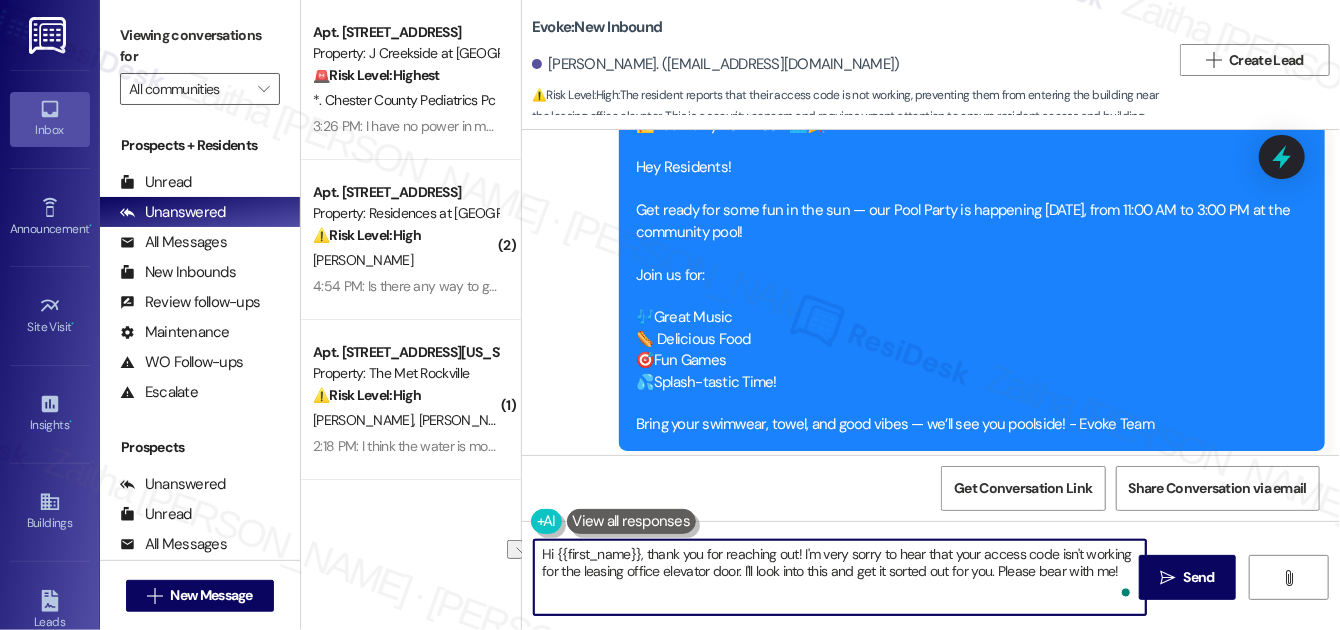 drag, startPoint x: 877, startPoint y: 570, endPoint x: 1088, endPoint y: 566, distance: 211.03792 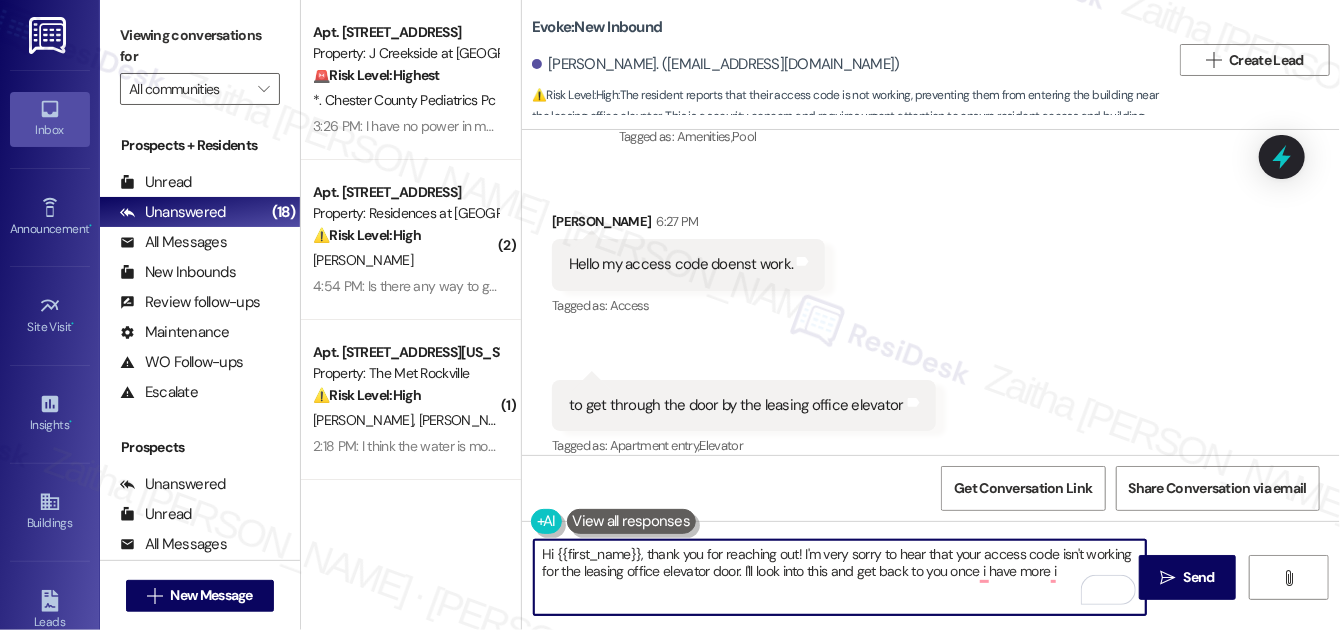 scroll, scrollTop: 4117, scrollLeft: 0, axis: vertical 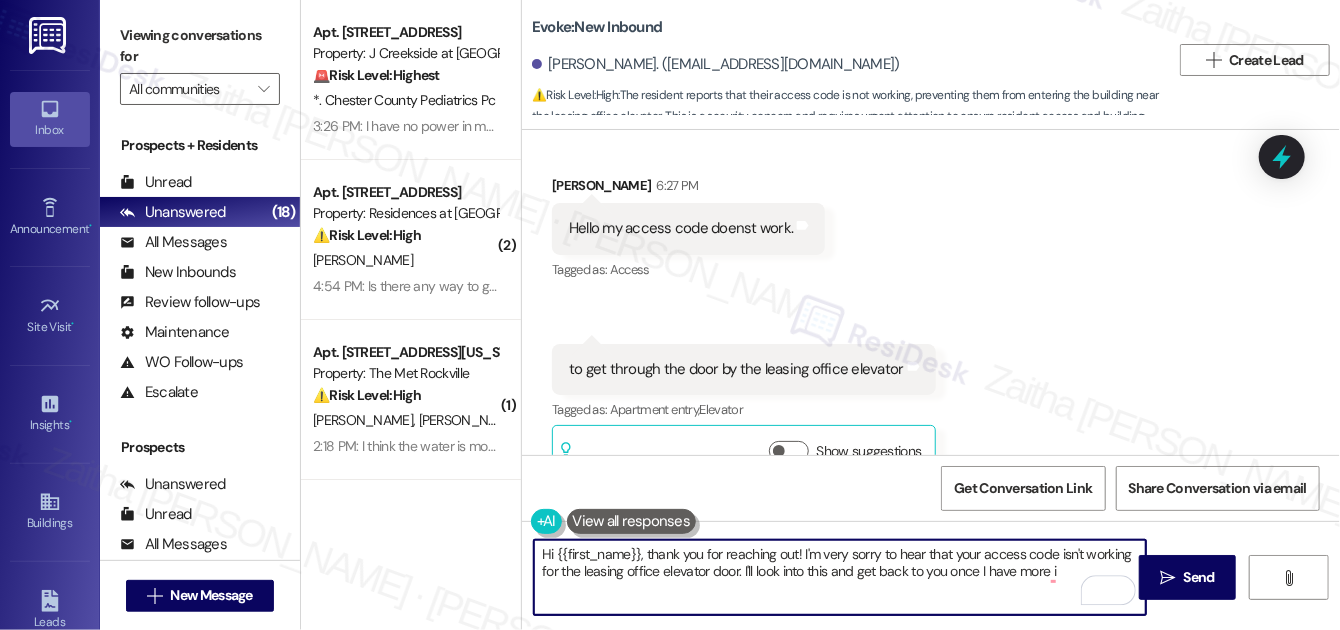 click on "Hi {{first_name}}, thank you for reaching out! I'm very sorry to hear that your access code isn't working for the leasing office elevator door. I'll look into this and get back to you once I have more i" at bounding box center [840, 577] 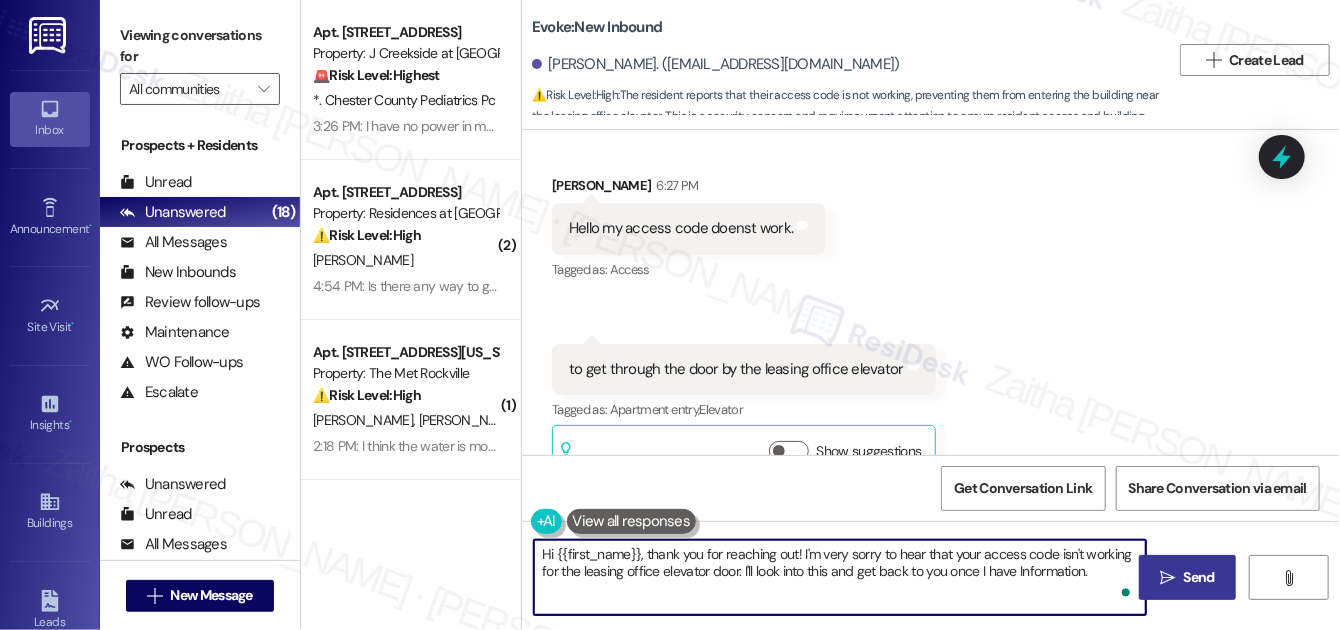 type on "Hi {{first_name}}, thank you for reaching out! I'm very sorry to hear that your access code isn't working for the leasing office elevator door. I'll look into this and get back to you once I have Information." 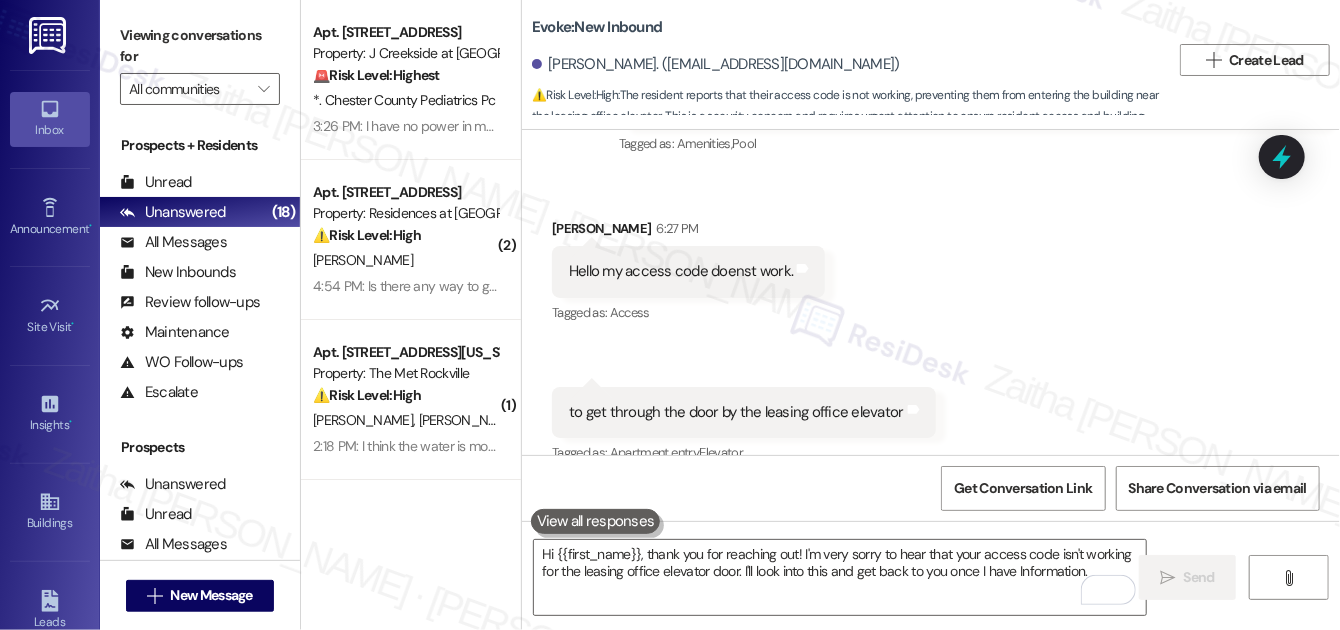 scroll, scrollTop: 4117, scrollLeft: 0, axis: vertical 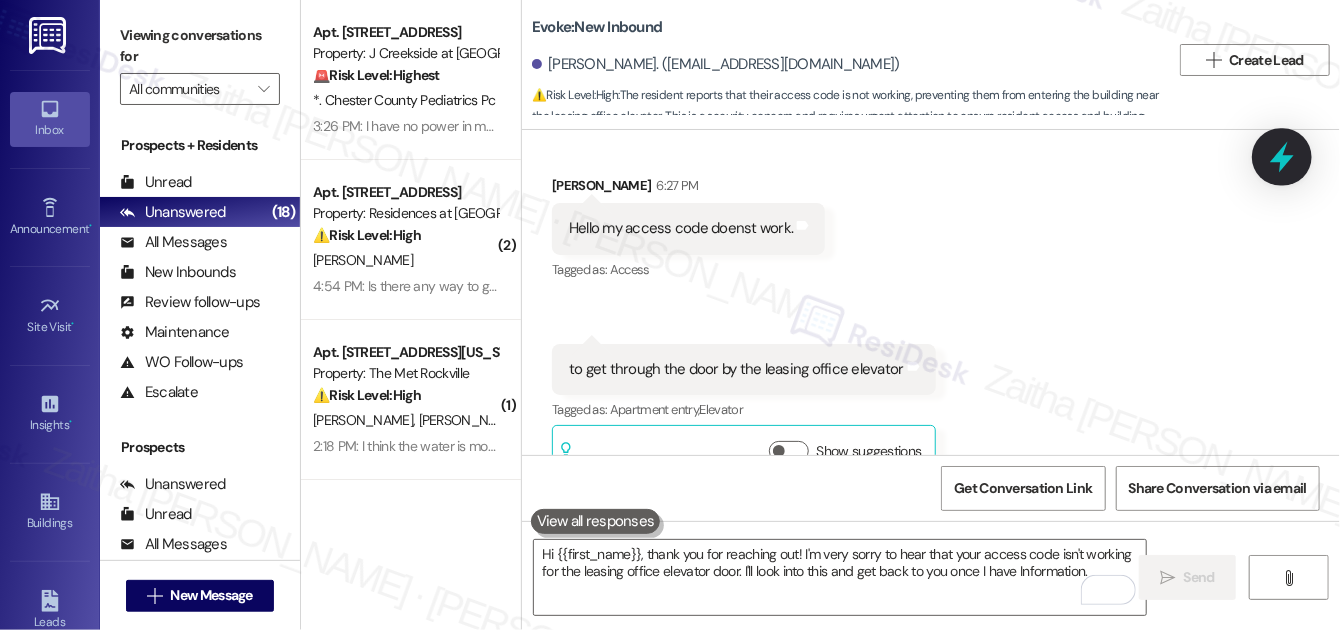 click 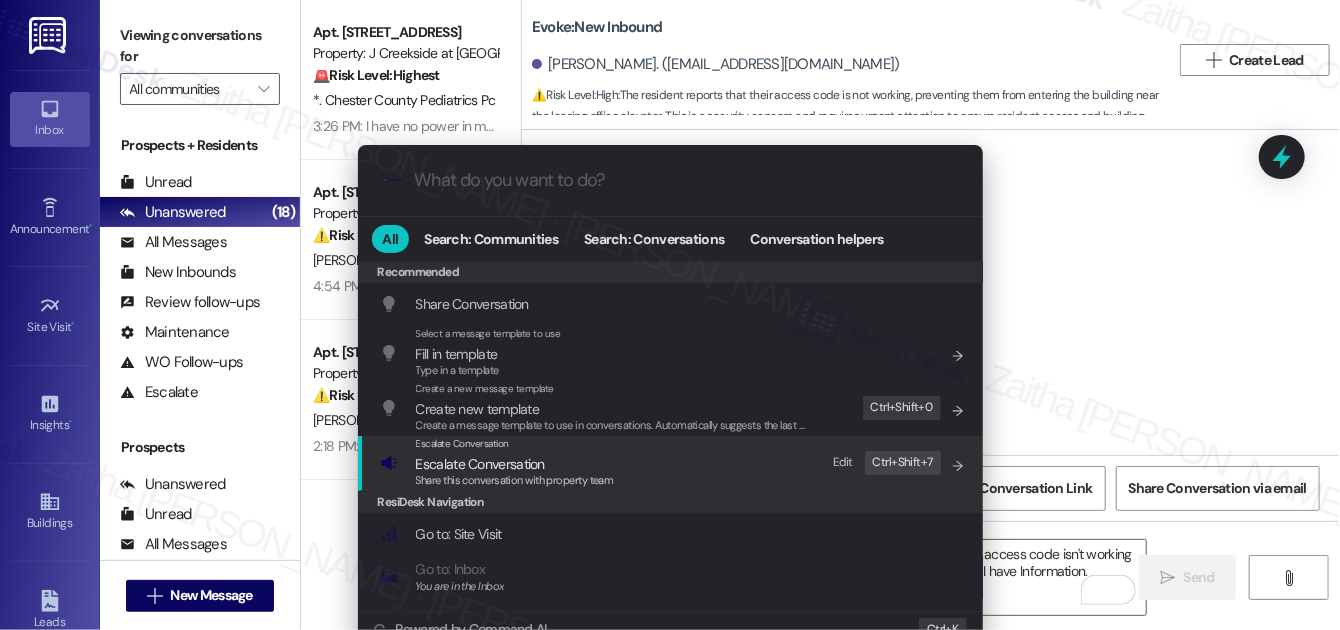 click on "Escalate Conversation" at bounding box center (480, 464) 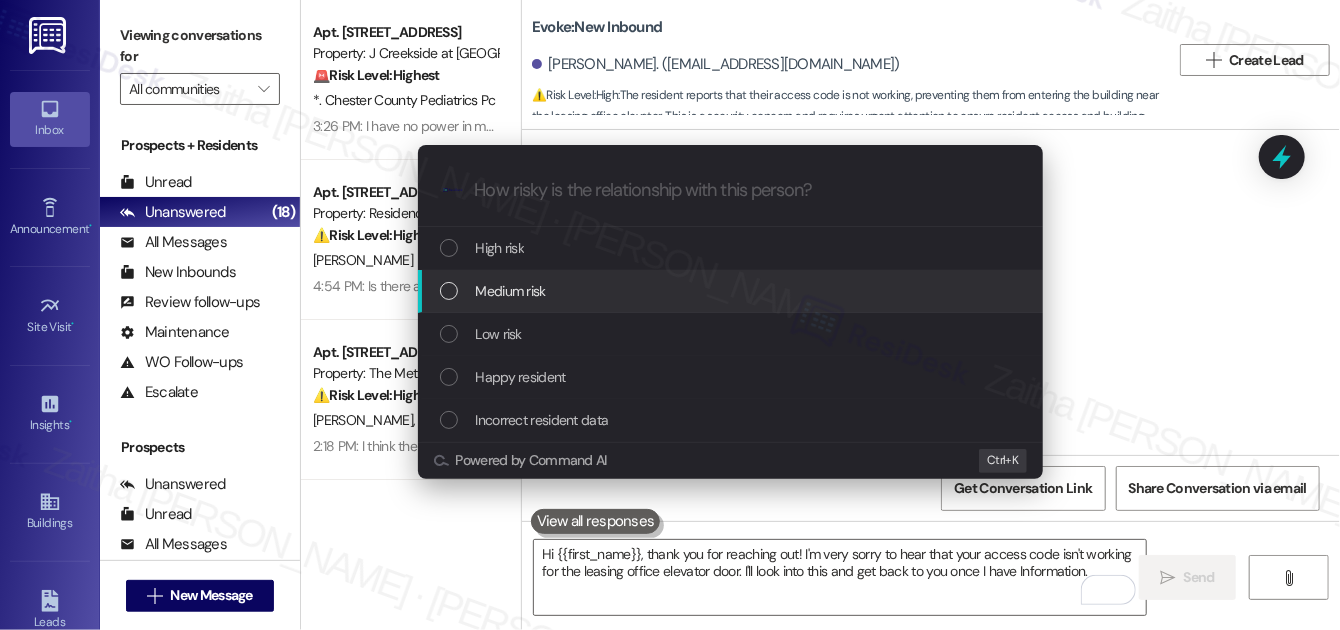 click on "Medium risk" at bounding box center (732, 291) 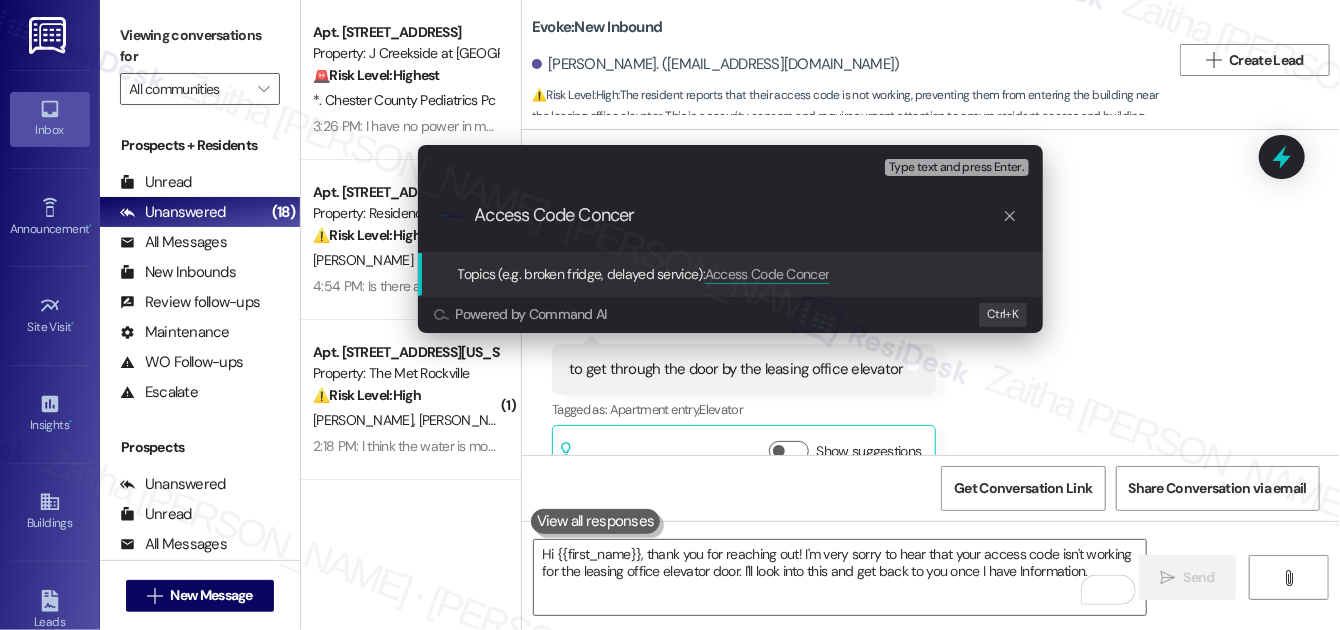 type on "Access Code Concern" 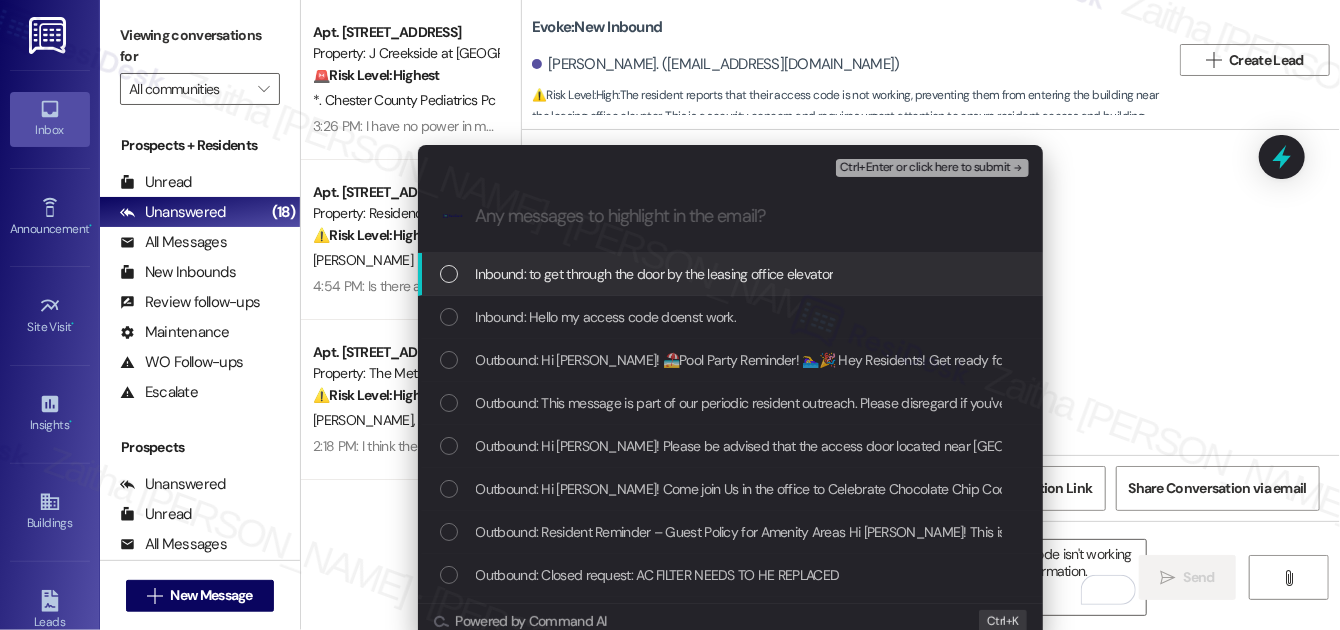 click at bounding box center (449, 274) 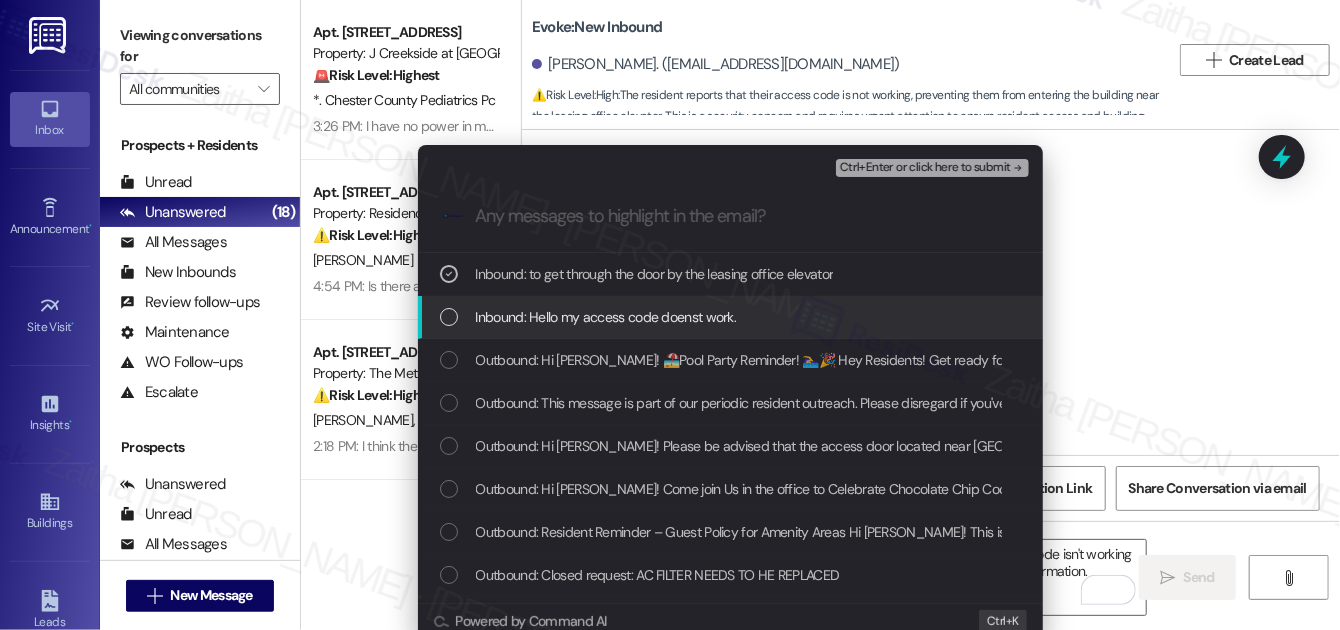 click at bounding box center (449, 317) 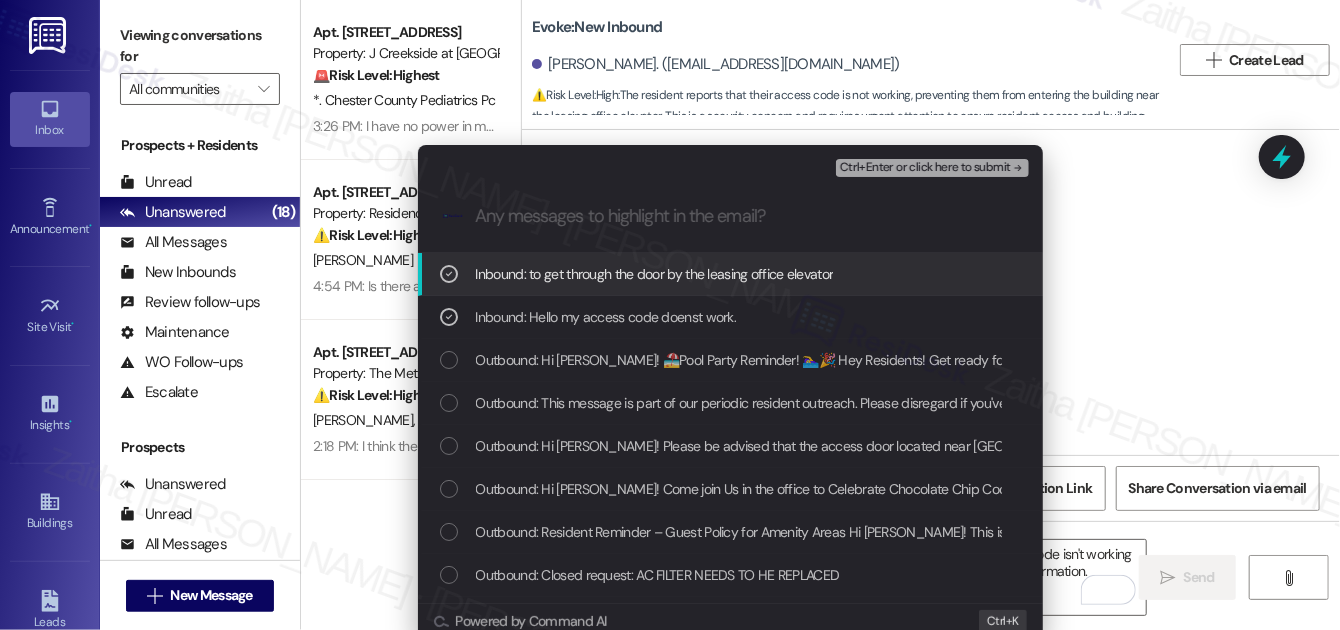 click on "Ctrl+Enter or click here to submit" at bounding box center (925, 168) 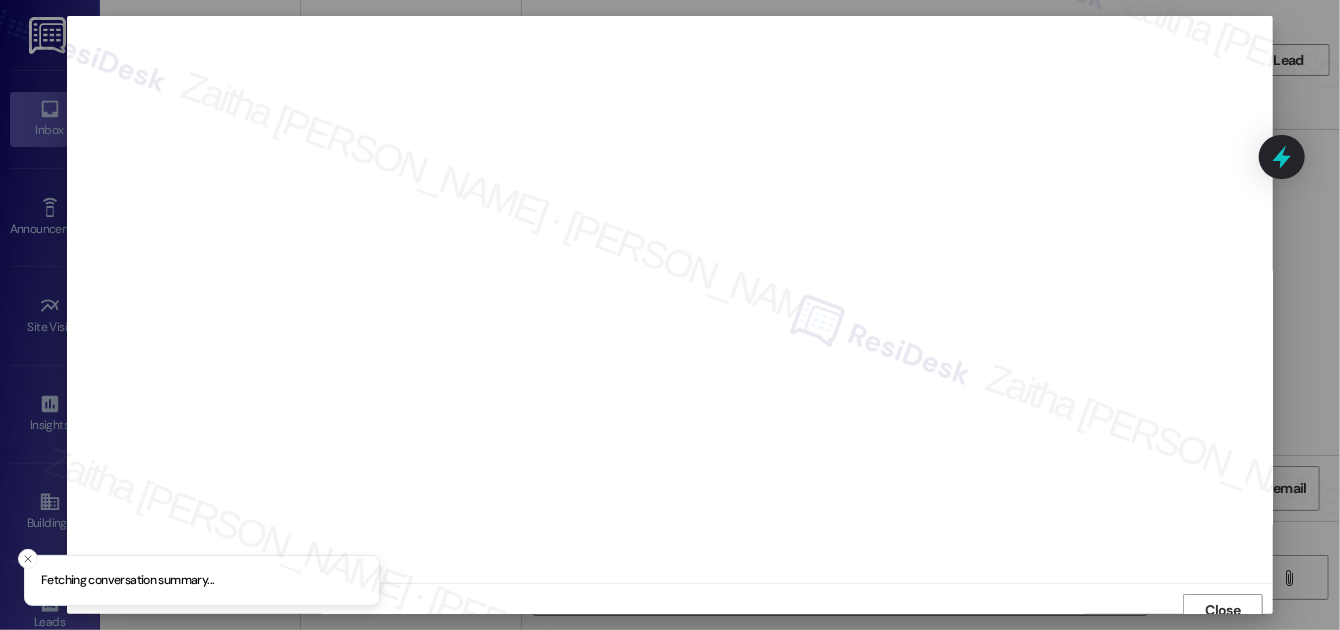 scroll, scrollTop: 11, scrollLeft: 0, axis: vertical 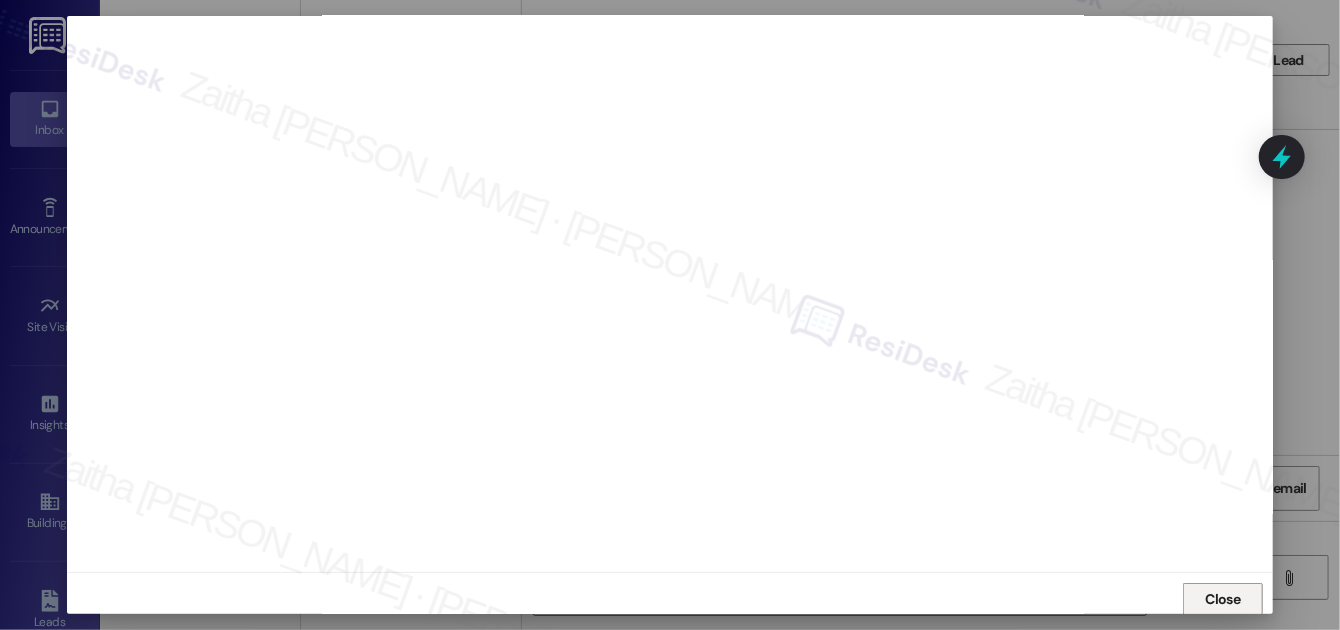 click on "Close" at bounding box center [1223, 599] 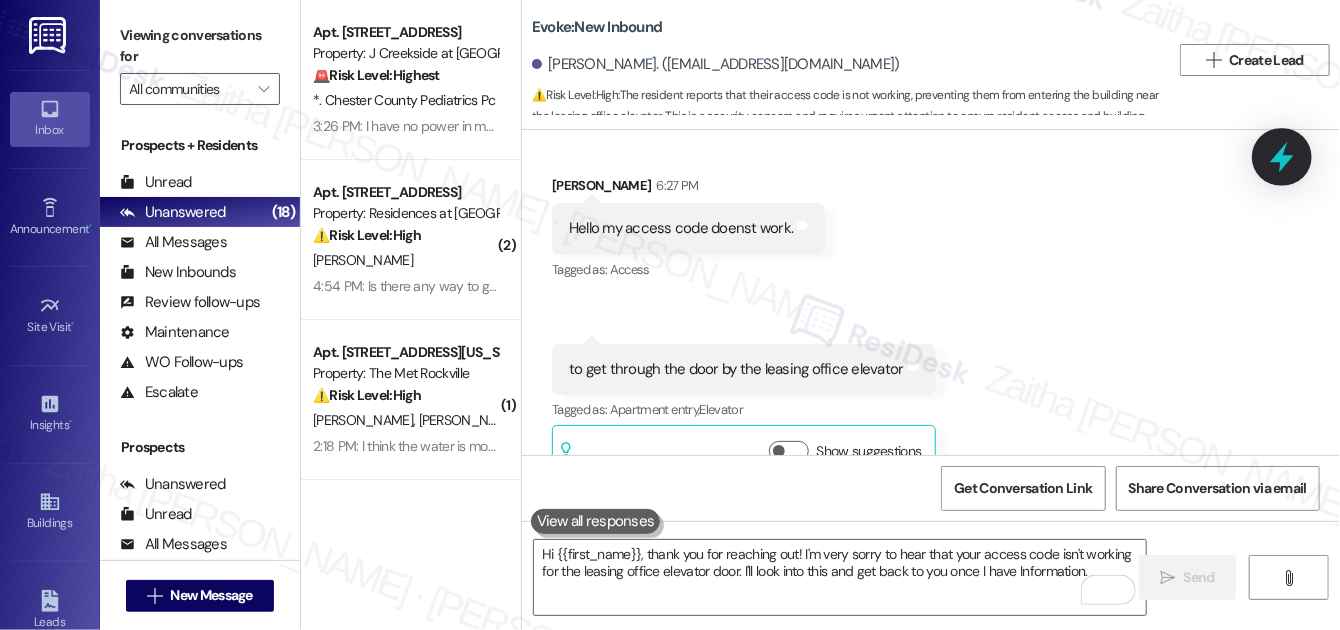 click 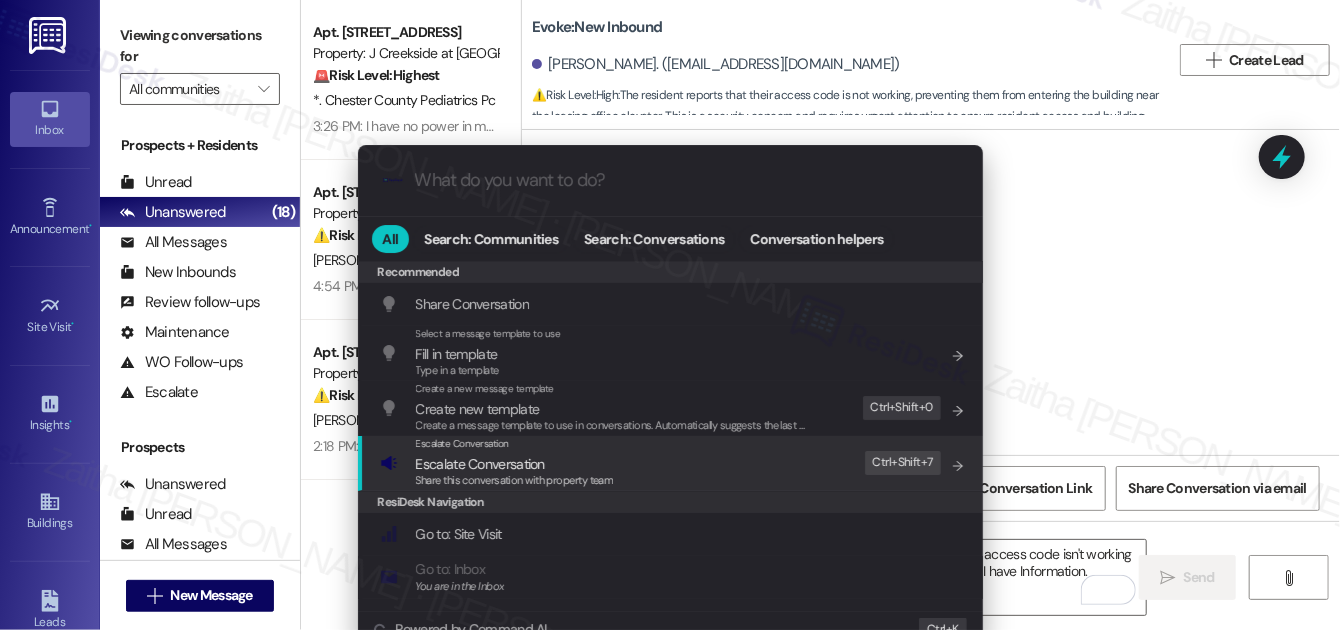 click on "Escalate Conversation" at bounding box center [480, 464] 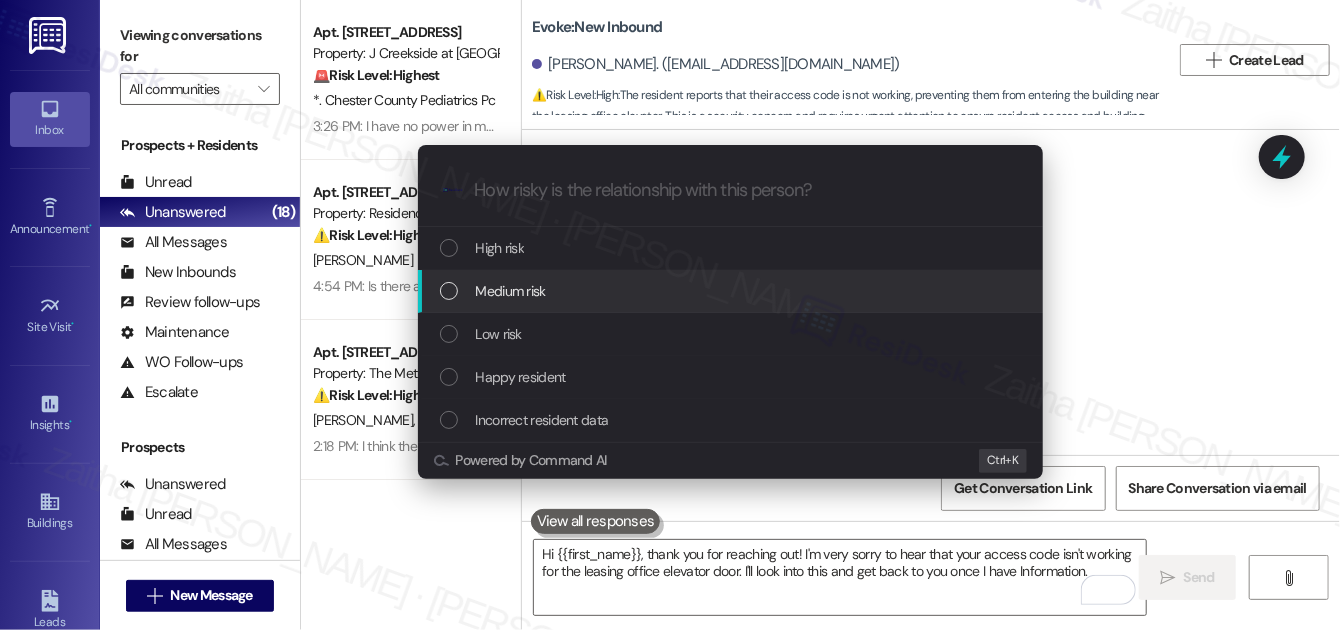 click on "Medium risk" at bounding box center [732, 291] 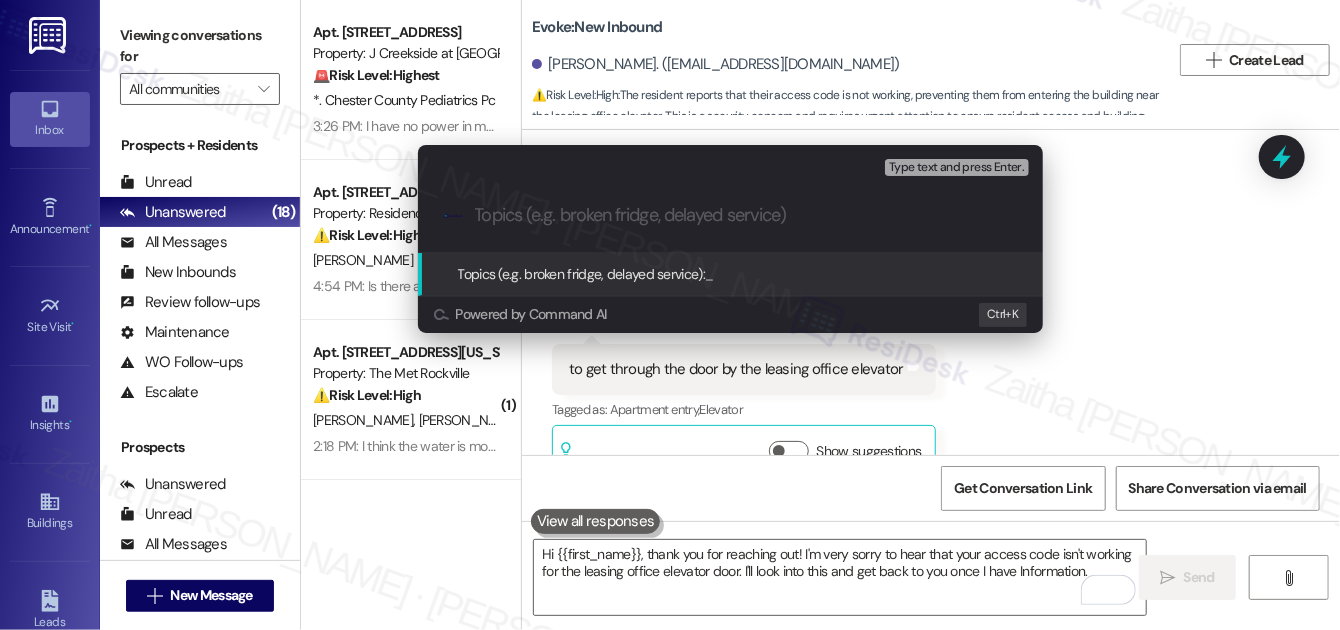 paste on "Access Code Concern" 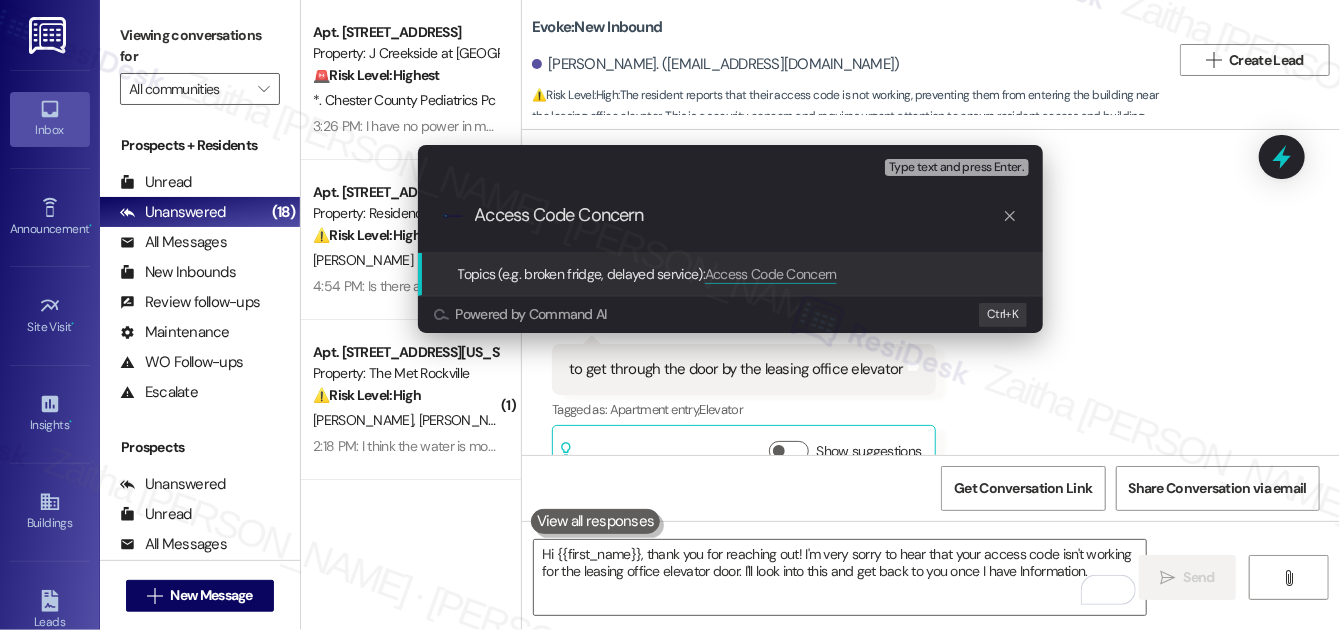 type 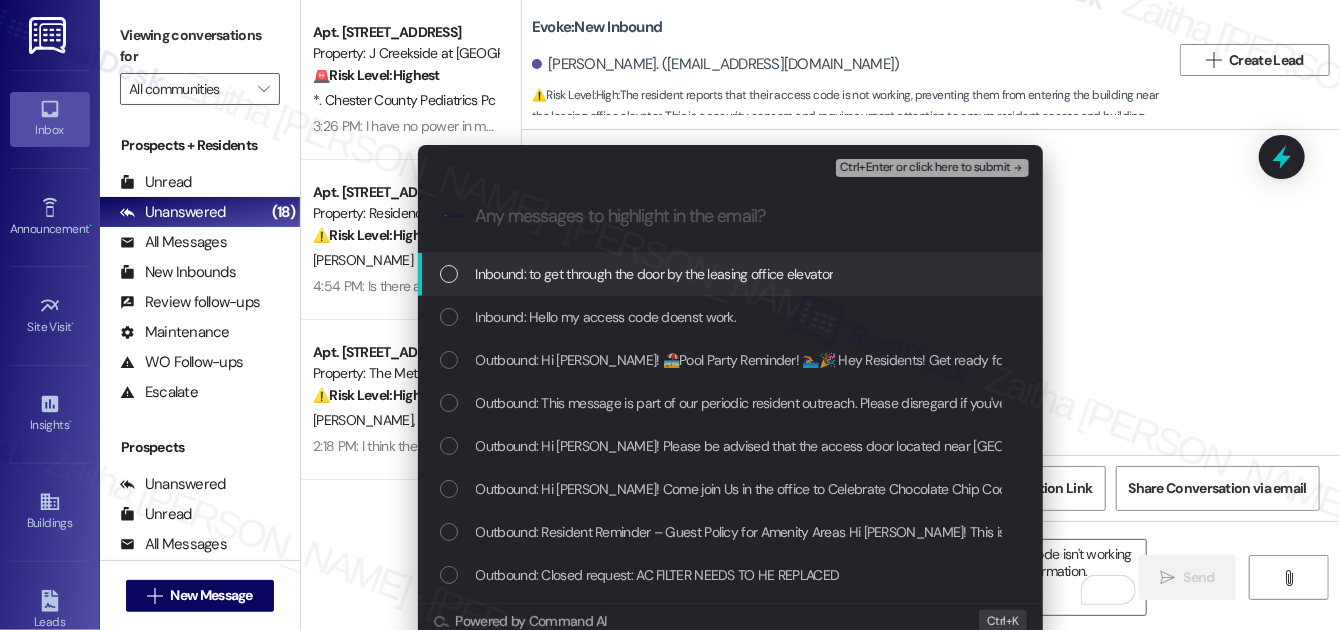 click at bounding box center [449, 274] 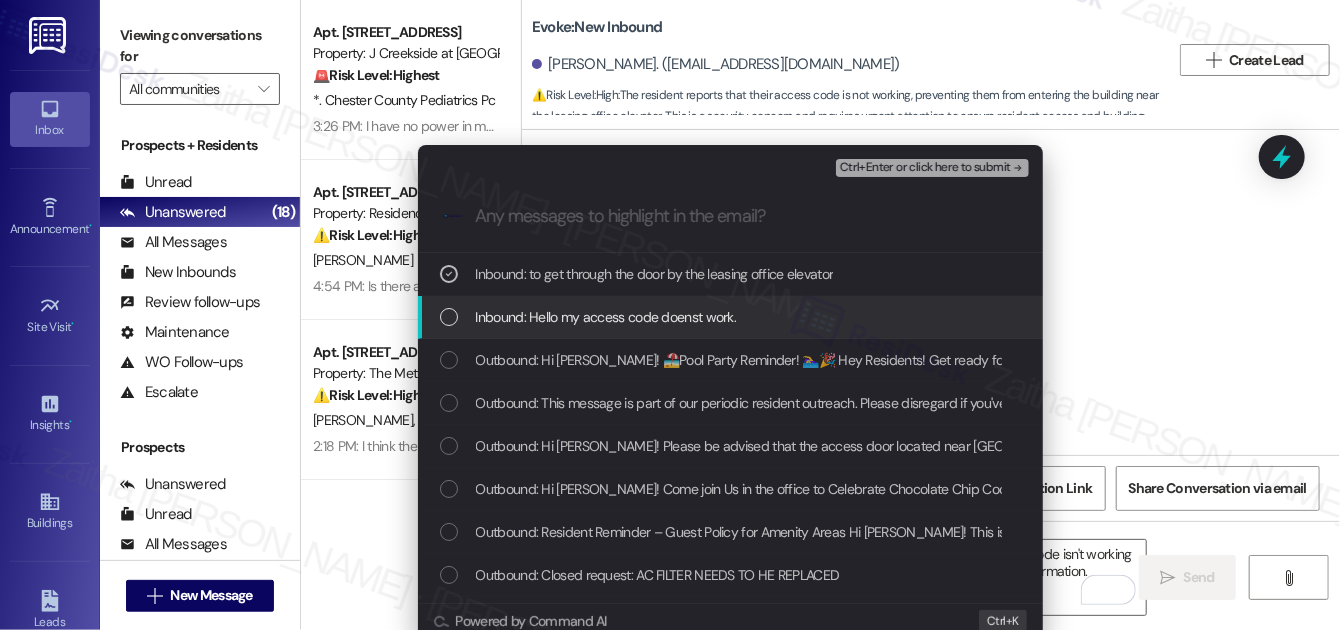 click at bounding box center [449, 317] 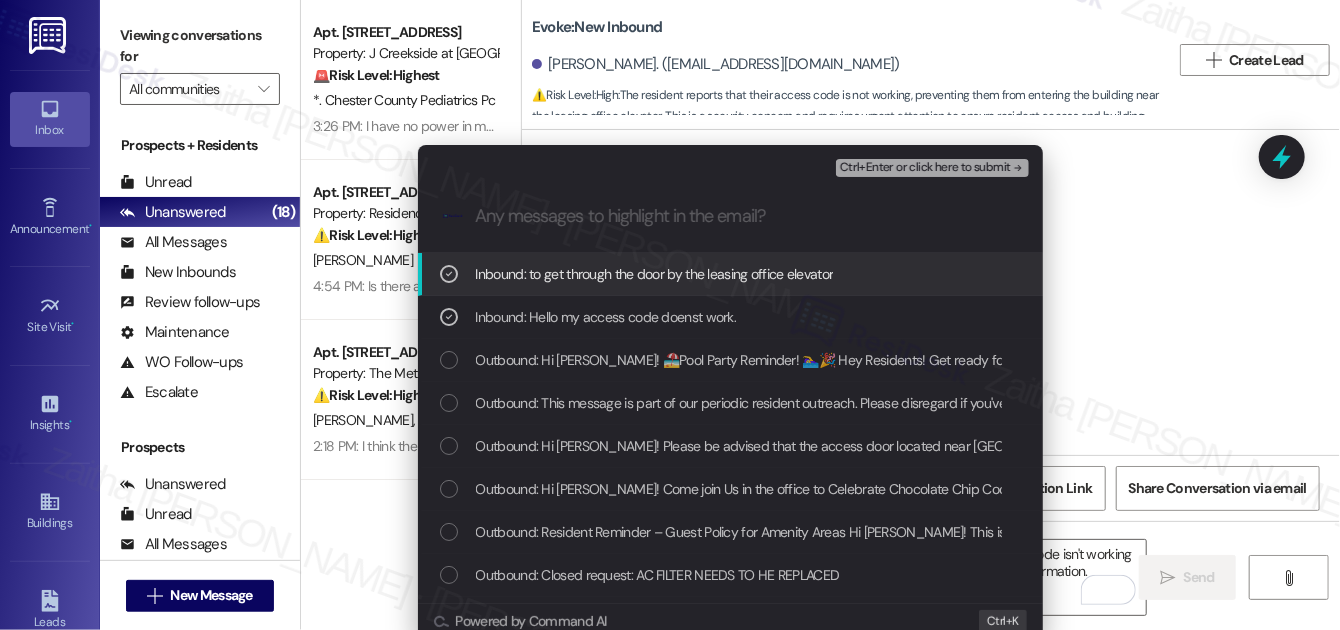 click on "Ctrl+Enter or click here to submit" at bounding box center (925, 168) 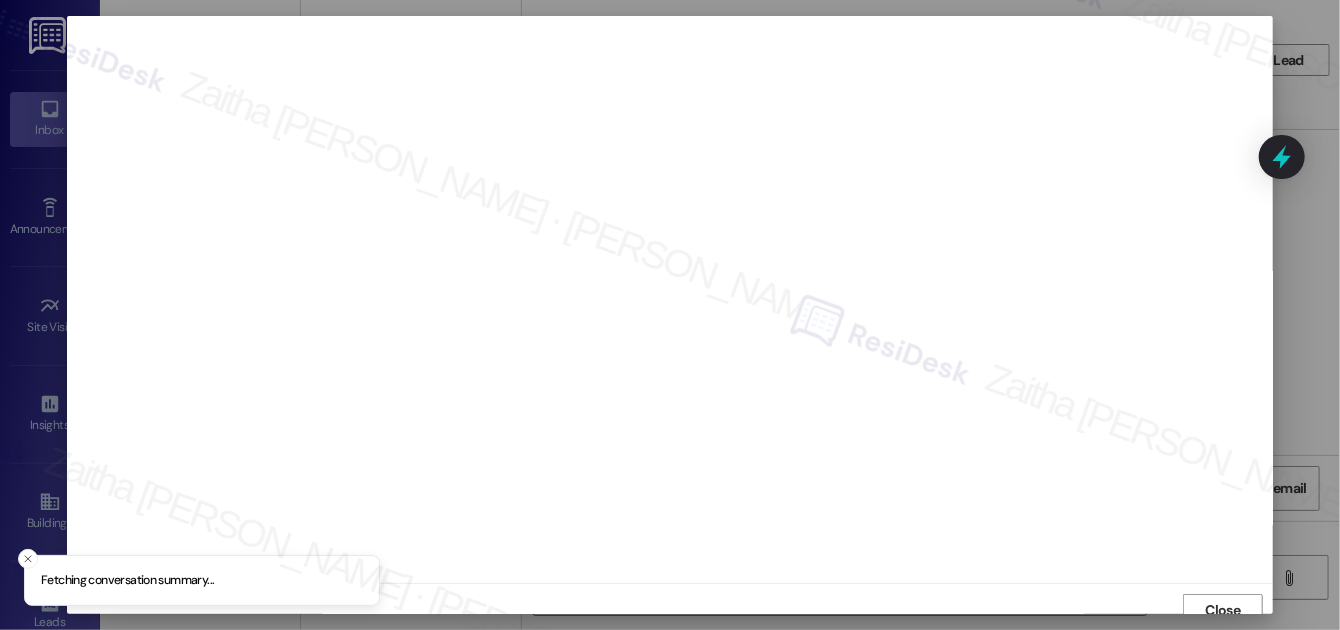 scroll, scrollTop: 11, scrollLeft: 0, axis: vertical 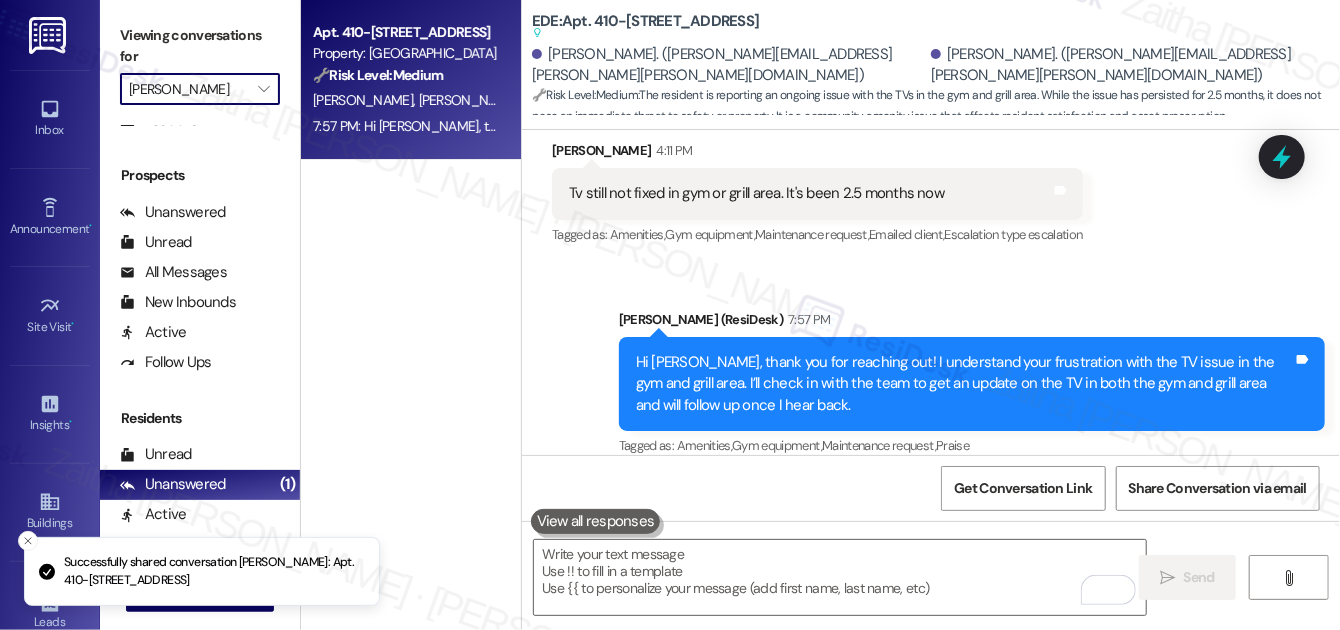 click on "[PERSON_NAME]" at bounding box center [188, 89] 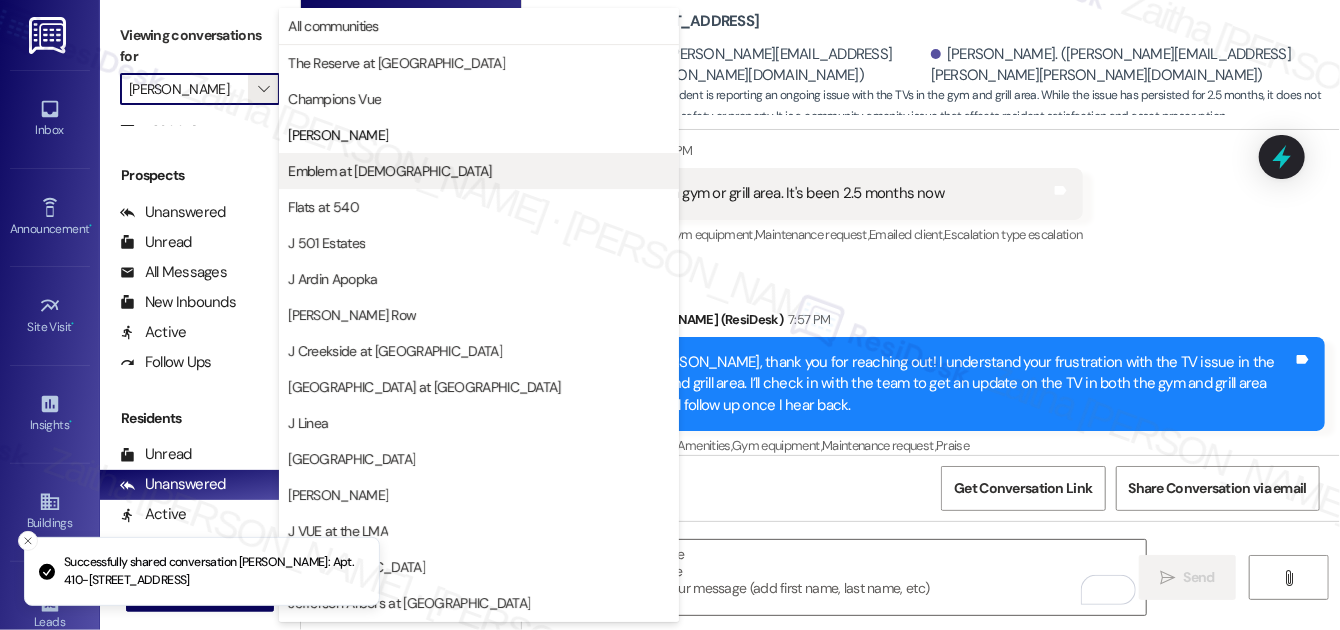 click on "Emblem at [DEMOGRAPHIC_DATA]" at bounding box center [389, 171] 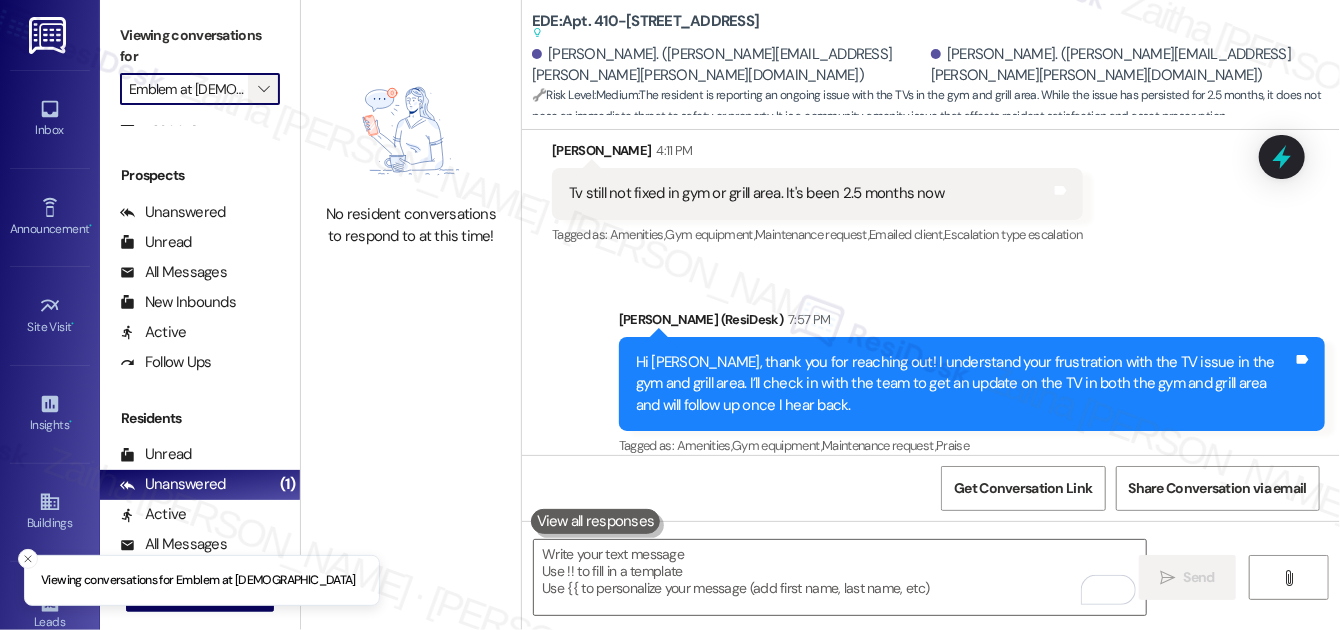 click on "" at bounding box center (264, 89) 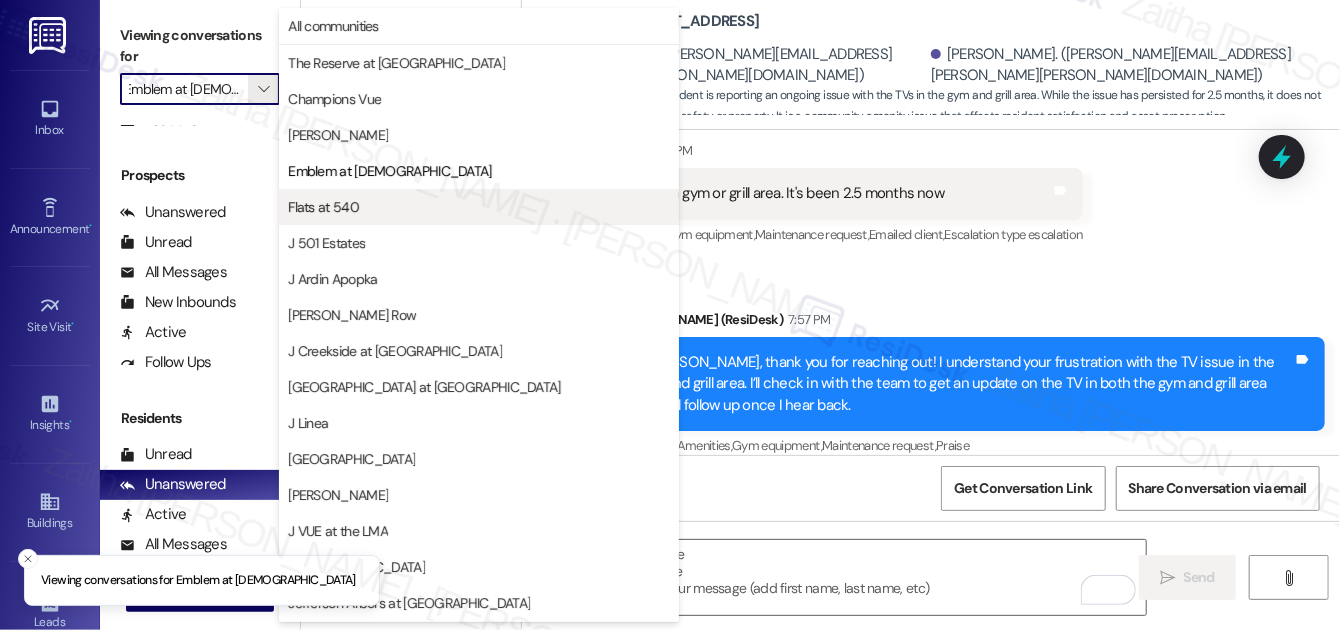 click on "Flats at 540" at bounding box center (479, 207) 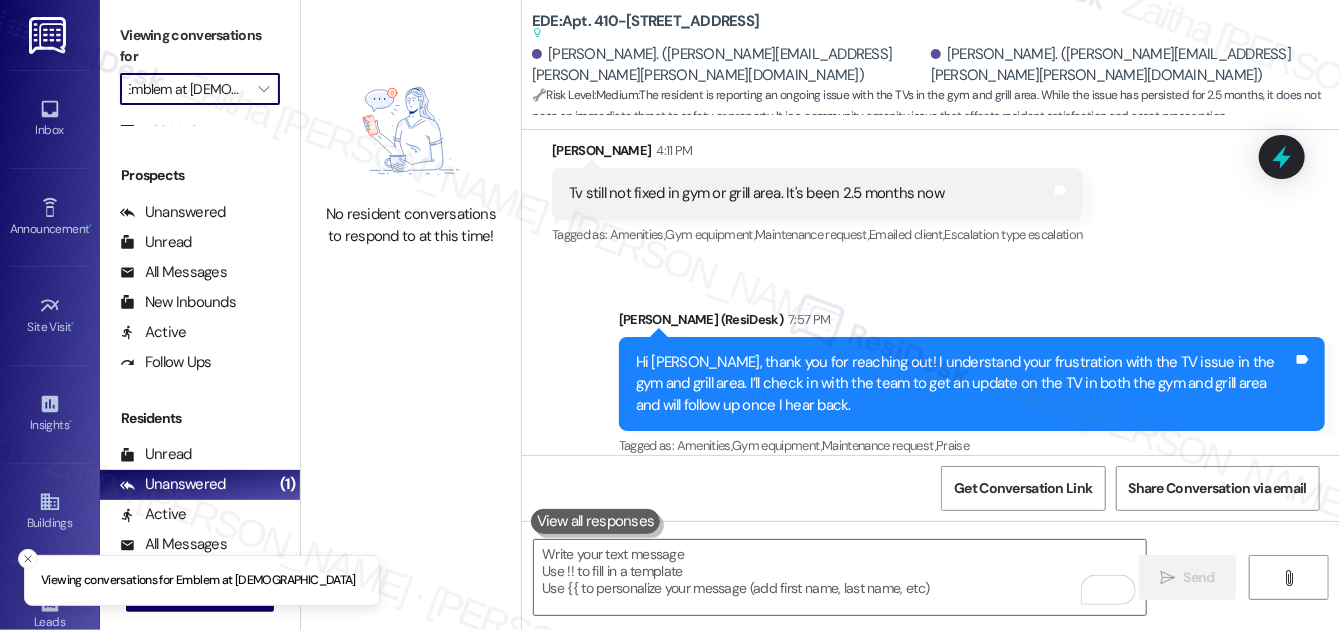 type on "Flats at 540" 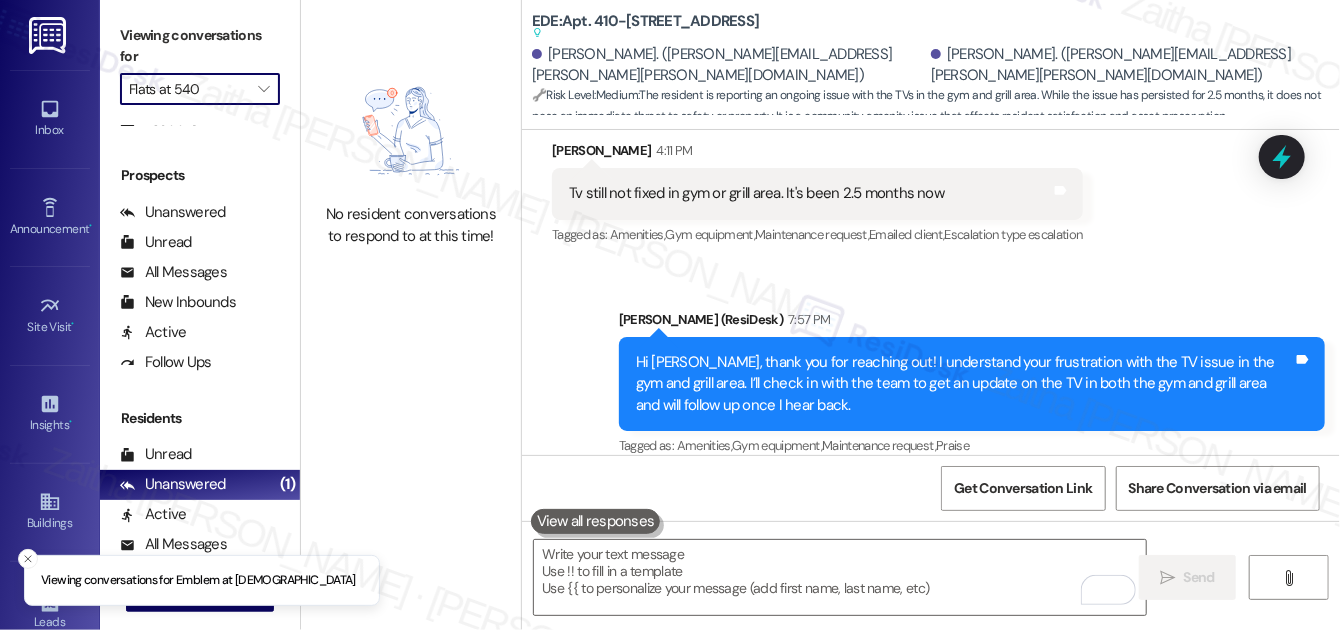 scroll, scrollTop: 0, scrollLeft: 0, axis: both 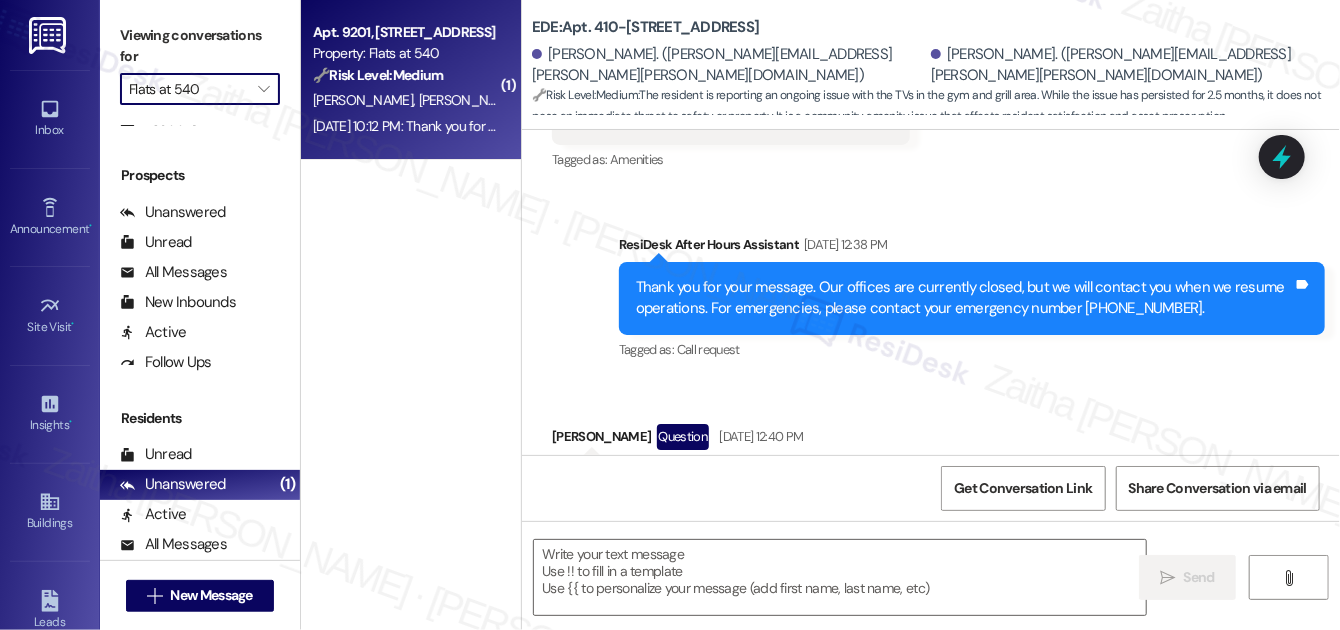 type on "Fetching suggested responses. Please feel free to read through the conversation in the meantime." 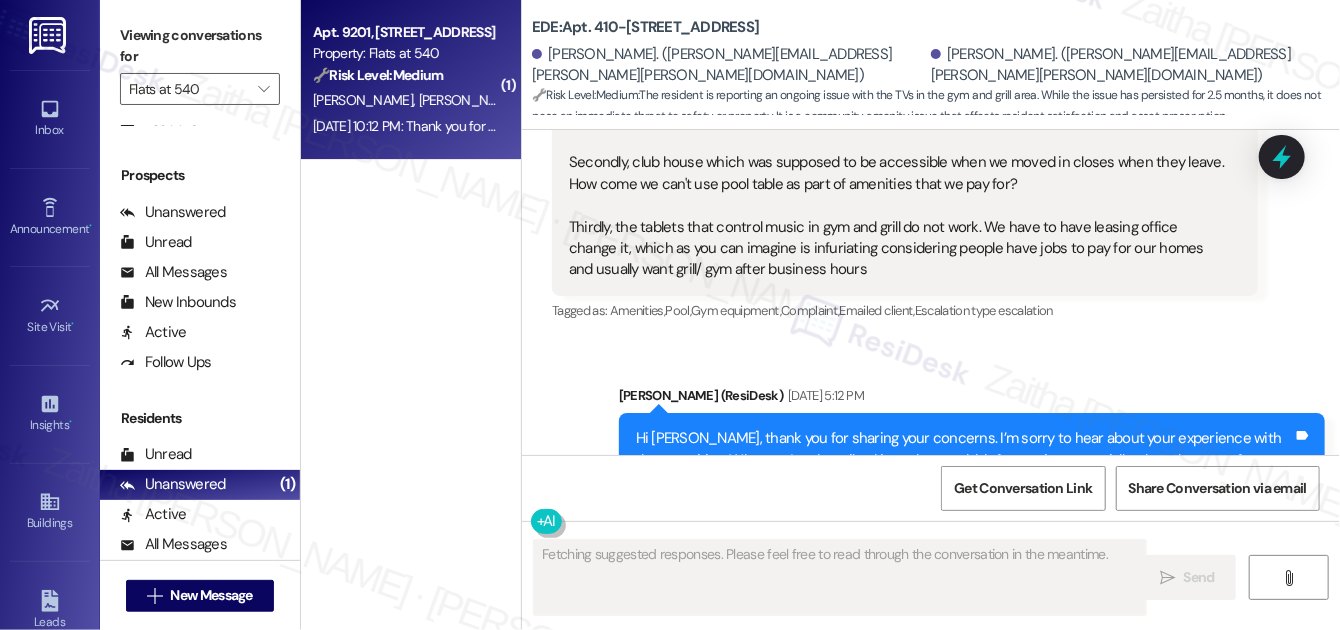click on "🔧  Risk Level:  Medium The resident is responding to a check-in regarding a previously submitted work order. They indicate that some of the work was completed, but the microwave handle is still loose. This is a non-urgent maintenance issue and a continuation of the original work order." at bounding box center [405, 75] 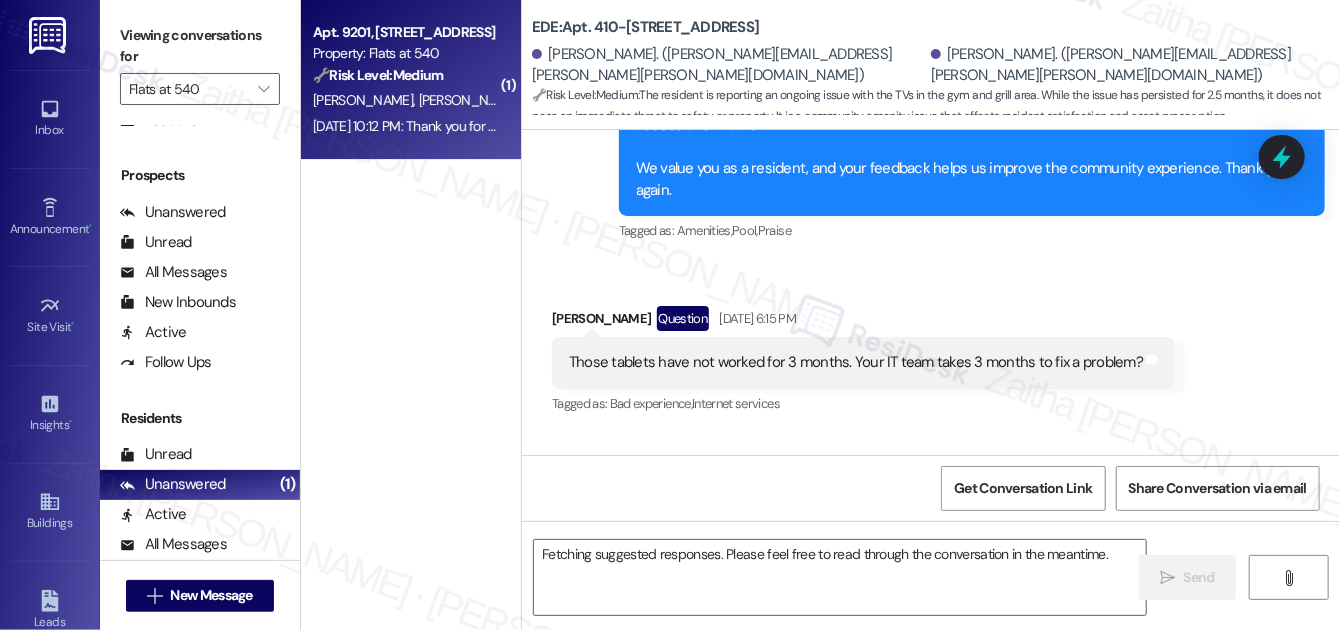 scroll, scrollTop: 3592, scrollLeft: 0, axis: vertical 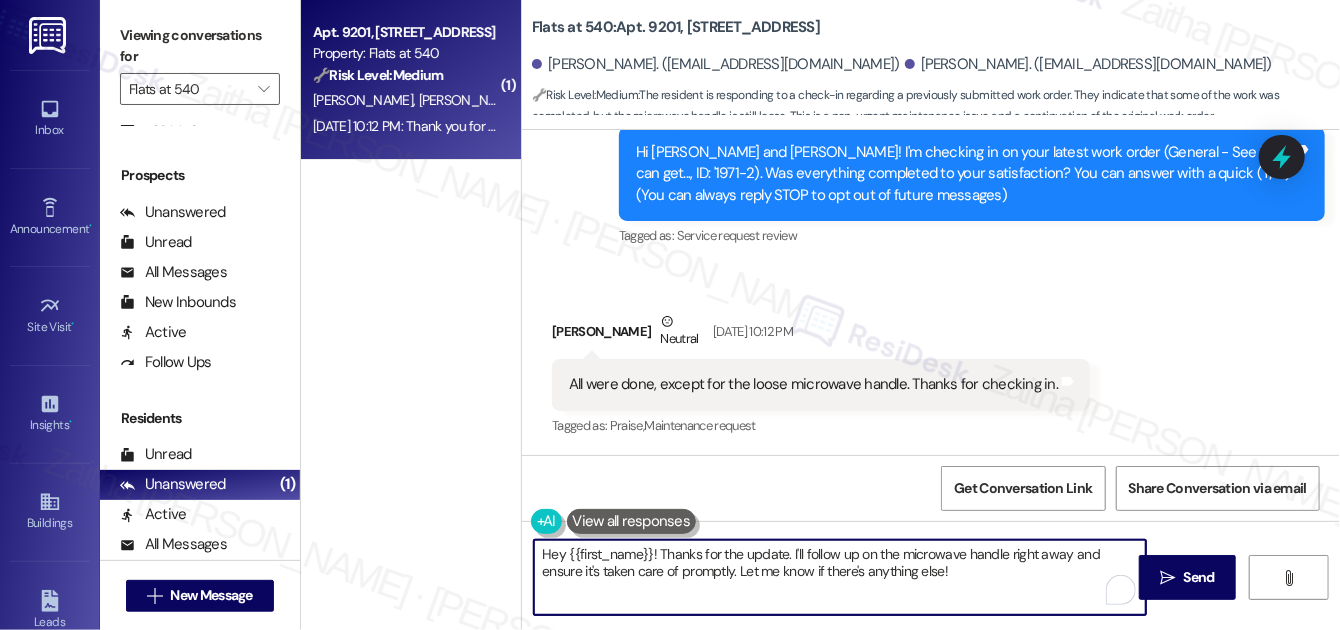 drag, startPoint x: 1066, startPoint y: 554, endPoint x: 1007, endPoint y: 554, distance: 59 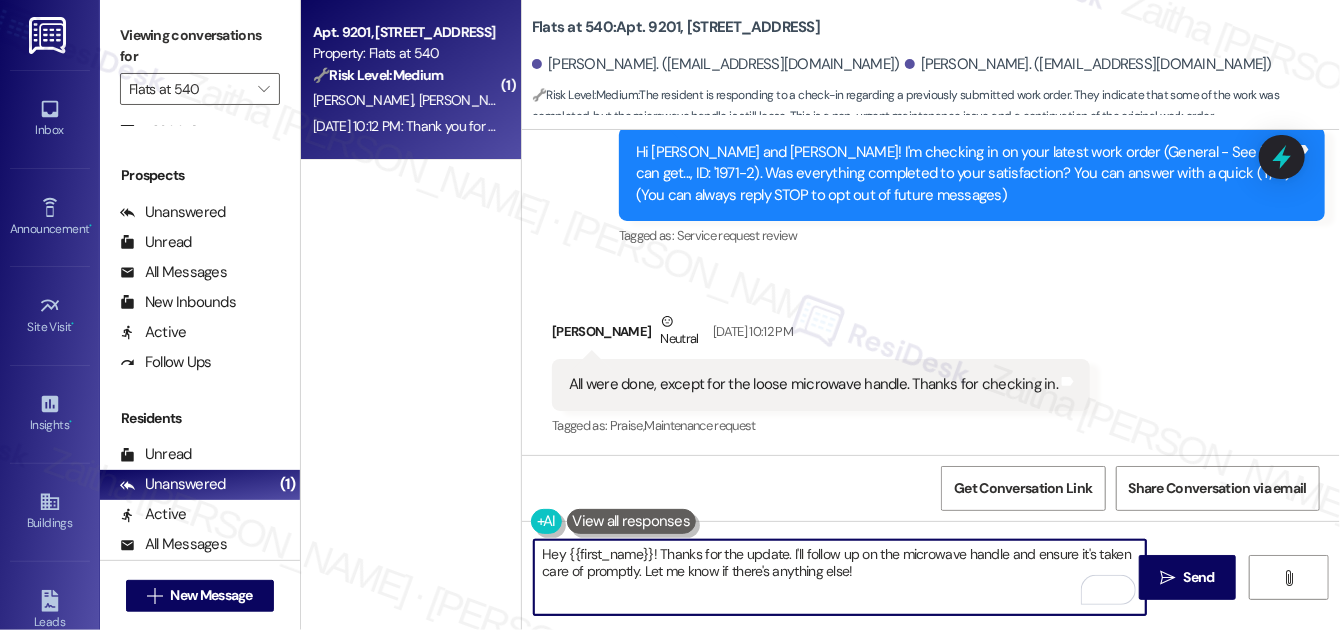 click on "Hey {{first_name}}! Thanks for the update. I'll follow up on the microwave handle and ensure it's taken care of promptly. Let me know if there's anything else!" at bounding box center [840, 577] 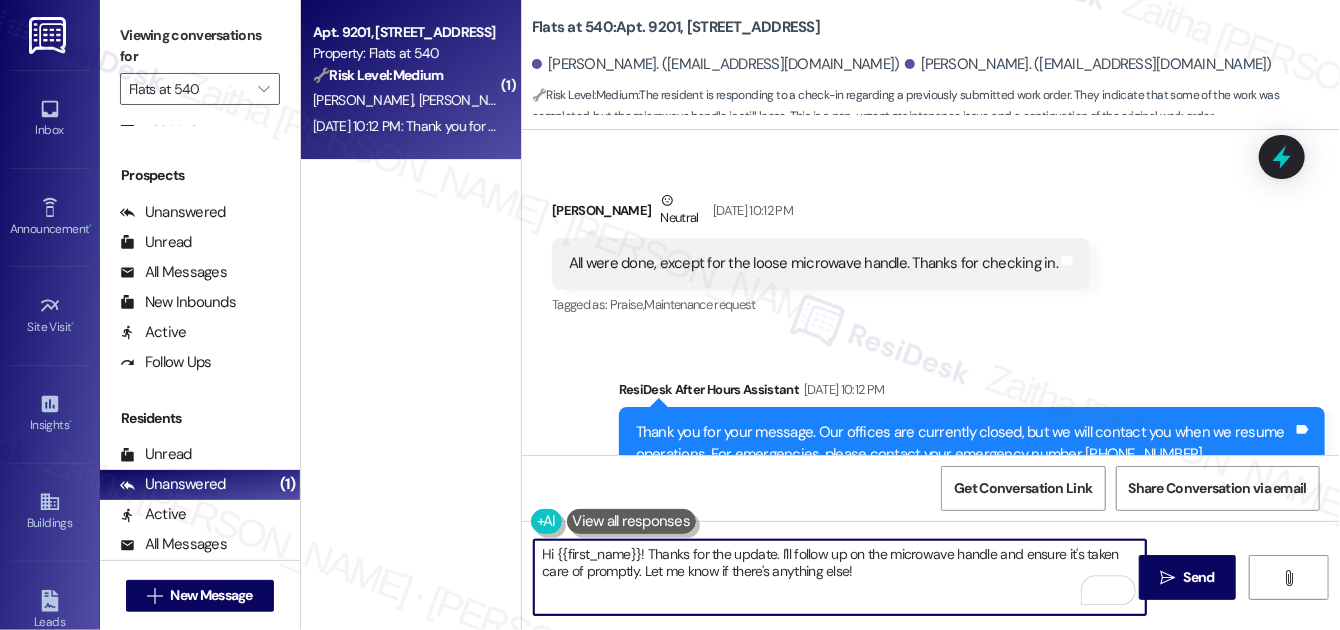 scroll, scrollTop: 400, scrollLeft: 0, axis: vertical 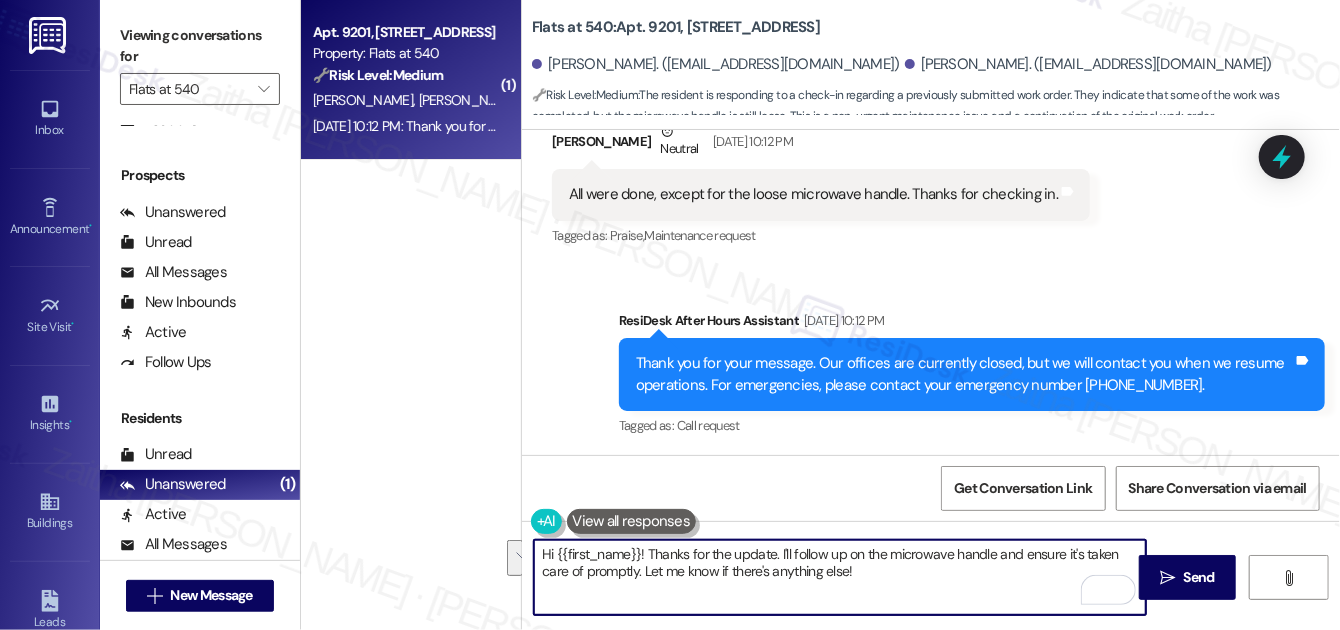 drag, startPoint x: 1083, startPoint y: 554, endPoint x: 1056, endPoint y: 577, distance: 35.468296 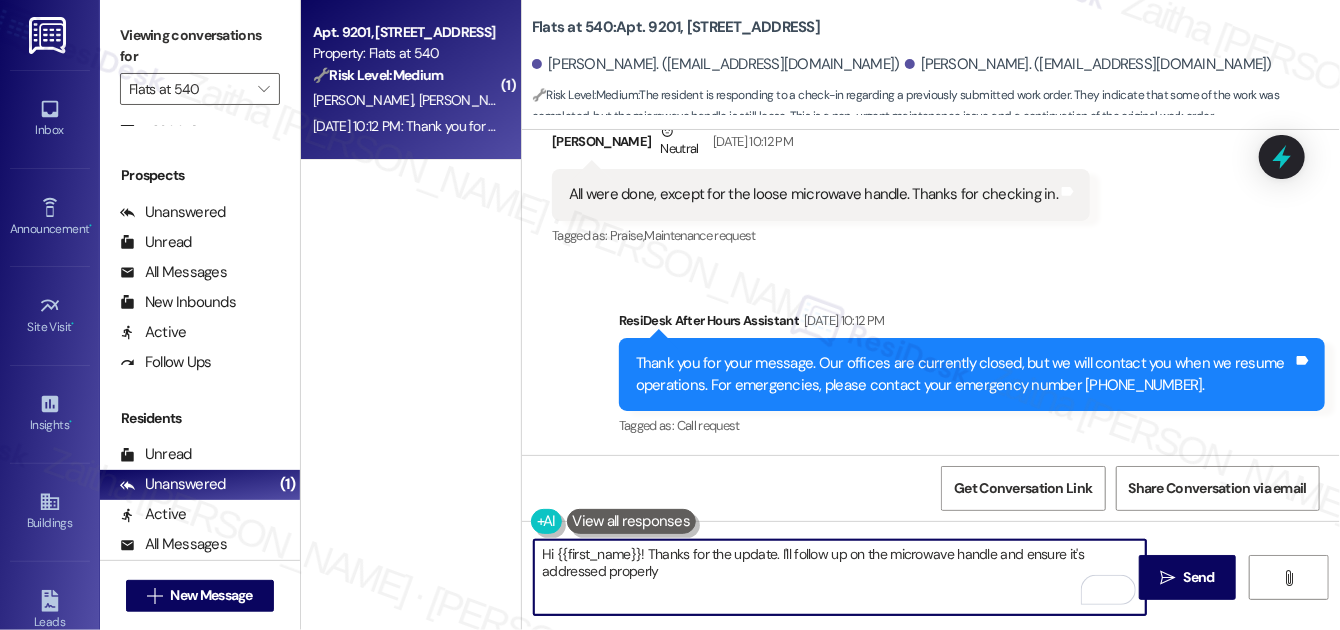click on "Hi {{first_name}}! Thanks for the update. I'll follow up on the microwave handle and ensure it's addressed properly" at bounding box center [840, 577] 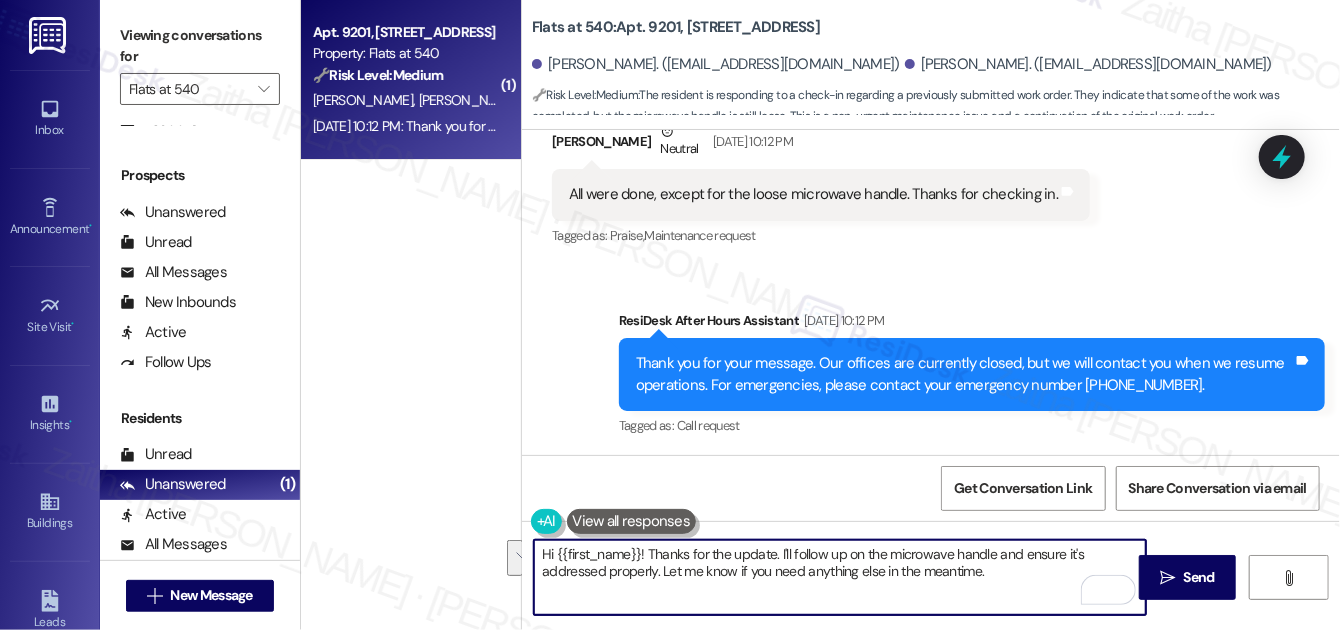 drag, startPoint x: 1021, startPoint y: 552, endPoint x: 653, endPoint y: 564, distance: 368.1956 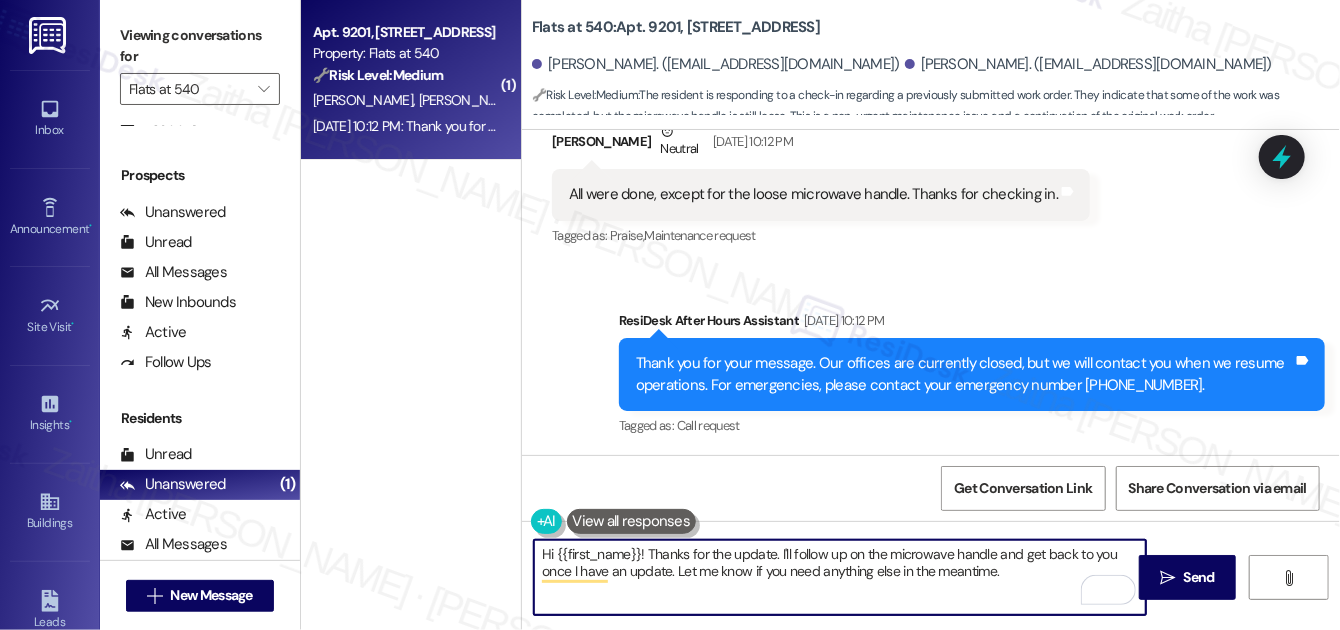 scroll, scrollTop: 309, scrollLeft: 0, axis: vertical 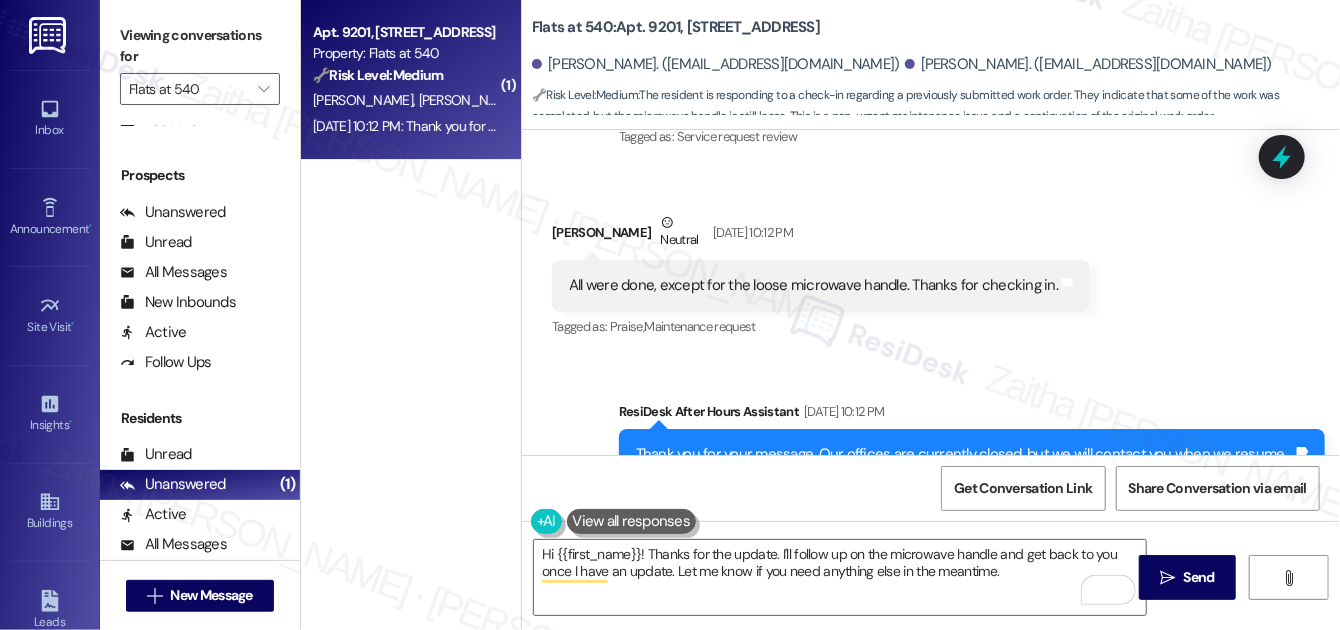 click on "Jae Lim   Neutral Jul 19, 2025 at 10:12 PM" at bounding box center (821, 236) 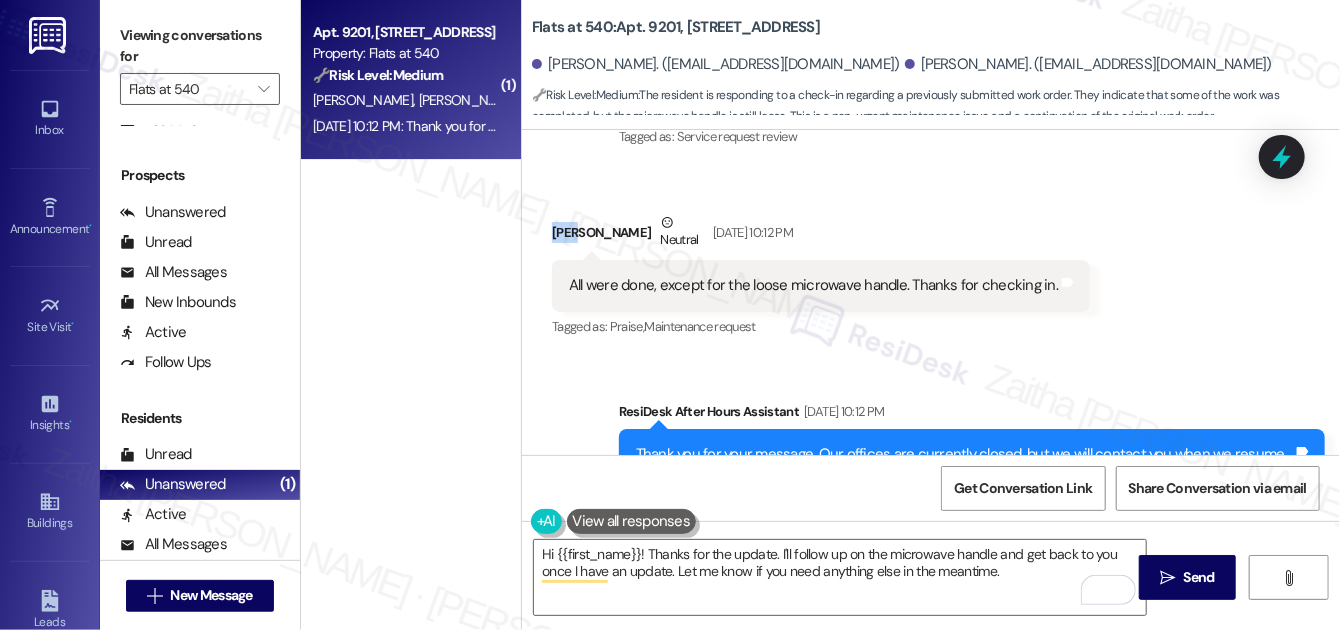 click on "Jae Lim   Neutral Jul 19, 2025 at 10:12 PM" at bounding box center [821, 236] 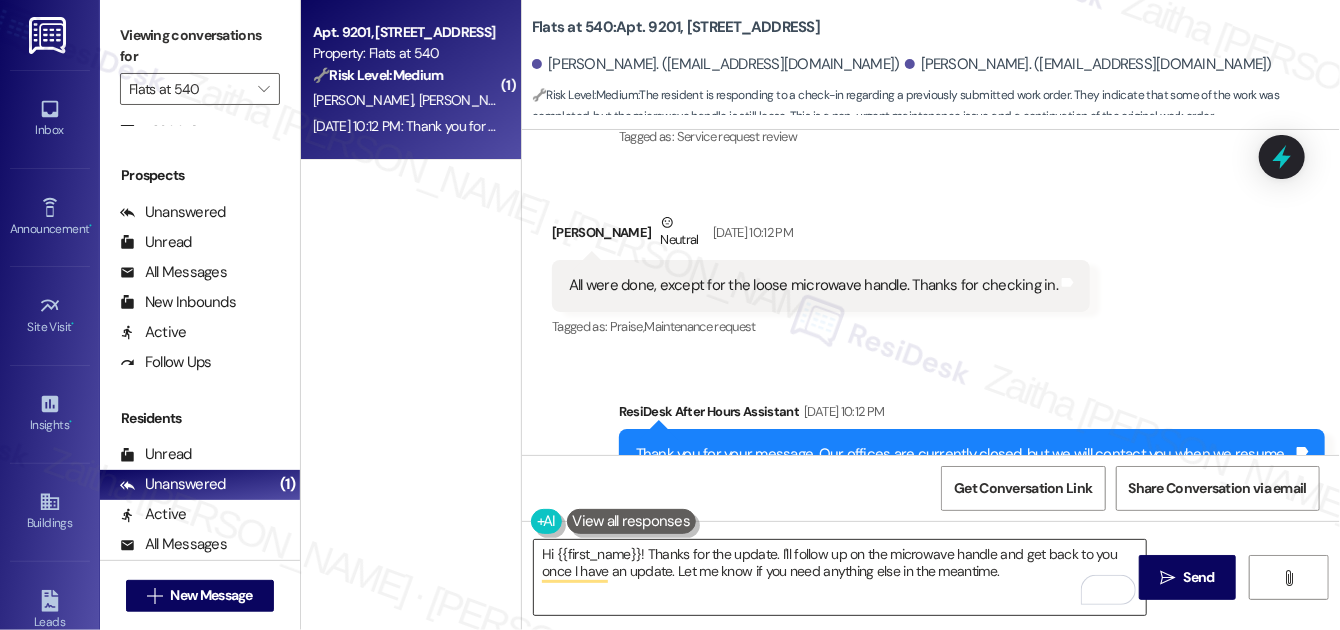 click on "Hi {{first_name}}! Thanks for the update. I'll follow up on the microwave handle and get back to you once I have an update. Let me know if you need anything else in the meantime." at bounding box center (840, 577) 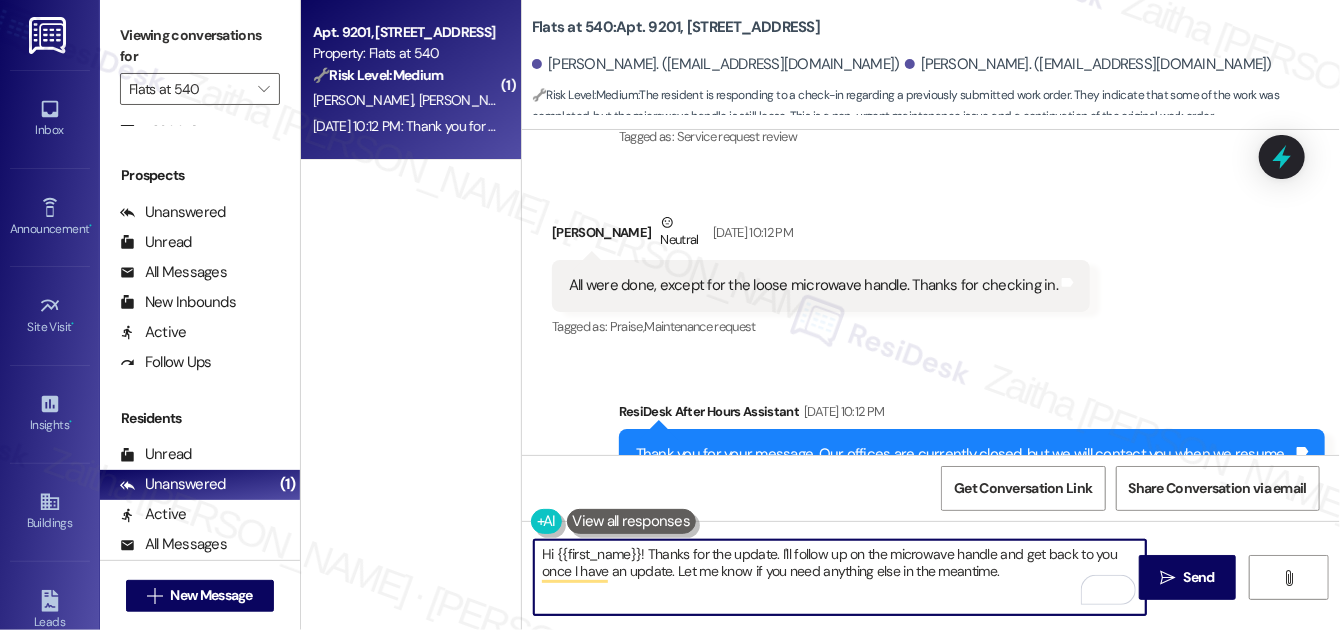click on "Hi {{first_name}}! Thanks for the update. I'll follow up on the microwave handle and get back to you once I have an update. Let me know if you need anything else in the meantime." at bounding box center [840, 577] 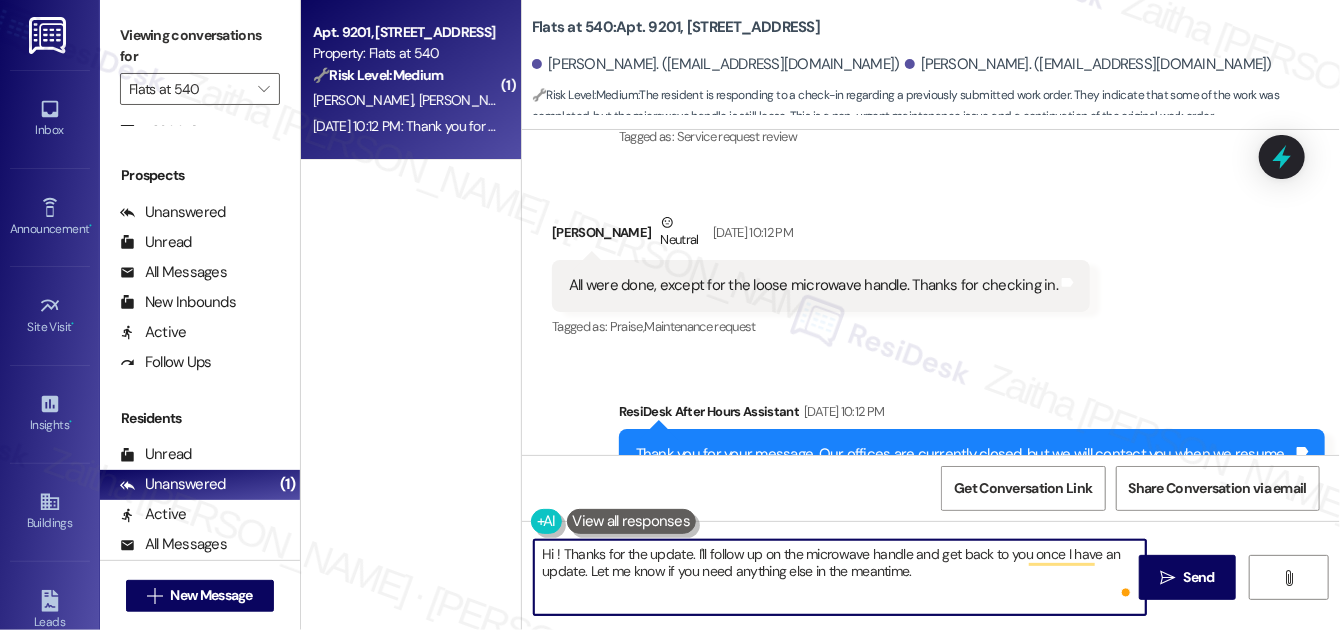 paste on "Jae" 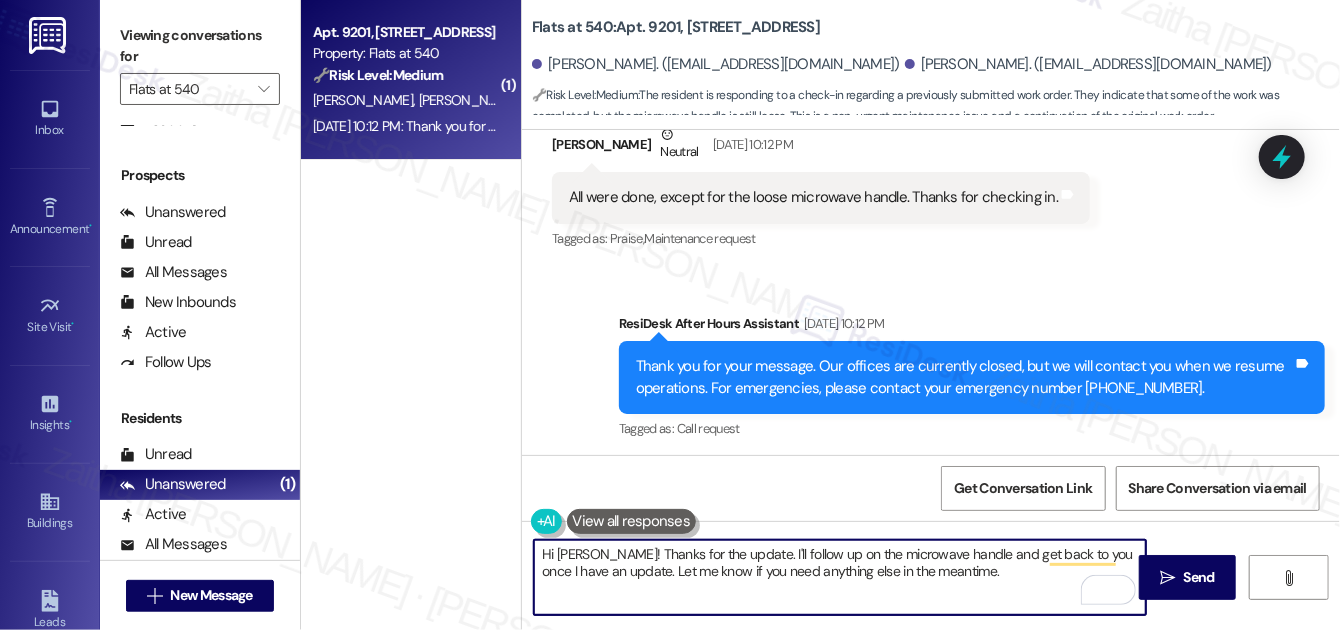 scroll, scrollTop: 400, scrollLeft: 0, axis: vertical 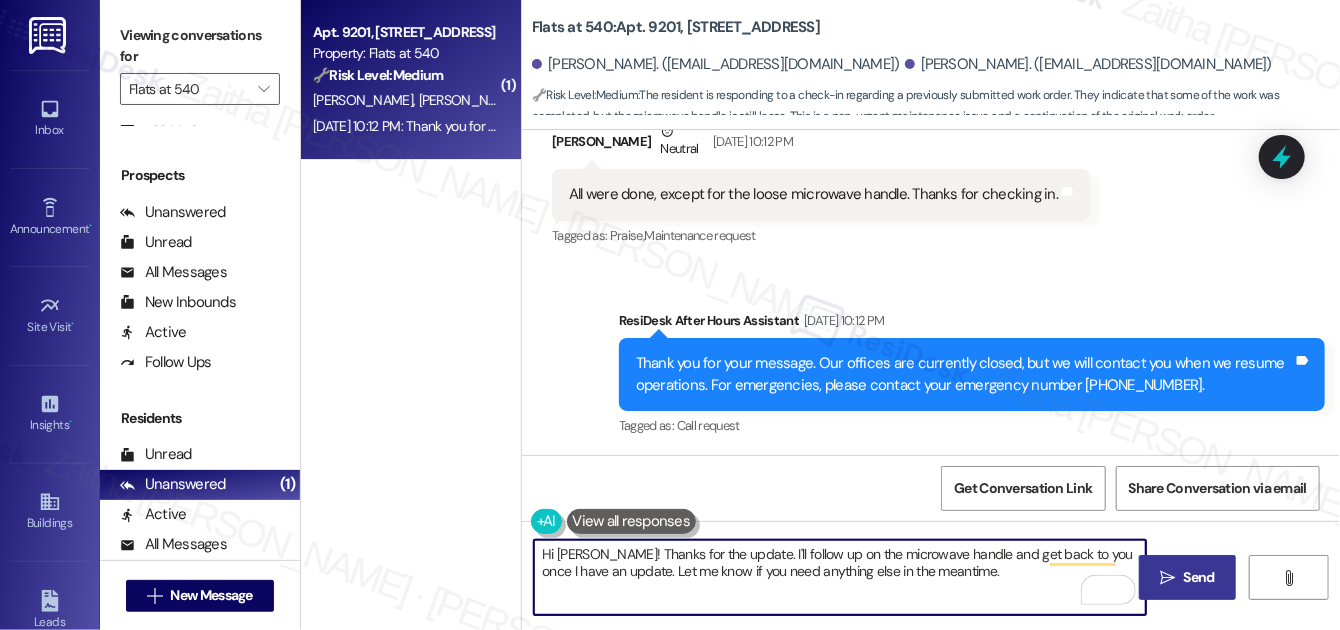 type on "Hi Jae! Thanks for the update. I'll follow up on the microwave handle and get back to you once I have an update. Let me know if you need anything else in the meantime." 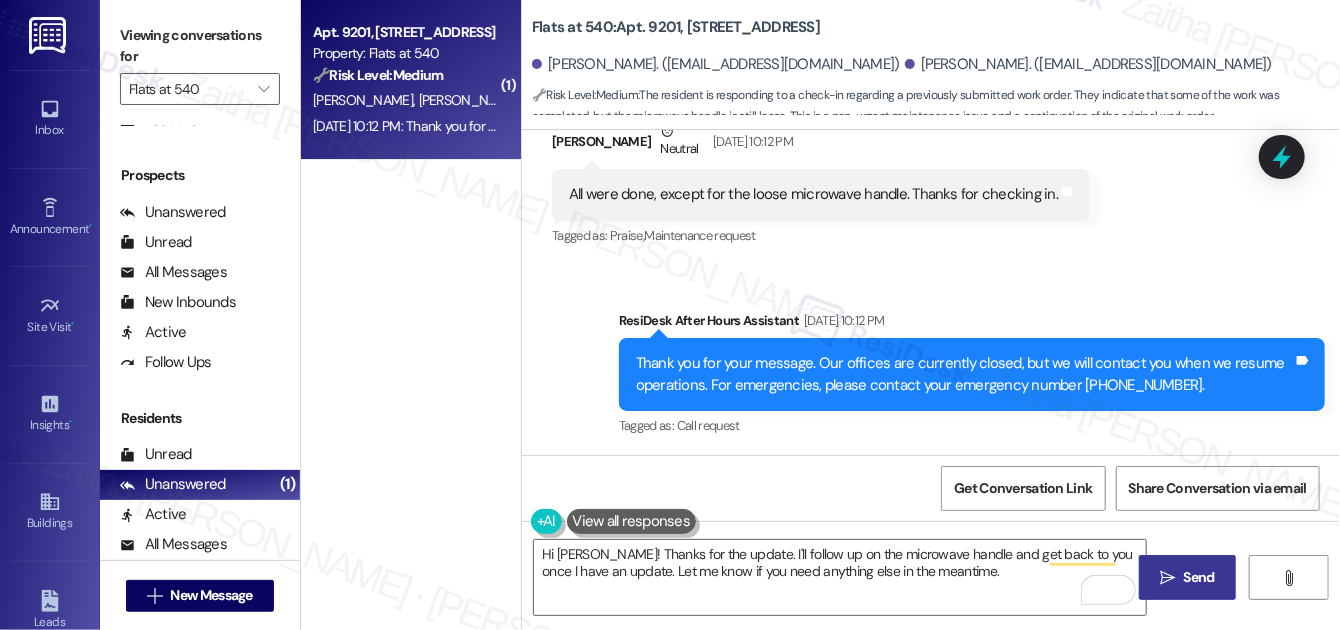 click on "Send" at bounding box center [1199, 577] 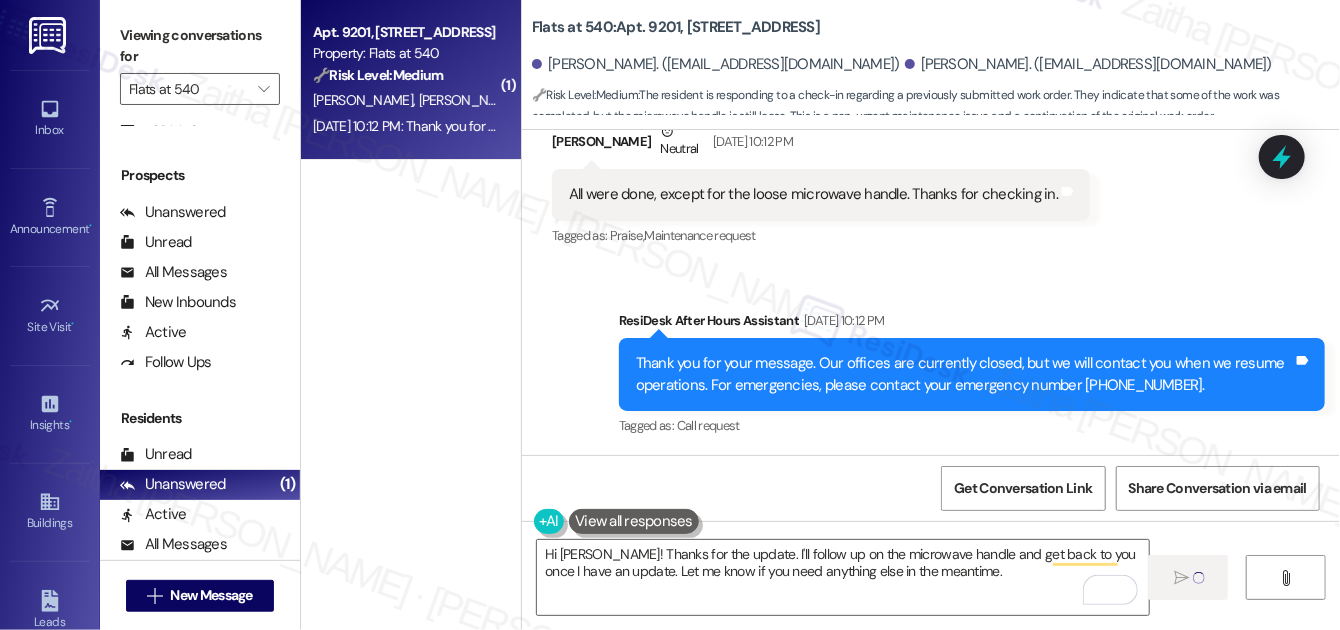 type 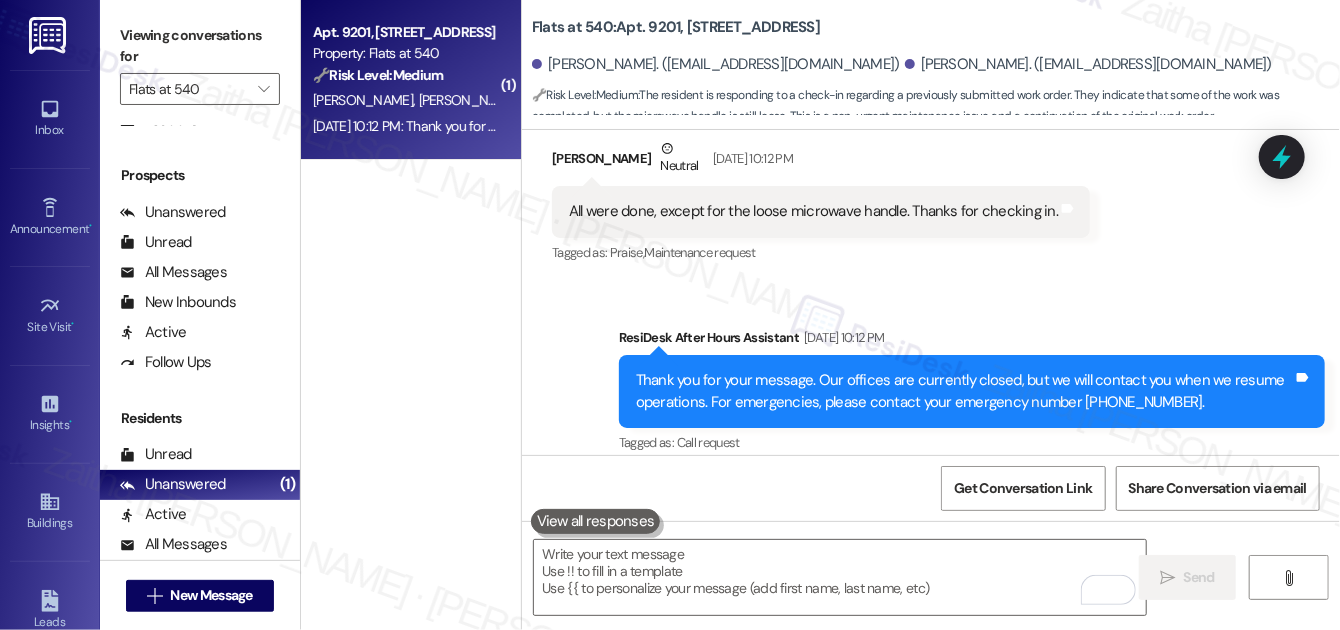 scroll, scrollTop: 379, scrollLeft: 0, axis: vertical 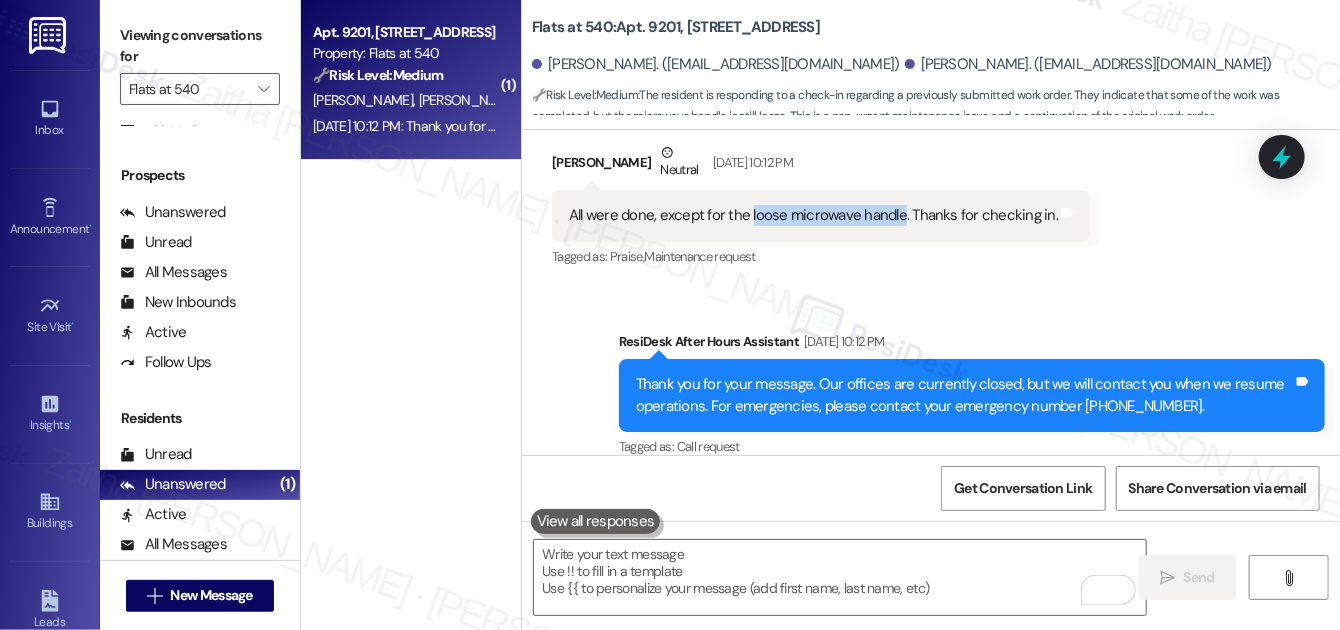 drag, startPoint x: 745, startPoint y: 216, endPoint x: 895, endPoint y: 208, distance: 150.21318 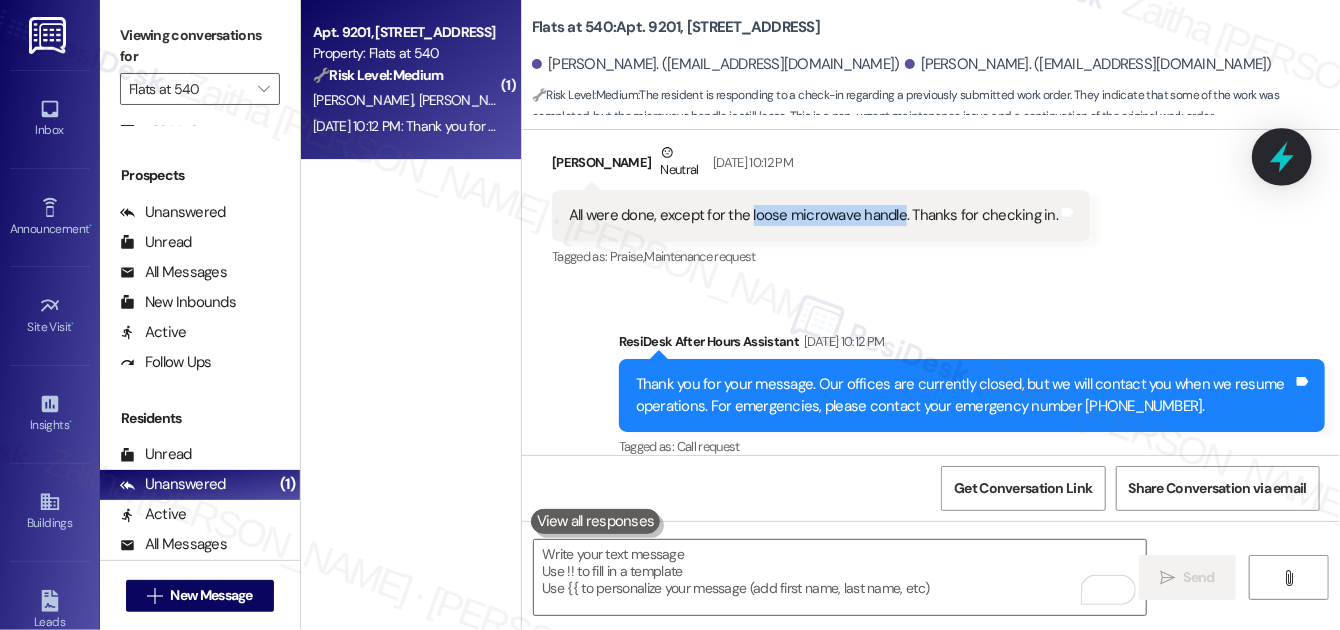 click 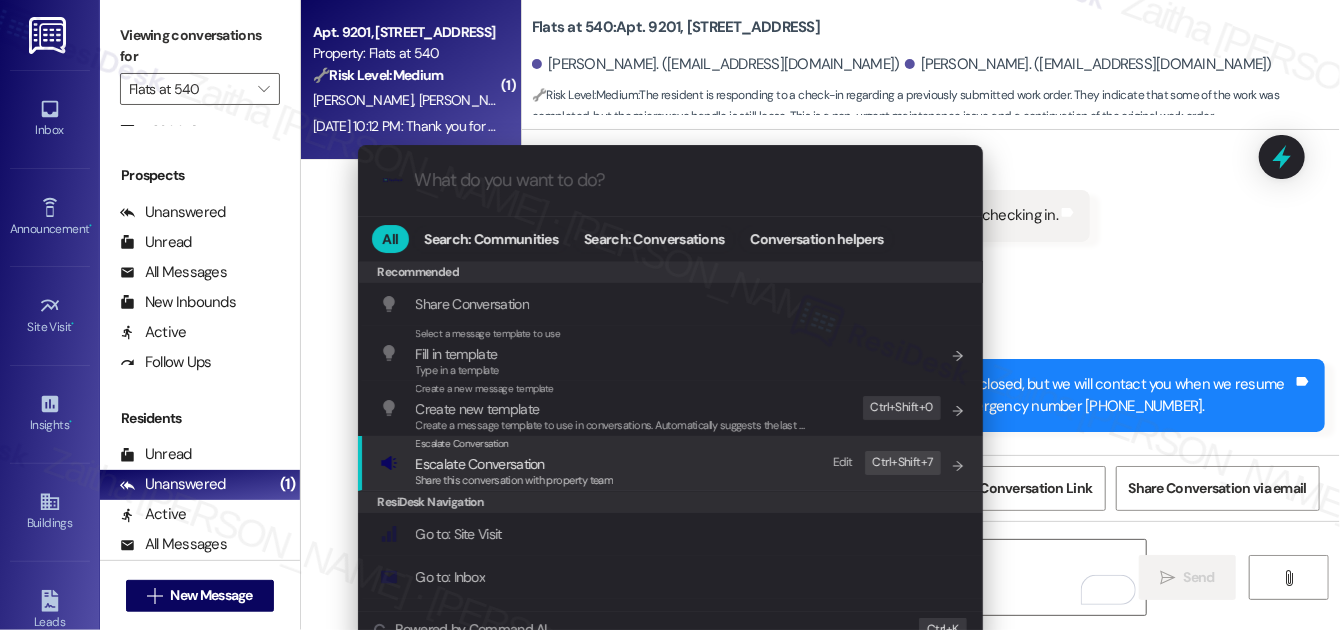 click on "Escalate Conversation" at bounding box center [480, 464] 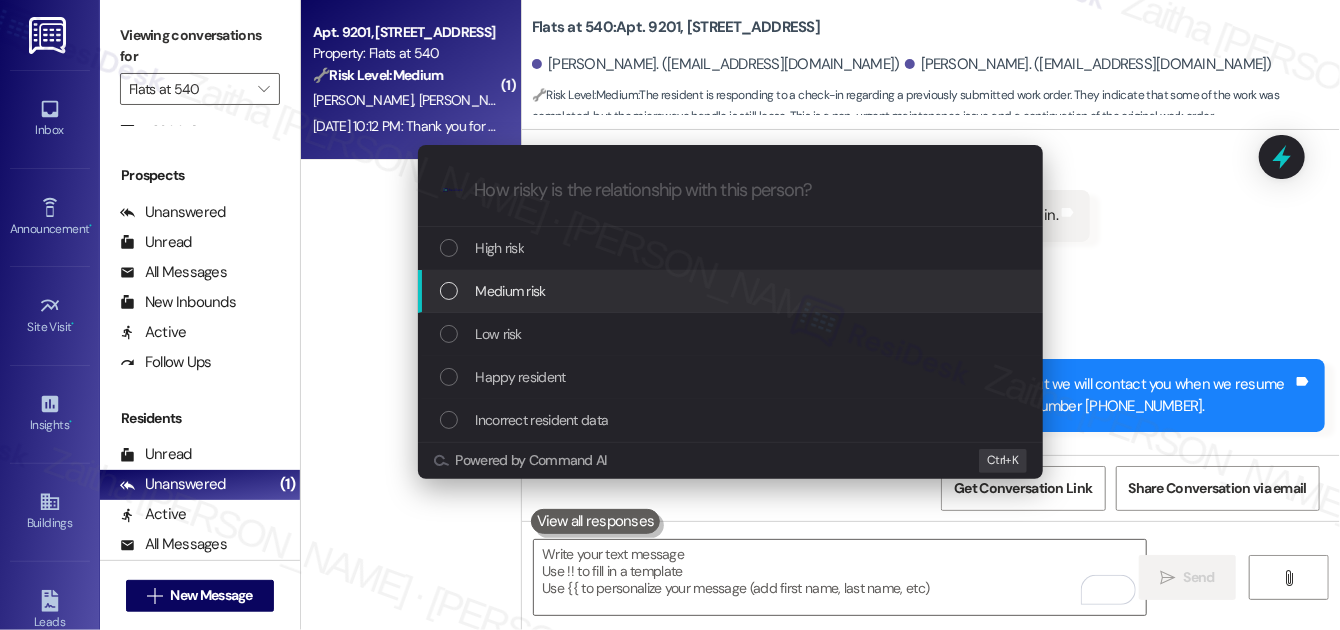 click on "Medium risk" at bounding box center [511, 291] 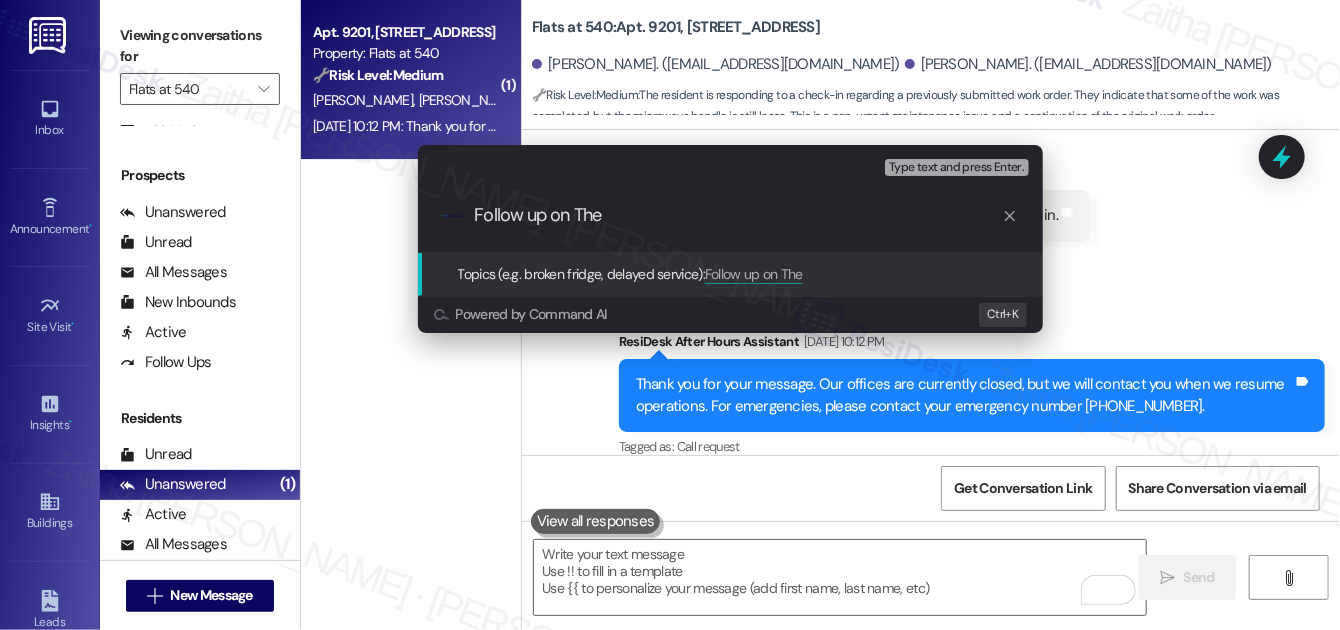 click on "Follow up on The" at bounding box center (738, 215) 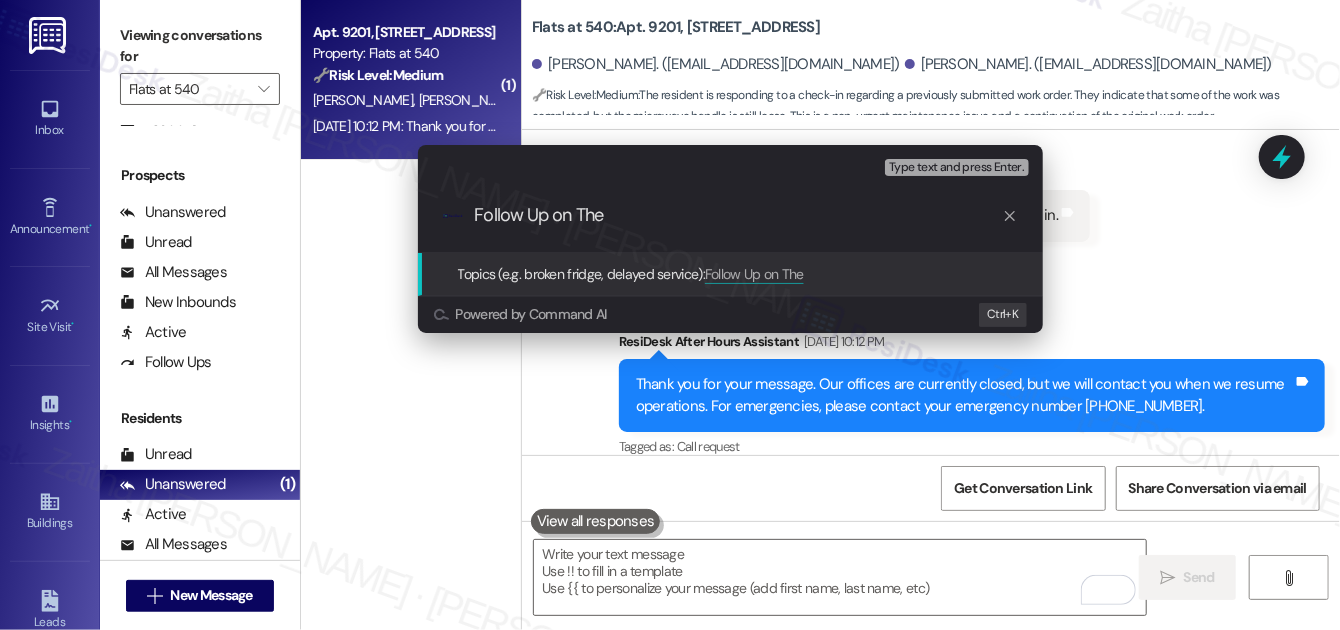click on "Follow Up on The" at bounding box center [738, 215] 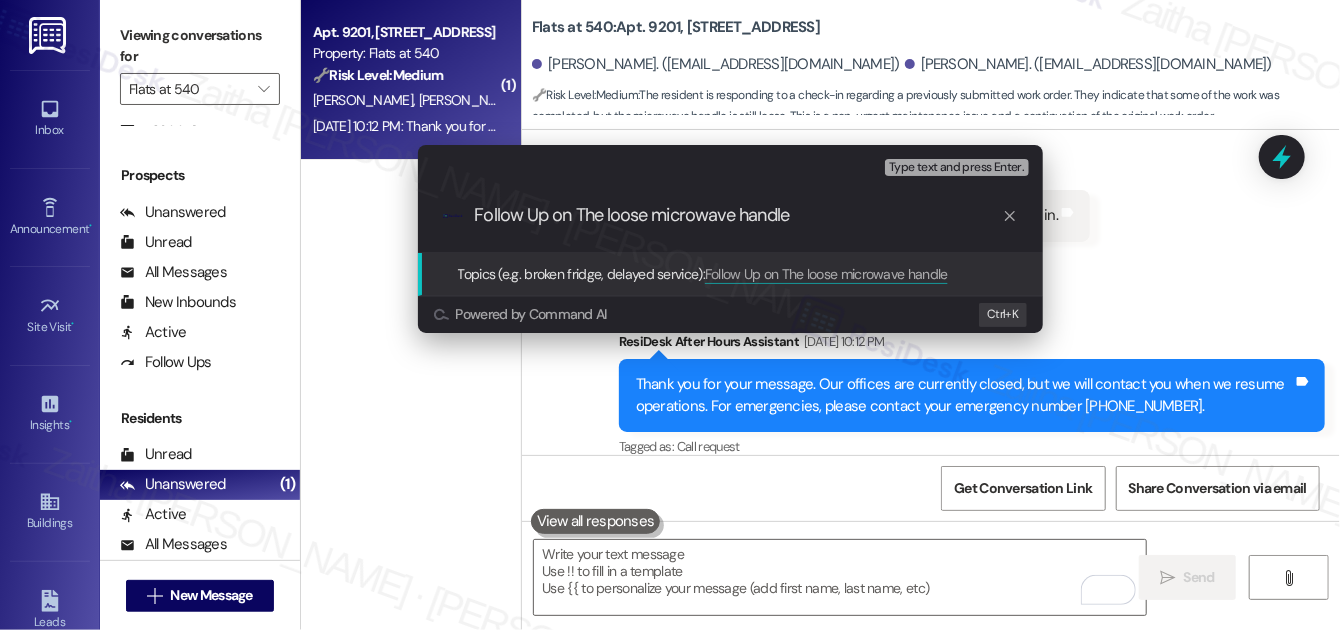 click on "Follow Up on The loose microwave handle" at bounding box center [738, 215] 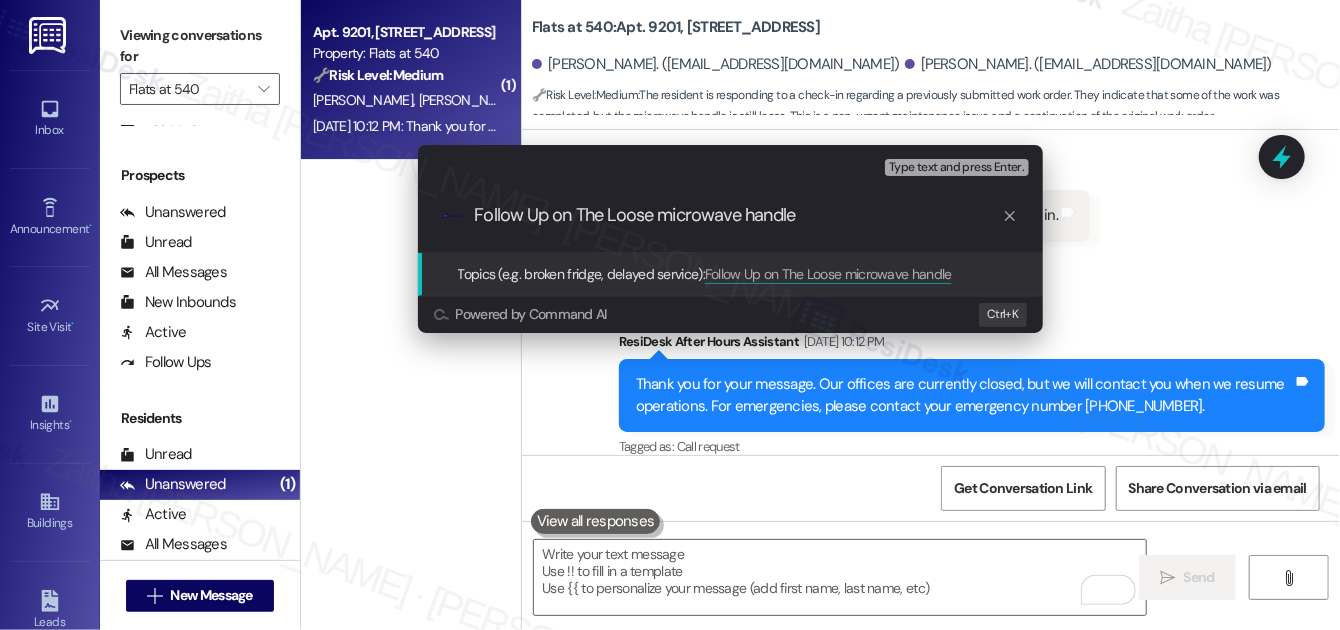 click on "Follow Up on The Loose microwave handle" at bounding box center (738, 215) 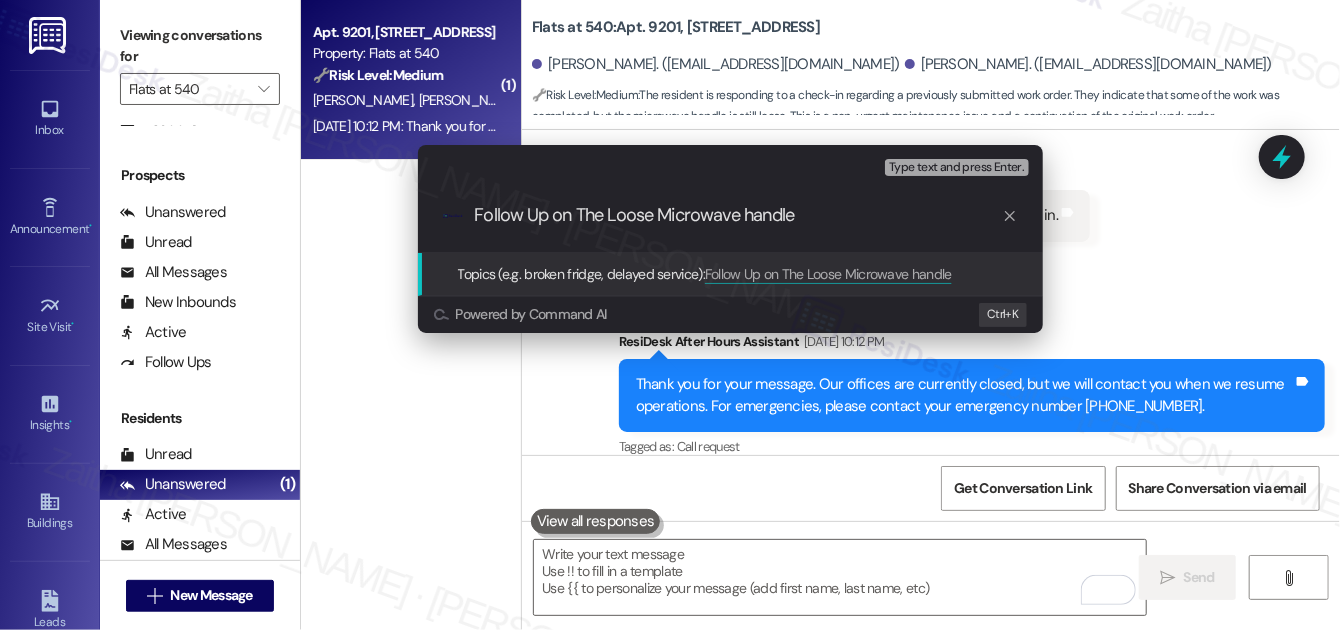 click on "Follow Up on The Loose Microwave handle" at bounding box center [738, 215] 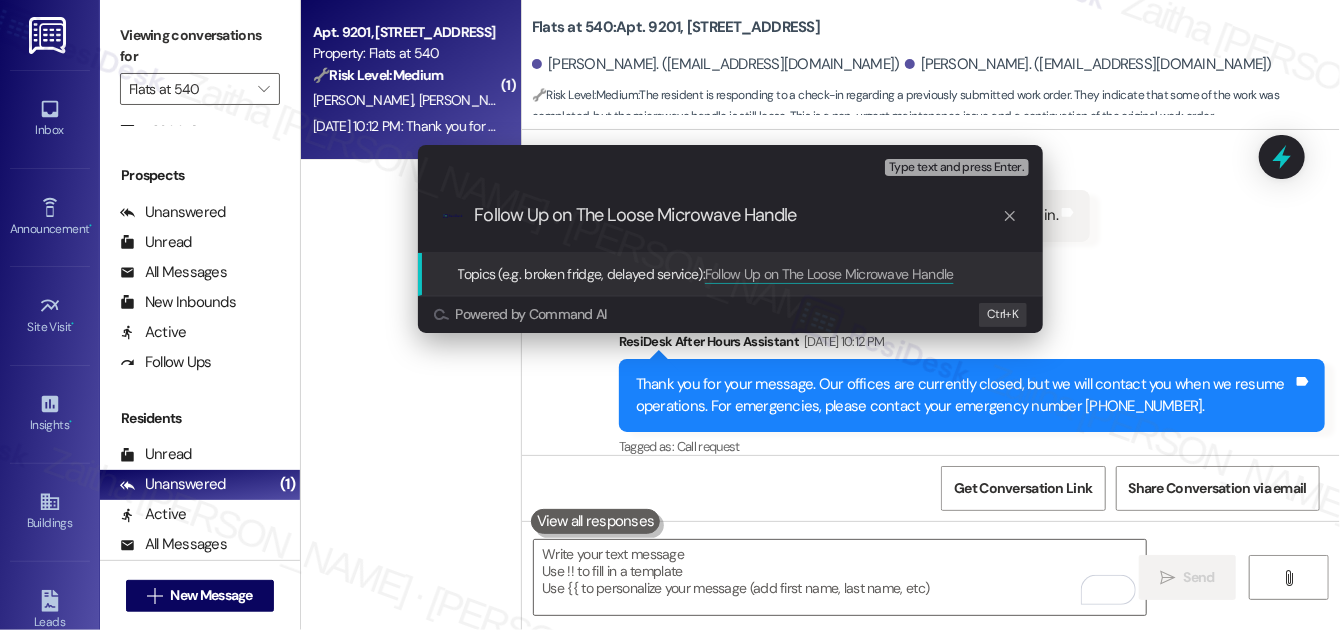 click on "Follow Up on The Loose Microwave Handle" at bounding box center (738, 215) 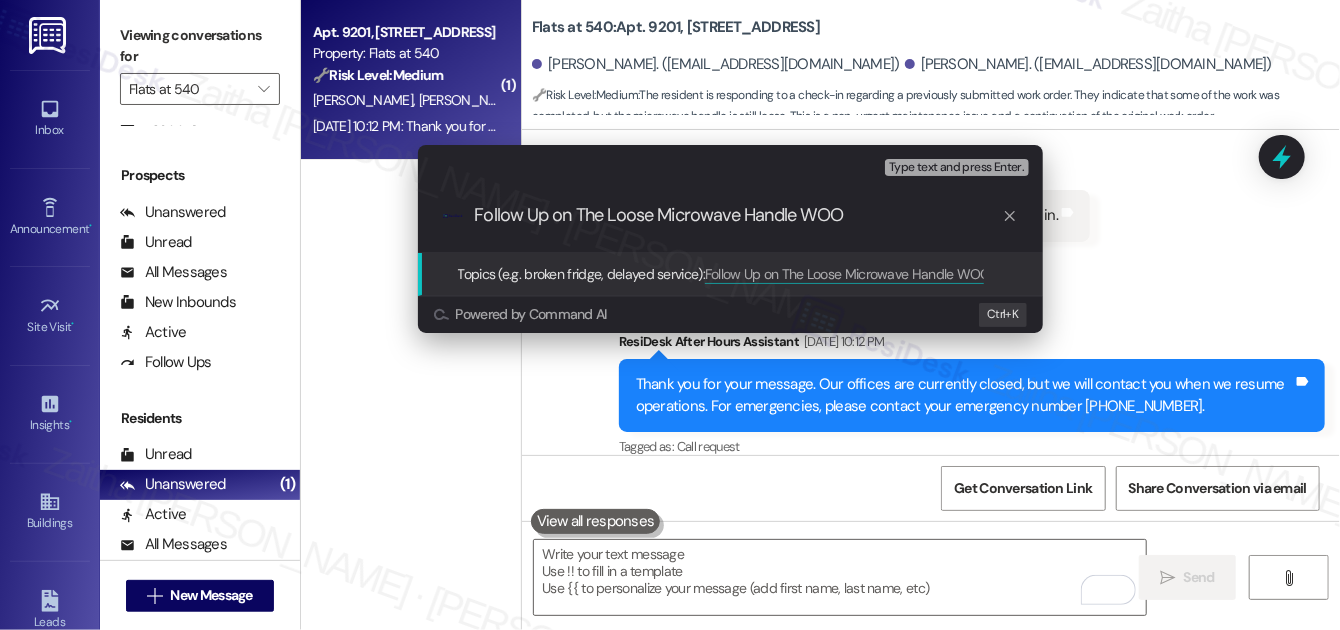 type on "Follow Up on The Loose Microwave Handle WO" 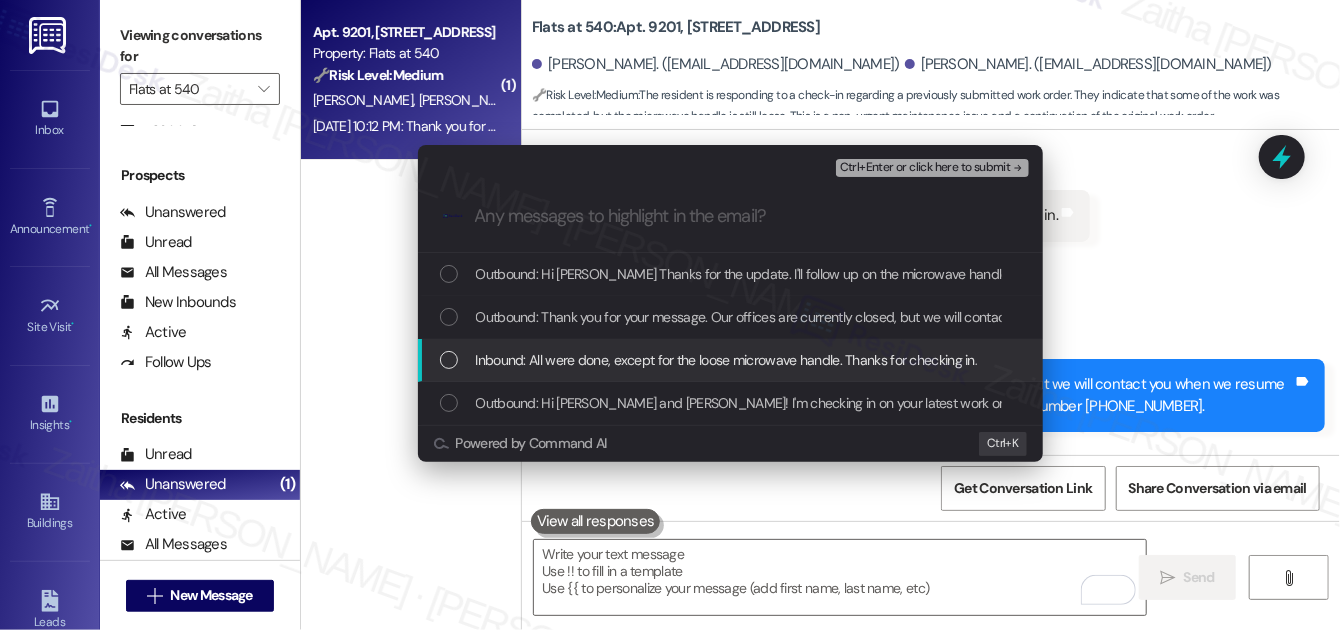 click at bounding box center [449, 360] 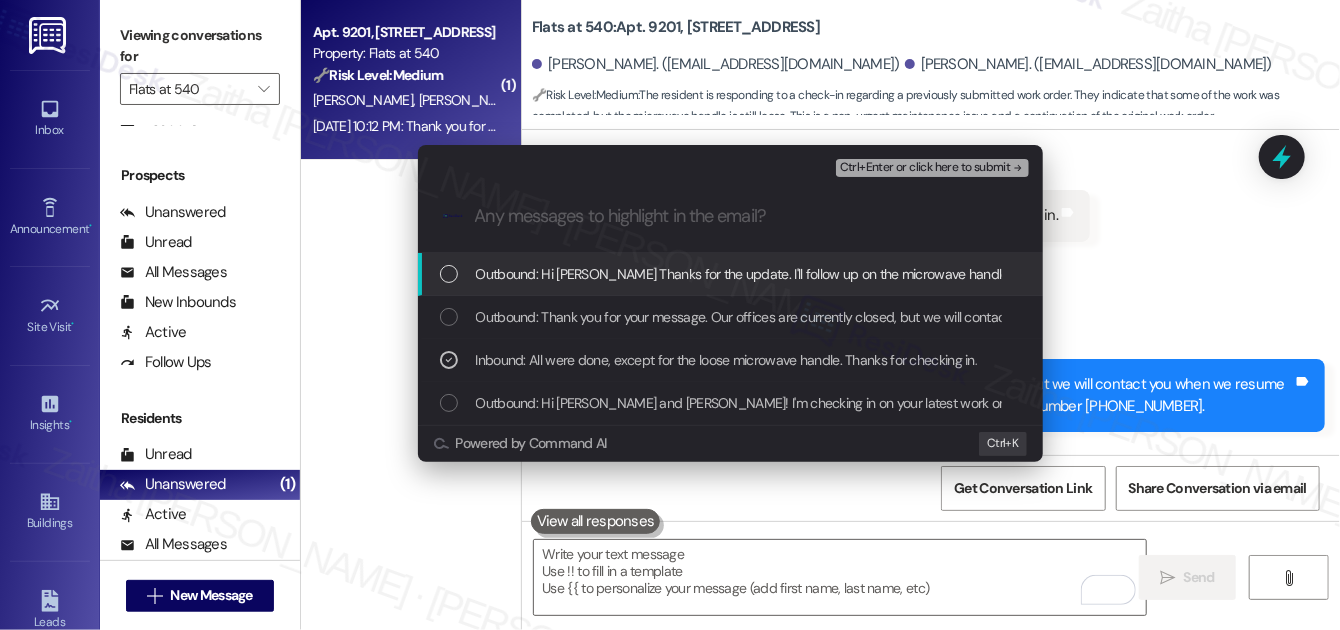 click on "Ctrl+Enter or click here to submit" at bounding box center [925, 168] 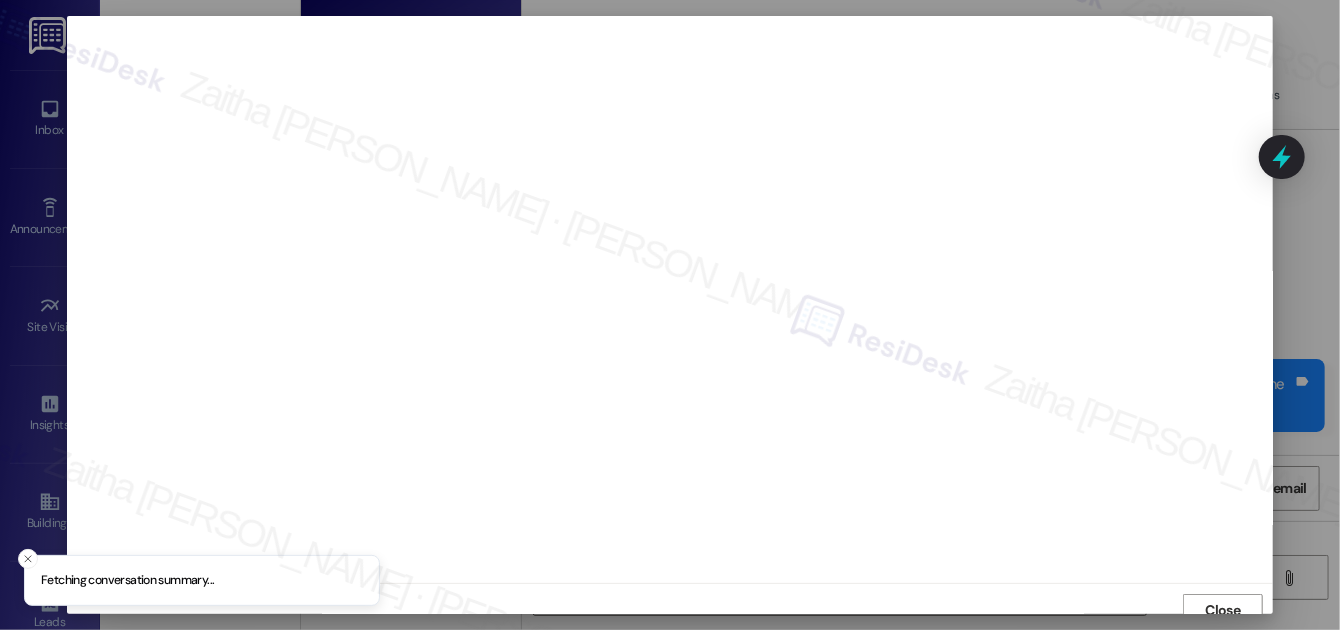 scroll, scrollTop: 11, scrollLeft: 0, axis: vertical 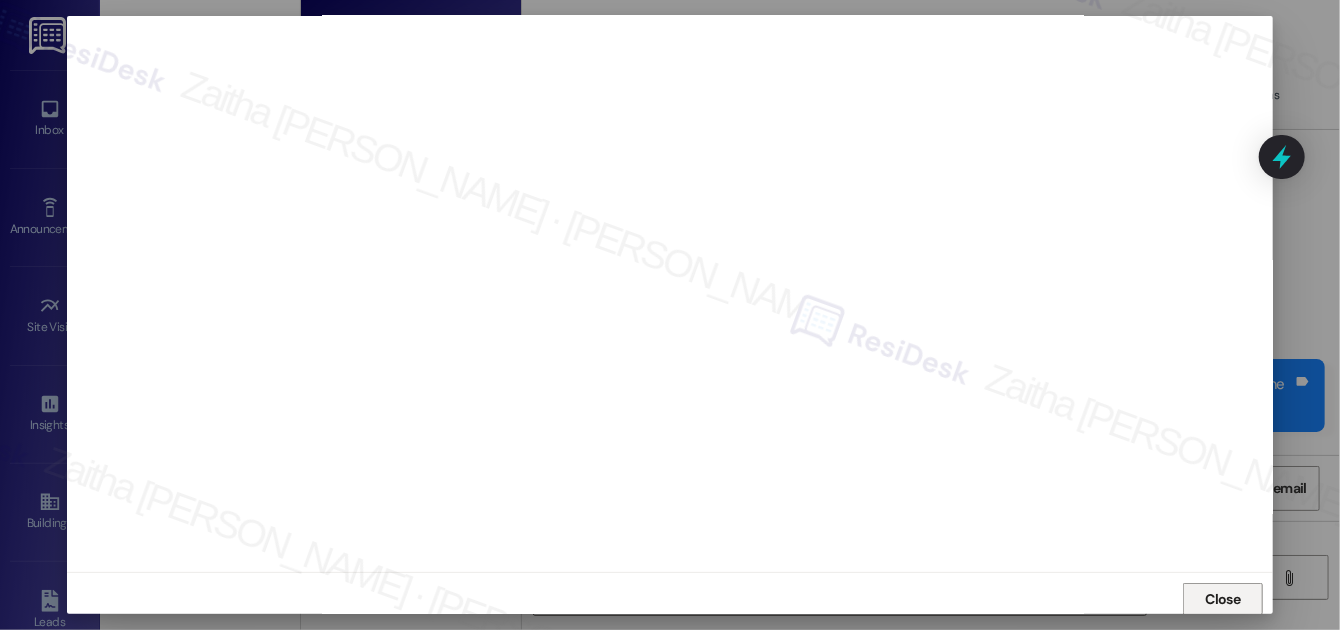 click on "Close" at bounding box center [1223, 599] 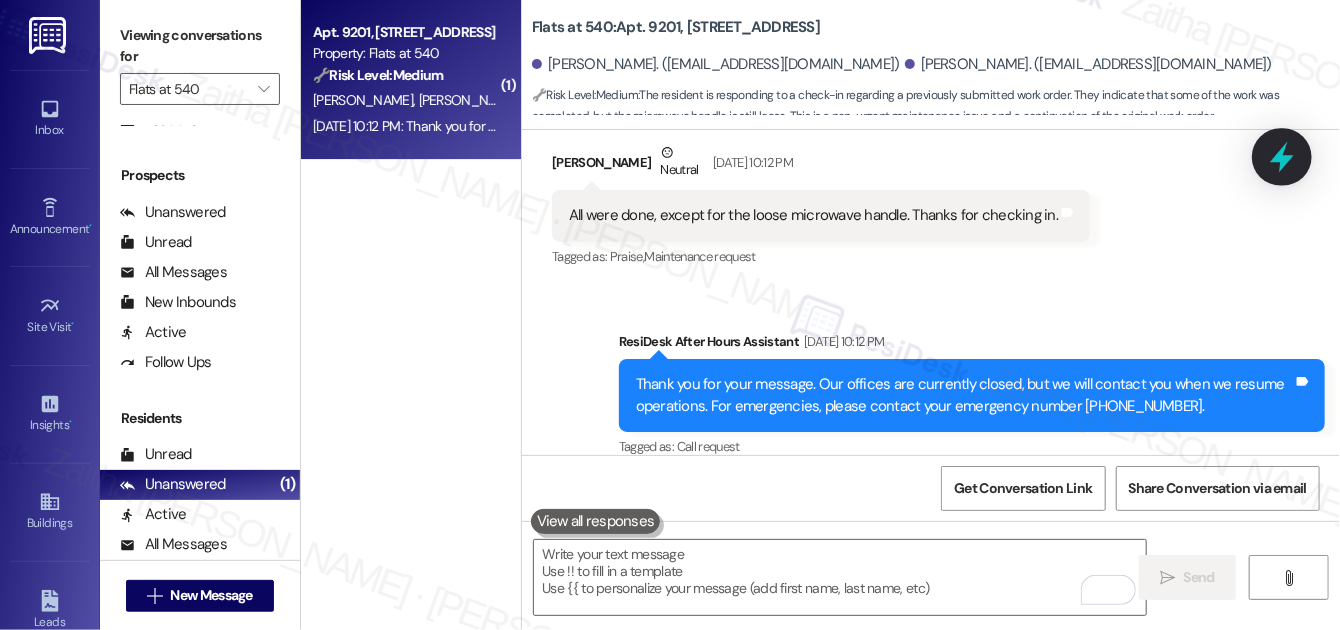click 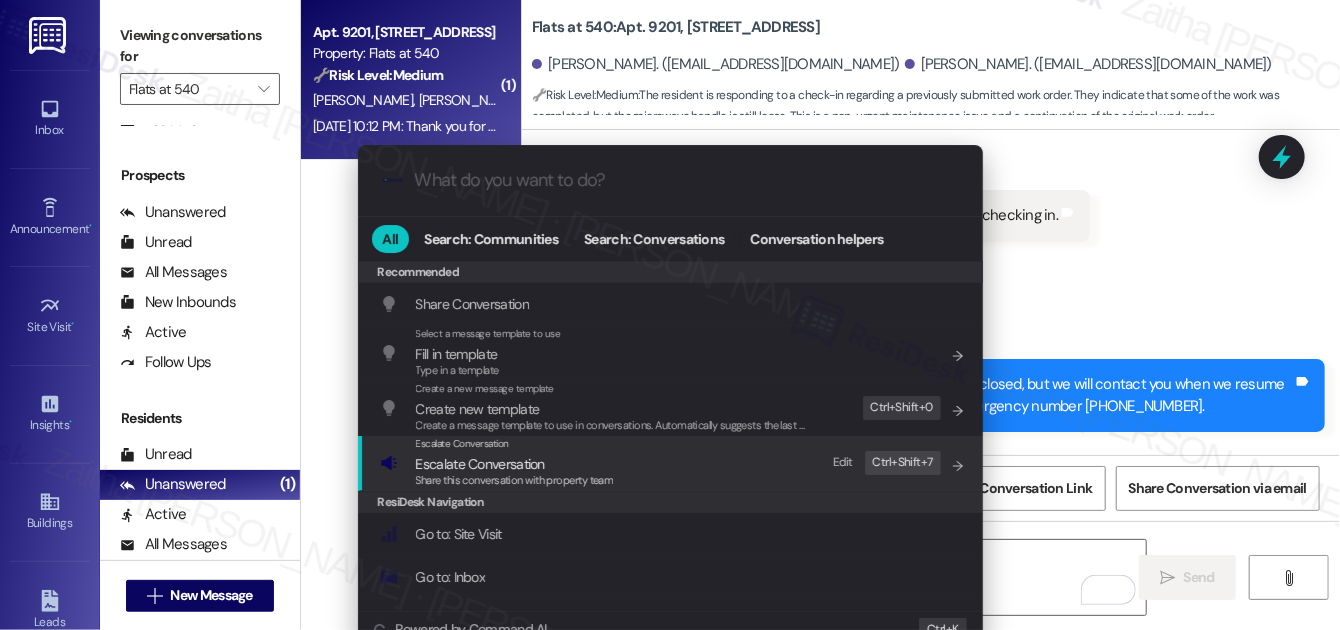 click on "Escalate Conversation" at bounding box center (480, 464) 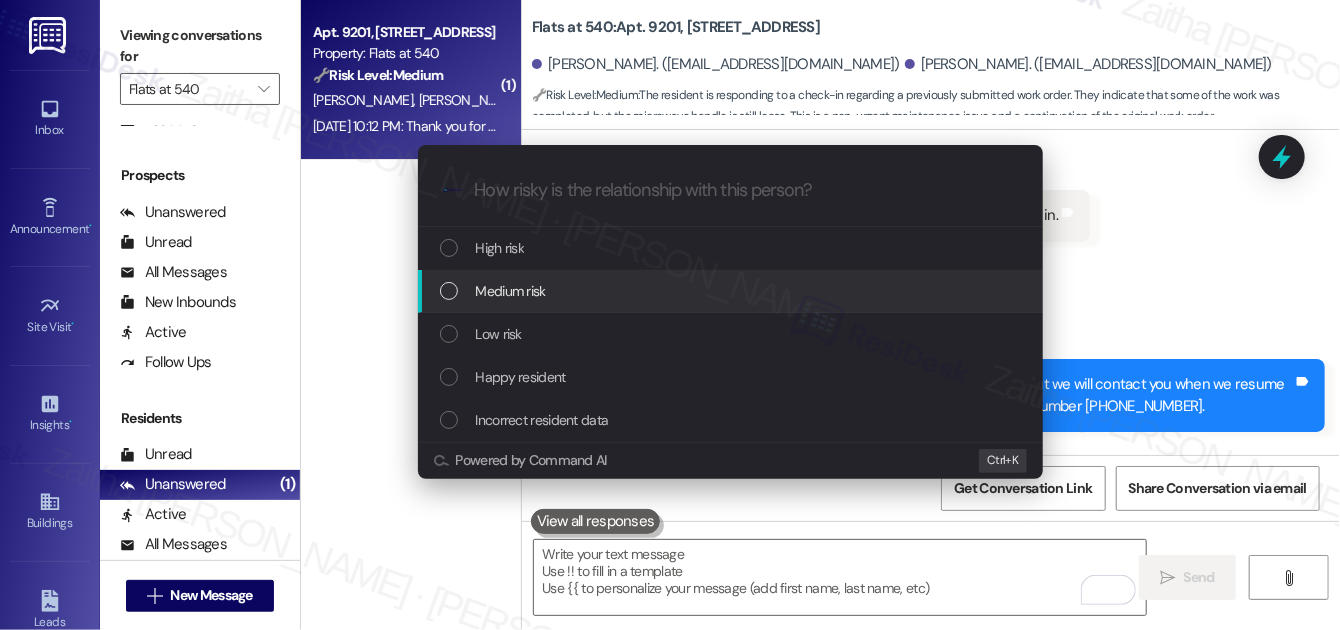click on "Medium risk" at bounding box center (511, 291) 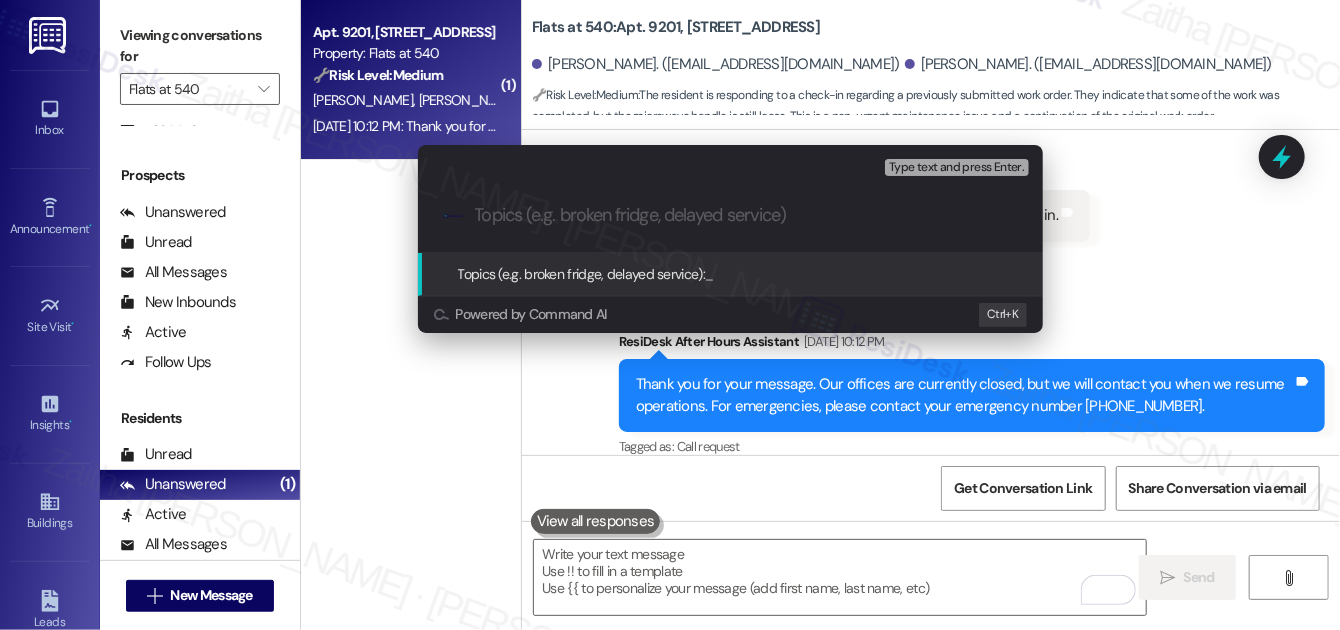 paste on "Follow Up on The Loose Microwave Handle WO" 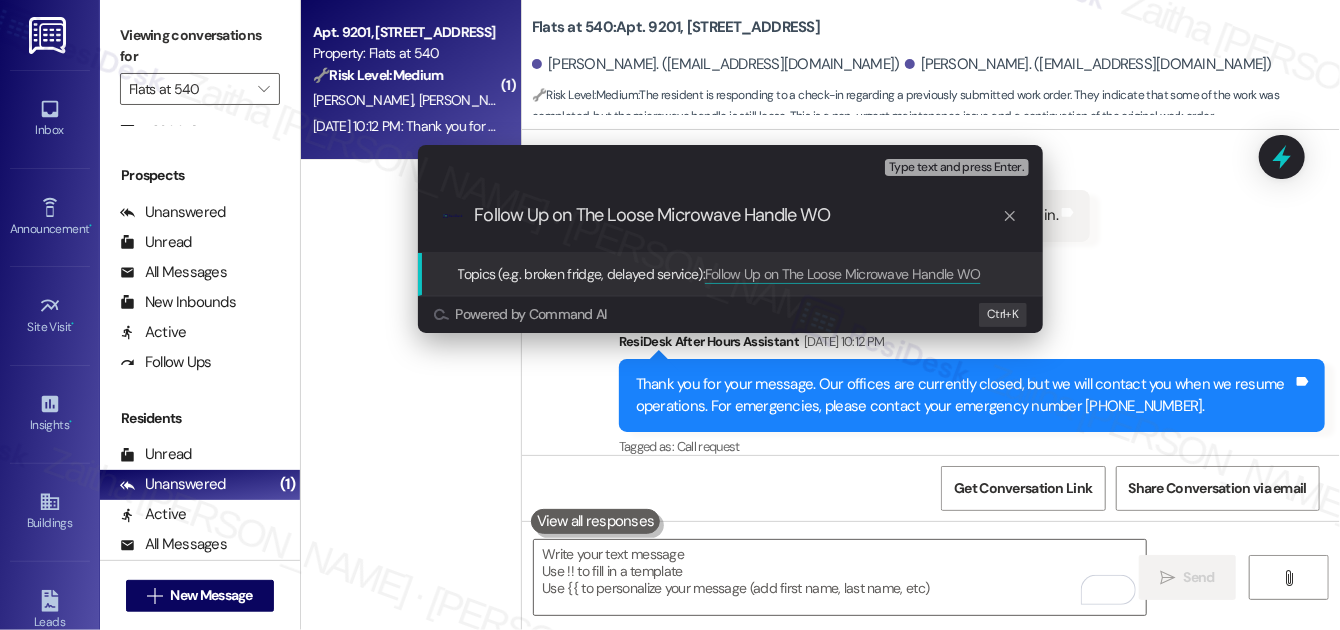 type 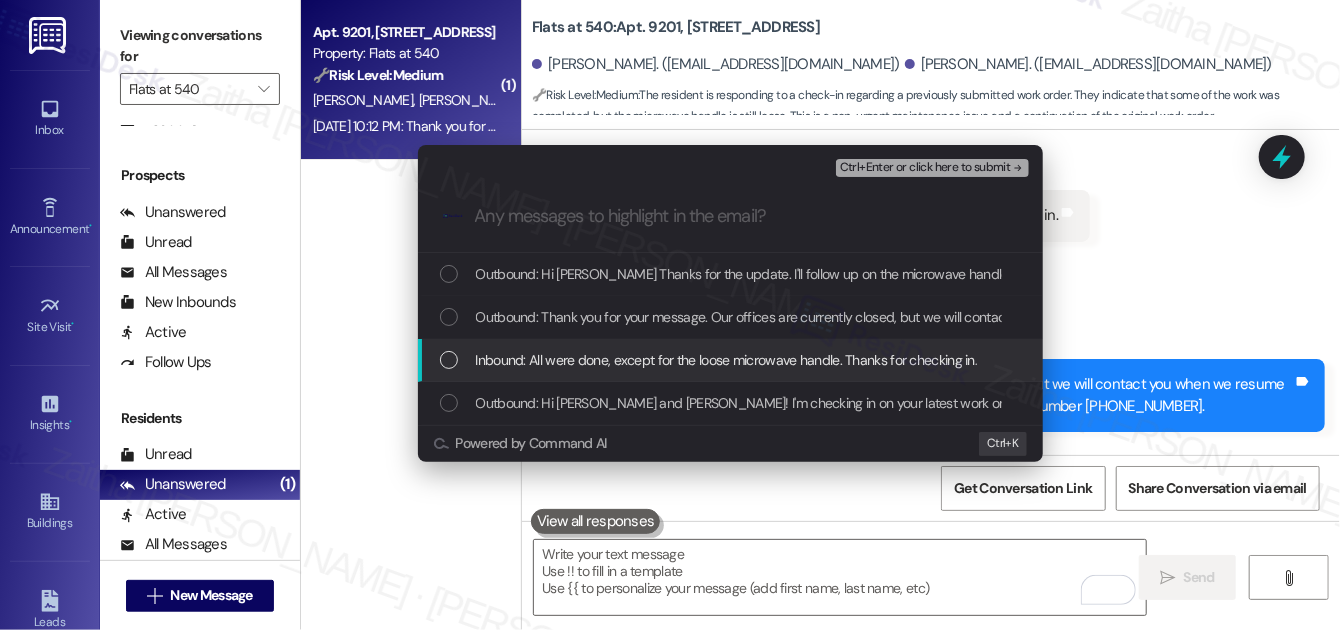 click at bounding box center [449, 360] 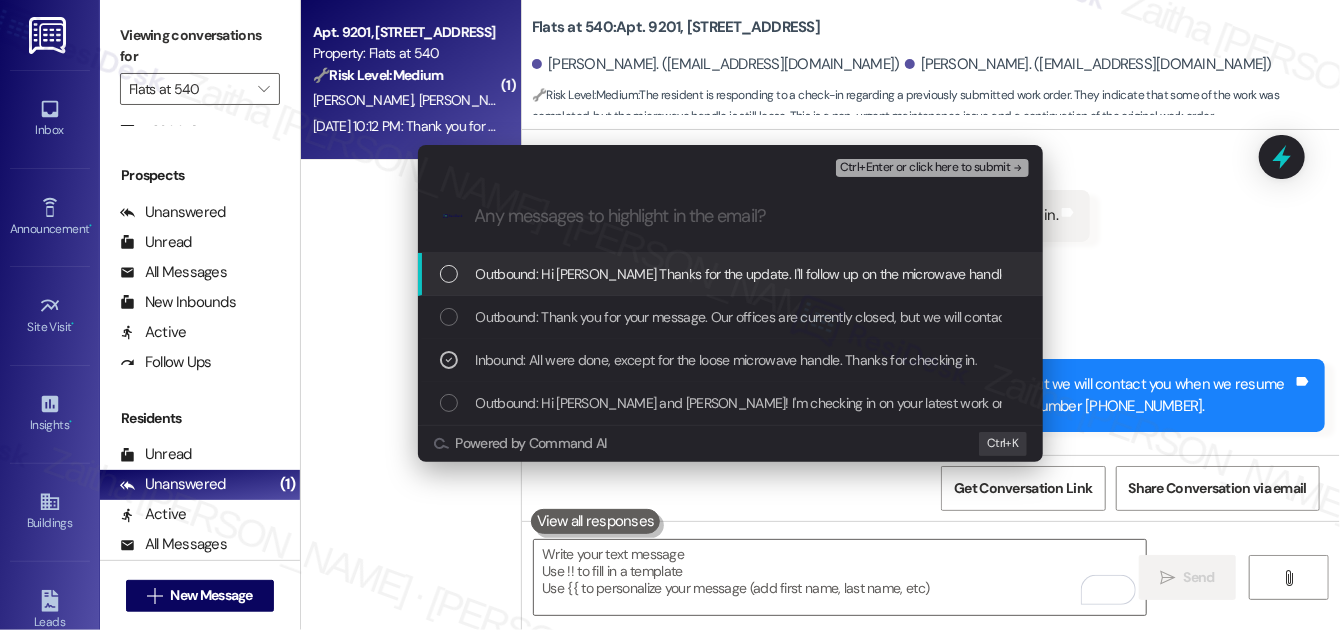 click on "Ctrl+Enter or click here to submit" at bounding box center [925, 168] 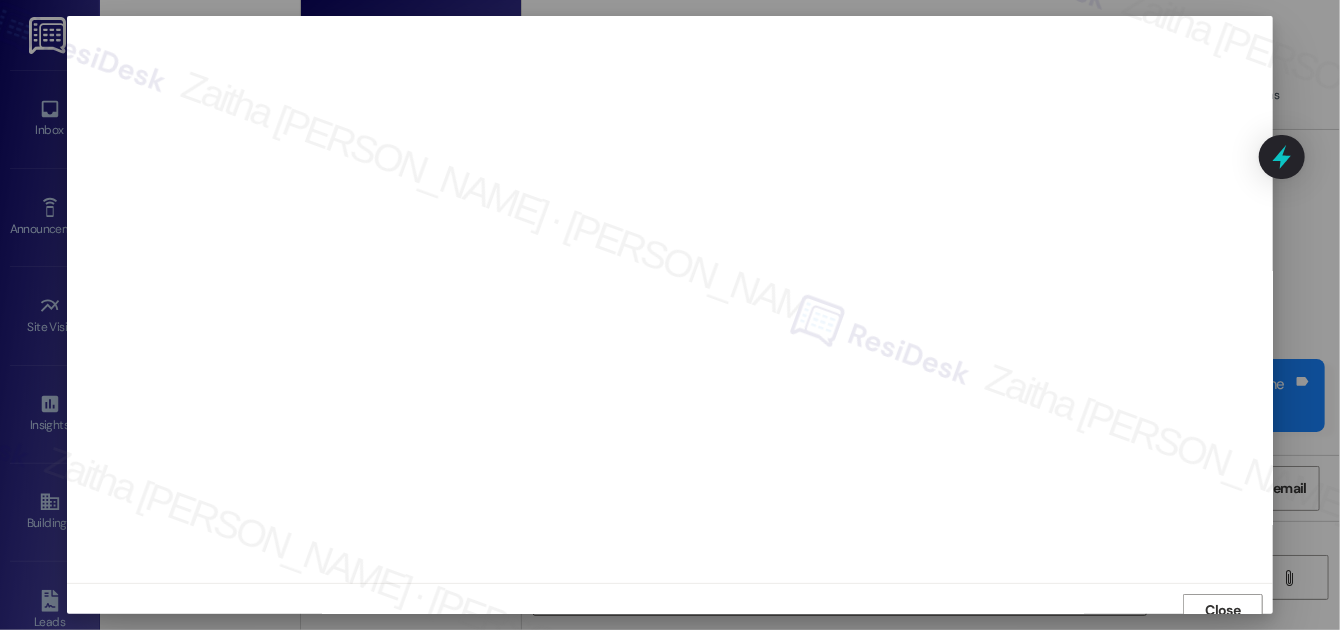 scroll, scrollTop: 11, scrollLeft: 0, axis: vertical 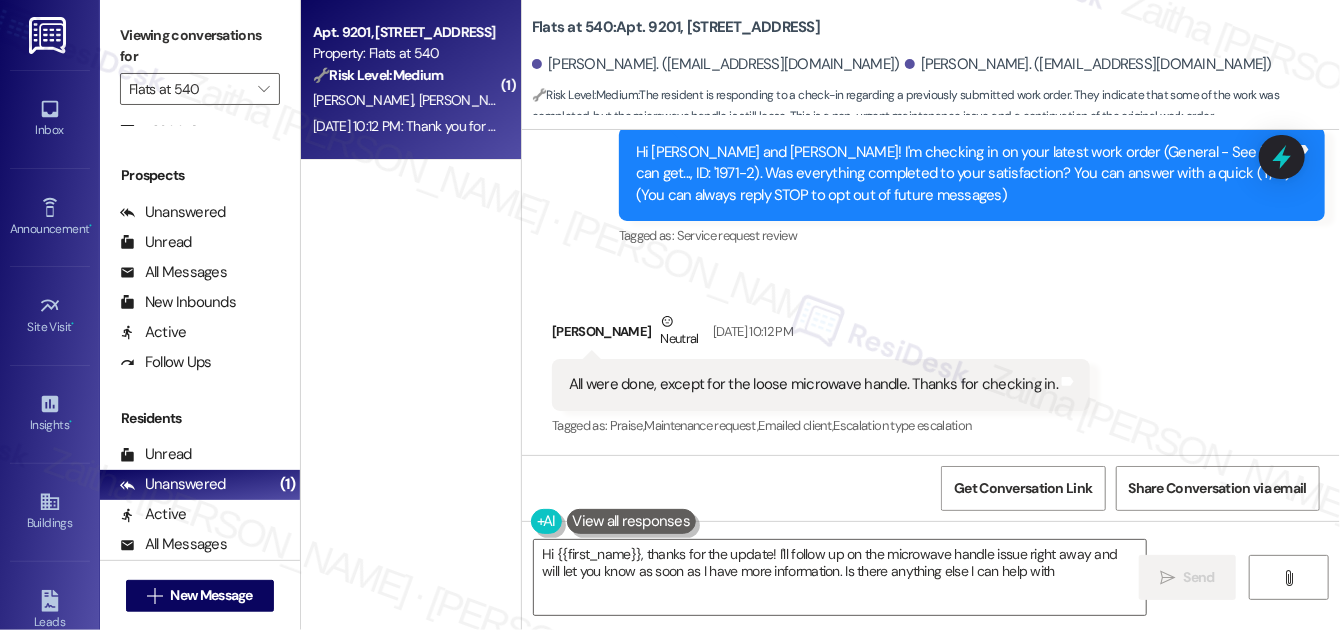 type on "Hi {{first_name}}, thanks for the update! I'll follow up on the microwave handle issue right away and will let you know as soon as I have more information. Is there anything else I can help with?" 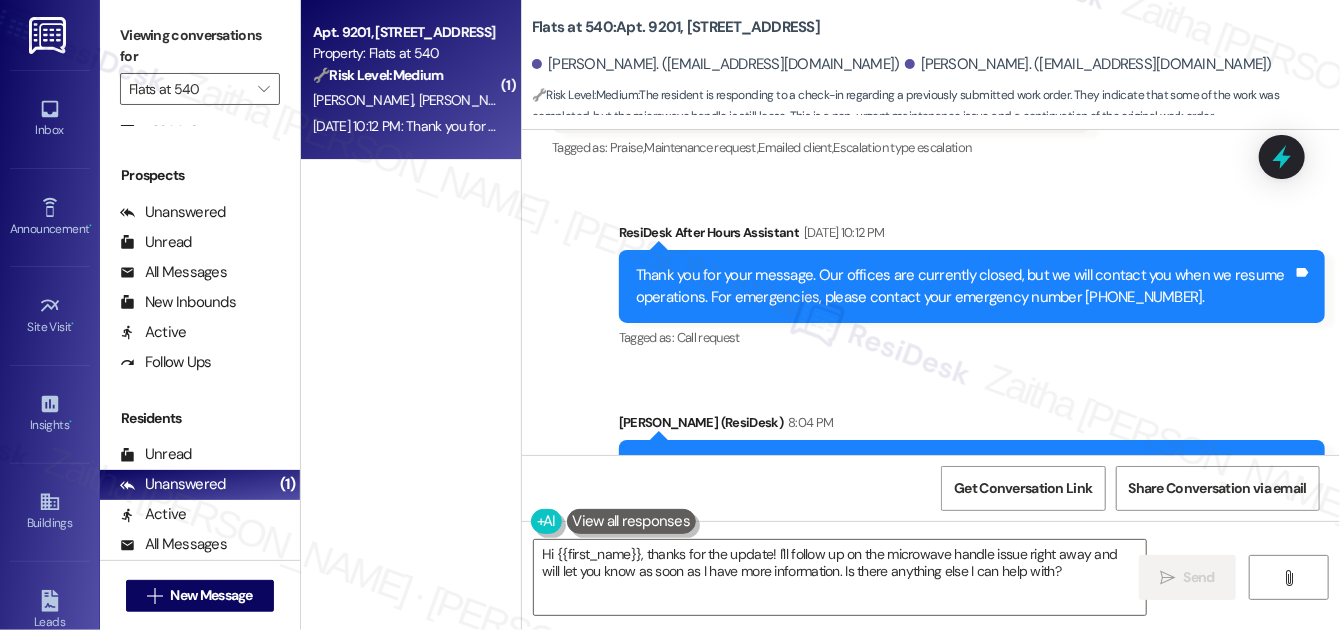 scroll, scrollTop: 573, scrollLeft: 0, axis: vertical 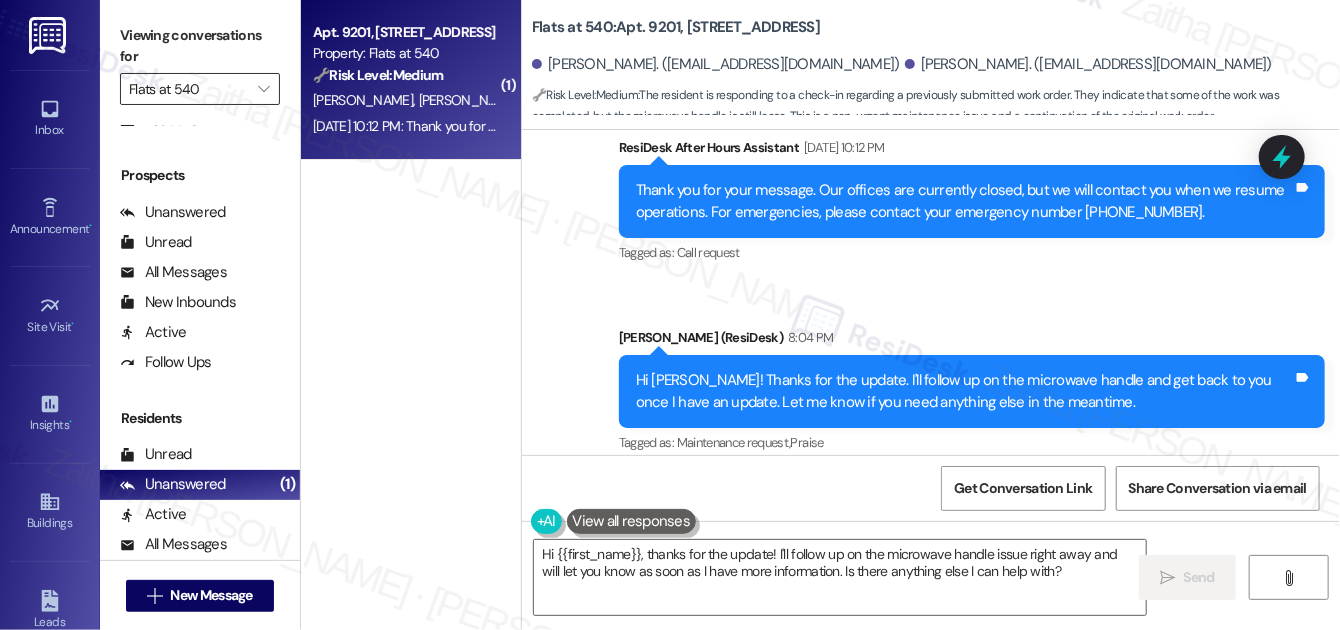 click on "Flats at 540" at bounding box center (188, 89) 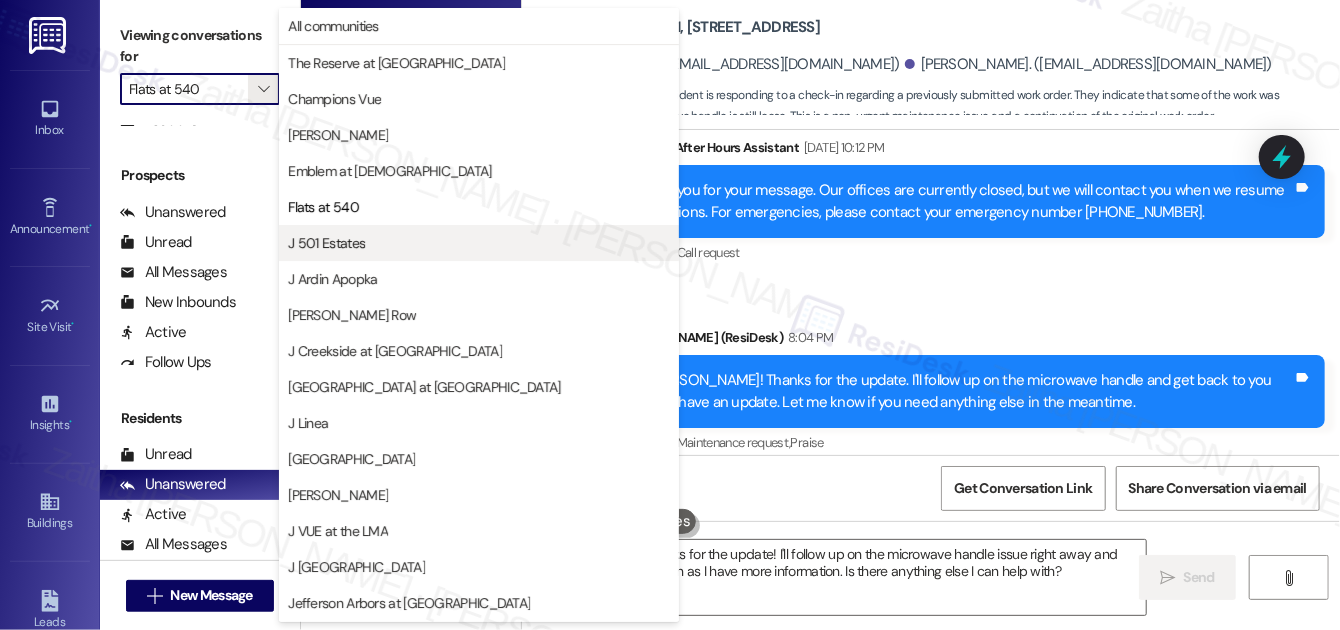click on "J 501 Estates" at bounding box center (326, 243) 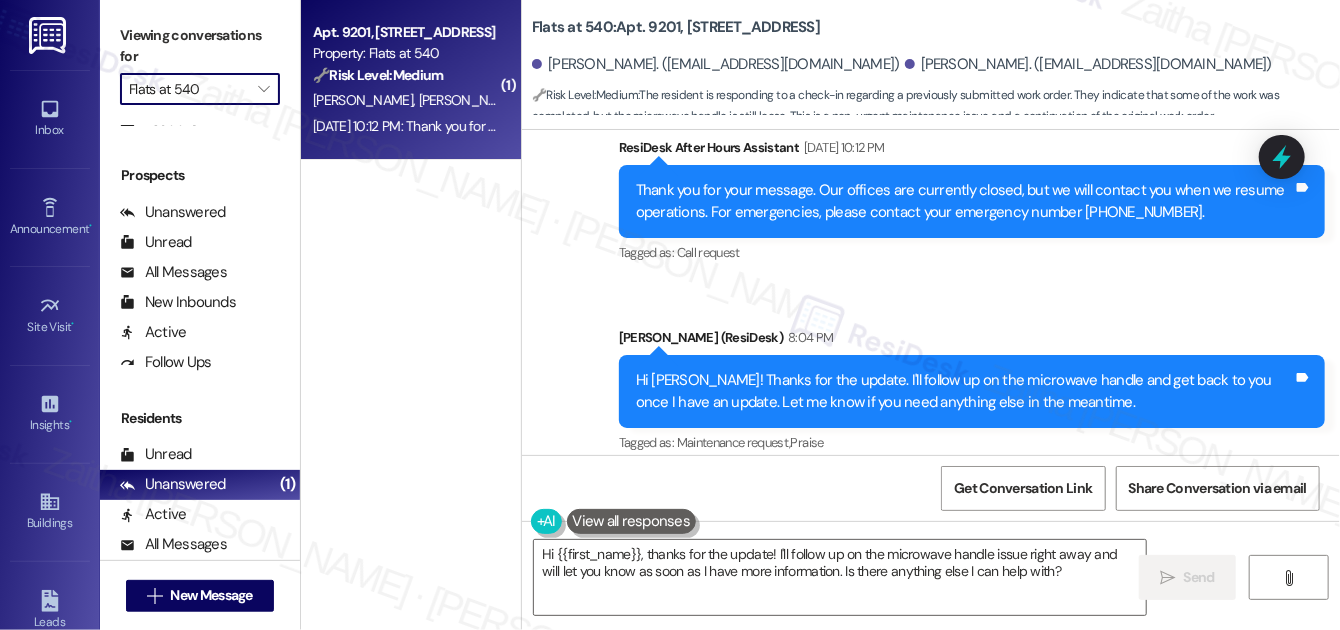 type on "J 501 Estates" 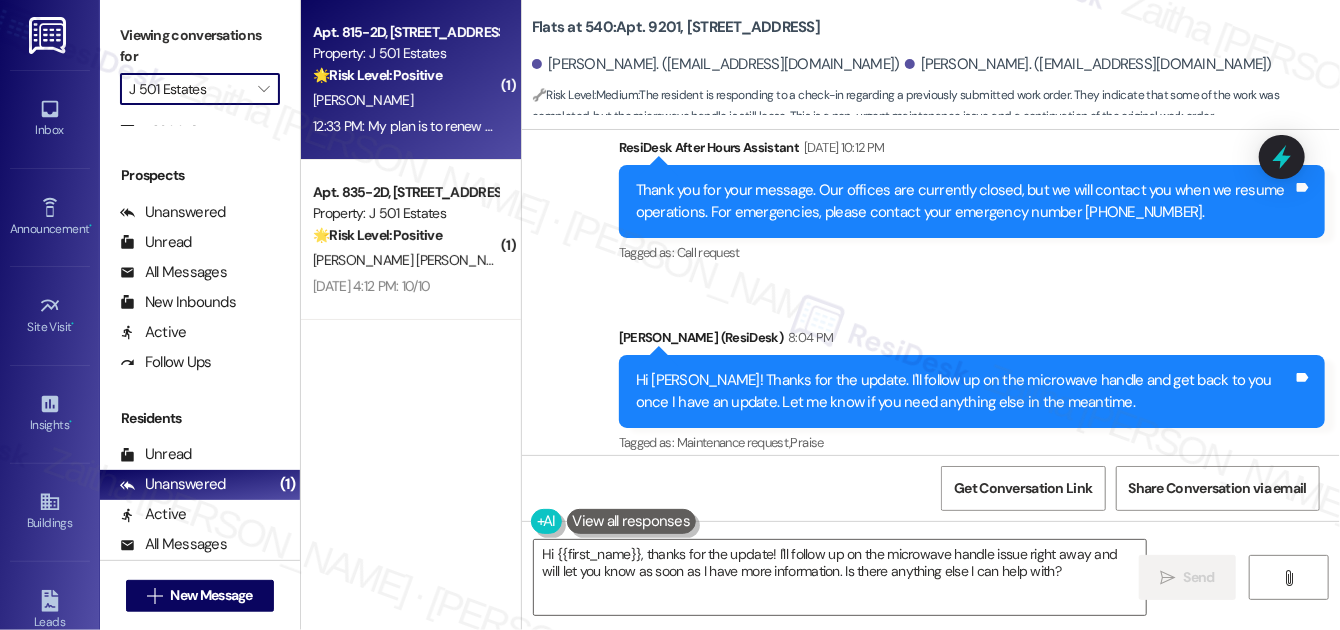 click on "S. Jones" at bounding box center [405, 100] 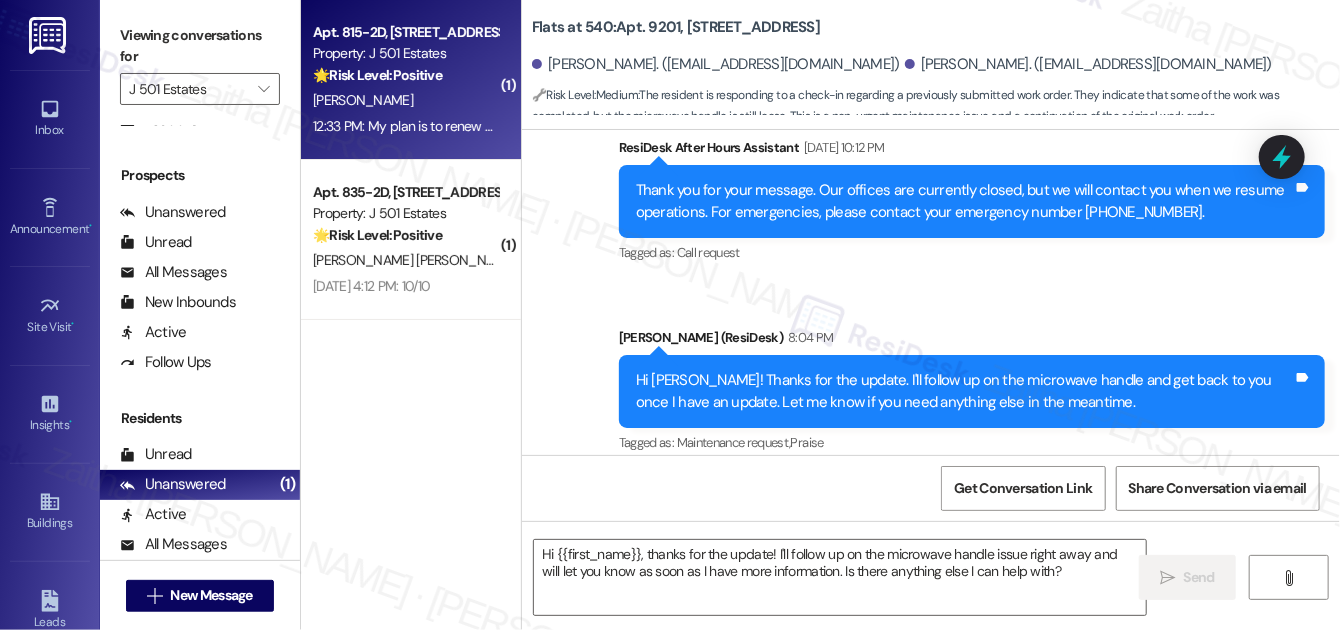 type on "Fetching suggested responses. Please feel free to read through the conversation in the meantime." 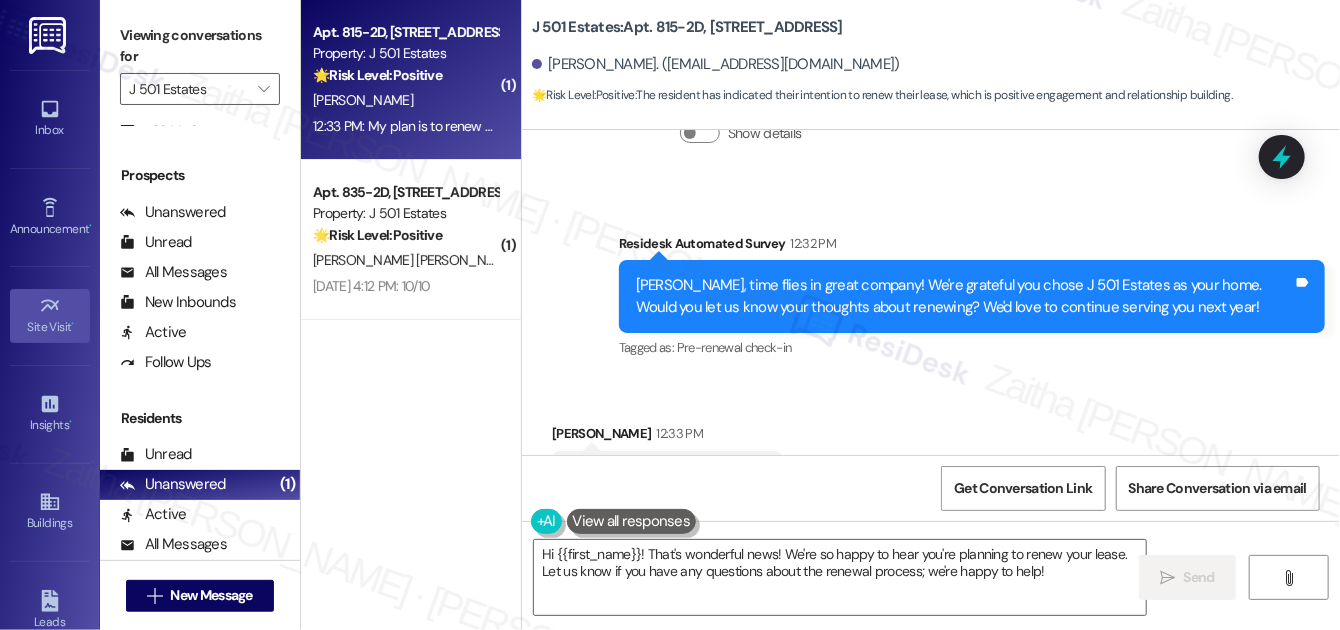 scroll, scrollTop: 1623, scrollLeft: 0, axis: vertical 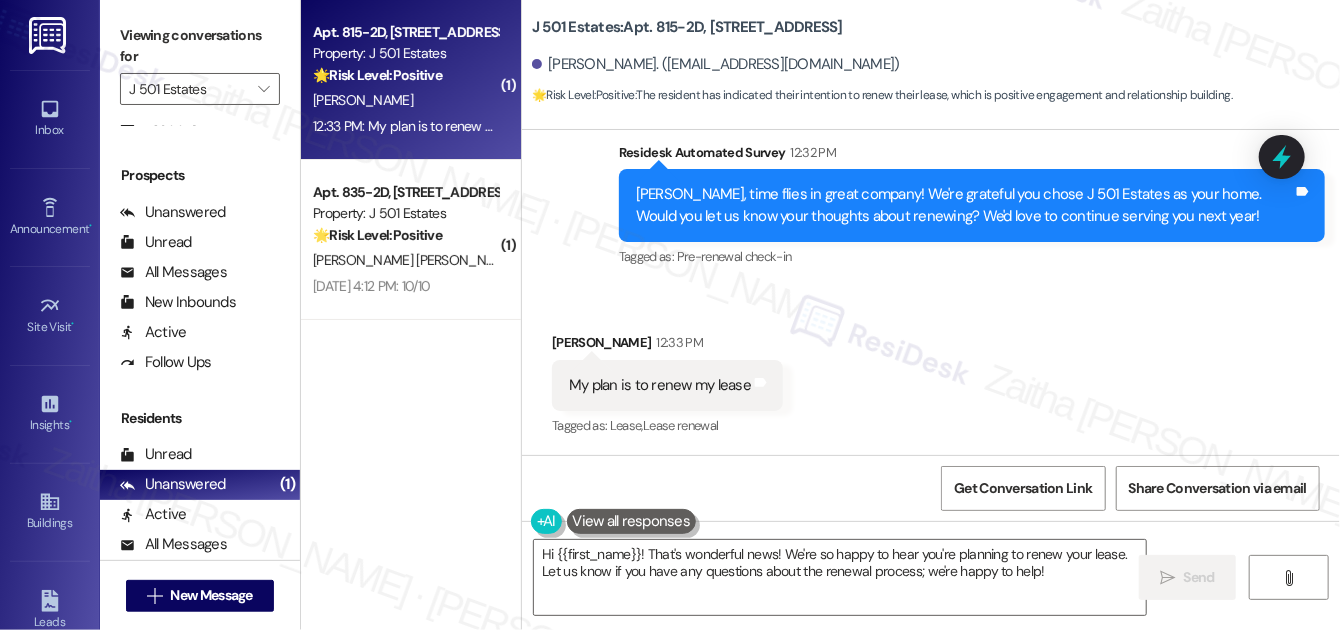 click on "J 501 Estates:  Apt. 815-2D, 240 Ivy Meadow Ln       Shaun Jones. (shaunjones35@gmail.com)   🌟  Risk Level:  Positive :  The resident has indicated their intention to renew their lease, which is positive engagement and relationship building." at bounding box center (936, 55) 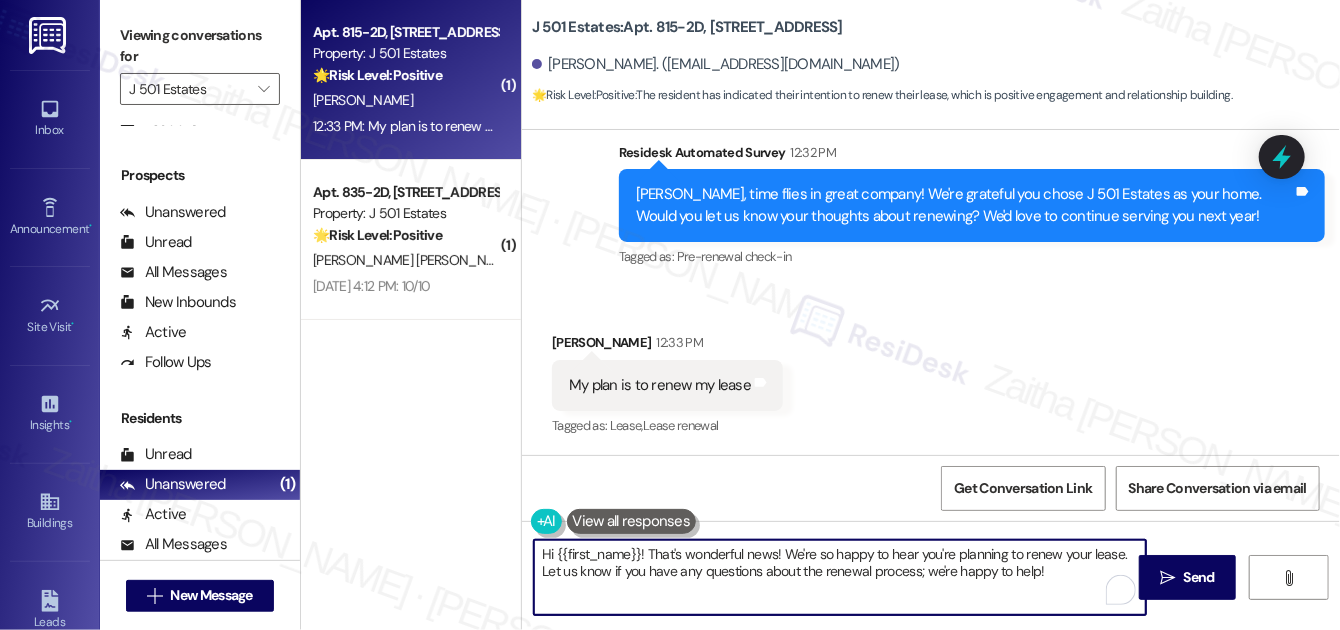 drag, startPoint x: 647, startPoint y: 554, endPoint x: 544, endPoint y: 559, distance: 103.121284 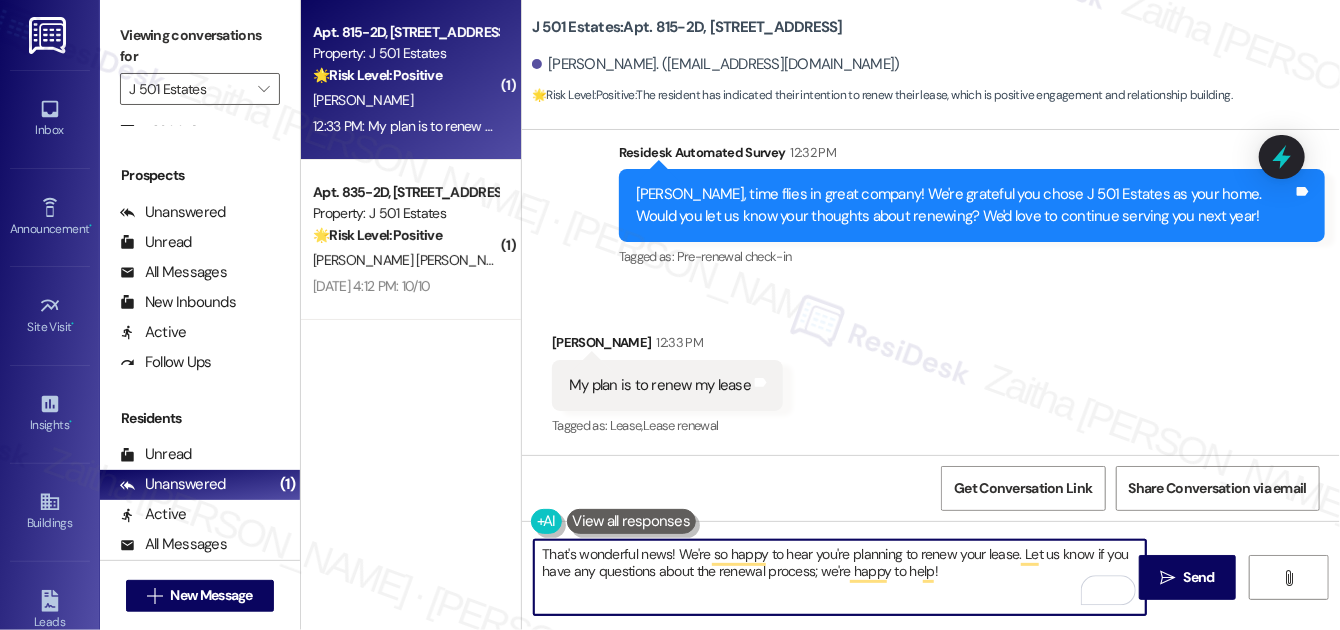 click on "Shaun Jones 12:33 PM" at bounding box center (667, 346) 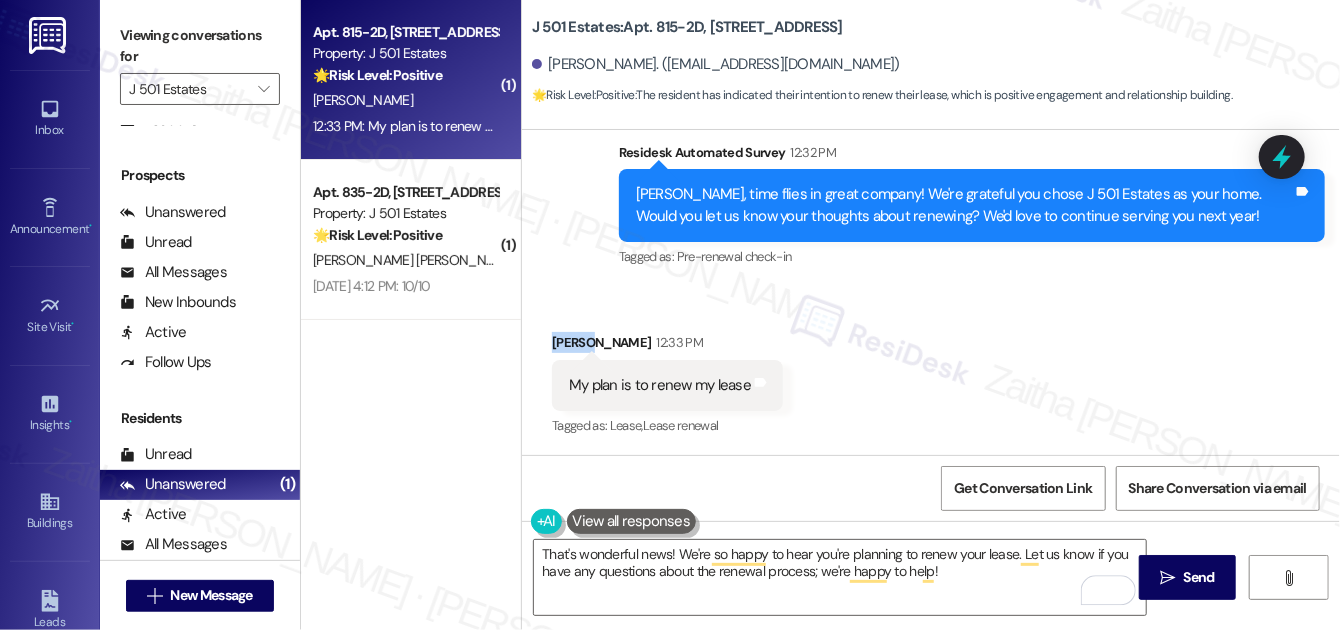click on "Shaun Jones 12:33 PM" at bounding box center (667, 346) 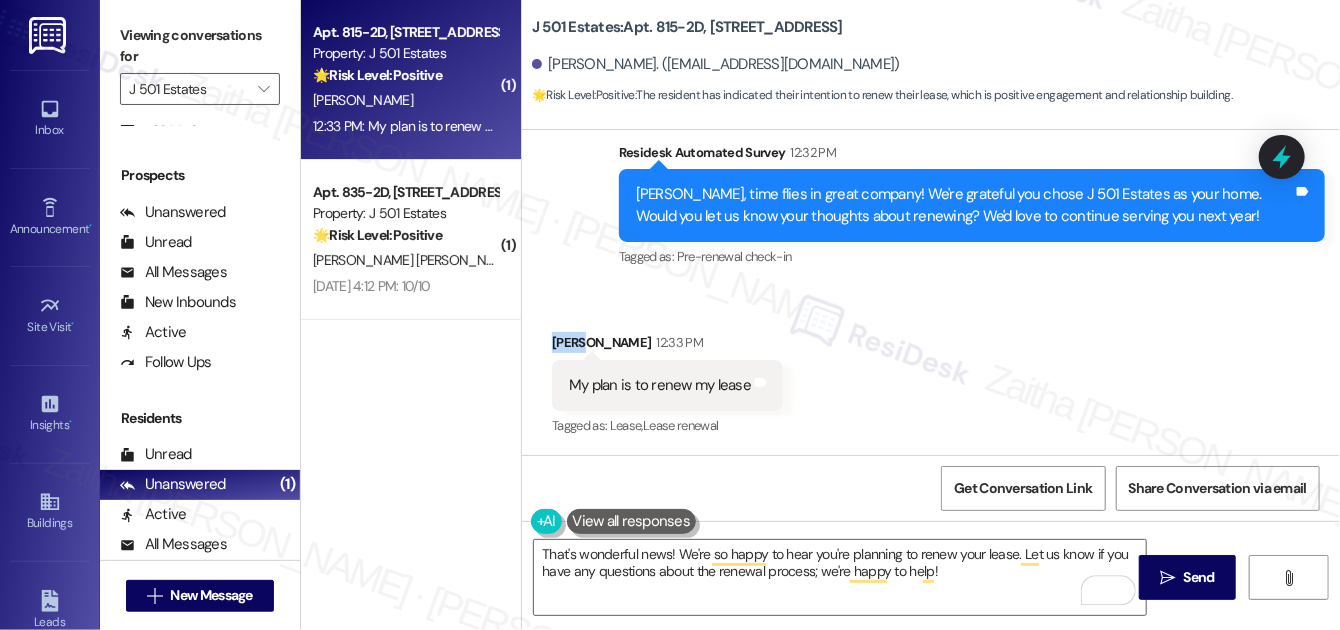 copy on "Shaun" 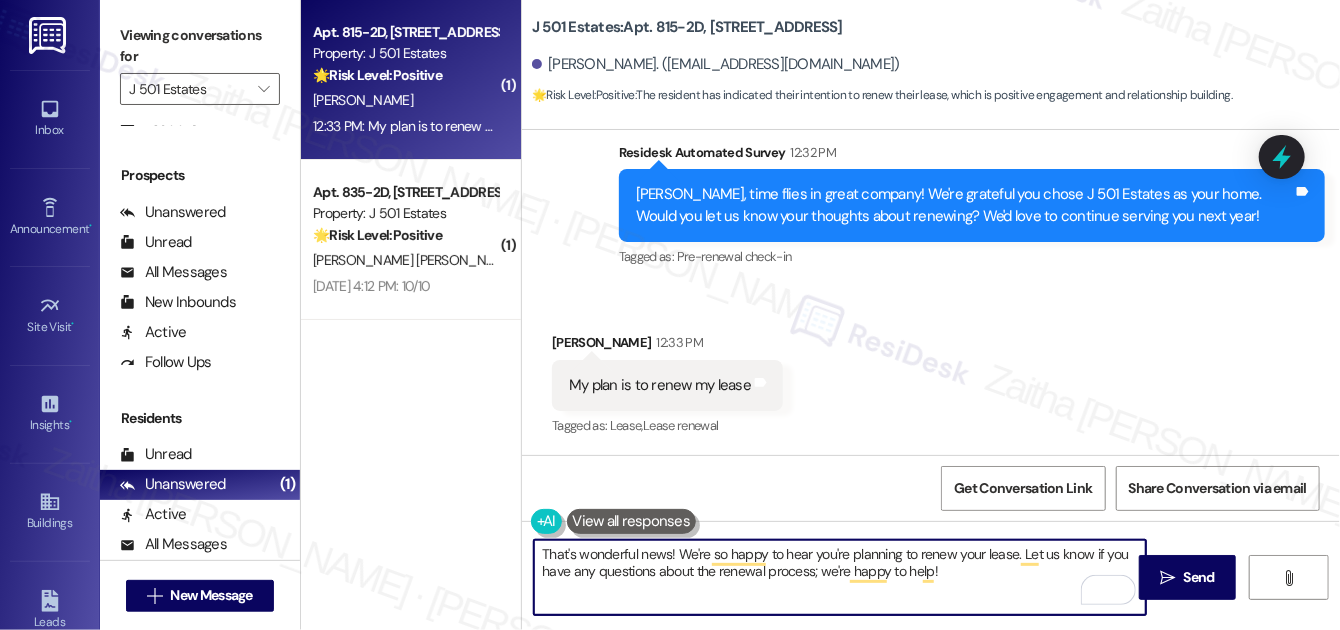click on "That's wonderful news! We're so happy to hear you're planning to renew your lease. Let us know if you have any questions about the renewal process; we're happy to help!" at bounding box center [840, 577] 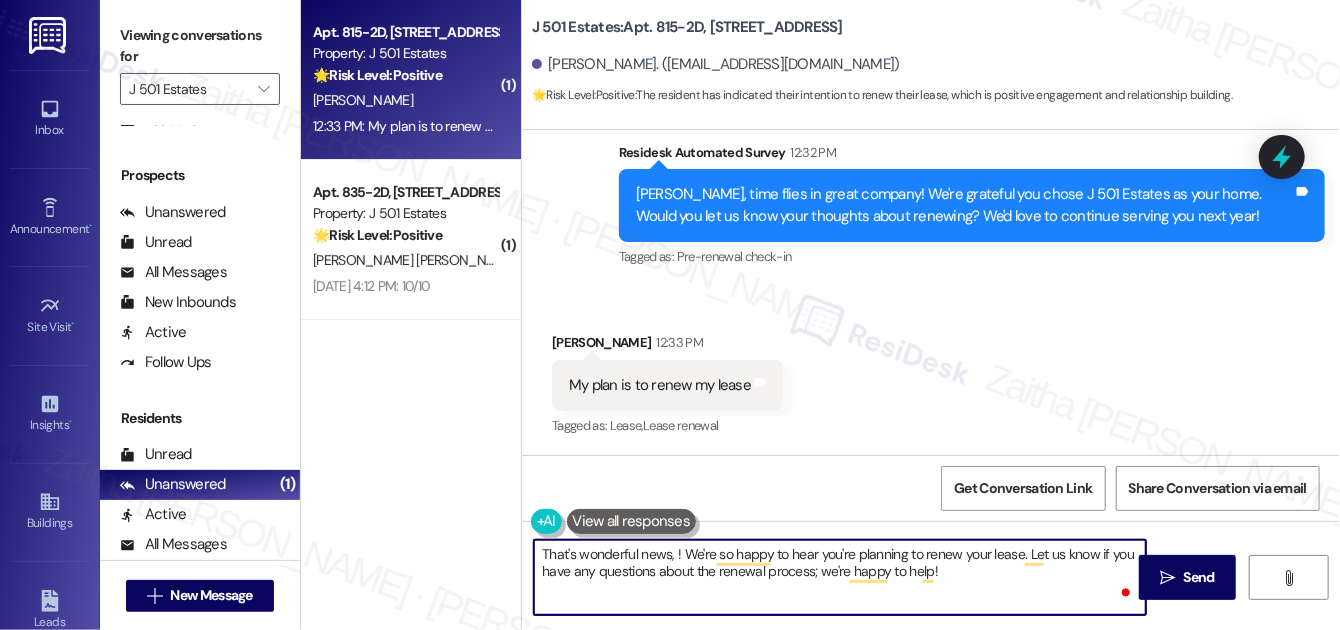 paste on "Shaun" 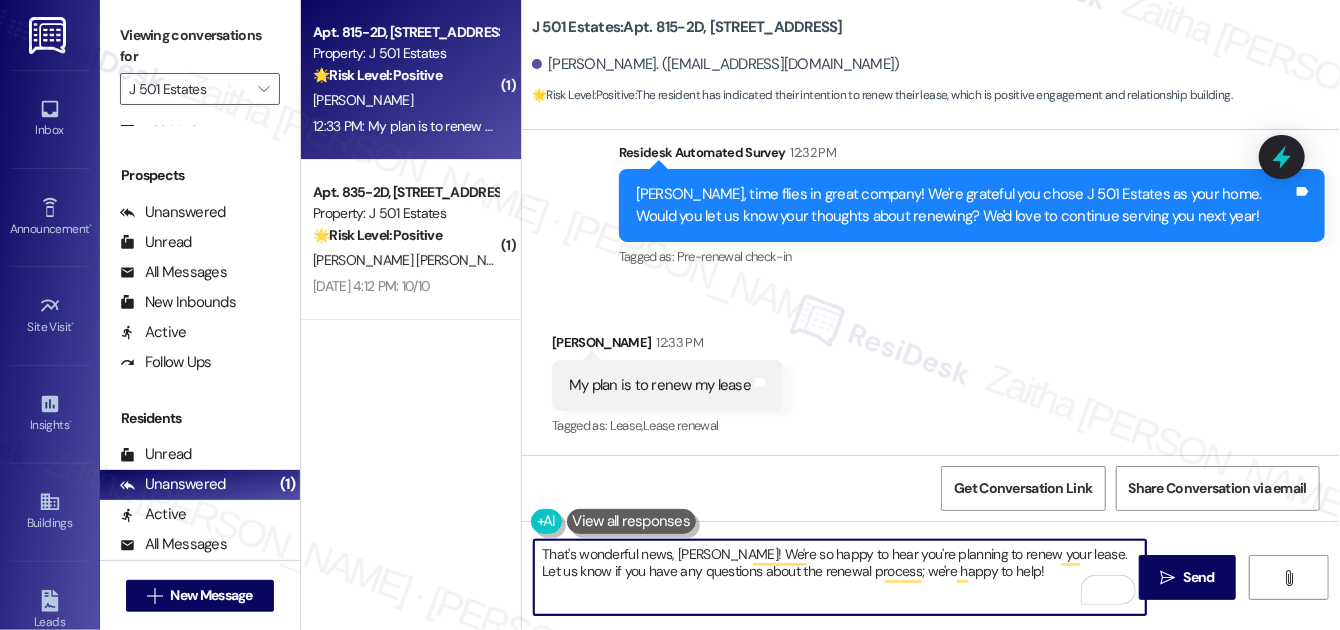scroll, scrollTop: 1624, scrollLeft: 0, axis: vertical 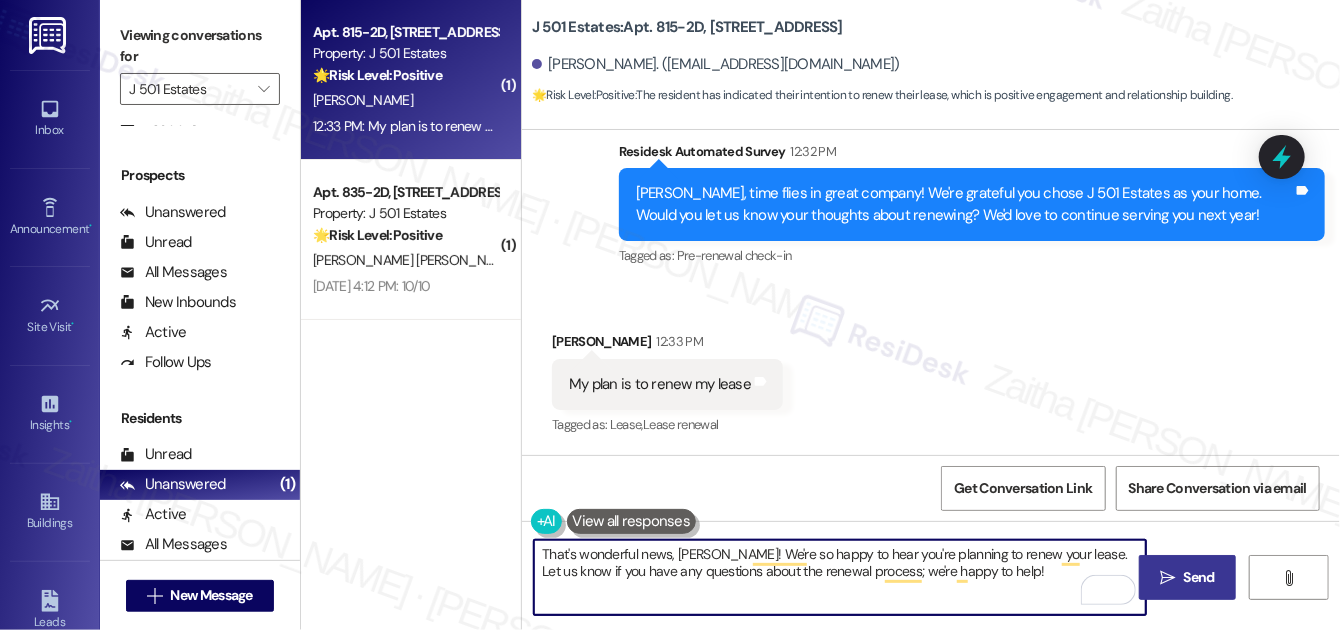 type on "That's wonderful news, Shaun! We're so happy to hear you're planning to renew your lease. Let us know if you have any questions about the renewal process; we're happy to help!" 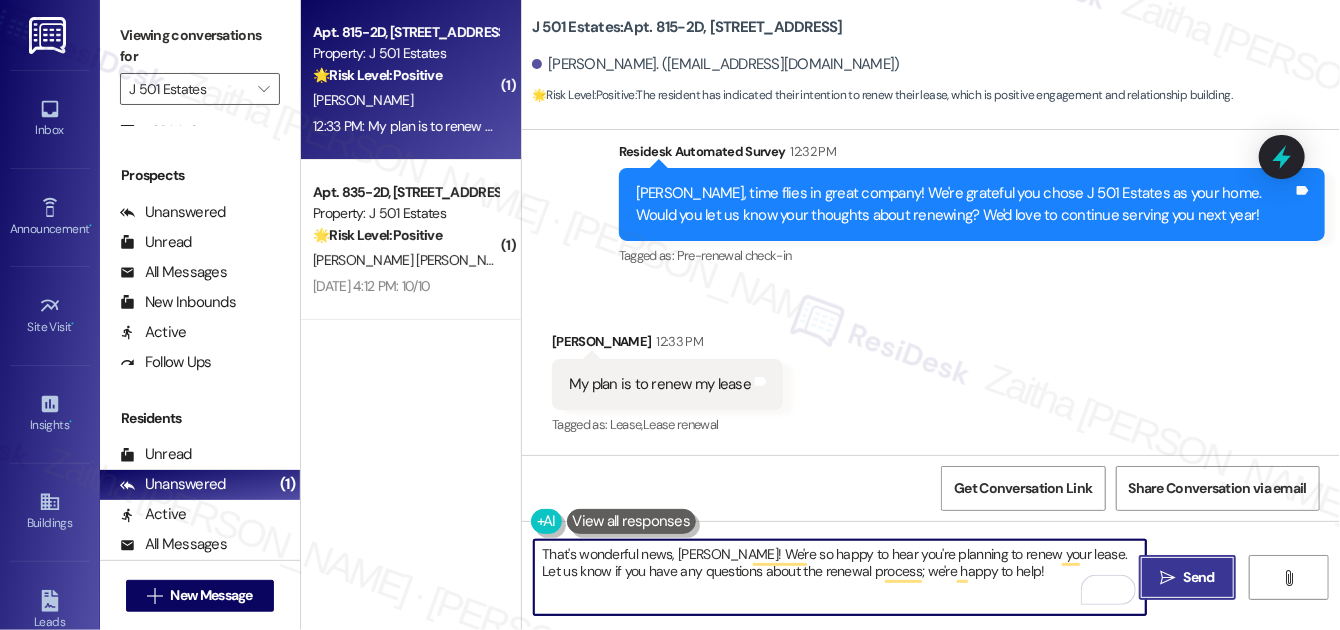 click on "Send" at bounding box center (1199, 577) 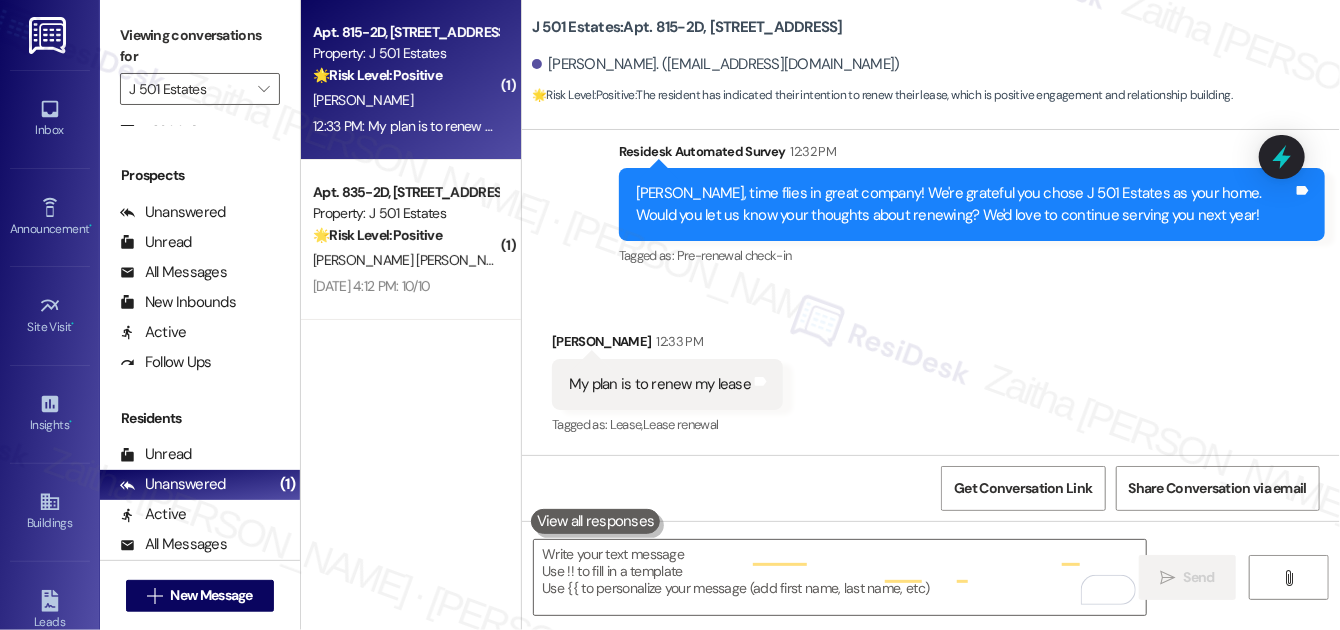 type on "Fetching suggested responses. Please feel free to read through the conversation in the meantime." 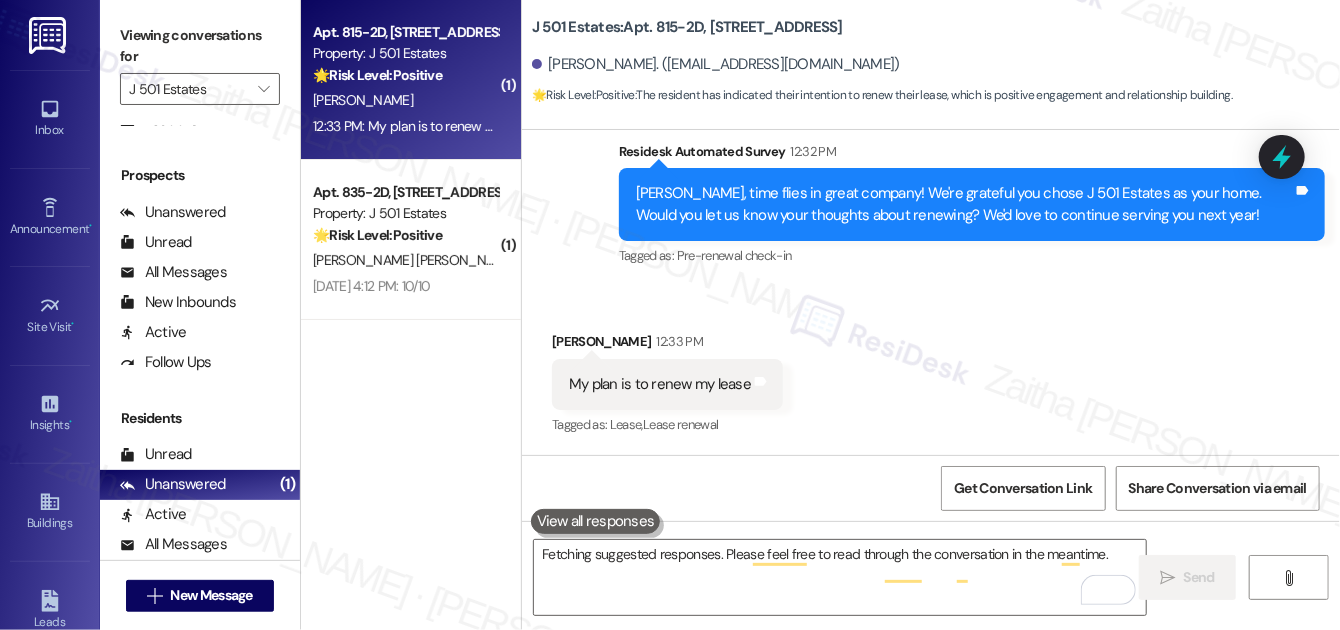 scroll, scrollTop: 1623, scrollLeft: 0, axis: vertical 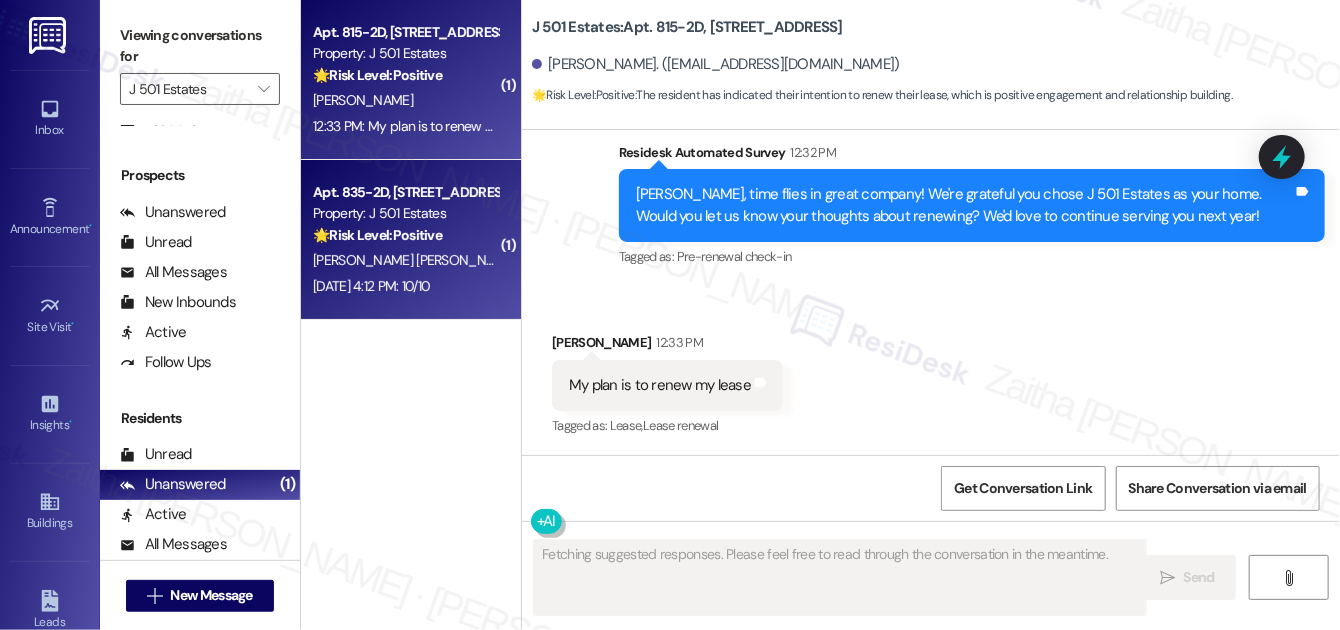 click on "🌟  Risk Level:  Positive The resident responded positively to a satisfaction survey, indicating positive engagement and relationship building." at bounding box center (405, 235) 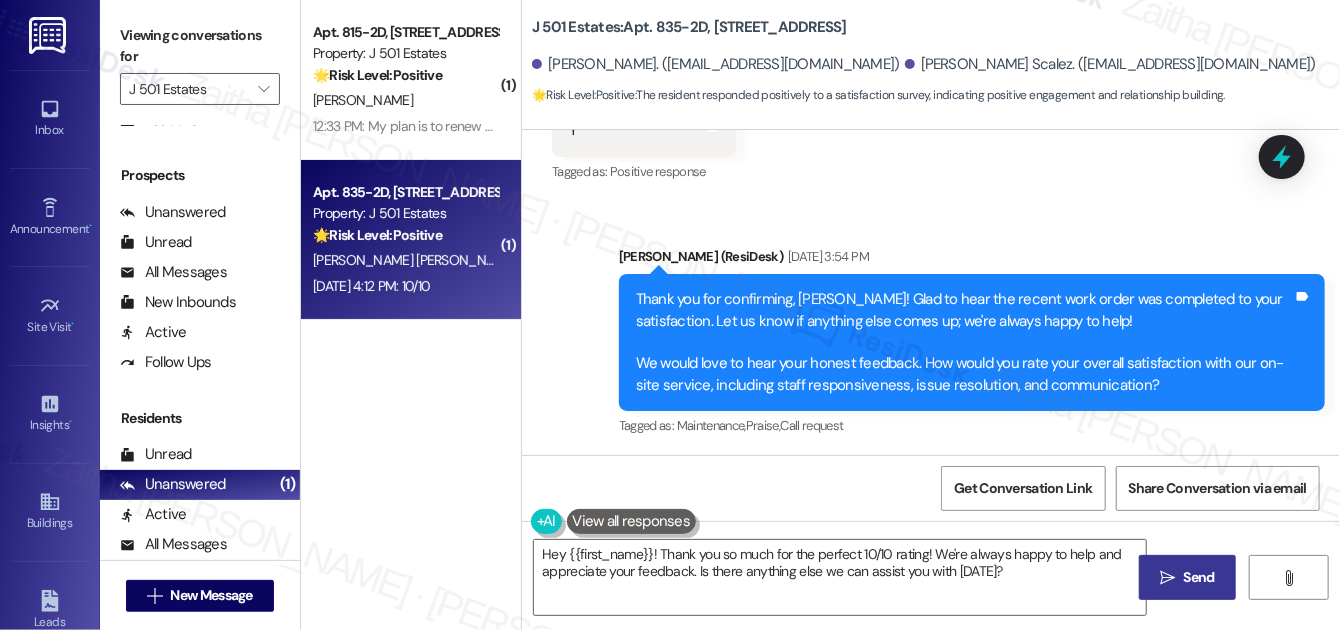 scroll, scrollTop: 4252, scrollLeft: 0, axis: vertical 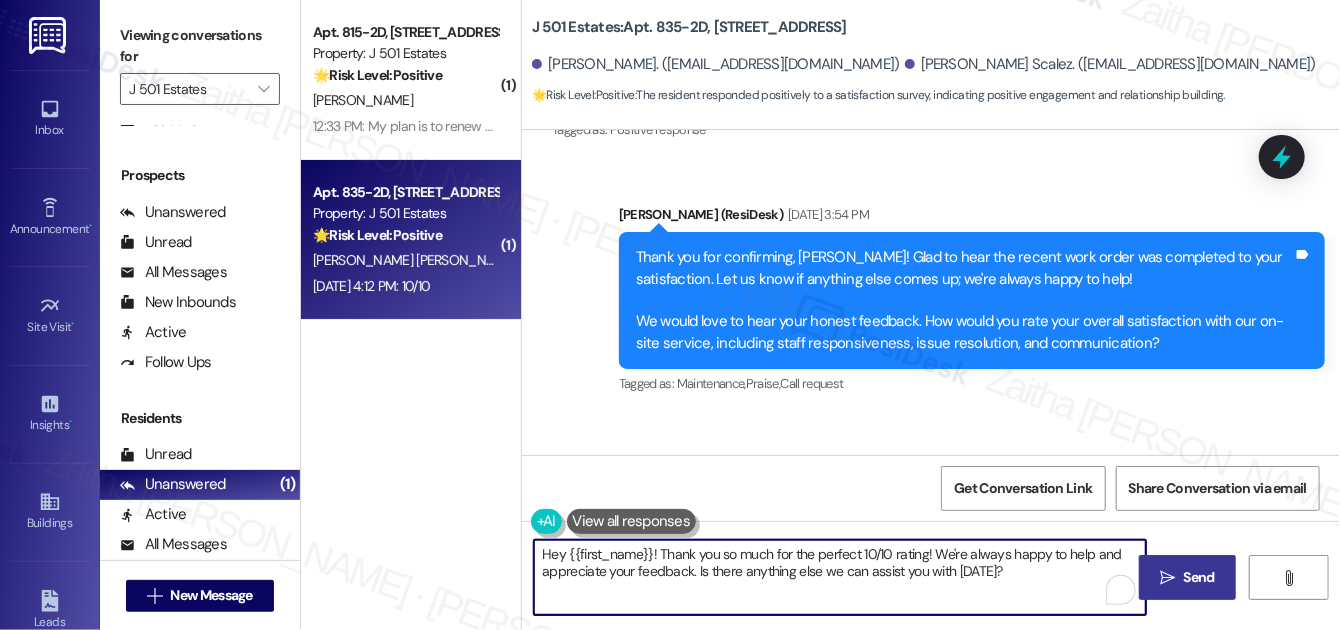 drag, startPoint x: 544, startPoint y: 556, endPoint x: 1001, endPoint y: 569, distance: 457.18488 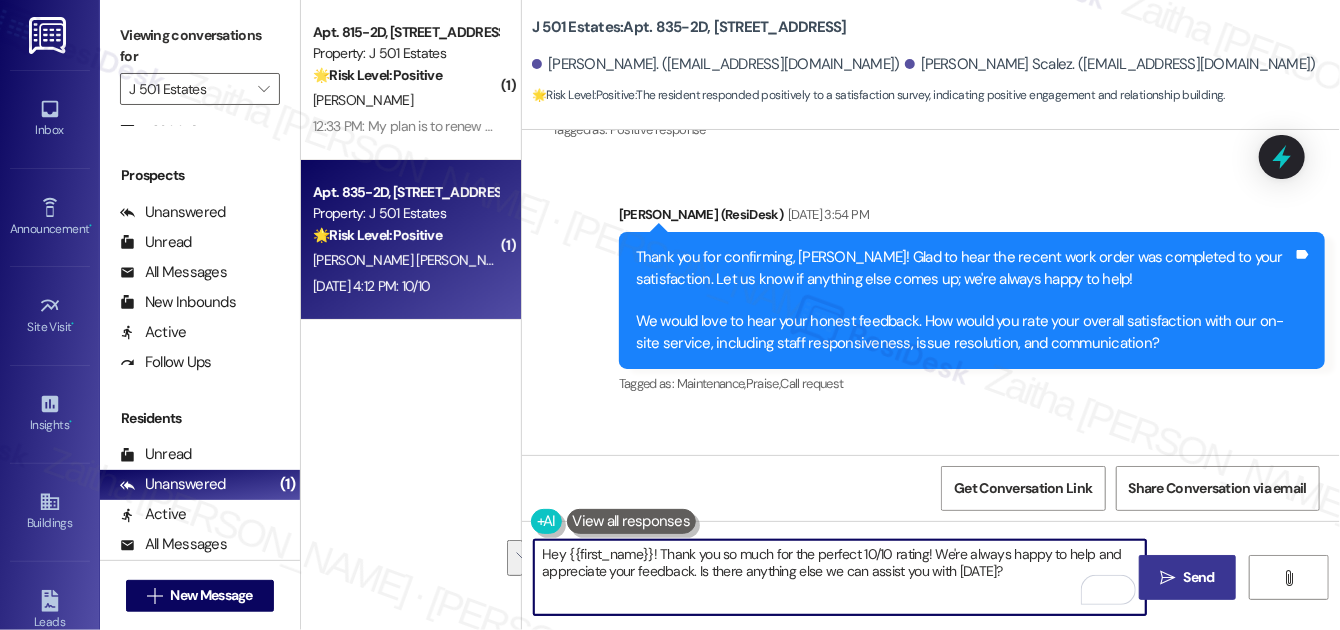click on "Hey {{first_name}}! Thank you so much for the perfect 10/10 rating! We're always happy to help and appreciate your feedback. Is there anything else we can assist you with today?" at bounding box center (840, 577) 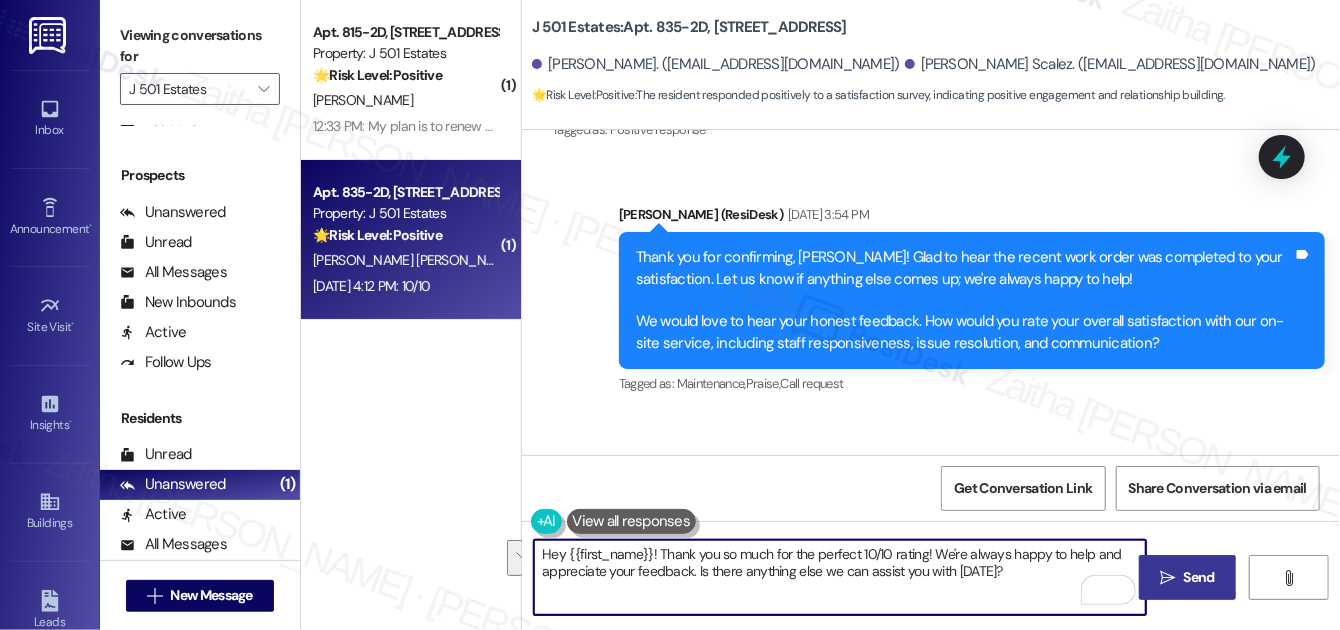 drag, startPoint x: 933, startPoint y: 552, endPoint x: 1031, endPoint y: 579, distance: 101.65137 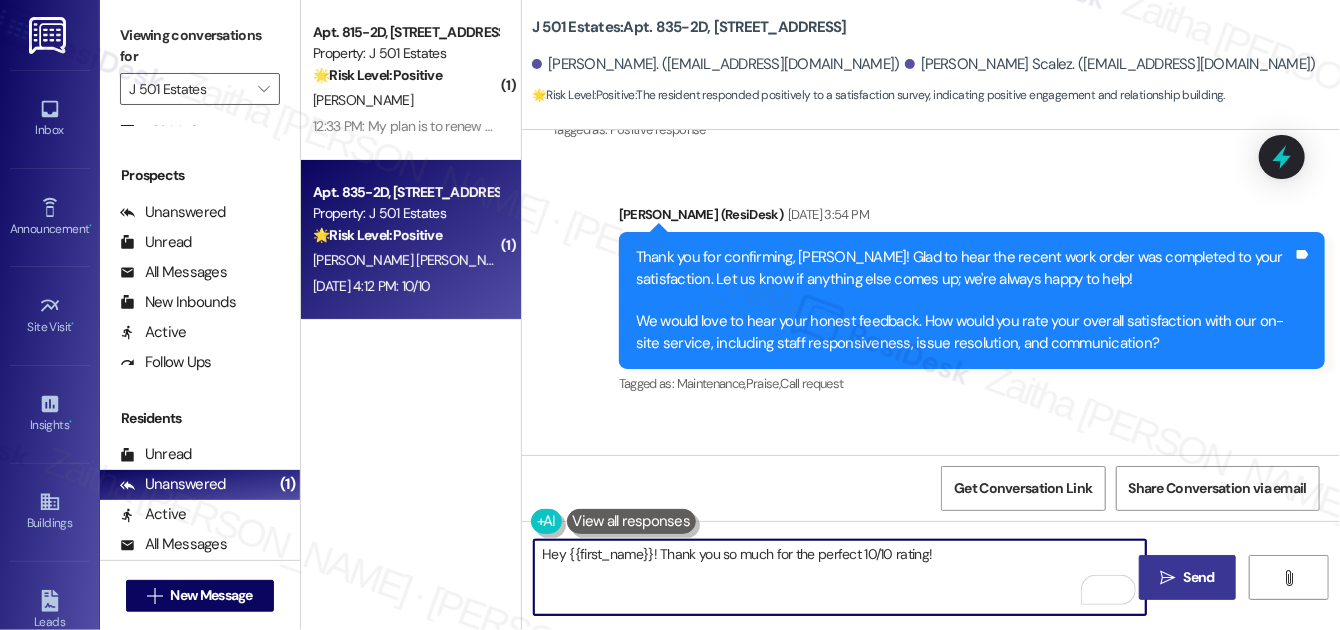 click on "Hey {{first_name}}! Thank you so much for the perfect 10/10 rating!" at bounding box center (840, 577) 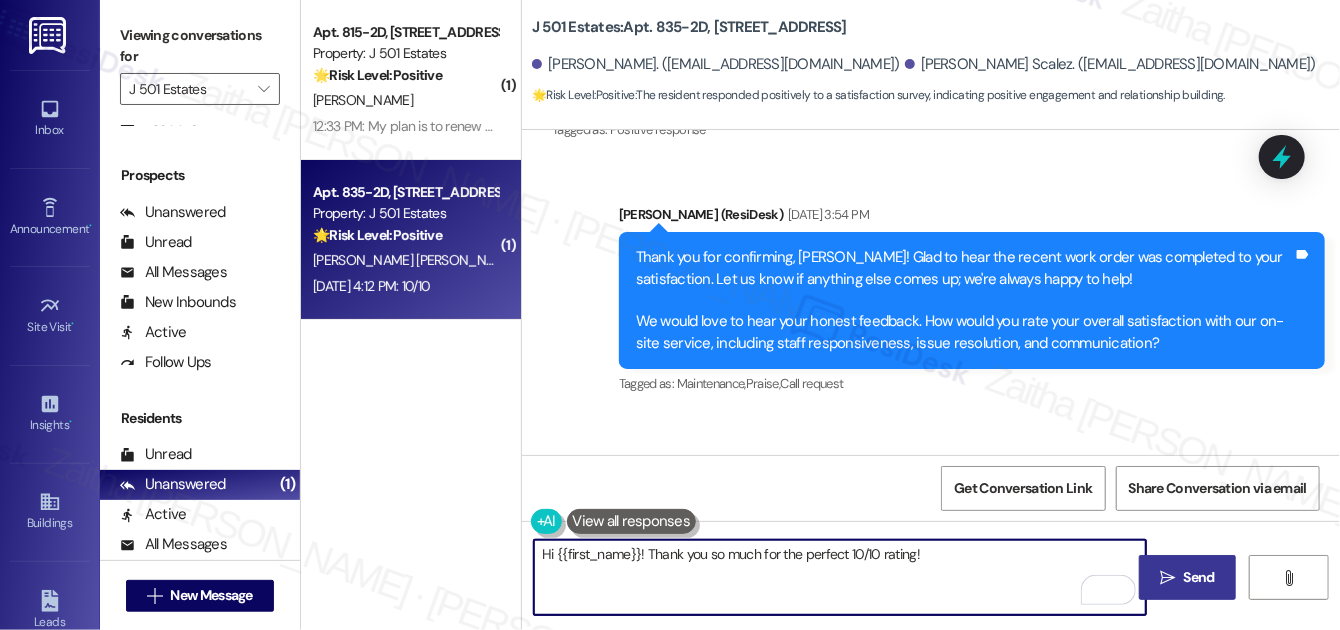 click on "Evillyn Biazatti De Araujo Jul 18, 2025 at 4:12 PM" at bounding box center [642, 473] 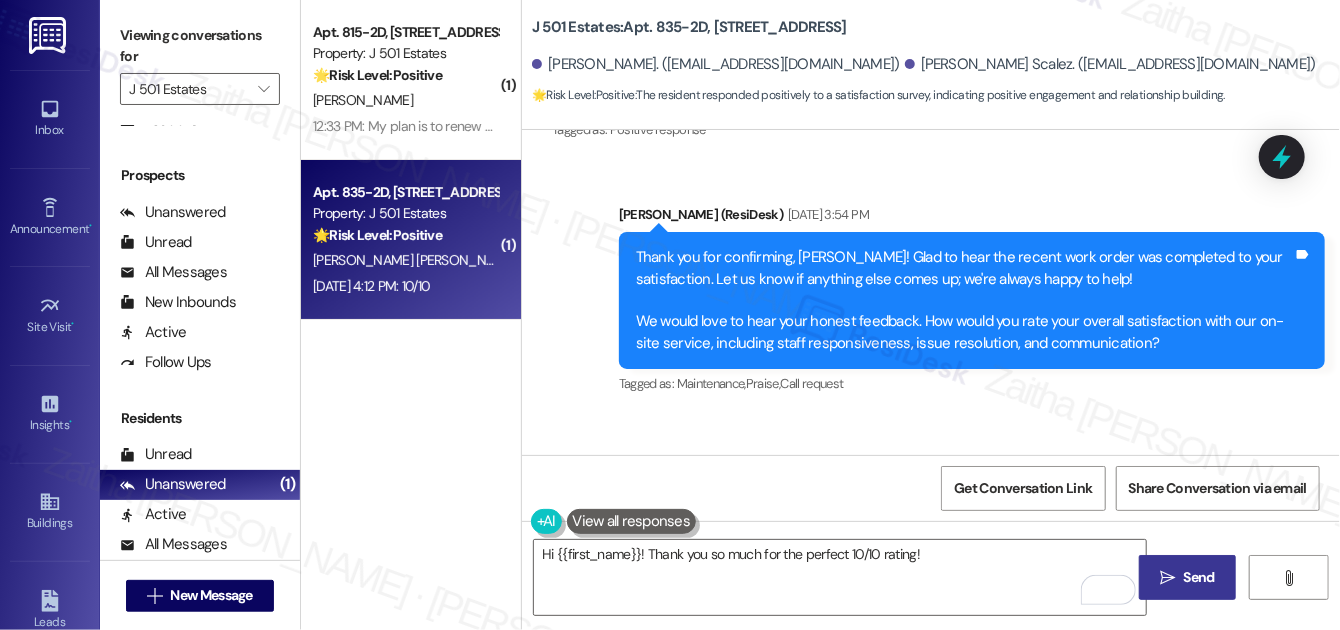 click on "Evillyn Biazatti De Araujo Jul 18, 2025 at 4:12 PM" at bounding box center [642, 473] 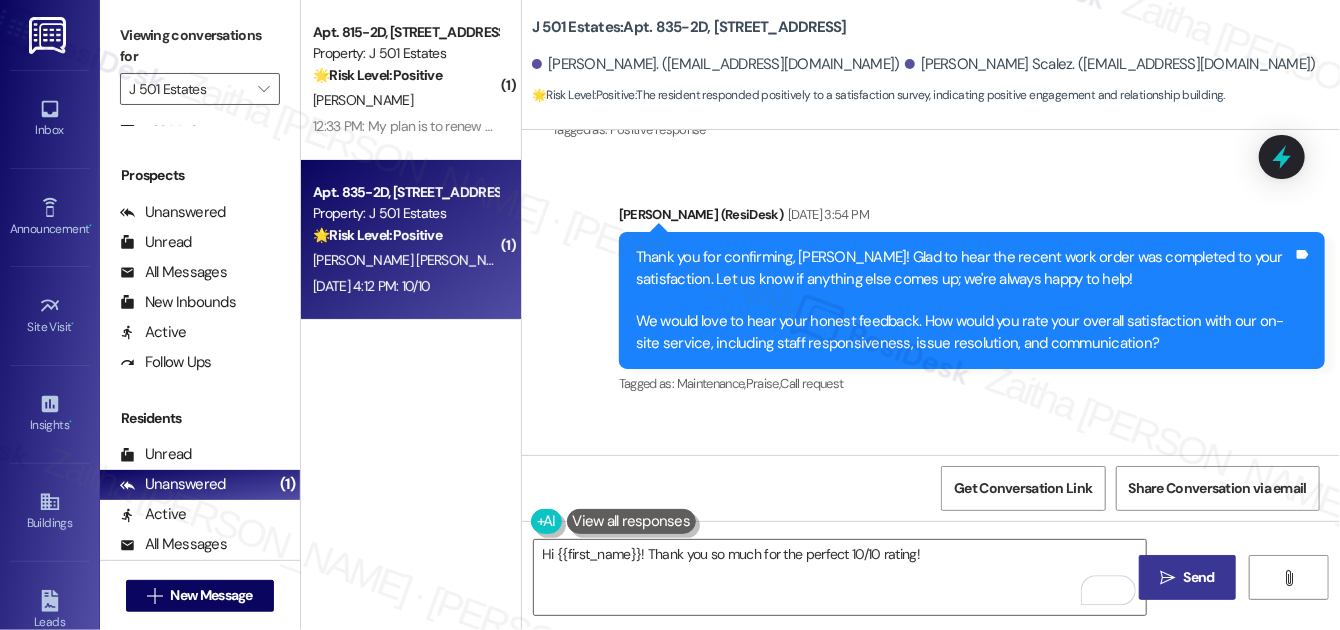 copy on "Evillyn" 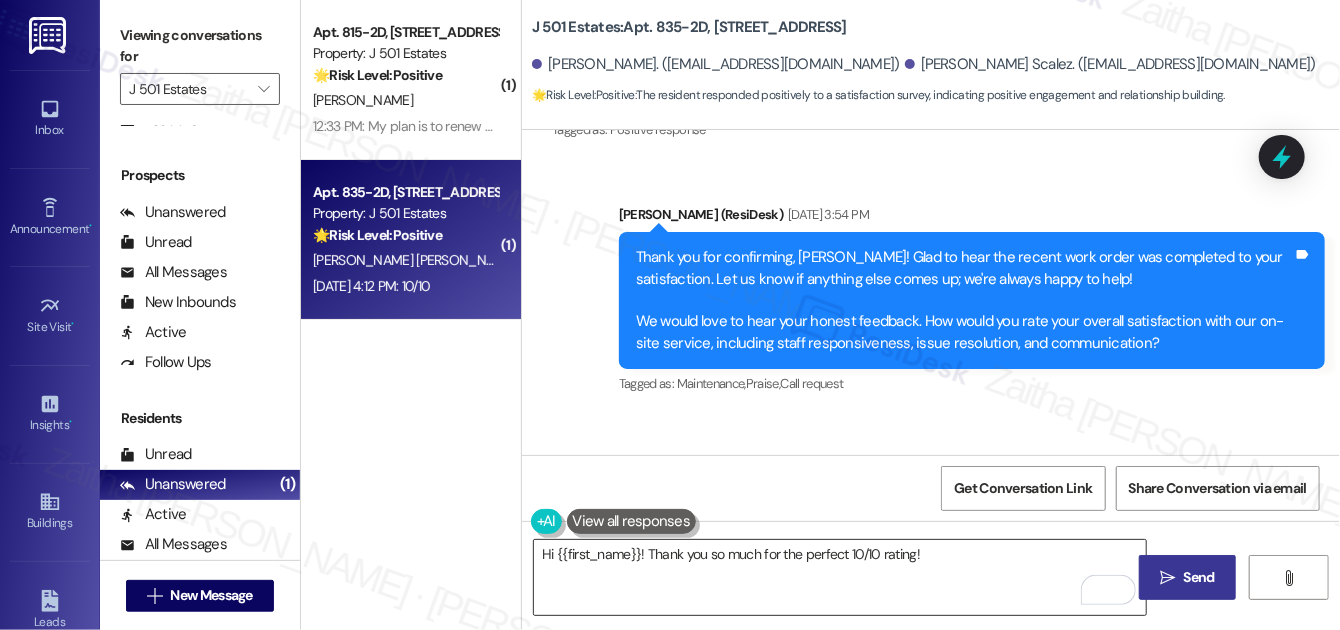 click on "Hi {{first_name}}! Thank you so much for the perfect 10/10 rating!" at bounding box center (840, 577) 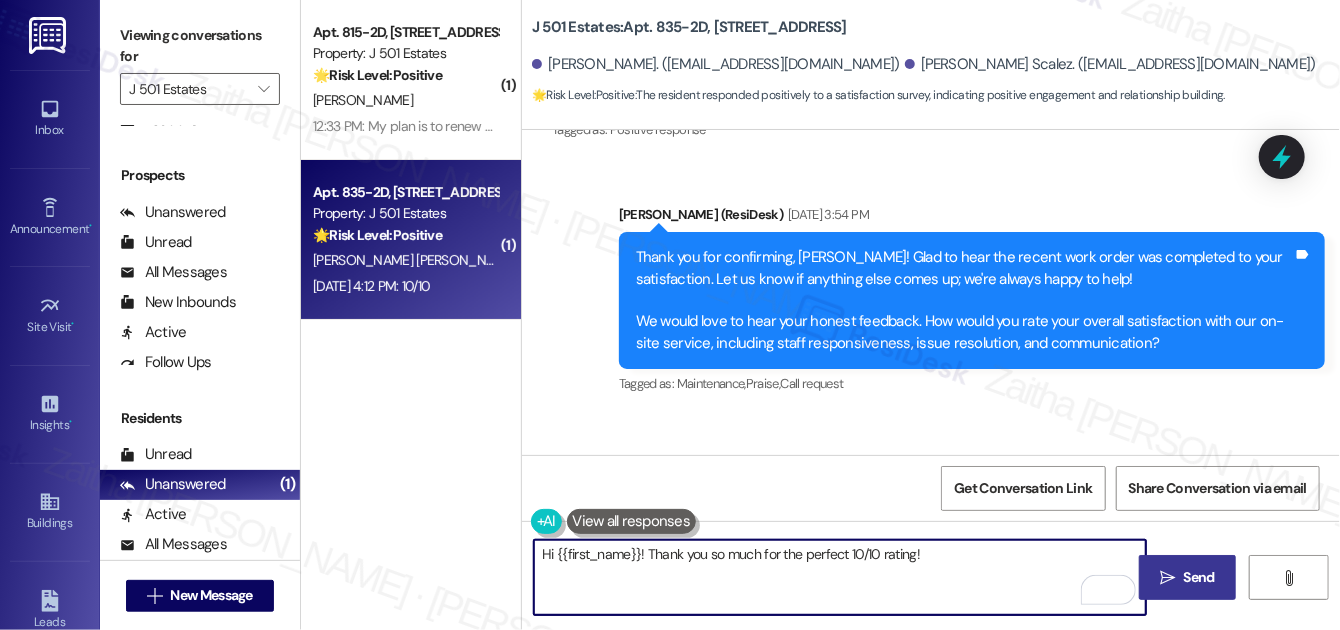 click on "Hi {{first_name}}! Thank you so much for the perfect 10/10 rating!" at bounding box center [840, 577] 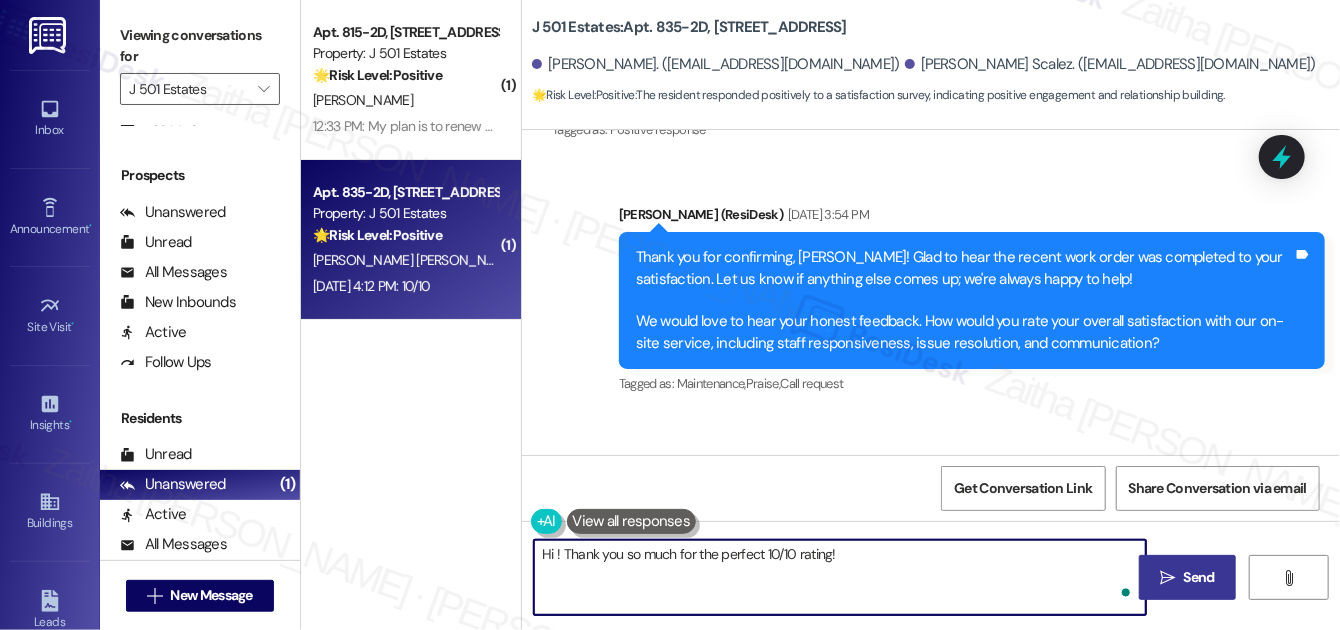 paste on "Evillyn" 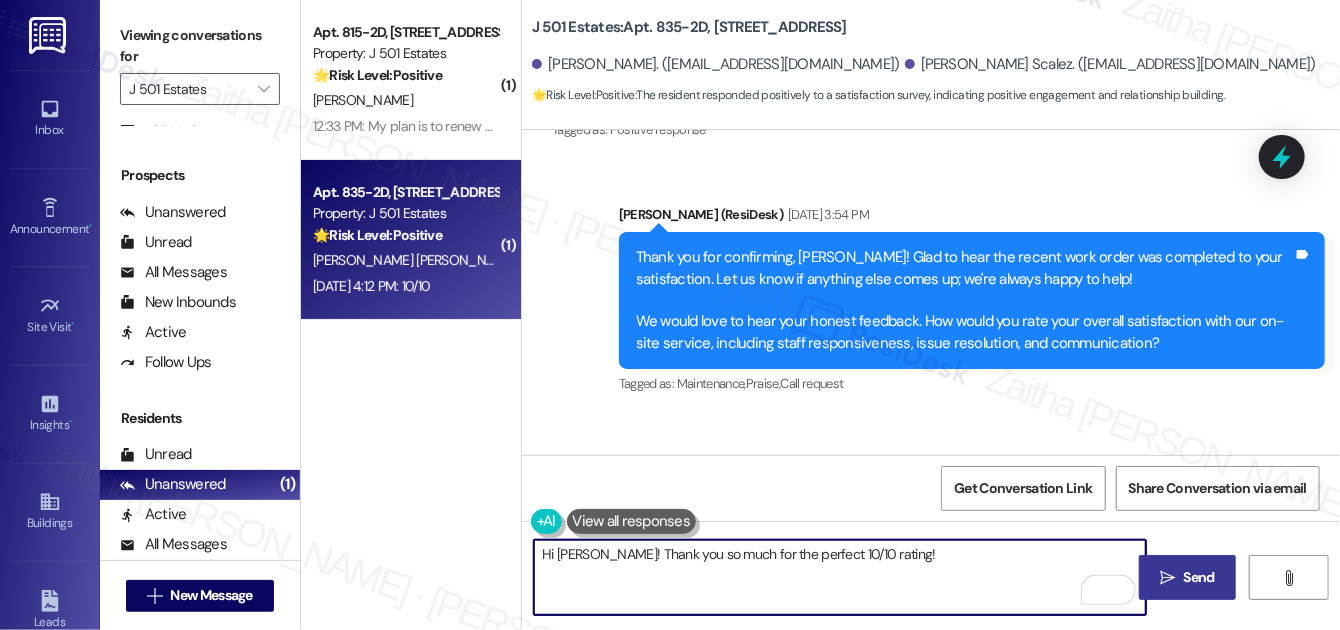 click on "Hi Evillyn! Thank you so much for the perfect 10/10 rating!" at bounding box center (840, 577) 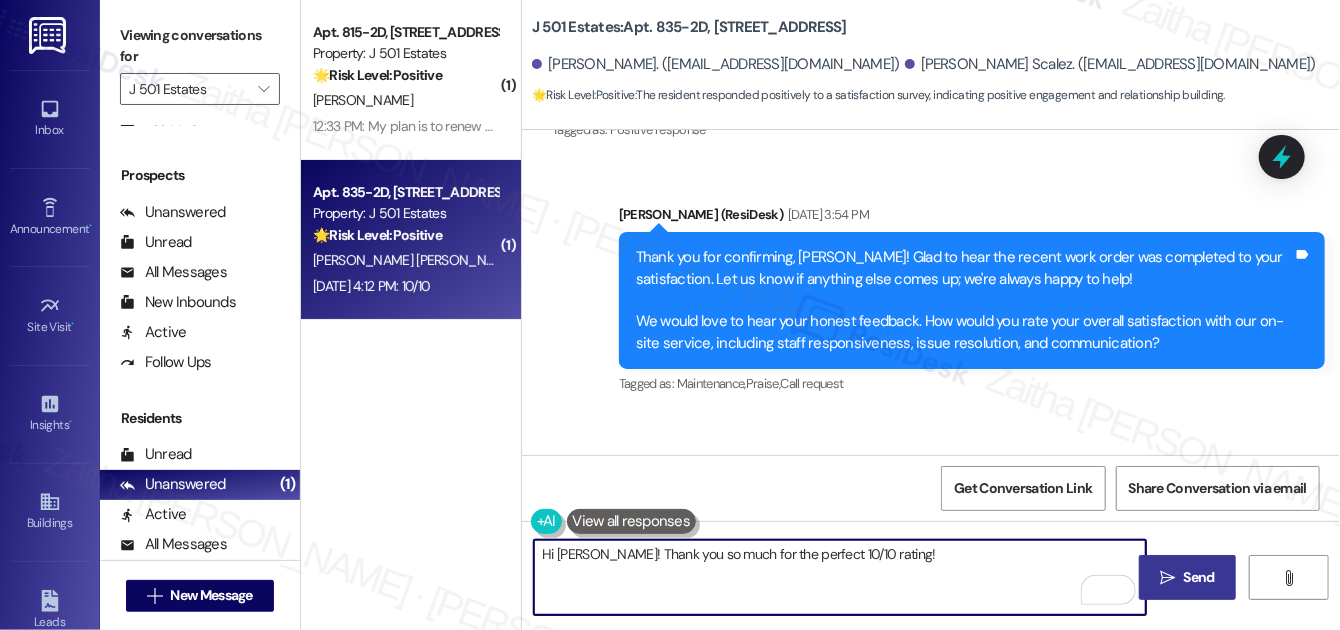 paste on "If it’s not too much trouble, would you kindly consider sharing your feedback in a Google review? It only takes a few minutes, and it would mean a lot to us! You may leave your review at your convenience. I would also appreciate it if you could let me know when your review is posted. Thank you!!! Here's a quick link {{google_review_link}}" 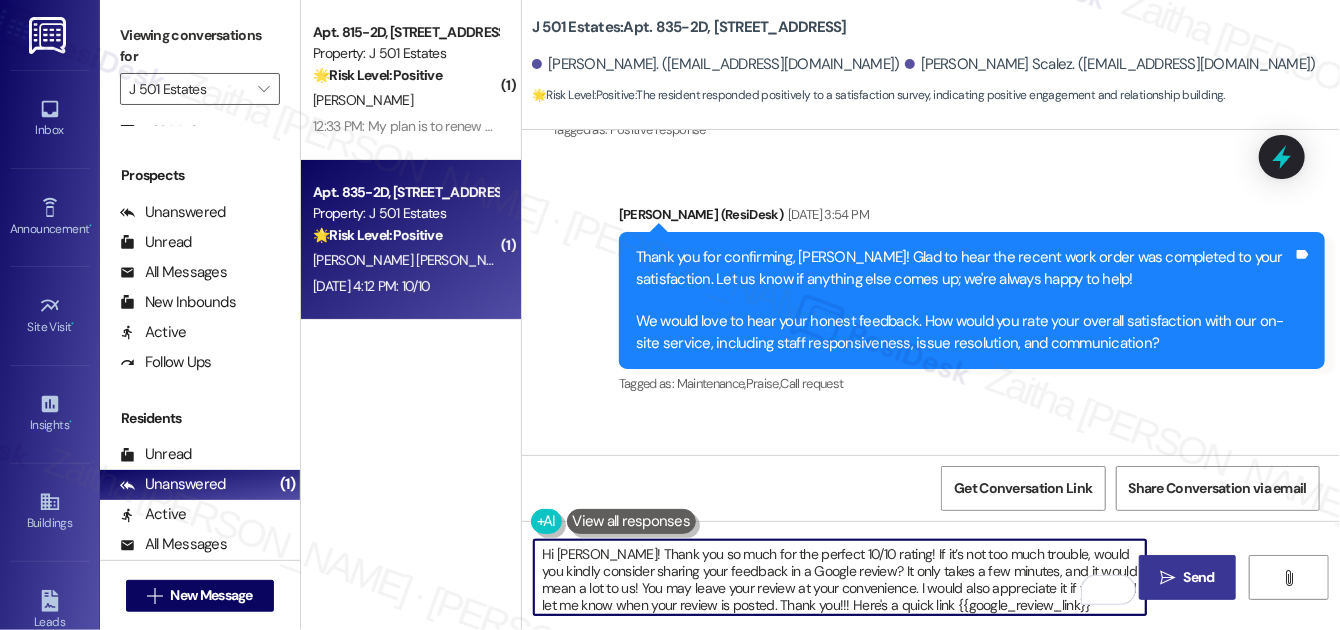scroll, scrollTop: 16, scrollLeft: 0, axis: vertical 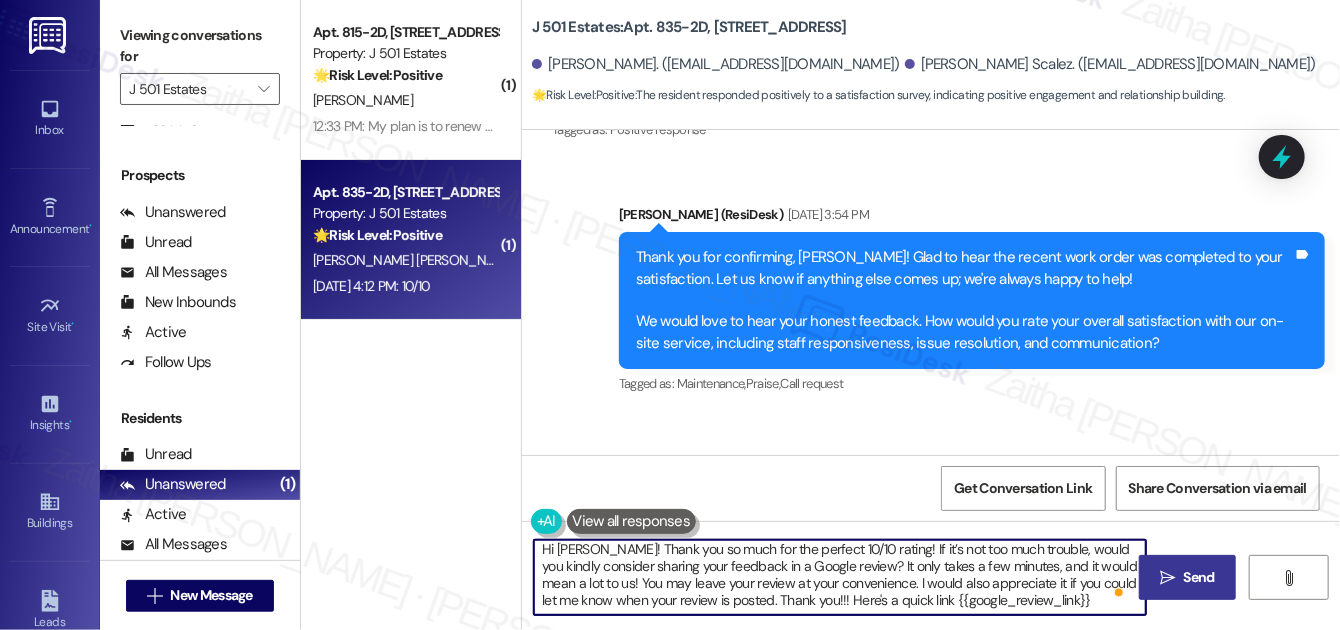 click on "Hi Evillyn! Thank you so much for the perfect 10/10 rating! If it’s not too much trouble, would you kindly consider sharing your feedback in a Google review? It only takes a few minutes, and it would mean a lot to us! You may leave your review at your convenience. I would also appreciate it if you could let me know when your review is posted. Thank you!!! Here's a quick link {{google_review_link}}" at bounding box center (840, 577) 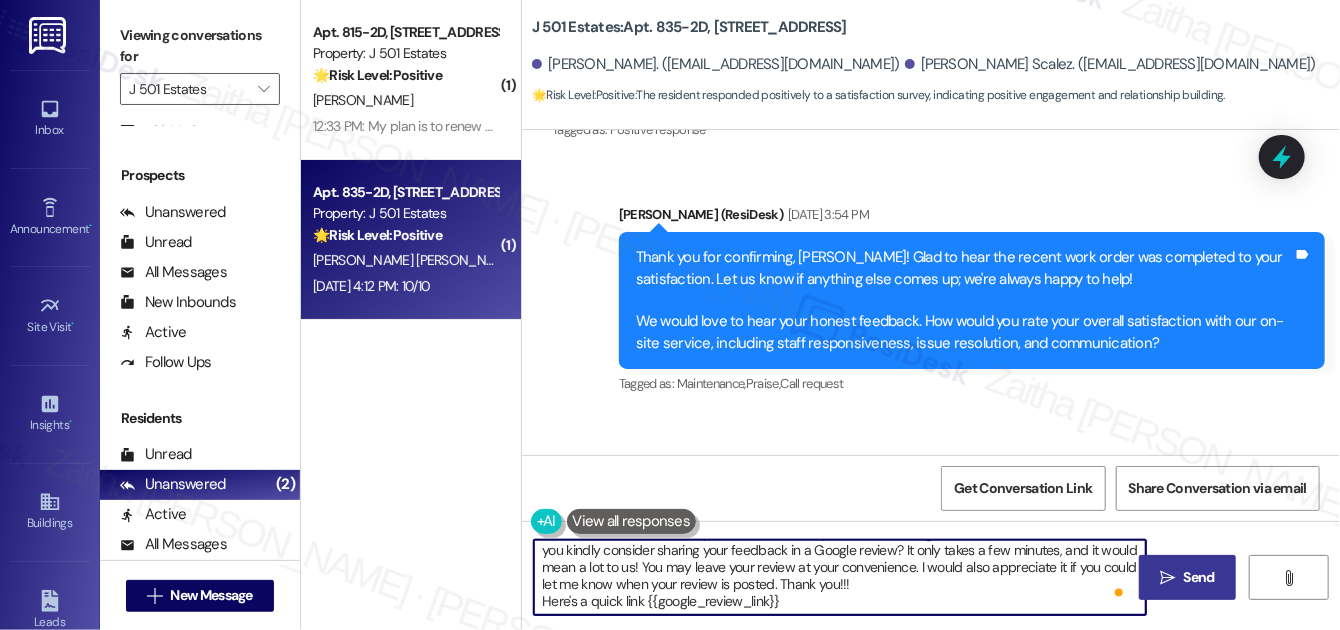 scroll, scrollTop: 39, scrollLeft: 0, axis: vertical 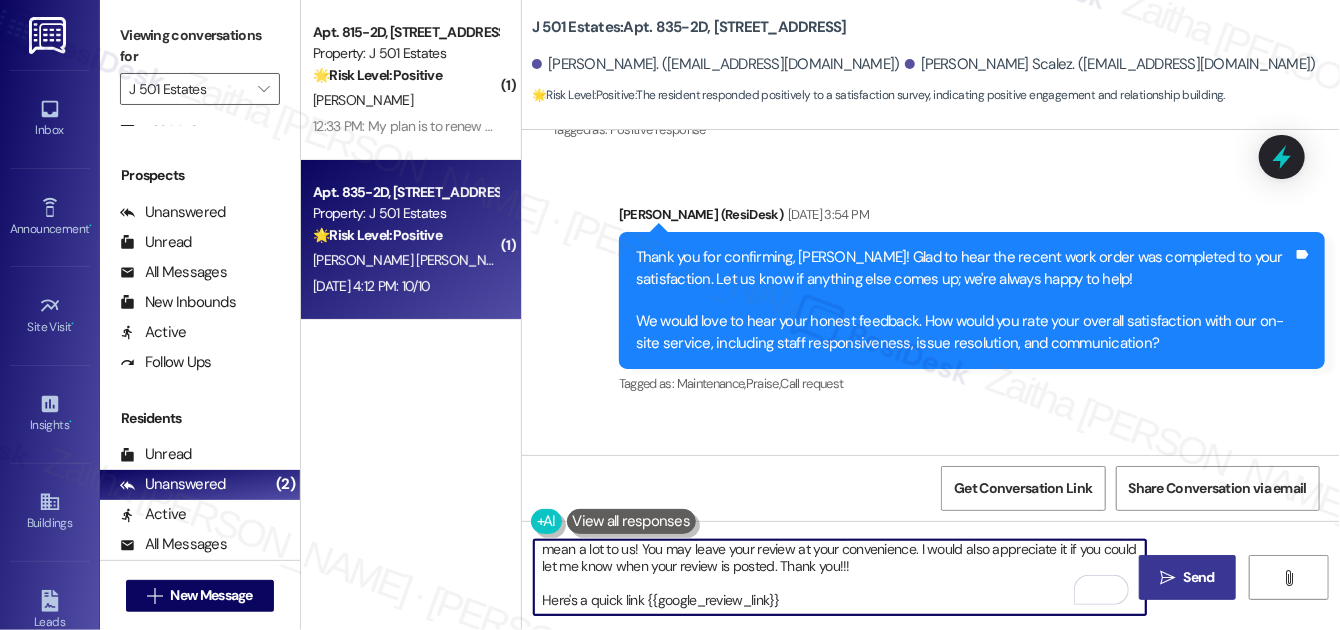 type on "Hi Evillyn! Thank you so much for the perfect 10/10 rating! If it’s not too much trouble, would you kindly consider sharing your feedback in a Google review? It only takes a few minutes, and it would mean a lot to us! You may leave your review at your convenience. I would also appreciate it if you could let me know when your review is posted. Thank you!!!
Here's a quick link {{google_review_link}}" 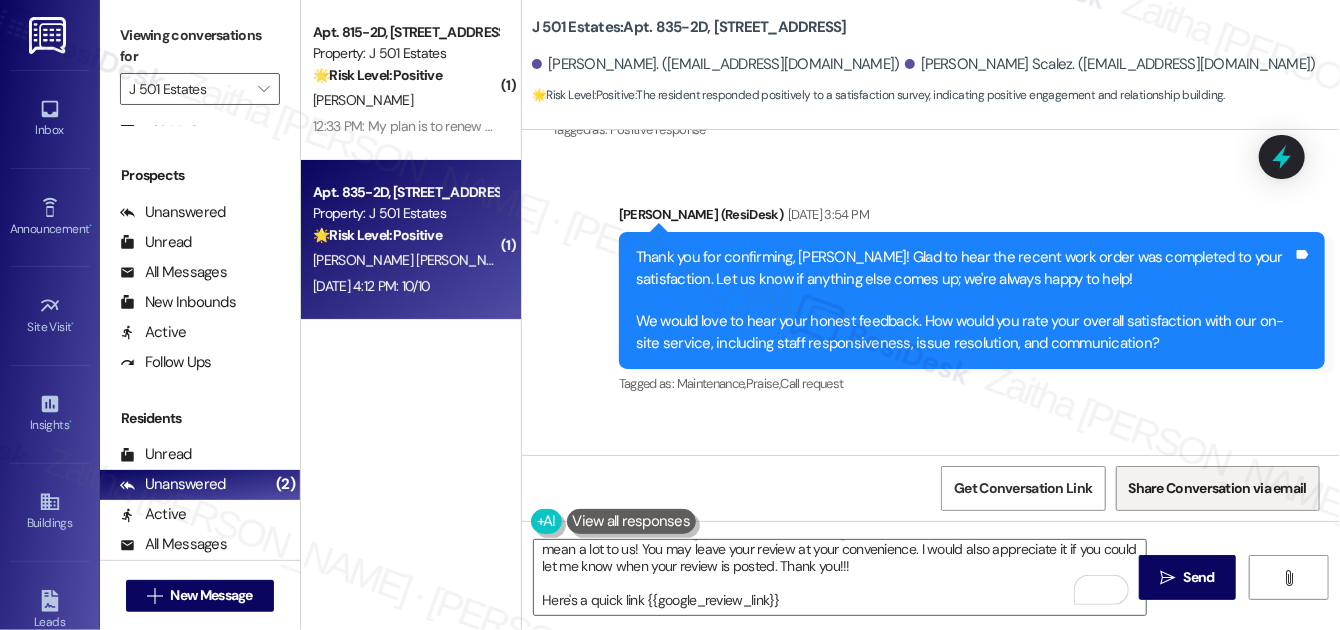 drag, startPoint x: 1194, startPoint y: 572, endPoint x: 1148, endPoint y: 508, distance: 78.81624 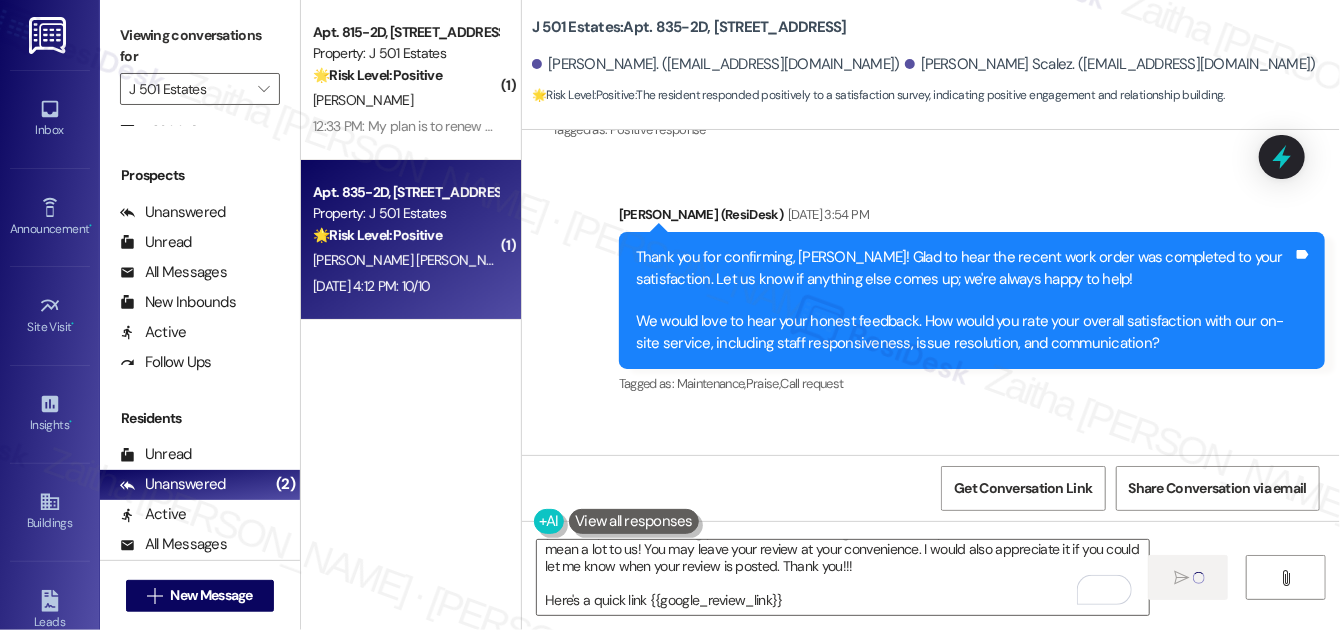 type 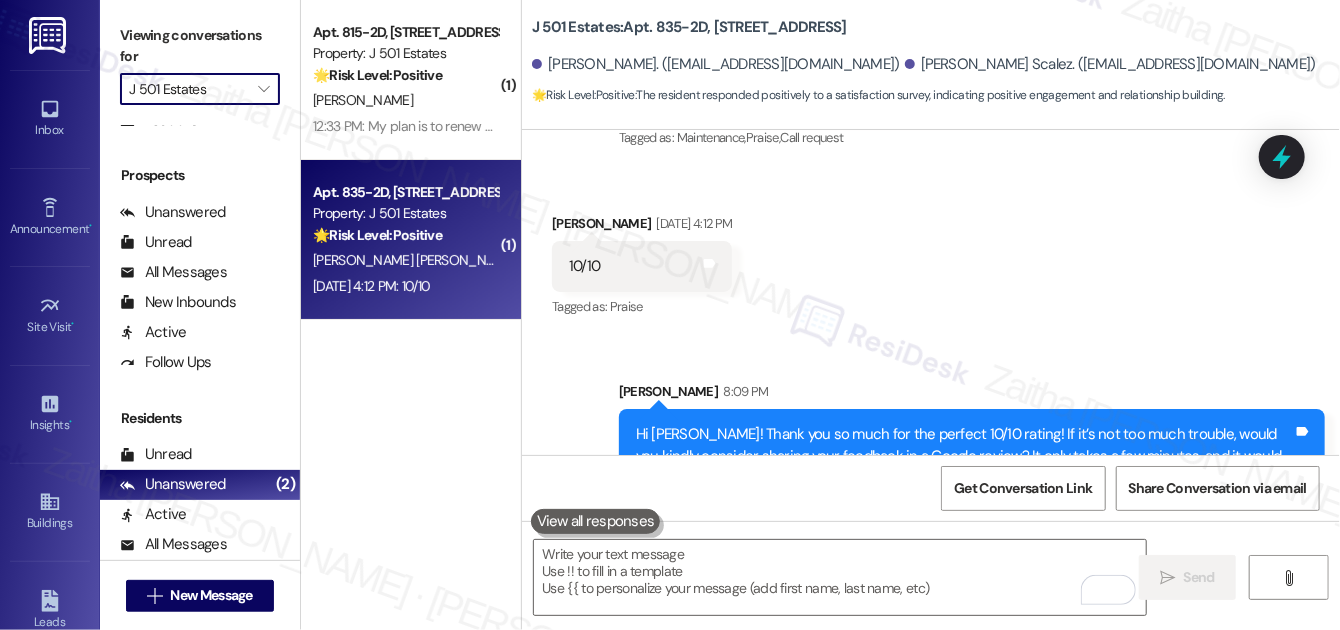 click on "J 501 Estates" at bounding box center [188, 89] 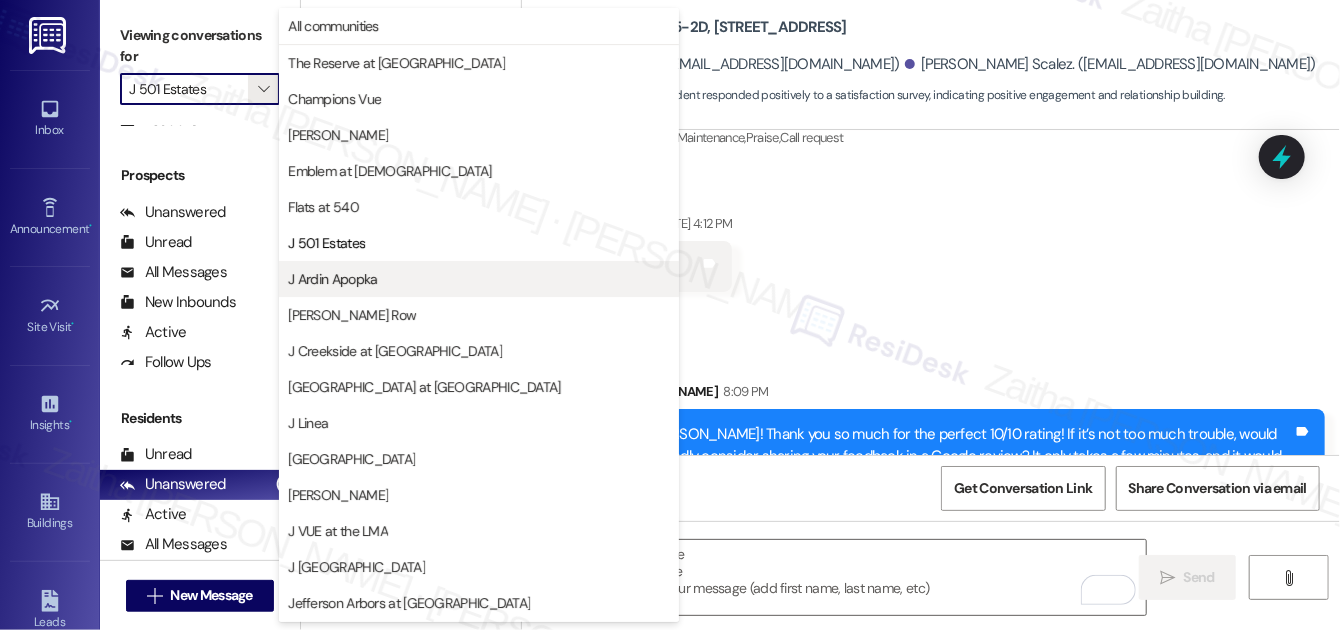 click on "J Ardin Apopka" at bounding box center [332, 279] 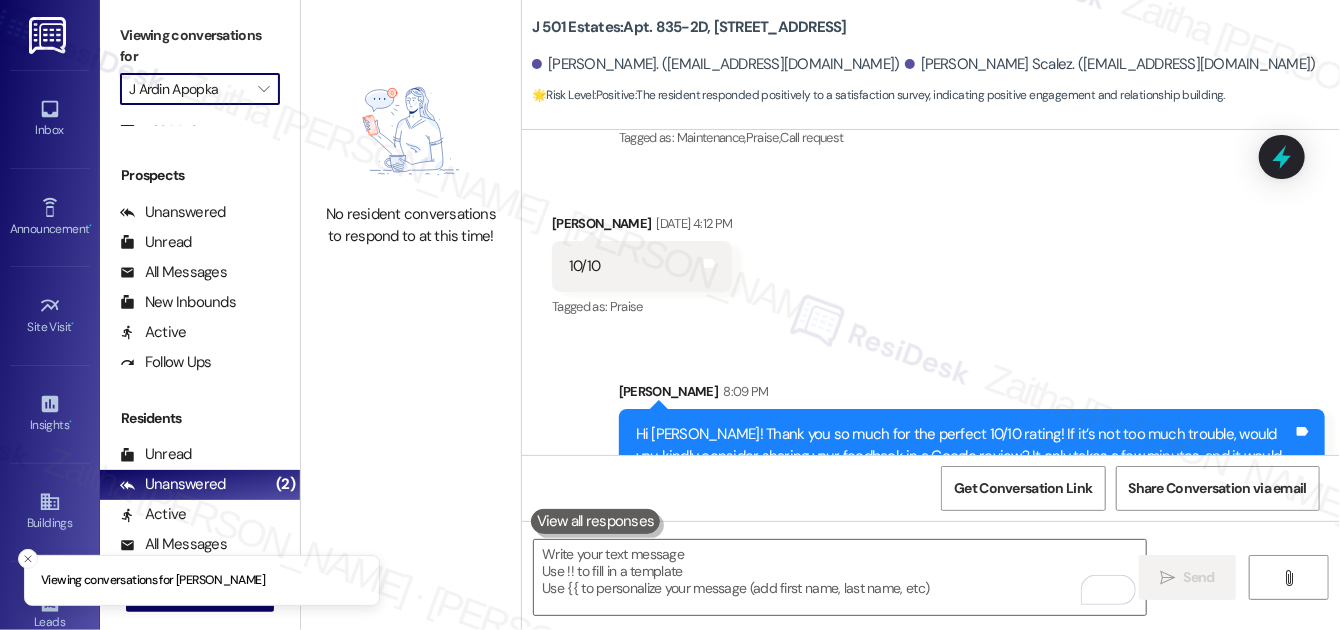 click on "J Ardin Apopka" at bounding box center [188, 89] 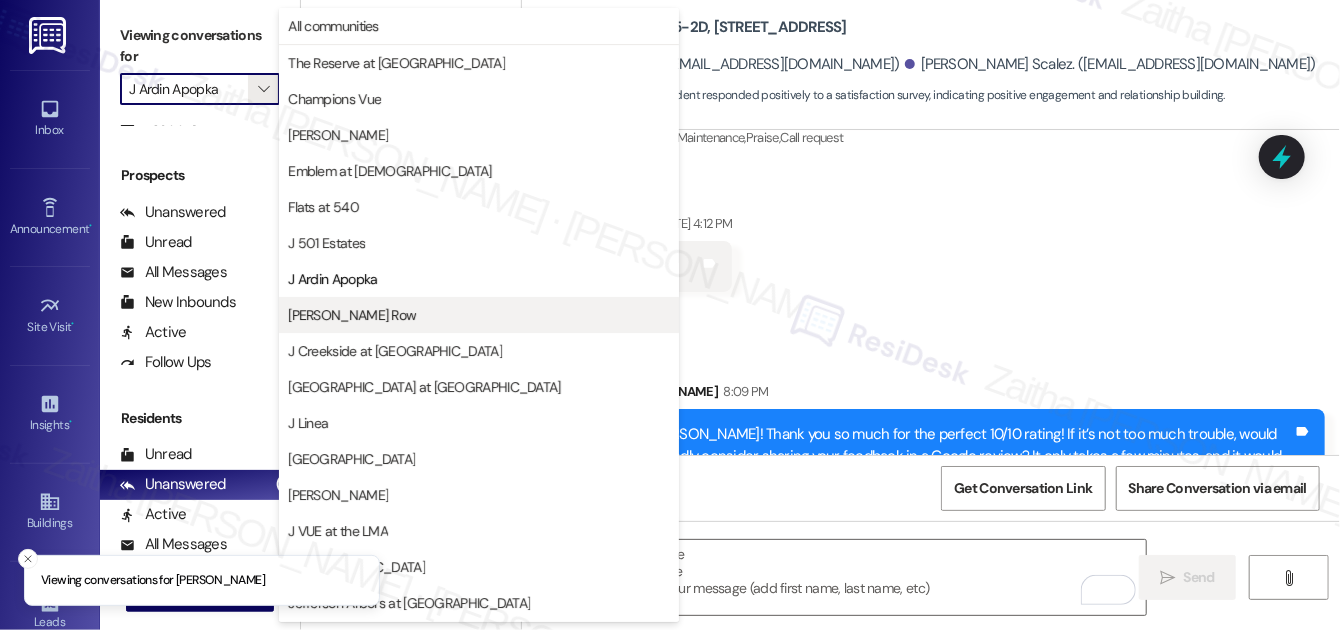 click on "[PERSON_NAME] Row" at bounding box center (352, 315) 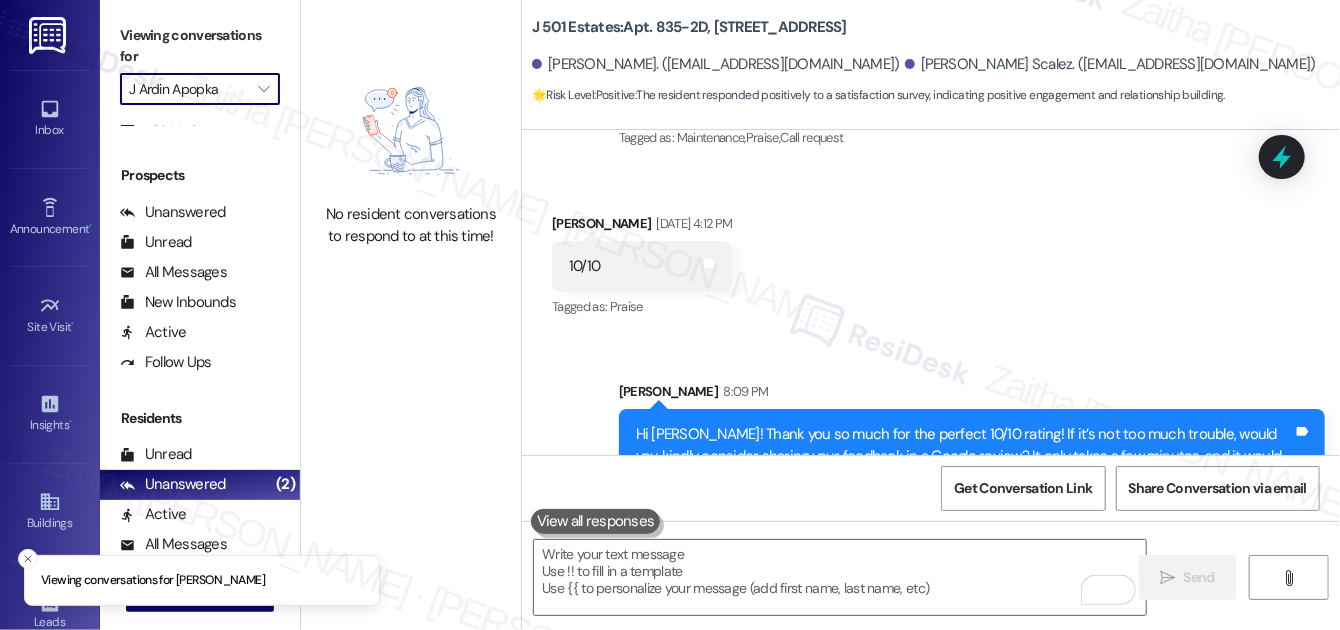 type on "[PERSON_NAME] Row" 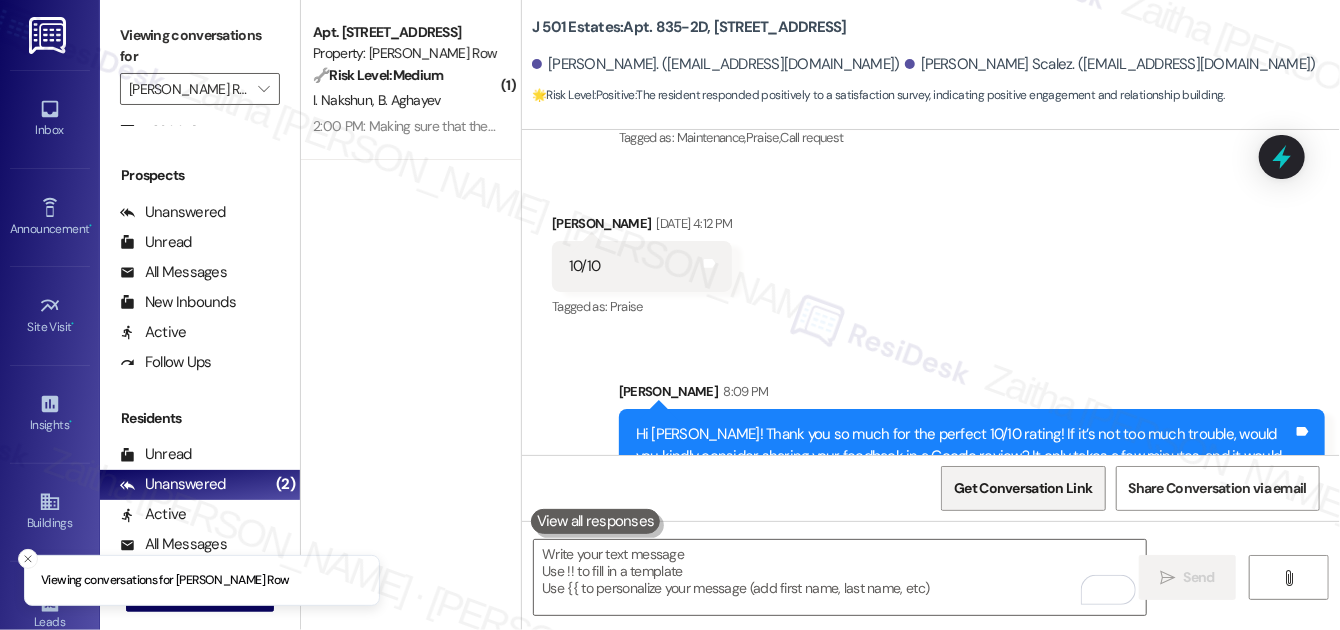 click on "Get Conversation Link" at bounding box center [1023, 488] 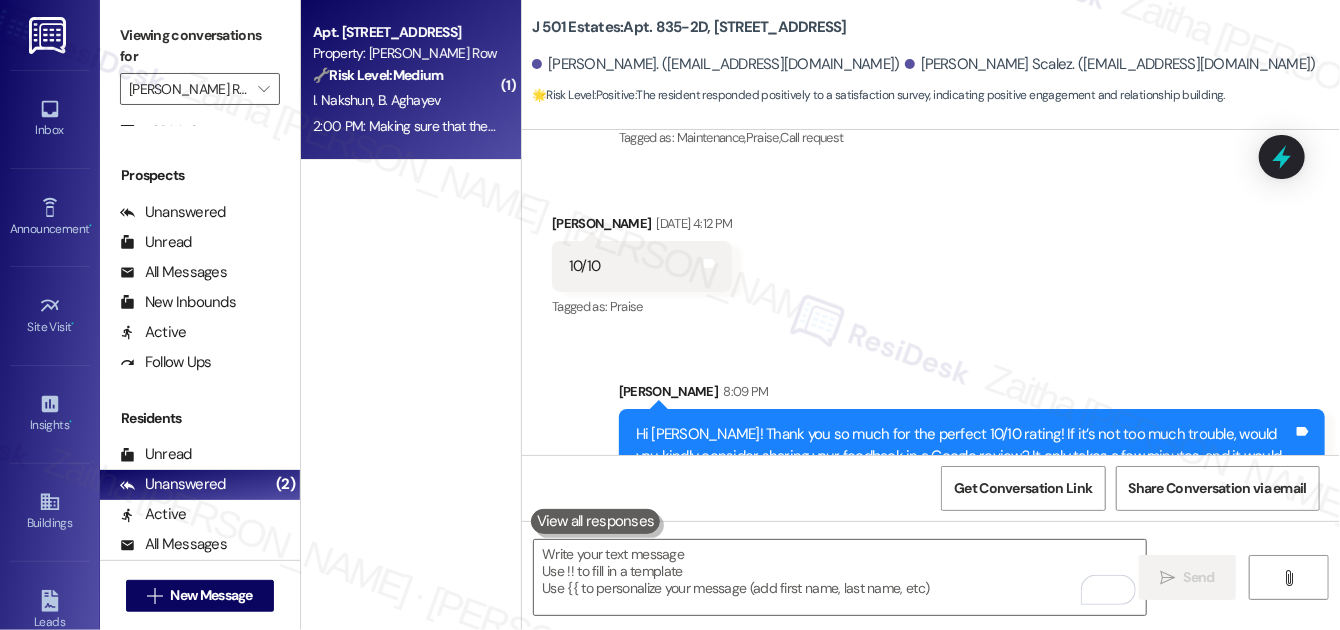 click on "I. Nakshun B. Aghayev" at bounding box center [405, 100] 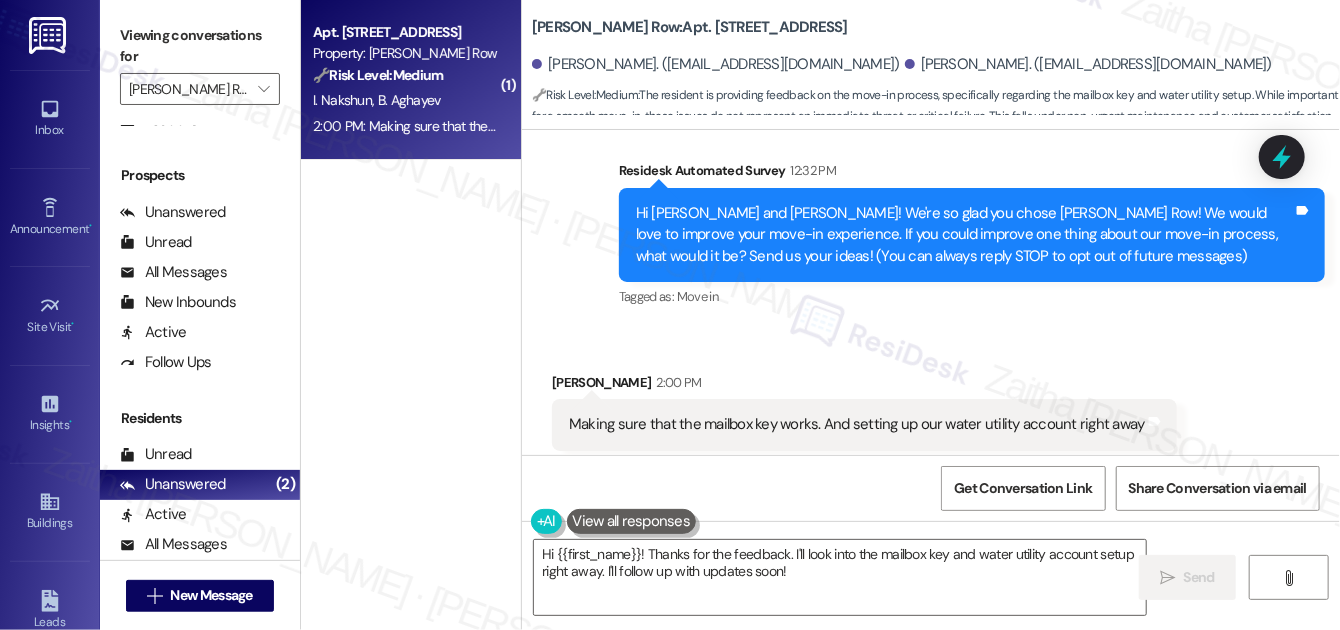 scroll, scrollTop: 189, scrollLeft: 0, axis: vertical 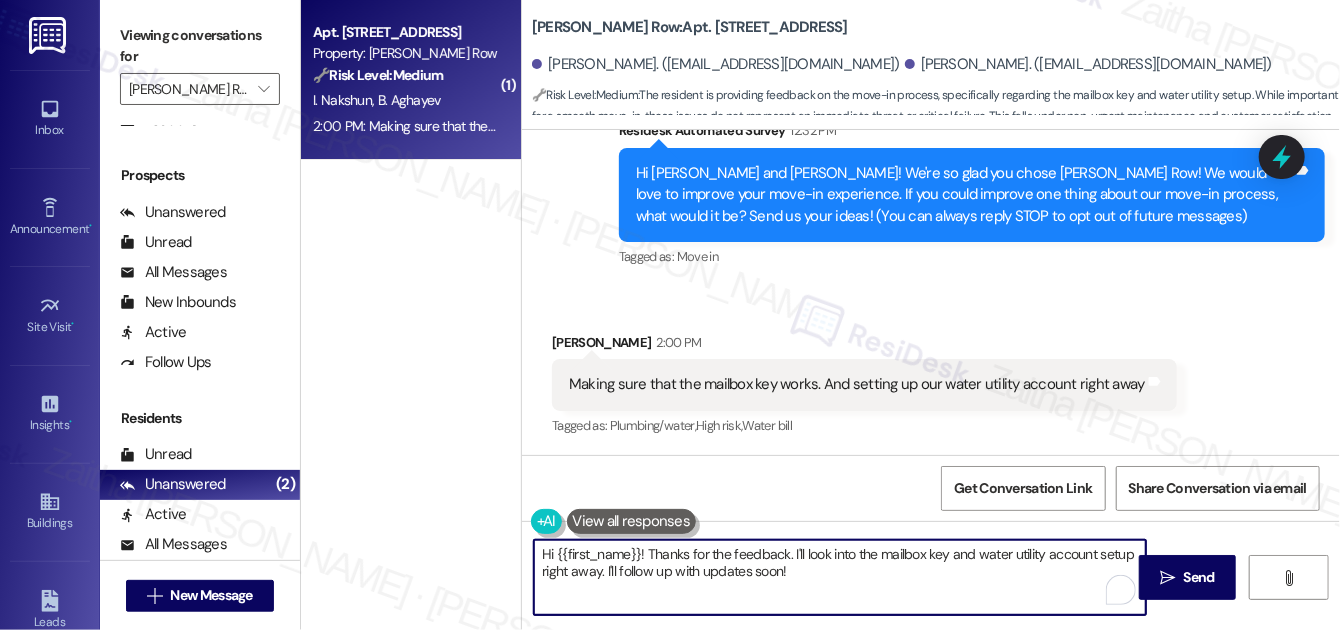 drag, startPoint x: 647, startPoint y: 553, endPoint x: 546, endPoint y: 557, distance: 101.07918 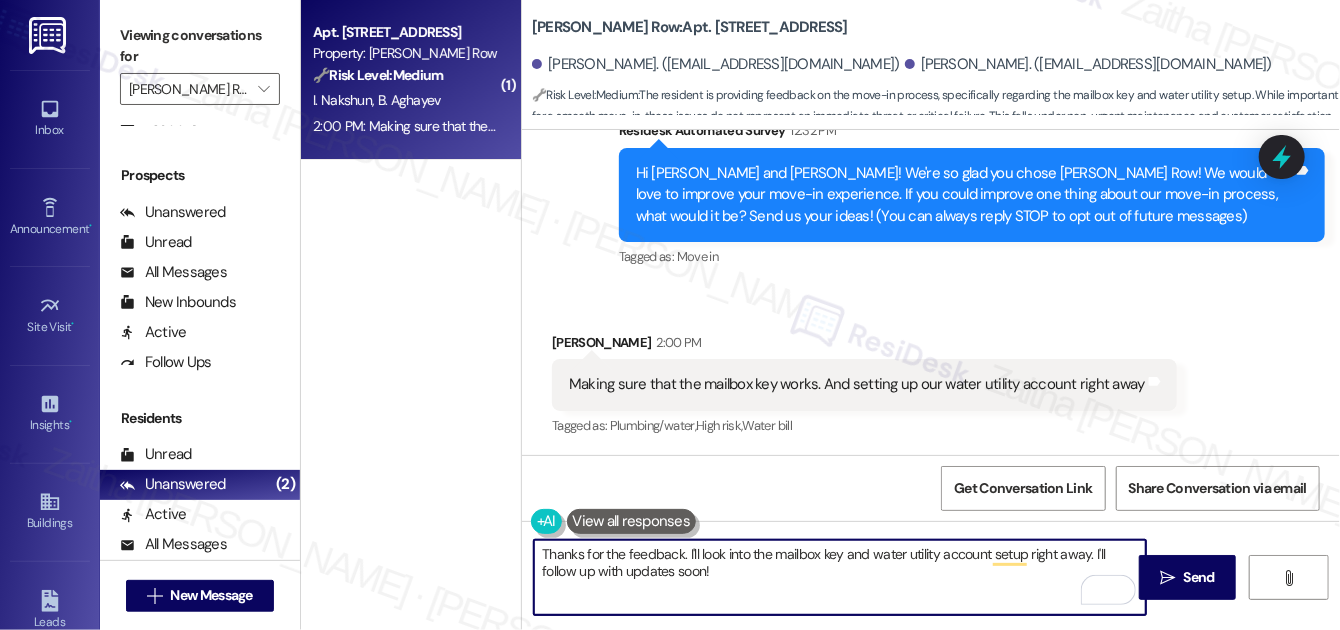 click on "Ilona Nakshun 2:00 PM" at bounding box center (864, 346) 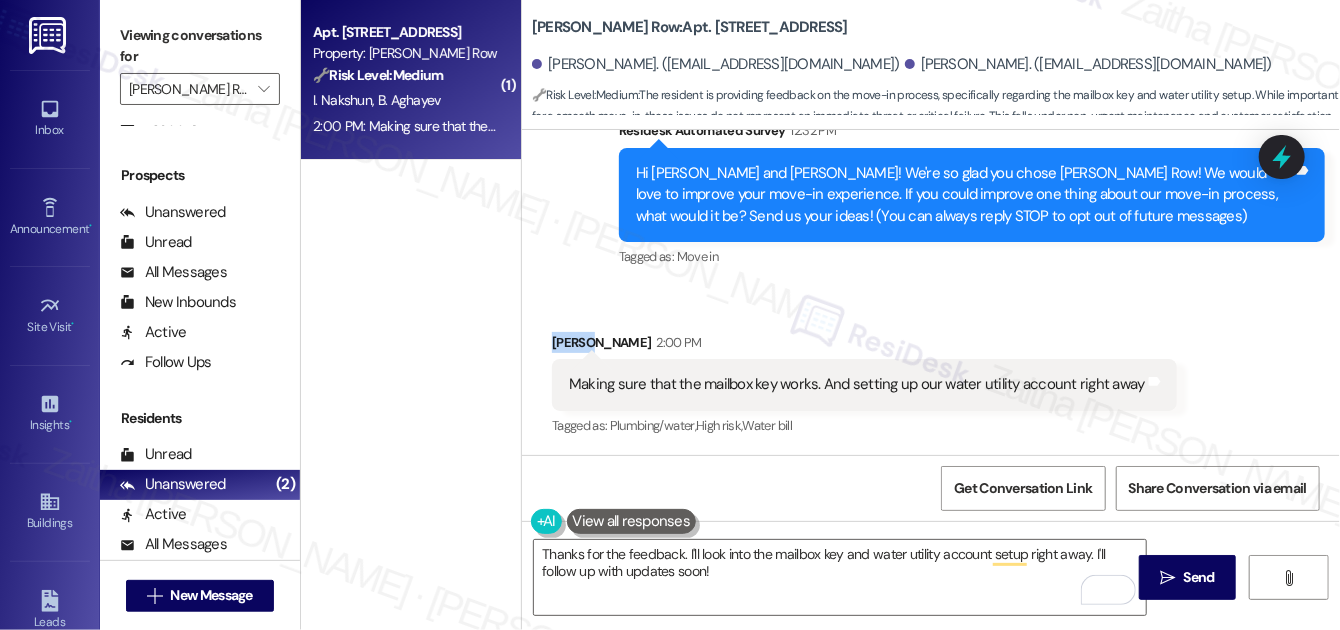click on "Ilona Nakshun 2:00 PM" at bounding box center (864, 346) 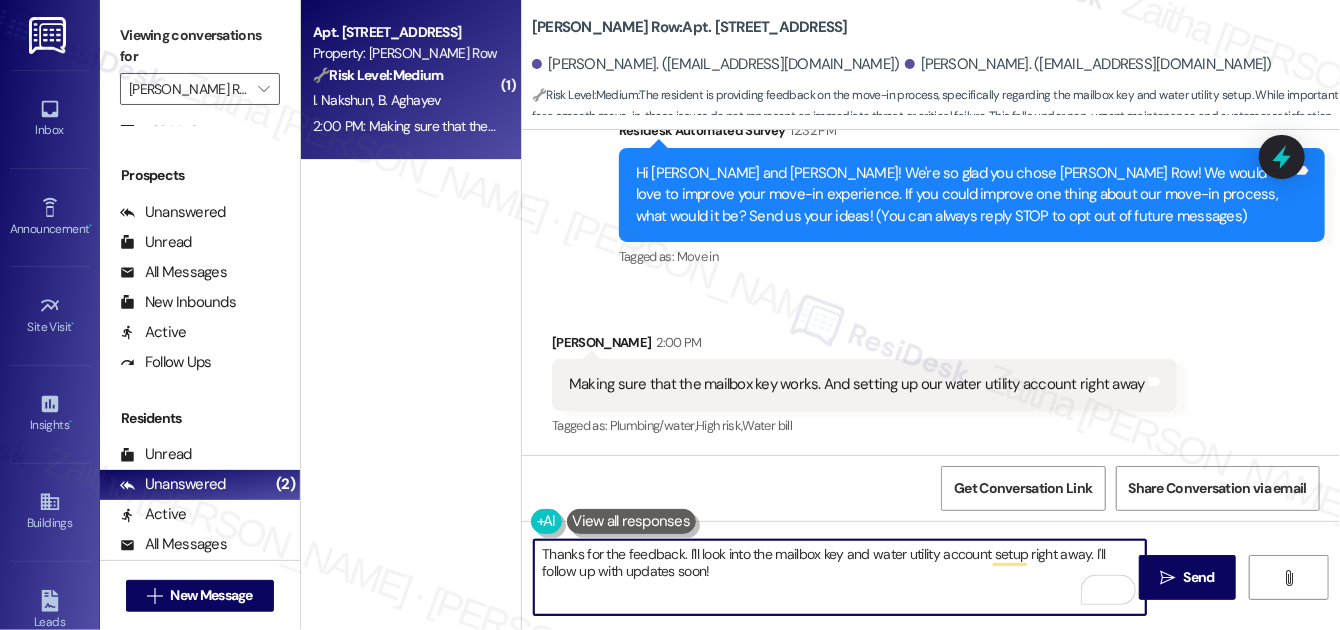 click on "Thanks for the feedback. I'll look into the mailbox key and water utility account setup right away. I'll follow up with updates soon!" at bounding box center [840, 577] 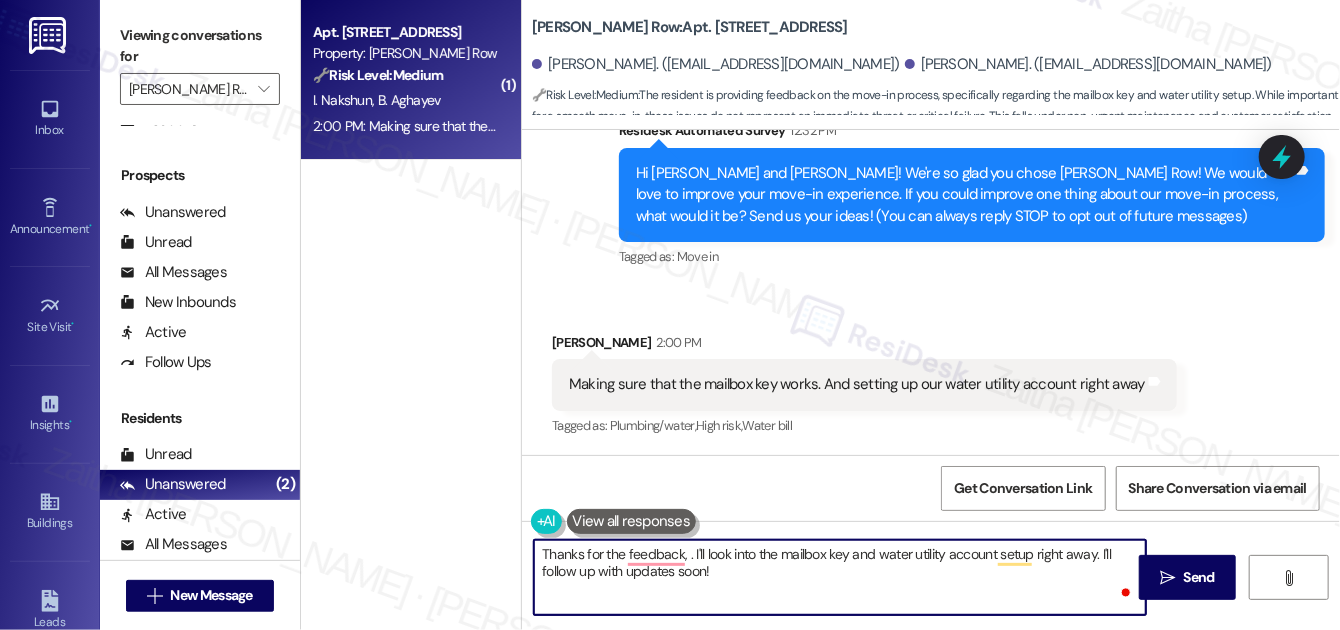 paste on "Ilona" 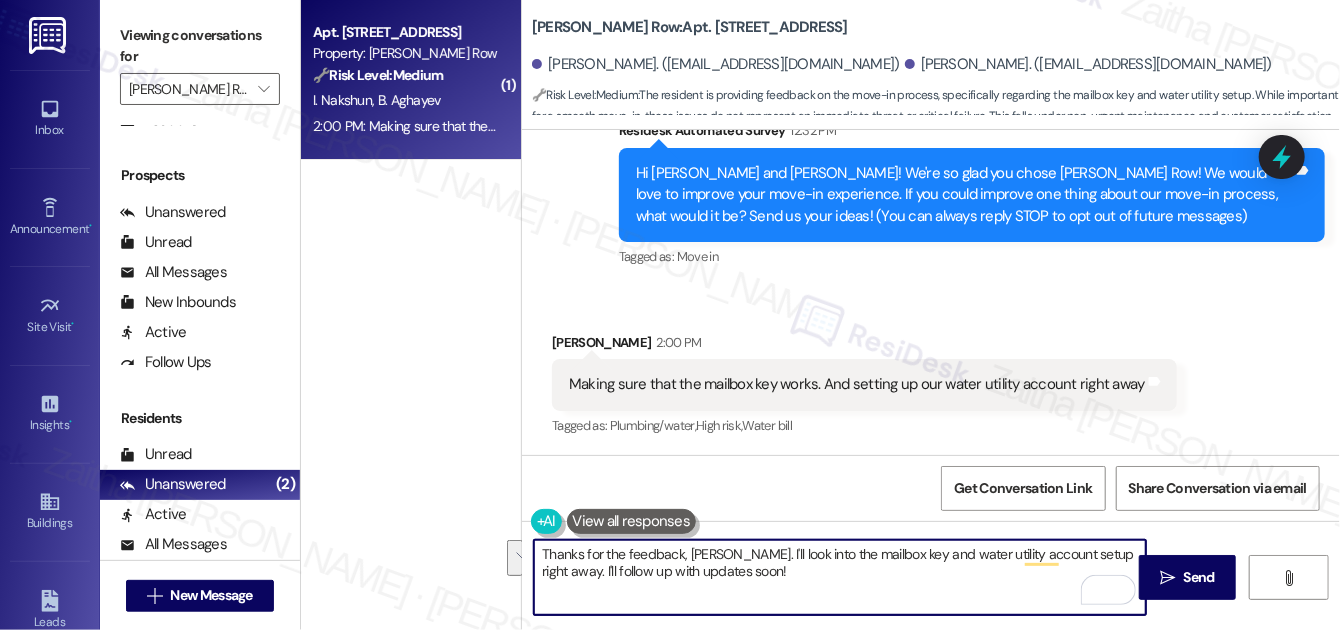 drag, startPoint x: 728, startPoint y: 554, endPoint x: 740, endPoint y: 572, distance: 21.633308 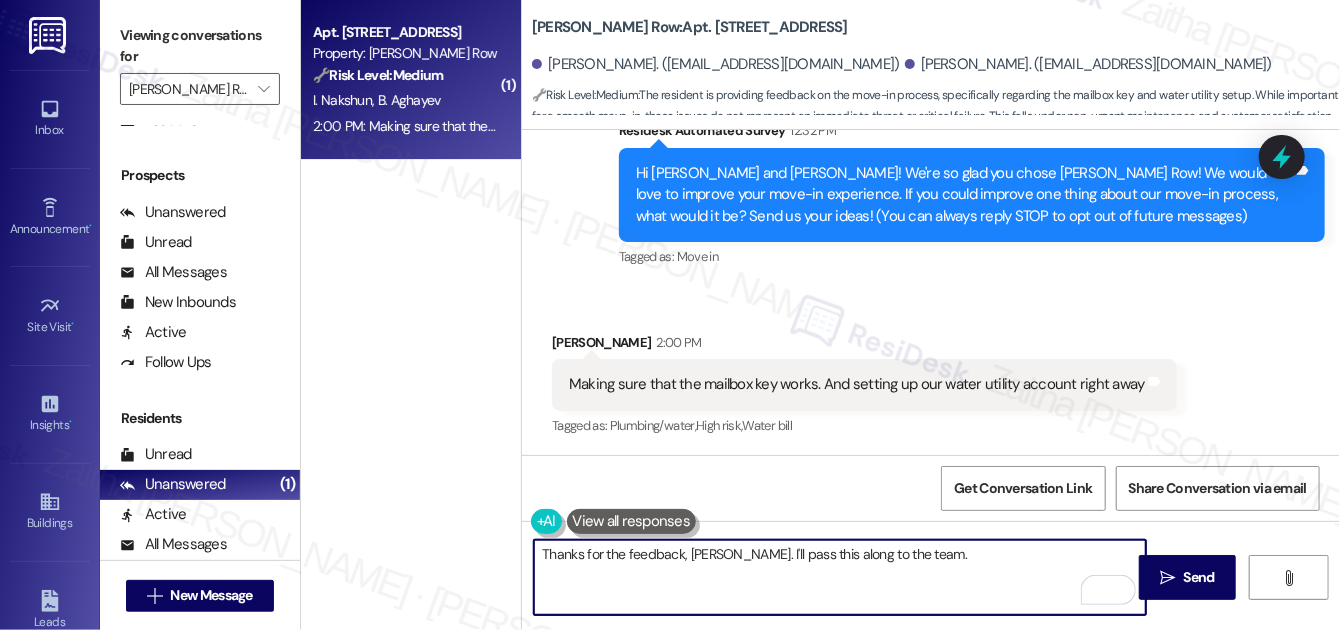 paste on "Your input is valuable to us as it helps us identify areas for improvement in serving our residents. Please feel free to reach out if you have other concerns!" 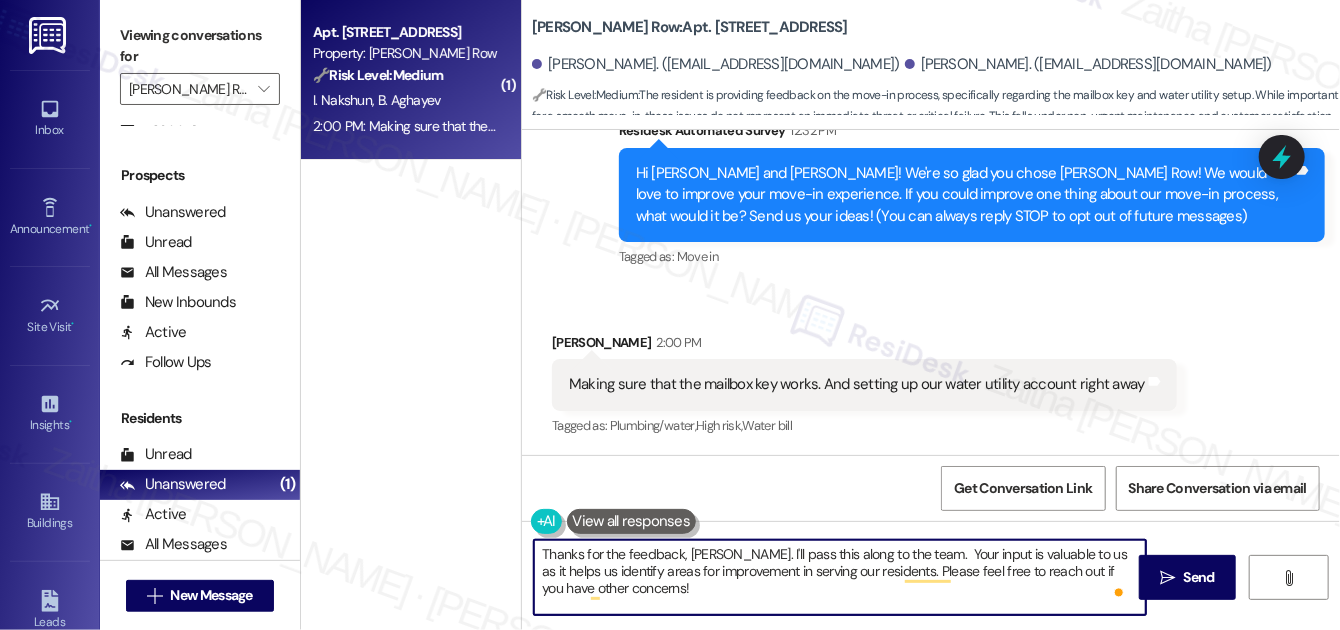 click on "Thanks for the feedback, Ilona. I'll pass this along to the team.  Your input is valuable to us as it helps us identify areas for improvement in serving our residents. Please feel free to reach out if you have other concerns!" at bounding box center (840, 577) 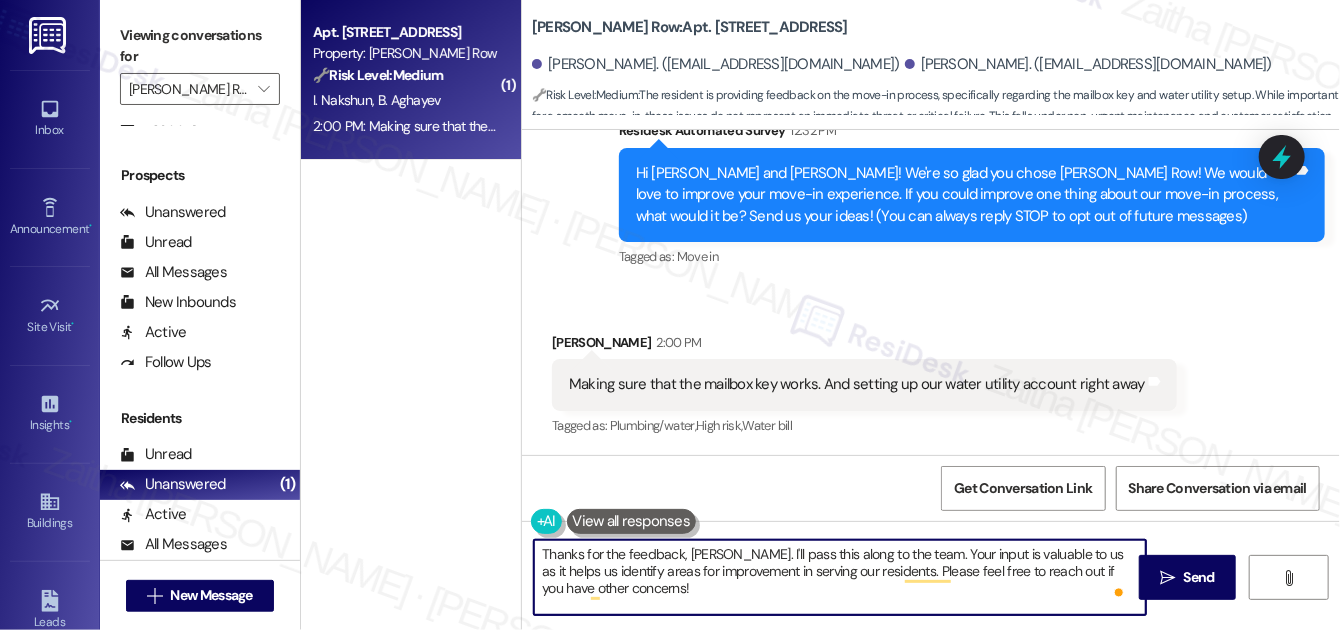 click on "Thanks for the feedback, Ilona. I'll pass this along to the team. Your input is valuable to us as it helps us identify areas for improvement in serving our residents. Please feel free to reach out if you have other concerns!" at bounding box center [840, 577] 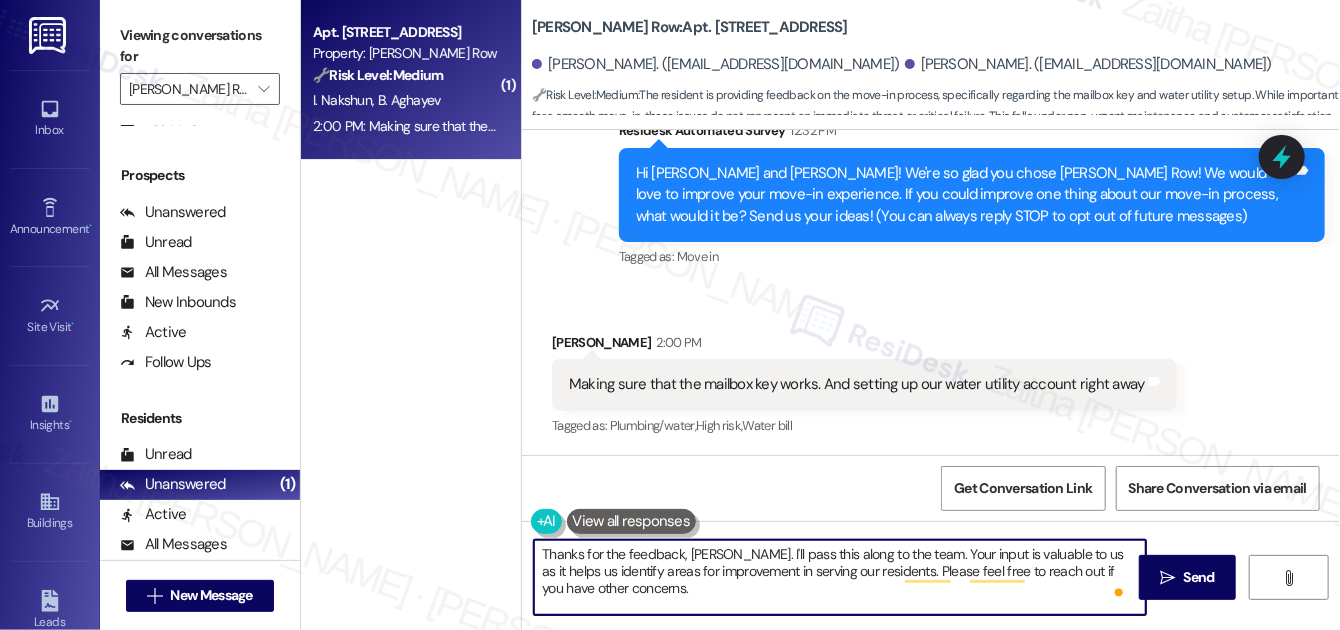scroll, scrollTop: 189, scrollLeft: 0, axis: vertical 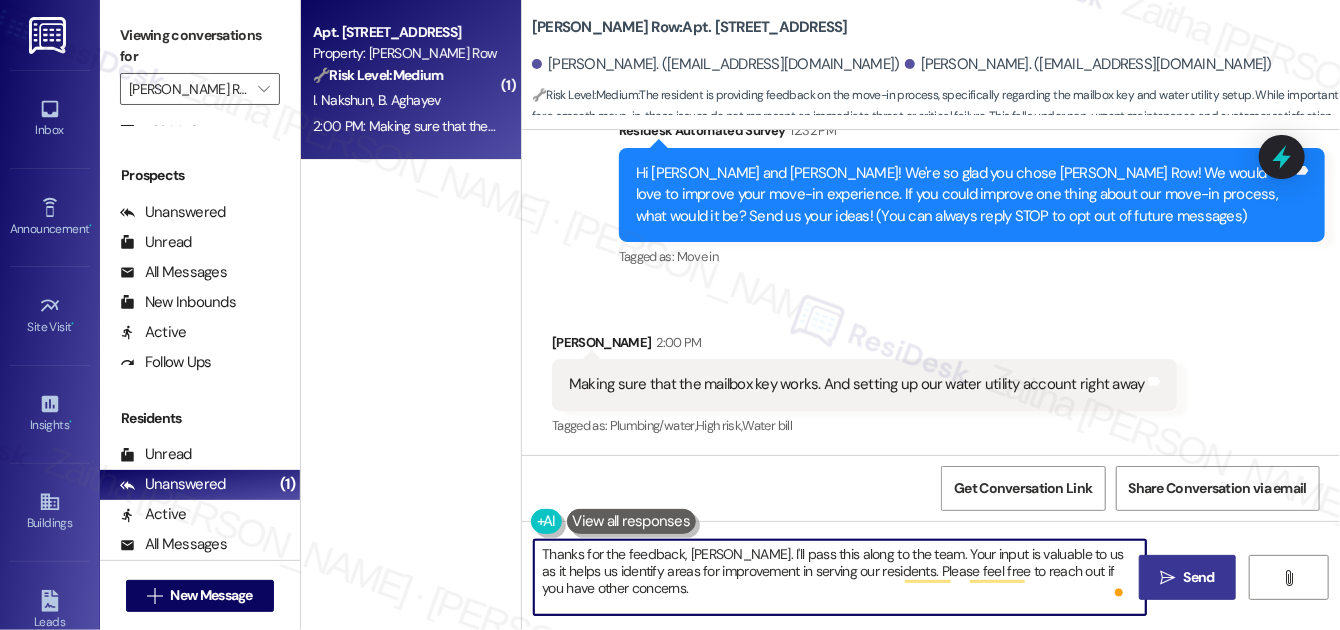 type on "Thanks for the feedback, Ilona. I'll pass this along to the team. Your input is valuable to us as it helps us identify areas for improvement in serving our residents. Please feel free to reach out if you have other concerns." 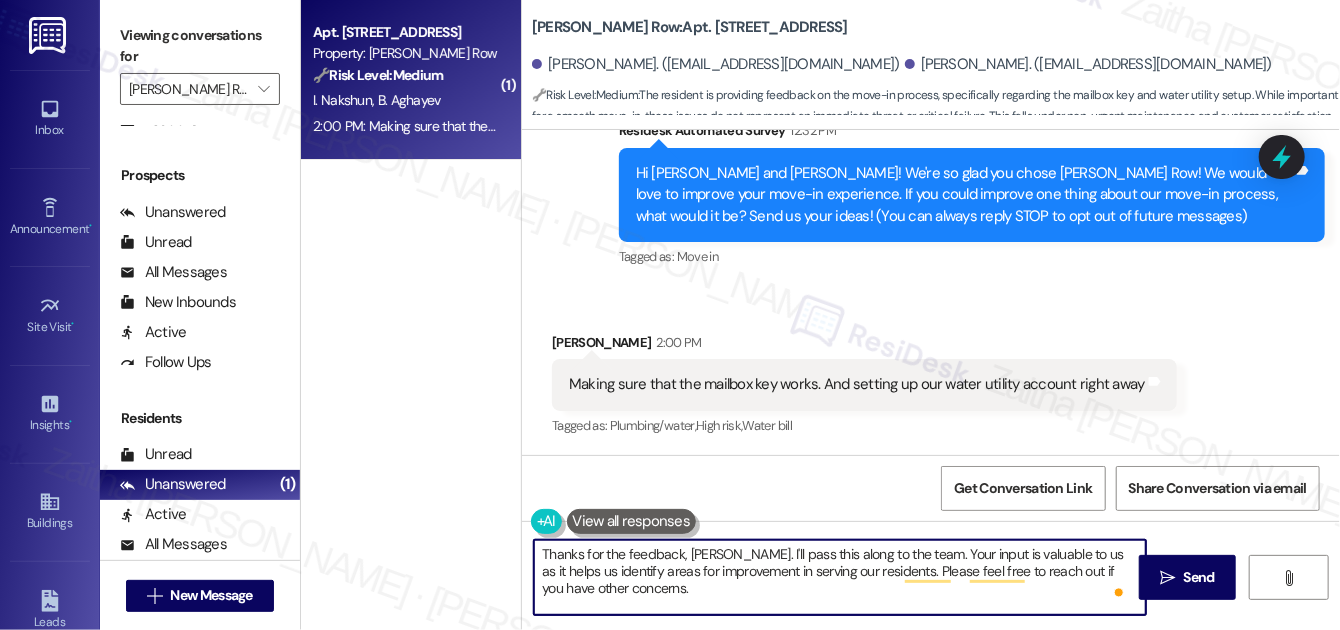 drag, startPoint x: 1187, startPoint y: 588, endPoint x: 1184, endPoint y: 545, distance: 43.104523 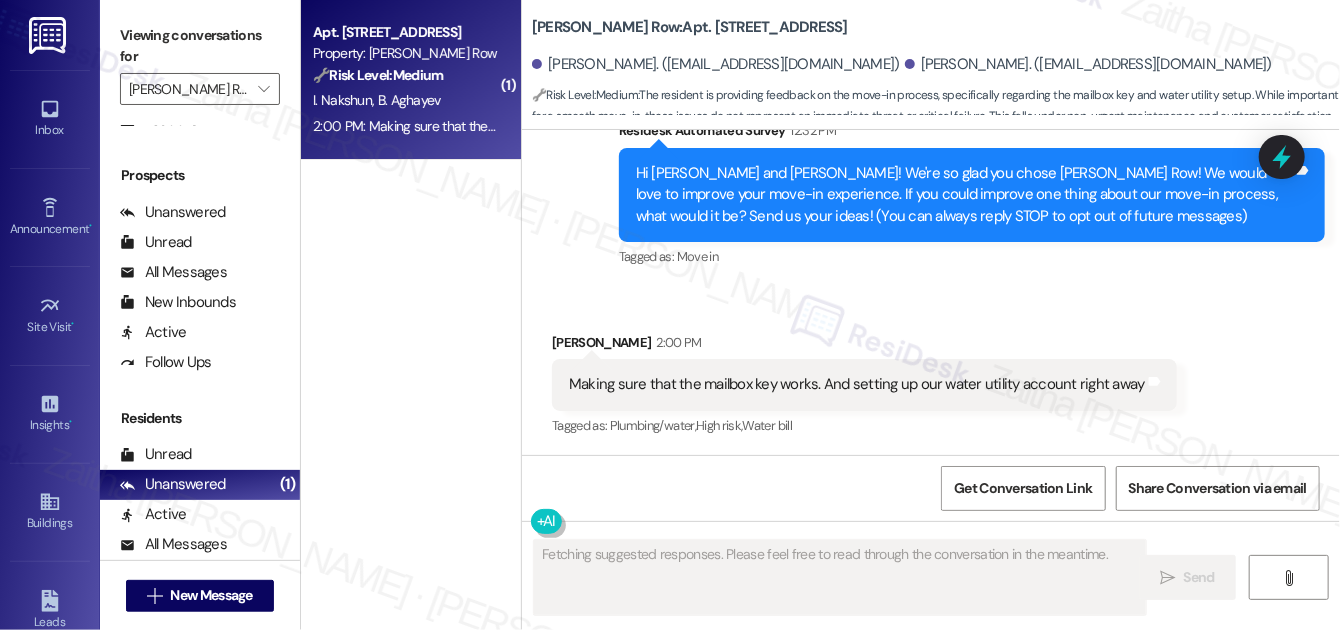 scroll, scrollTop: 189, scrollLeft: 0, axis: vertical 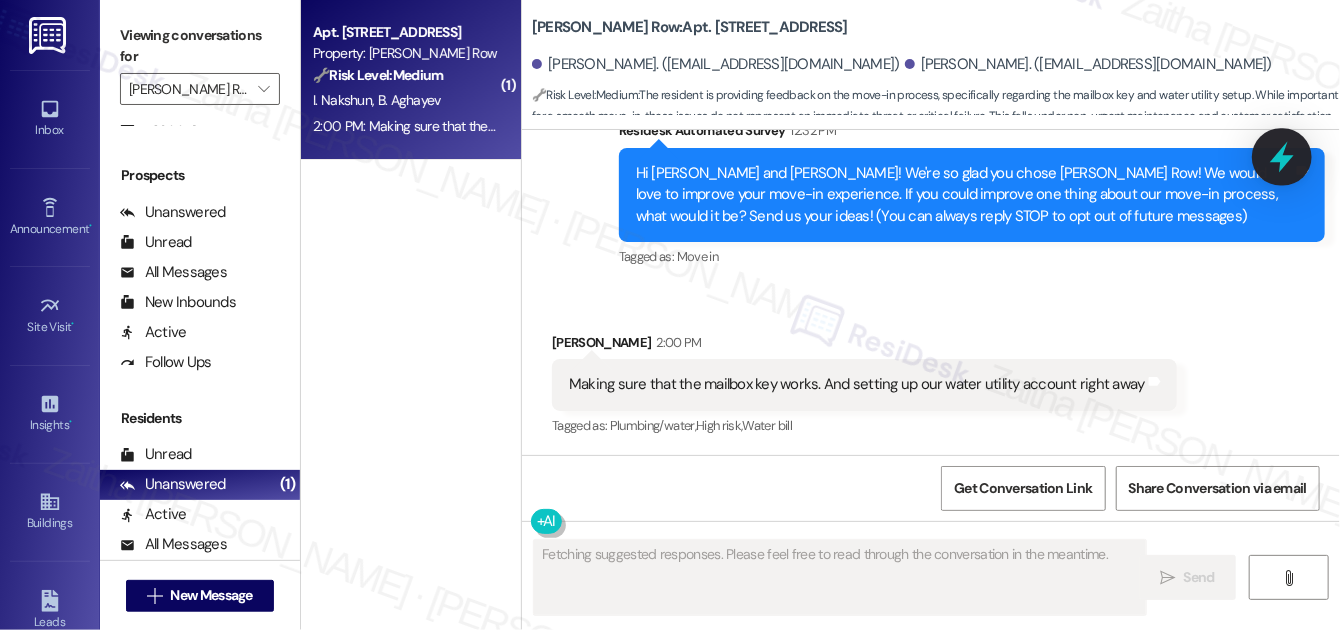click 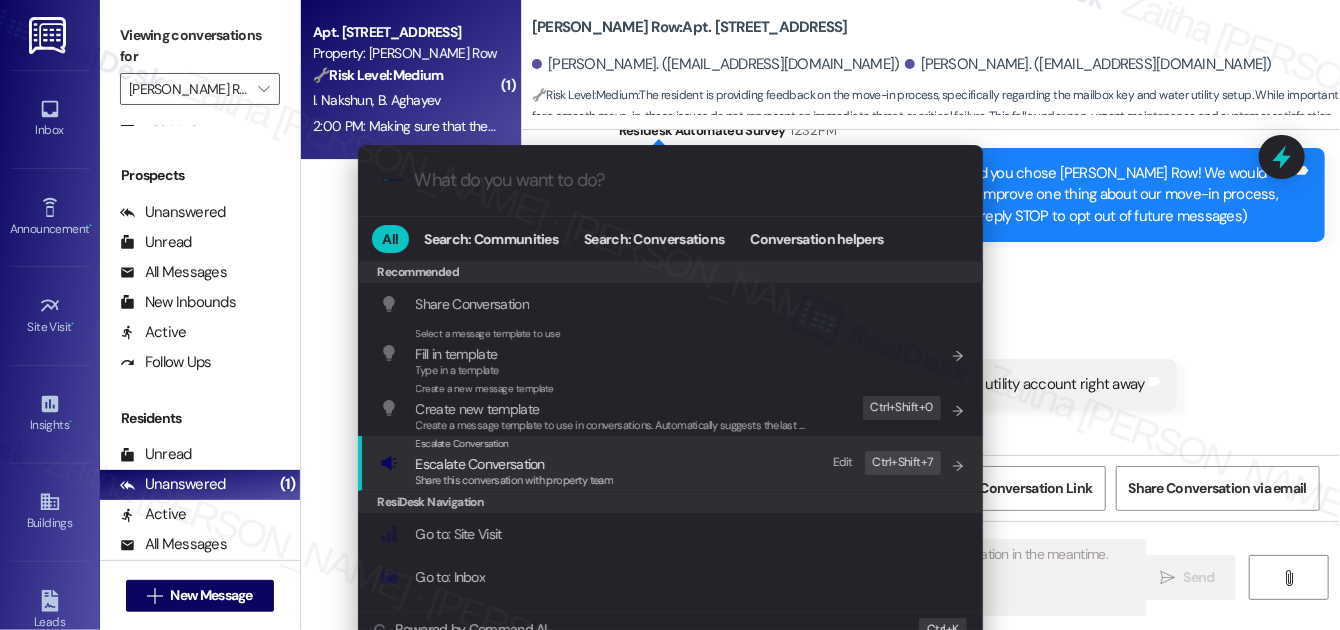 click on "Escalate Conversation" at bounding box center (480, 464) 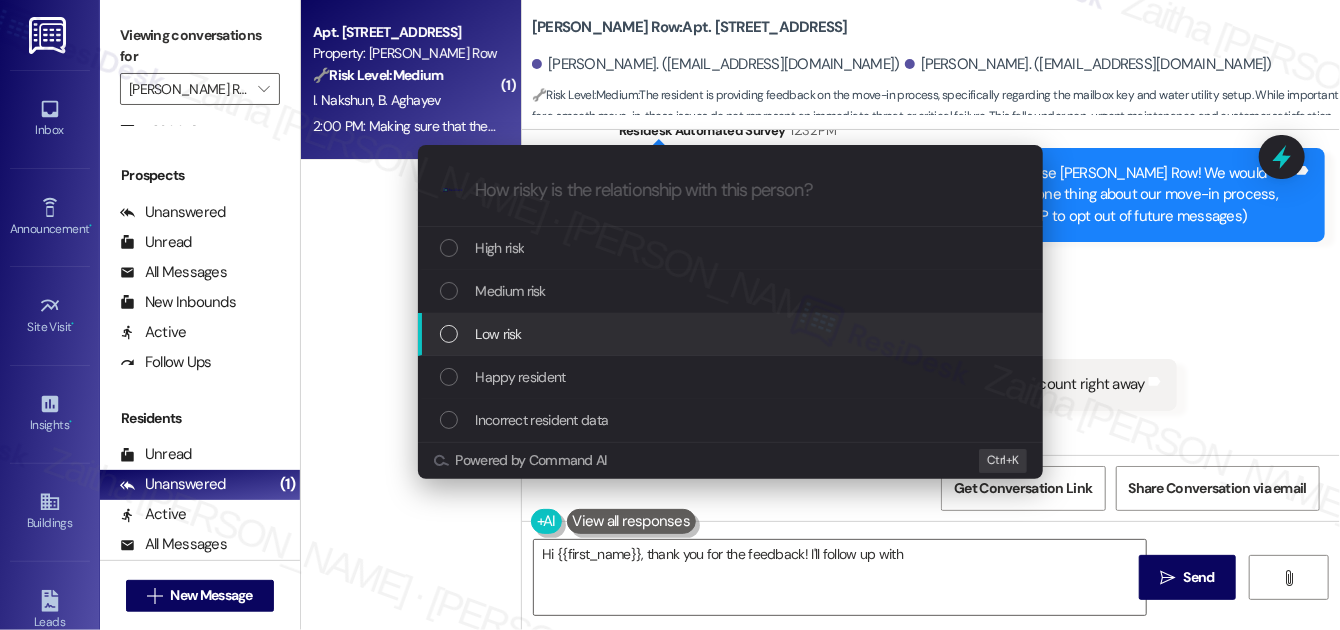 click on "Low risk" at bounding box center (732, 334) 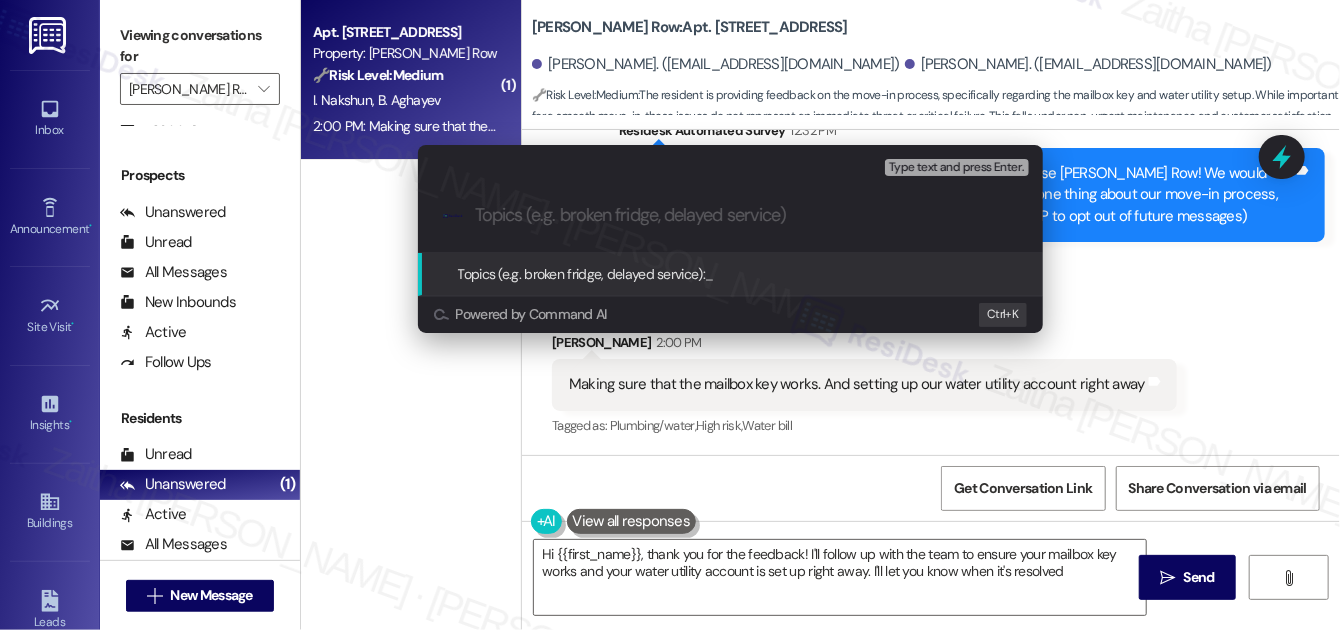 type on "Hi {{first_name}}, thank you for the feedback! I'll follow up with the team to ensure your mailbox key works and your water utility account is set up right away. I'll let you know when it's resolved!" 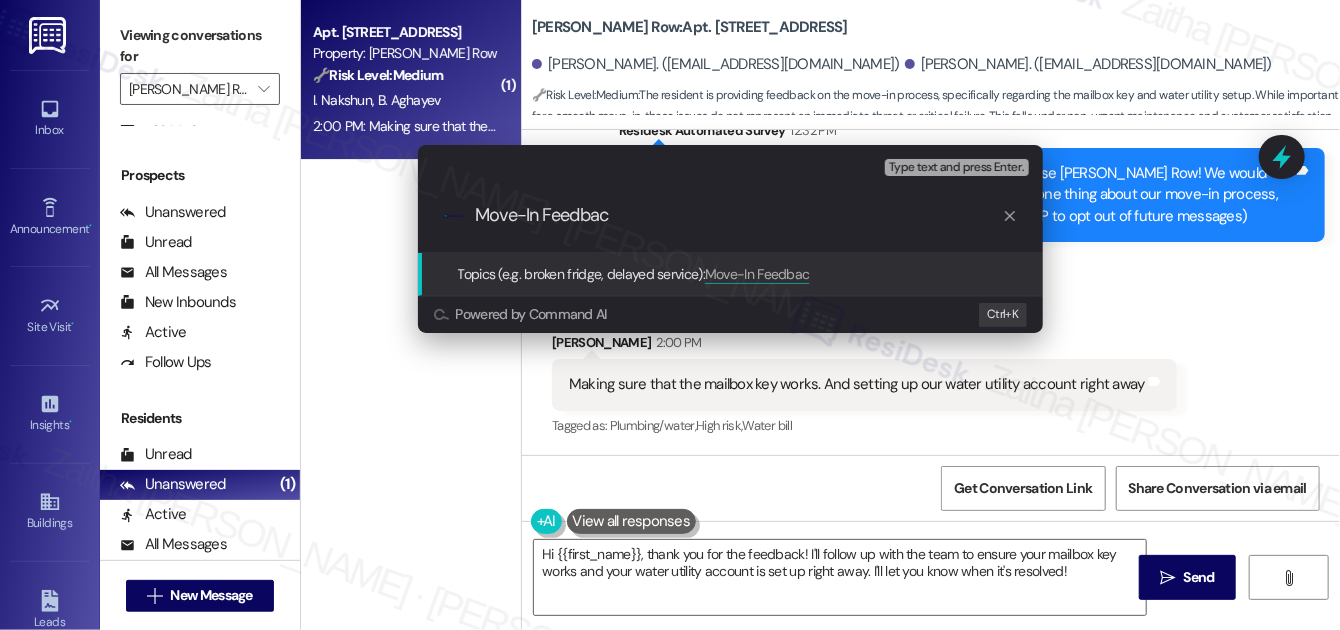 type on "Move-In Feedback" 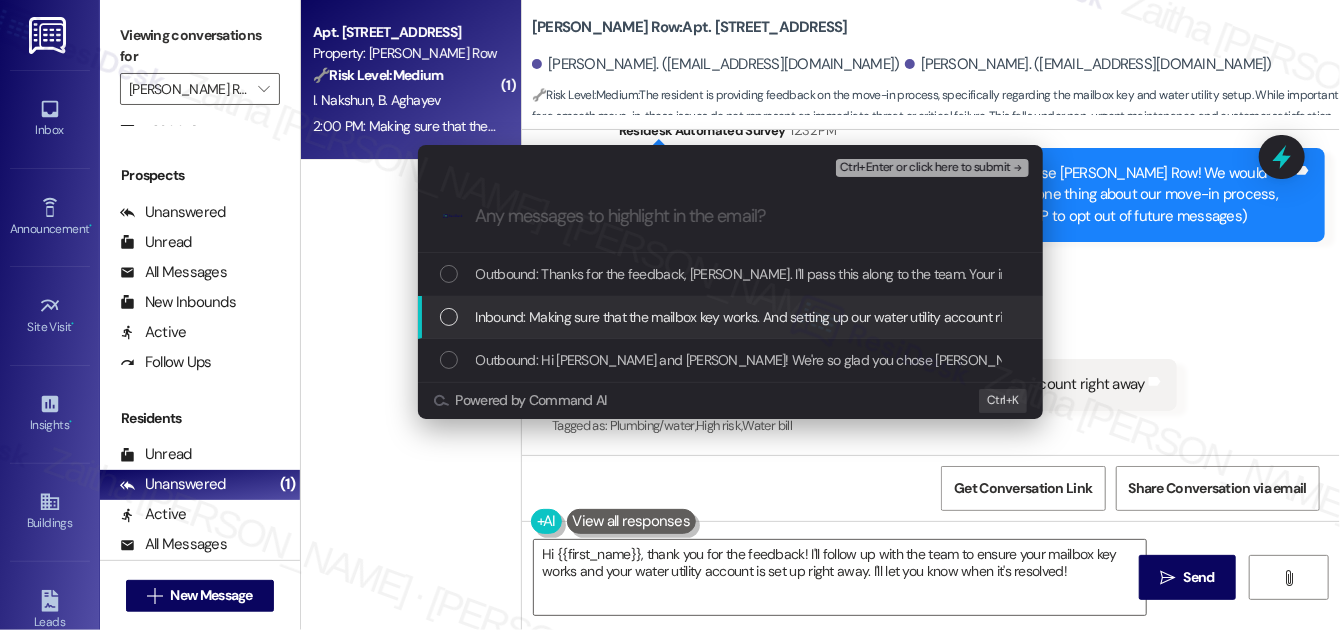 click on "Inbound: Making sure that the mailbox key works. And setting up our water utility account right away" at bounding box center [732, 317] 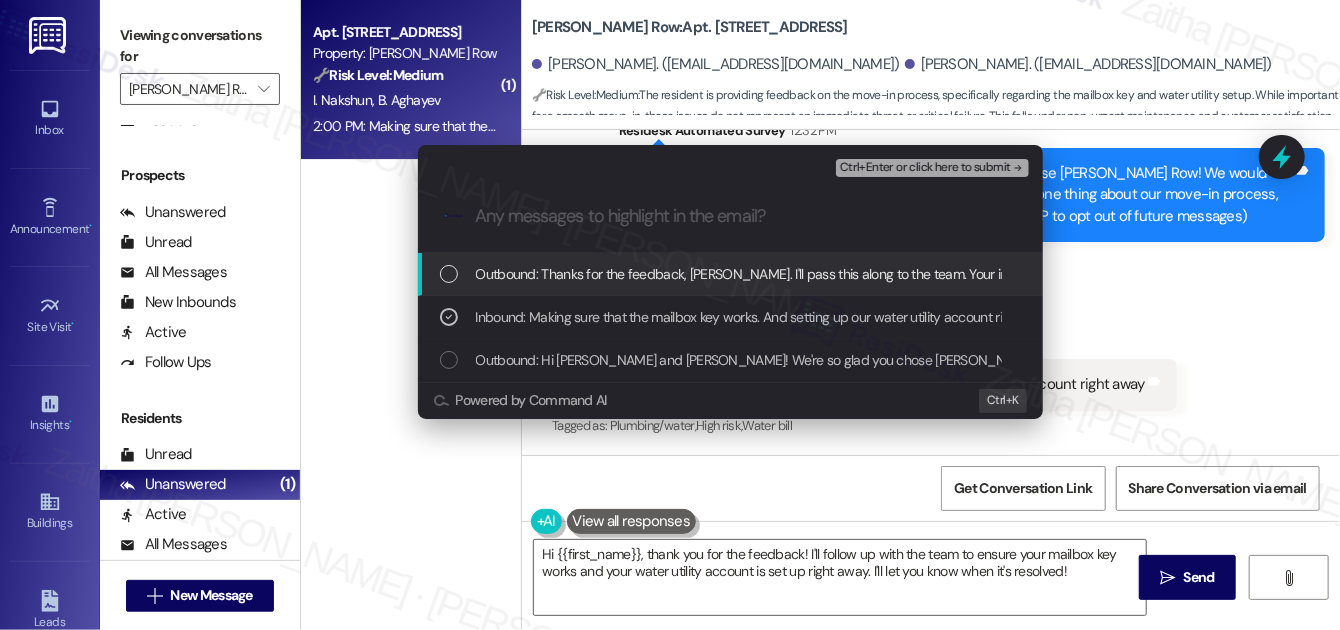 click on "Ctrl+Enter or click here to submit" at bounding box center (925, 168) 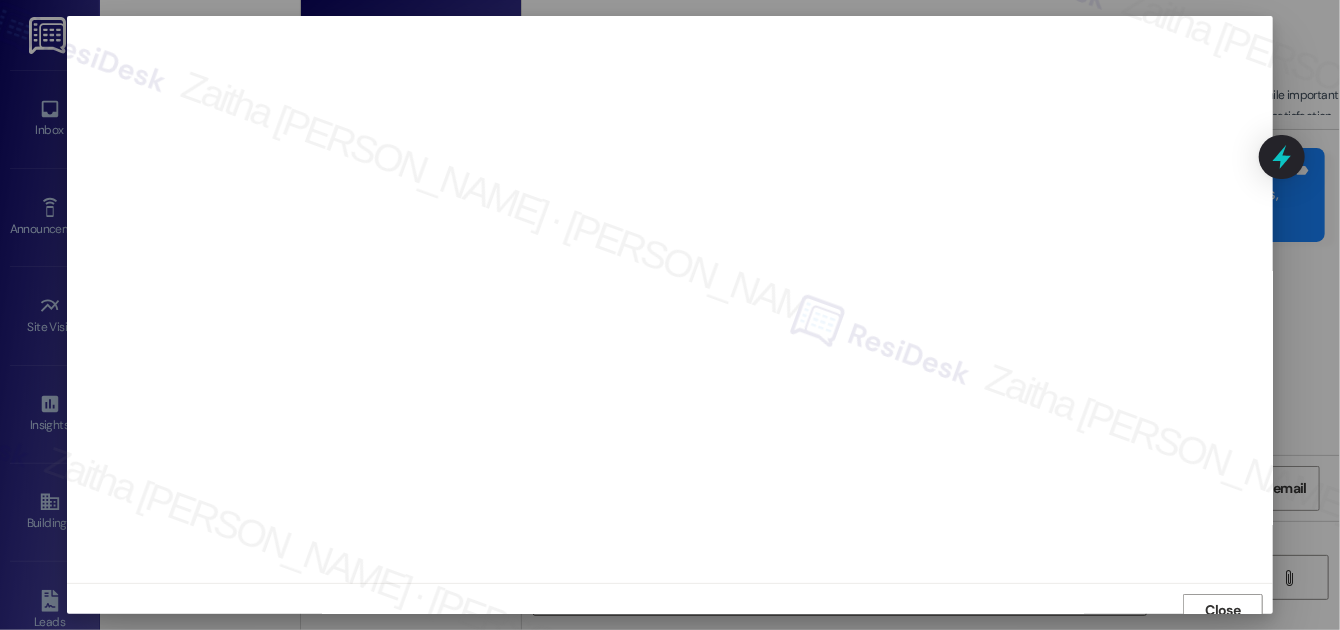 scroll, scrollTop: 11, scrollLeft: 0, axis: vertical 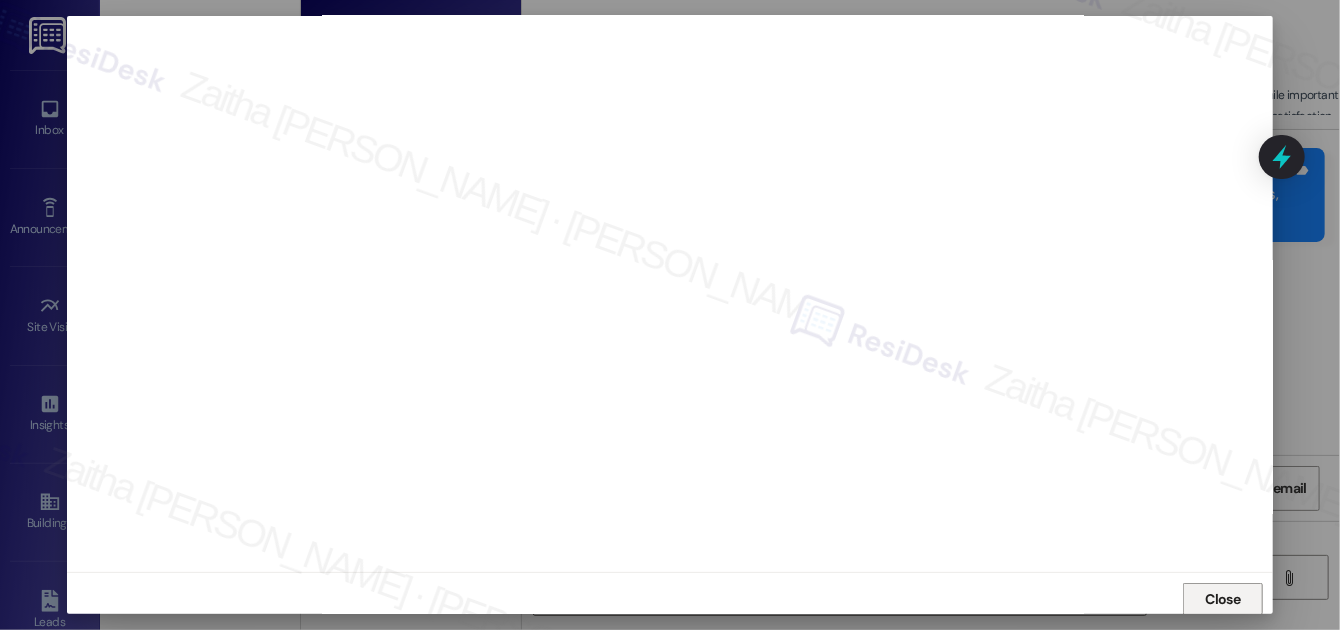 click on "Close" at bounding box center (1223, 599) 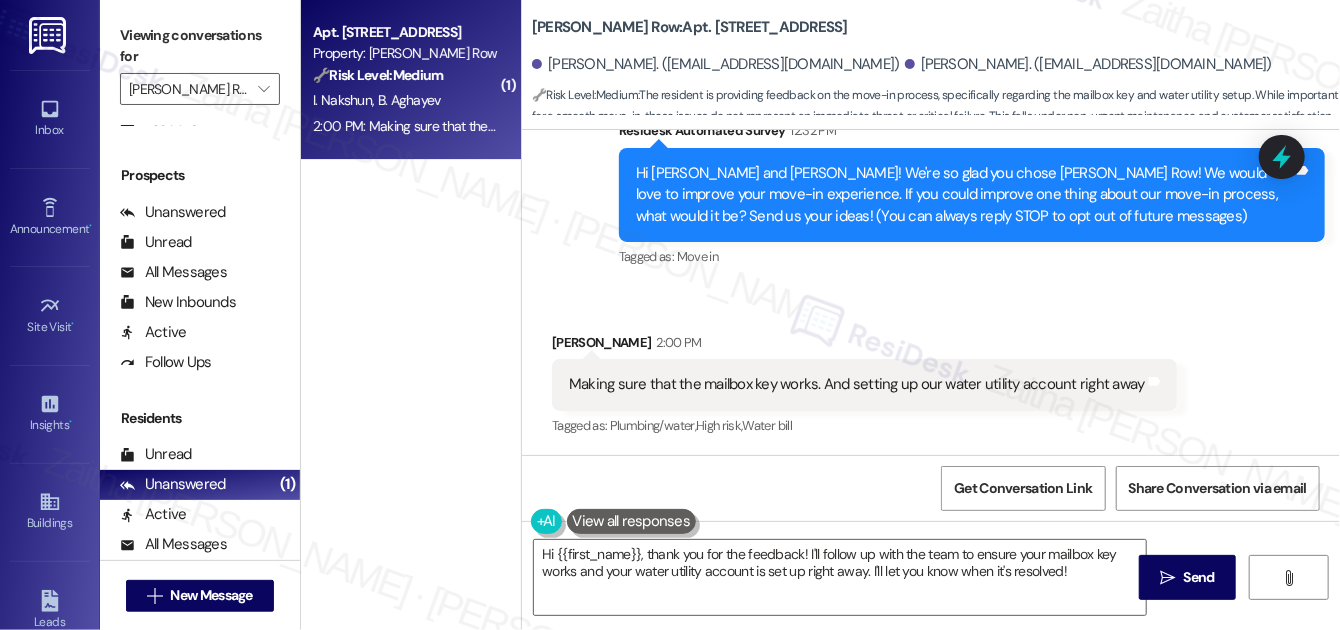 click 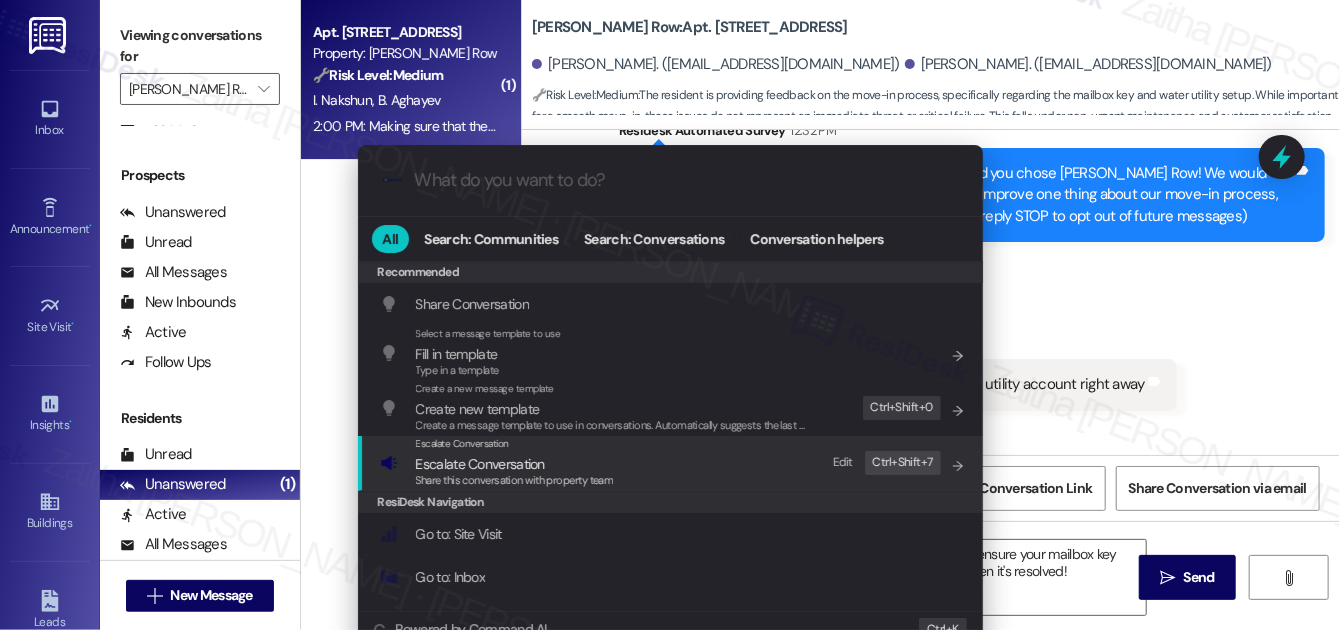click on "Escalate Conversation" at bounding box center (515, 464) 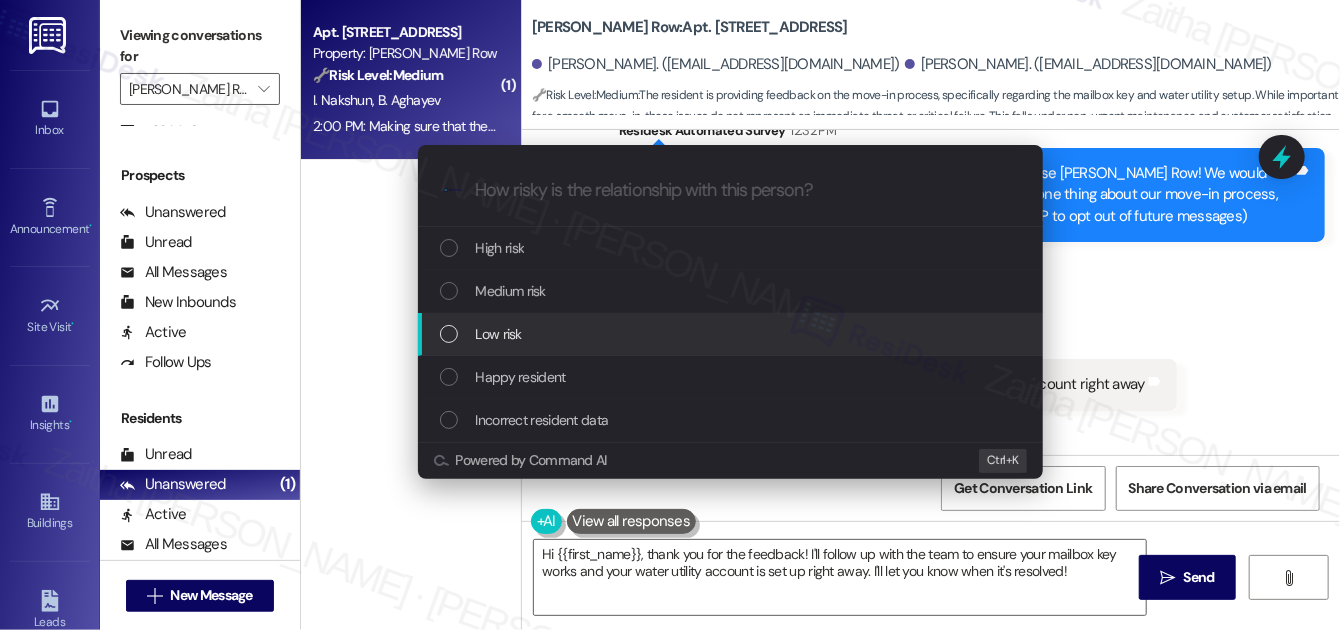 click on "Low risk" at bounding box center [732, 334] 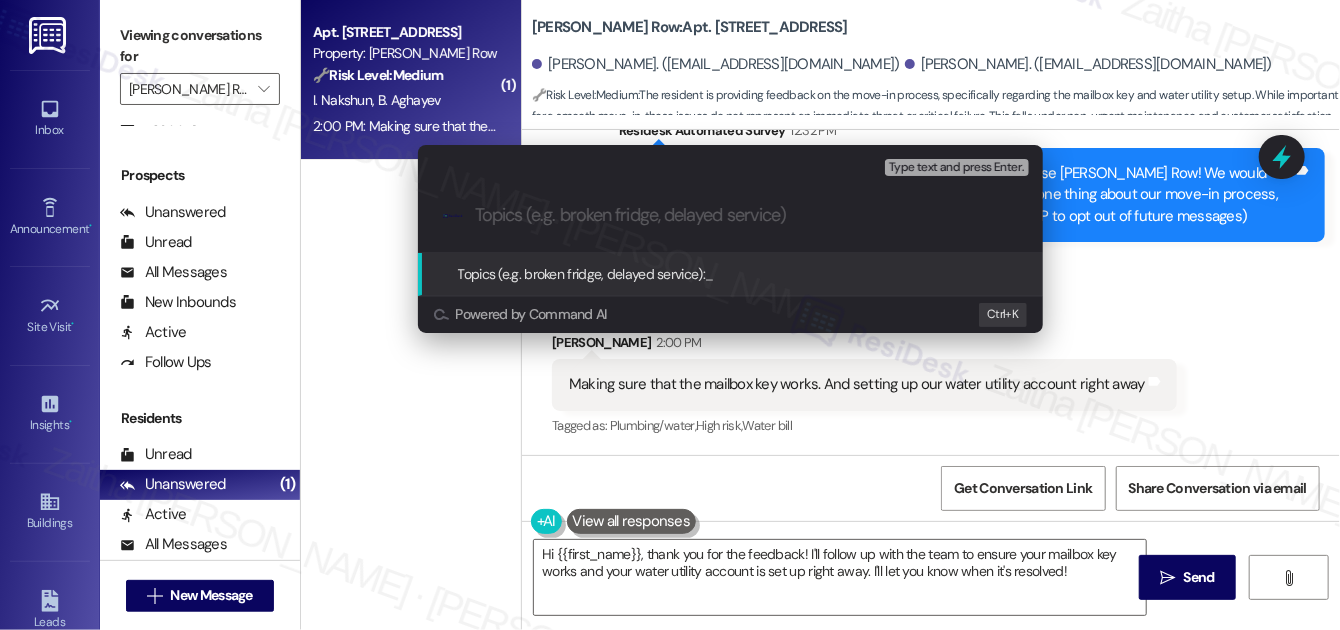 paste on "Move-In Feedback" 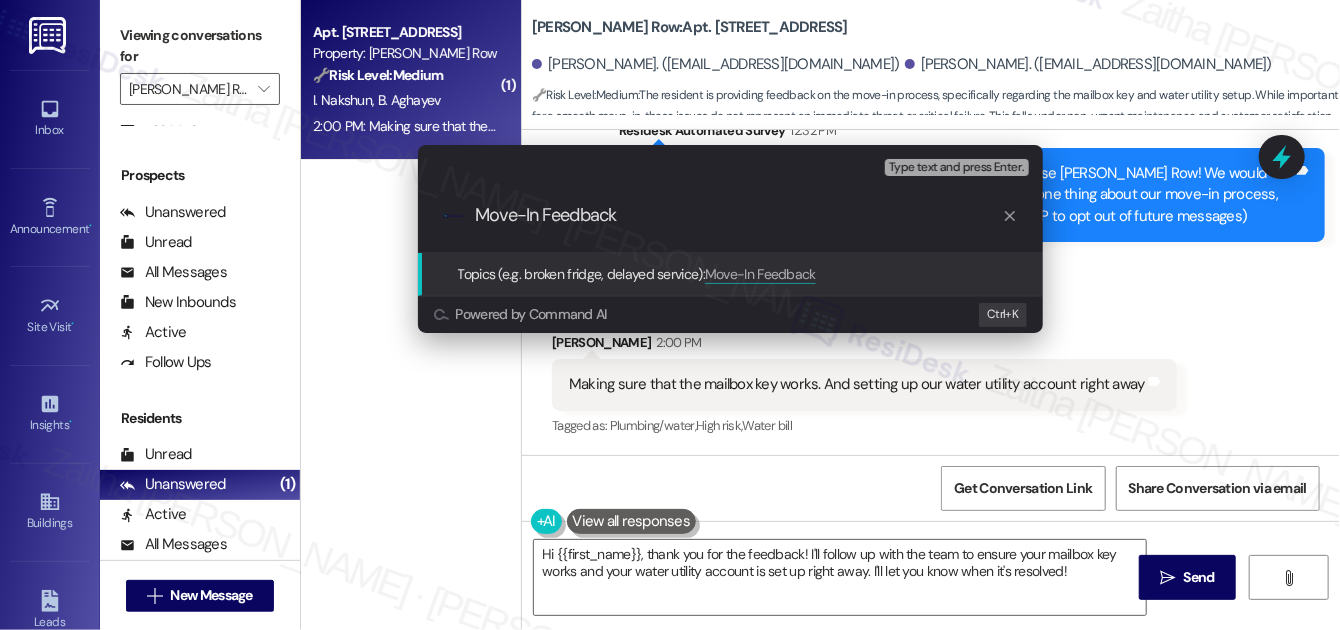 type 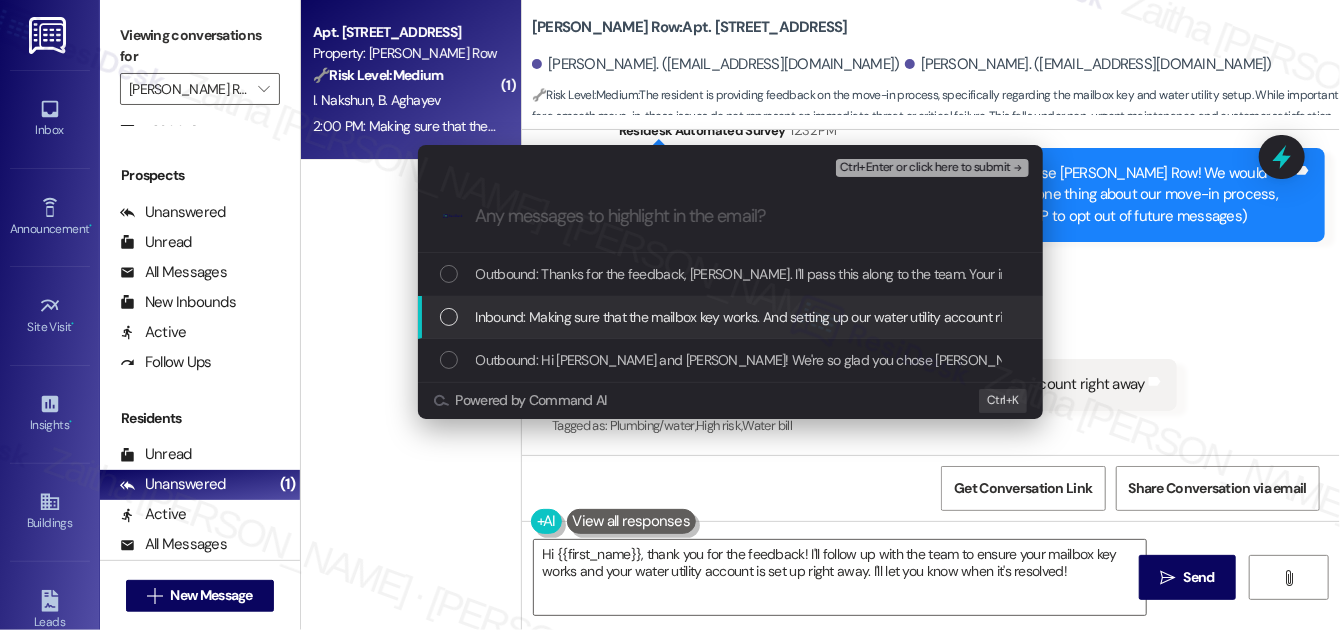 click at bounding box center [449, 317] 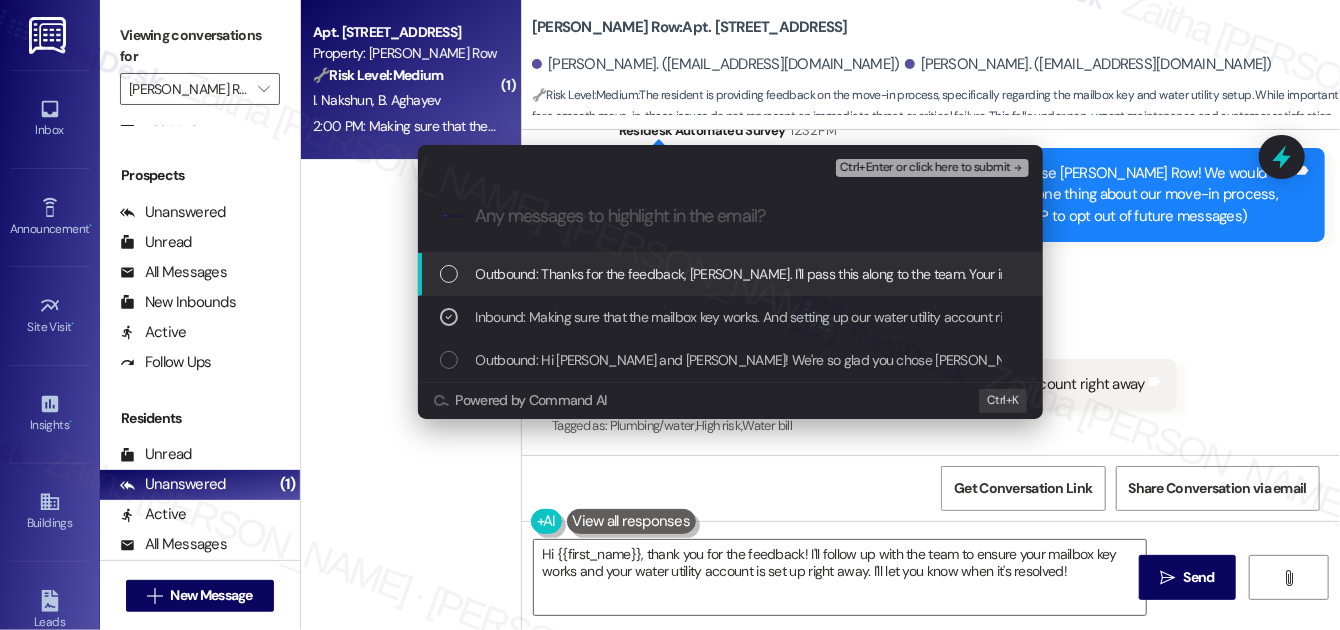 click on "Ctrl+Enter or click here to submit" at bounding box center (925, 168) 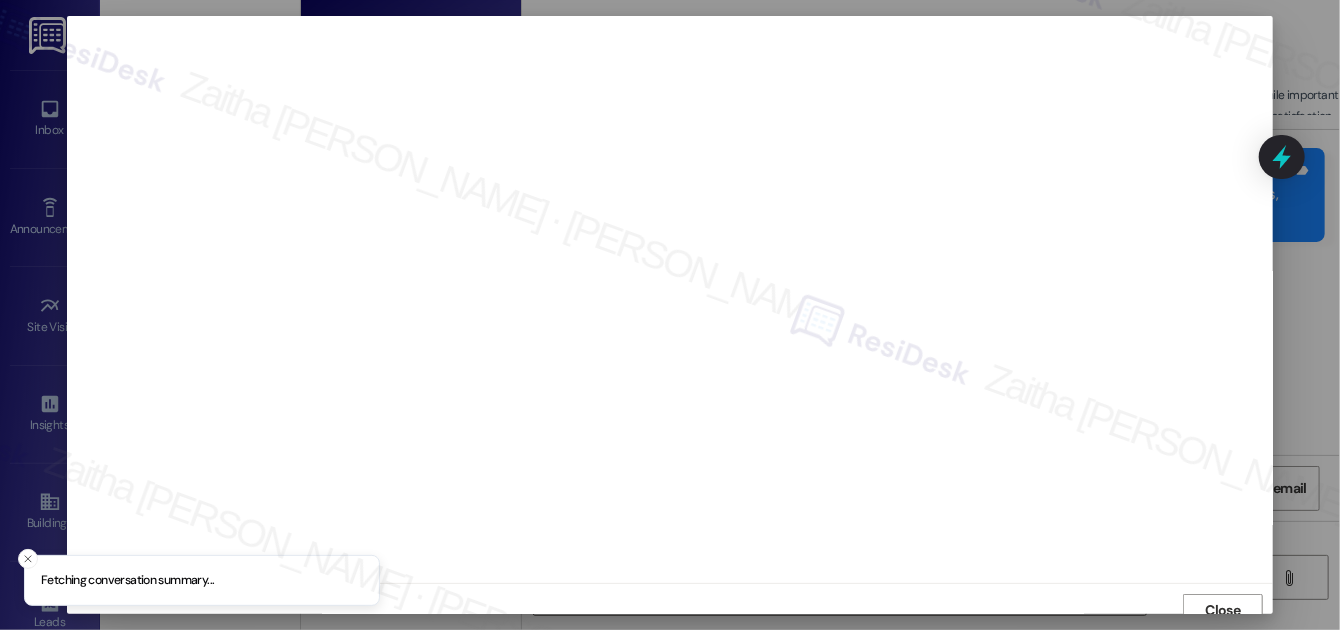 scroll, scrollTop: 11, scrollLeft: 0, axis: vertical 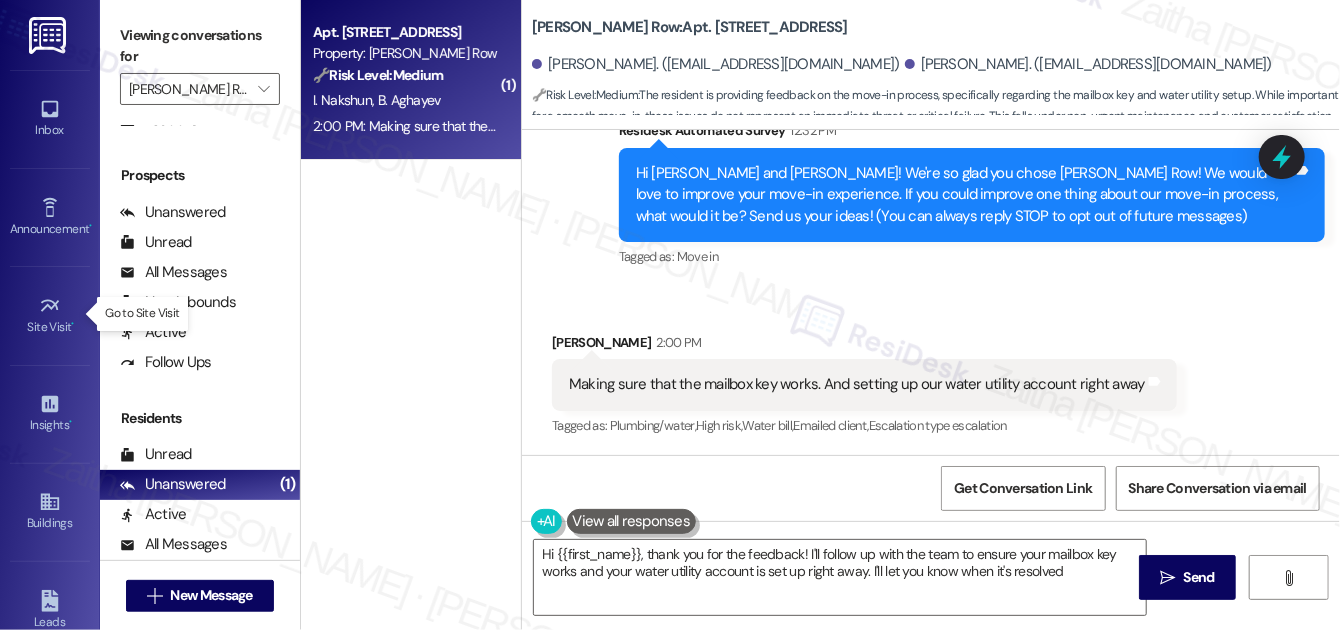 type on "Hi {{first_name}}, thank you for the feedback! I'll follow up with the team to ensure your mailbox key works and your water utility account is set up right away. I'll let you know when it's resolved!" 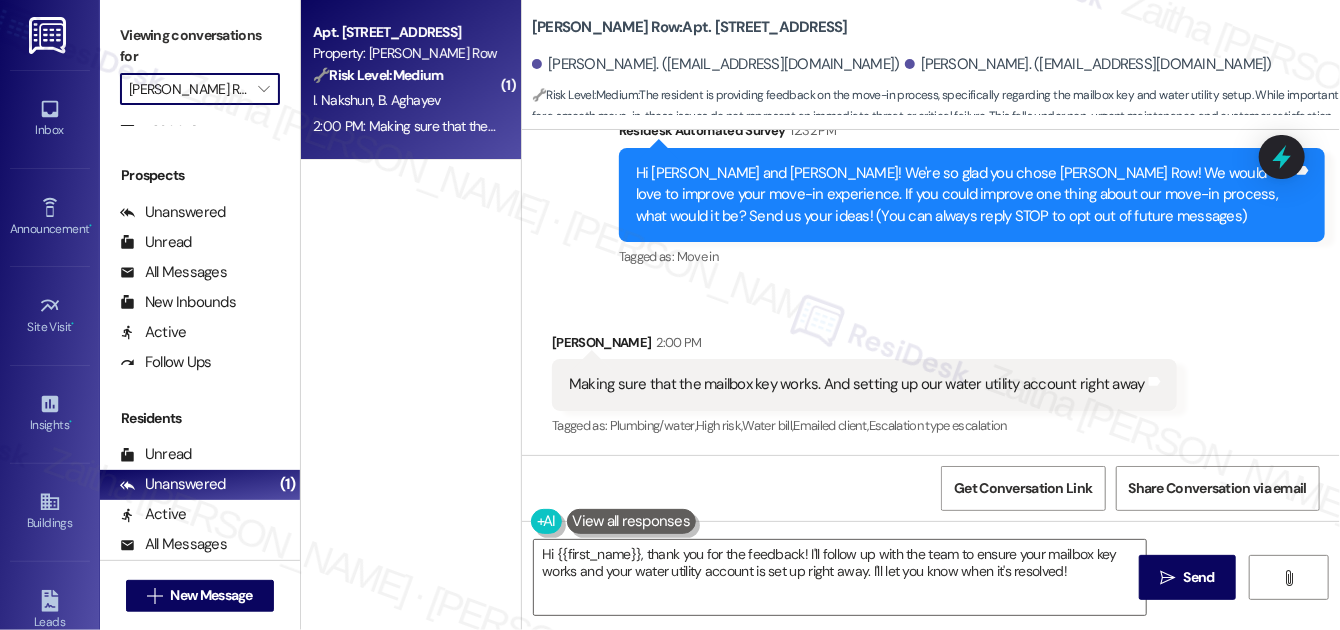 click on "[PERSON_NAME] Row" at bounding box center (188, 89) 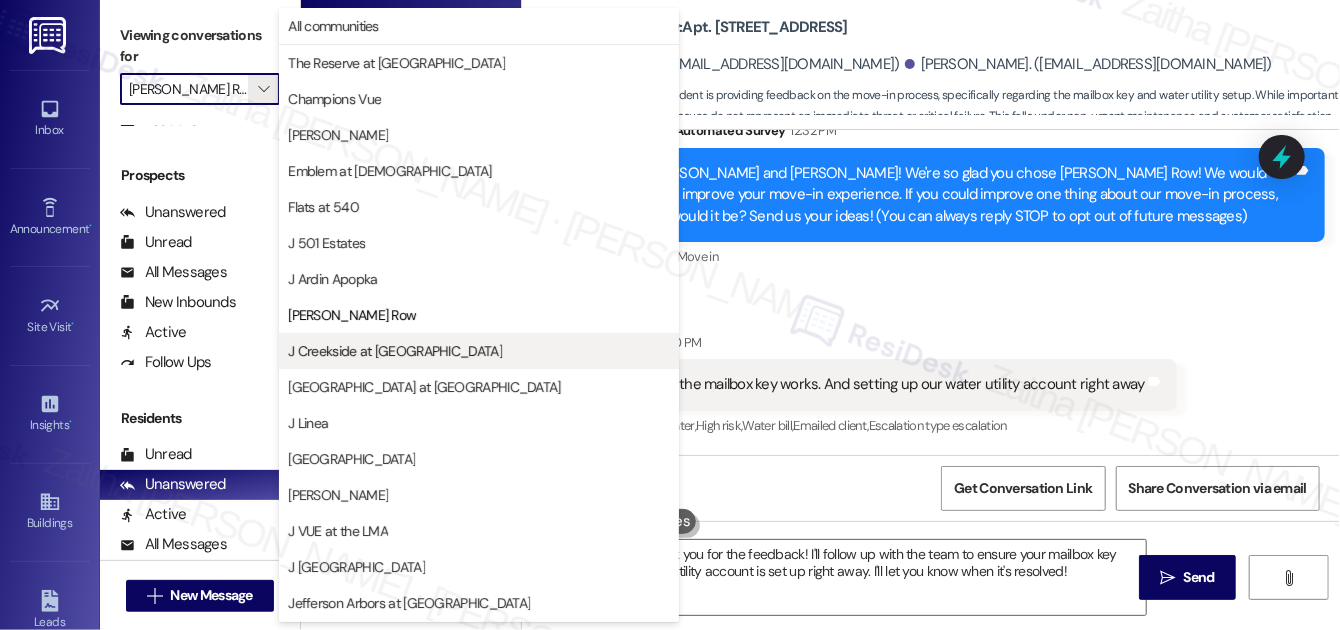click on "J Creekside at [GEOGRAPHIC_DATA]" at bounding box center [395, 351] 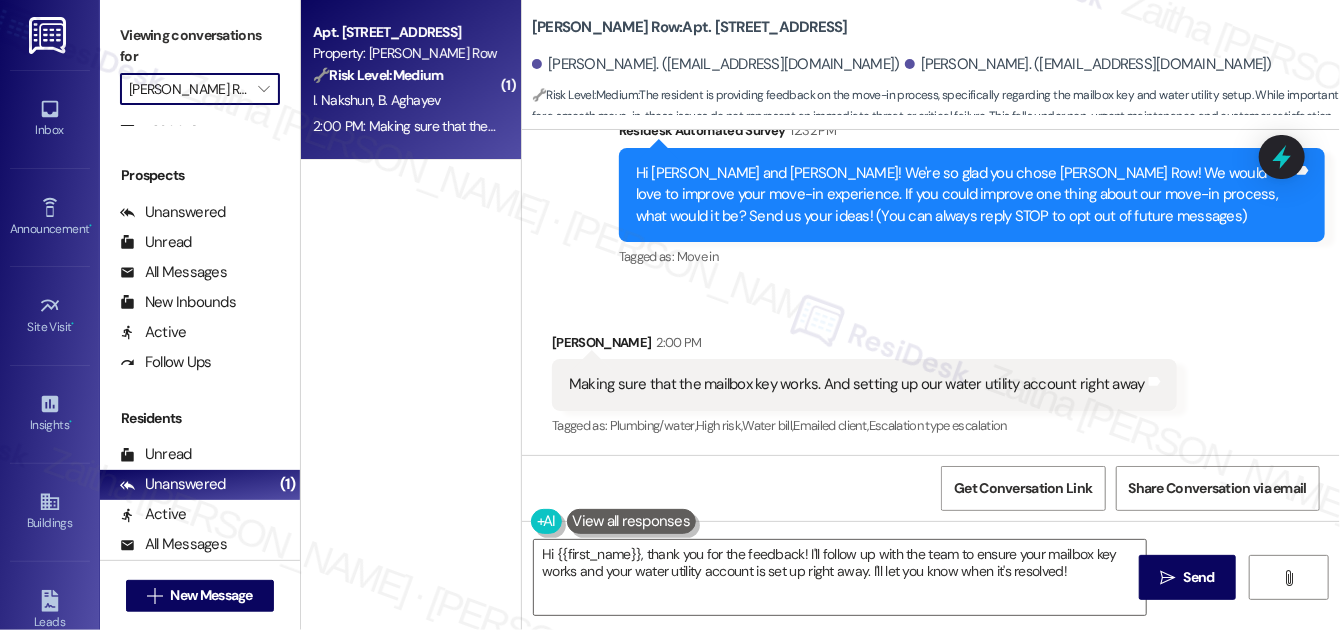 type on "J Creekside at [GEOGRAPHIC_DATA]" 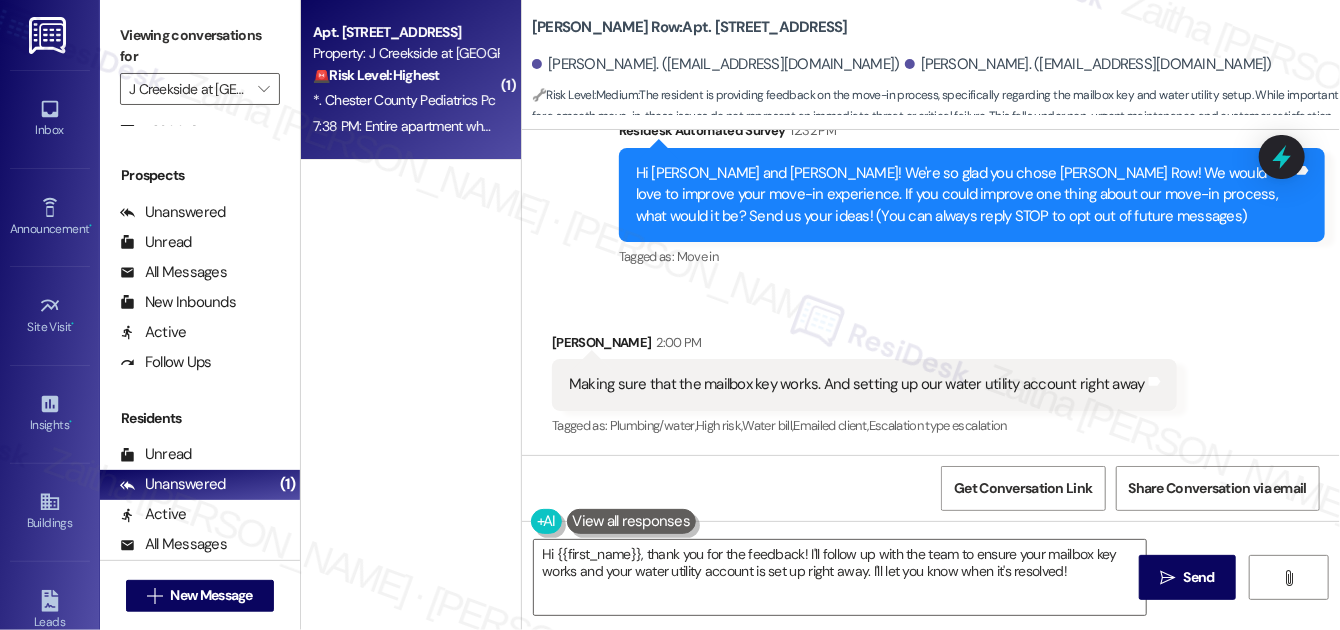 click on "🚨  Risk Level:  Highest The resident reports a complete power outage in their apartment with no prior notice, and they intend to stay there tonight. This constitutes a critical issue affecting essential utilities and resident safety." at bounding box center (405, 75) 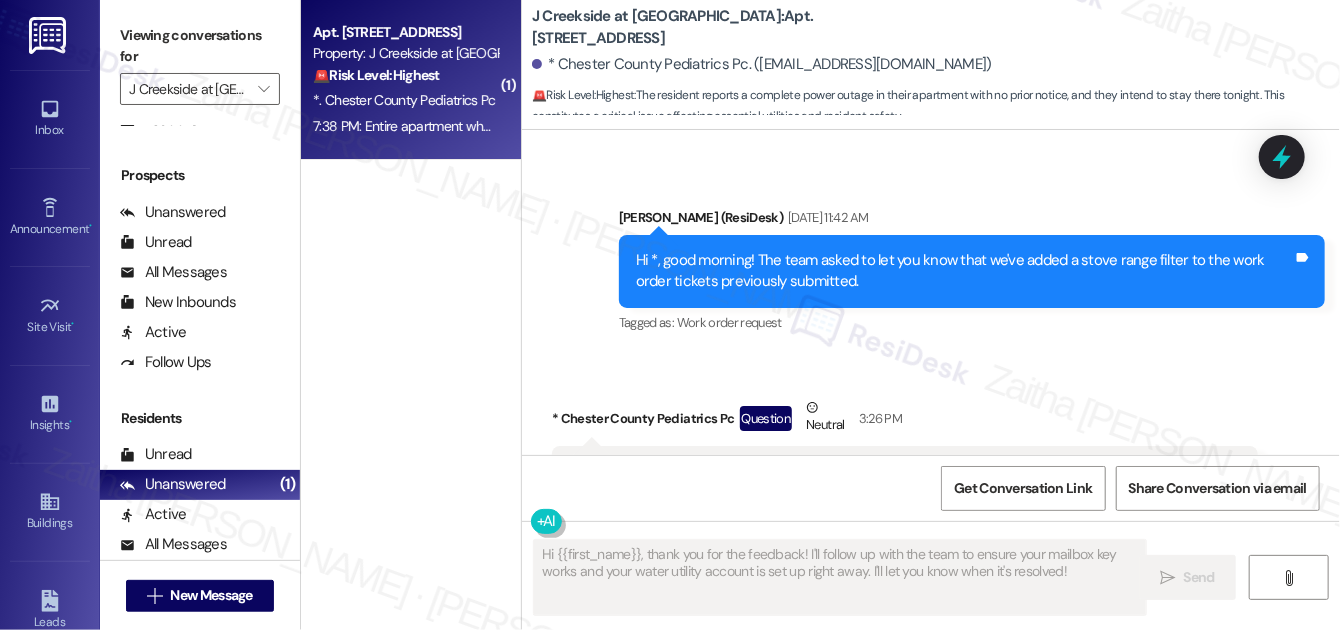 scroll, scrollTop: 11140, scrollLeft: 0, axis: vertical 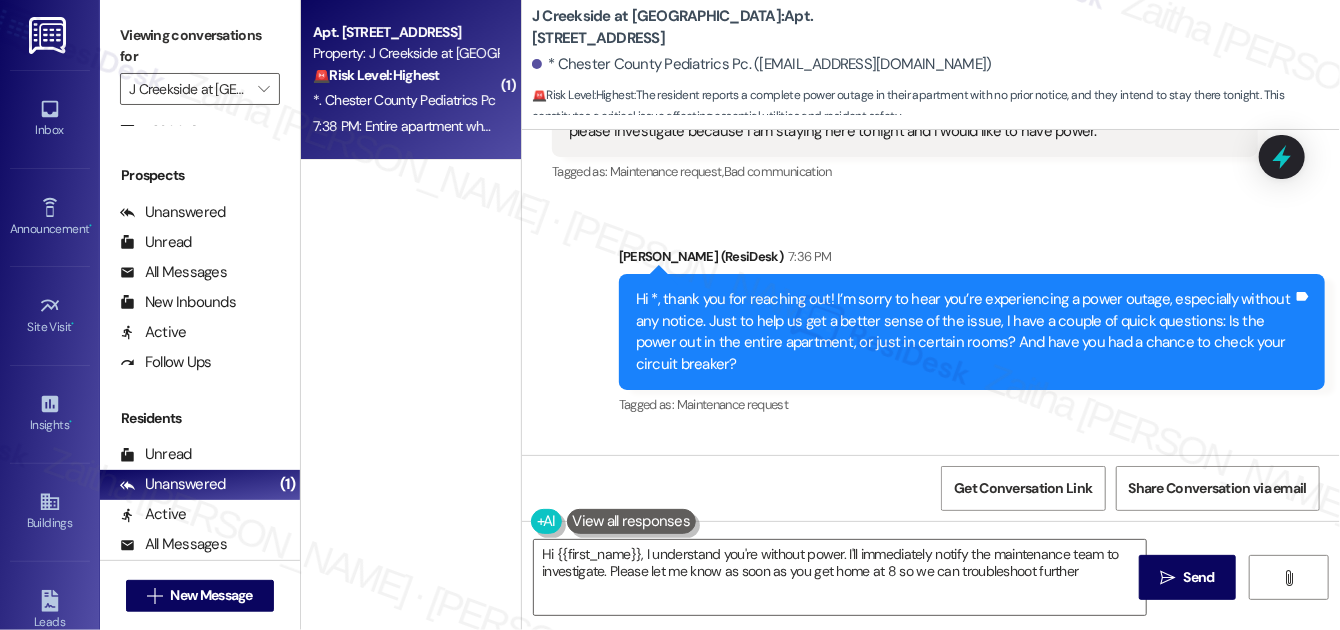 type on "Hi {{first_name}}, I understand you're without power. I'll immediately notify the maintenance team to investigate. Please let me know as soon as you get home at 8 so we can troubleshoot further!" 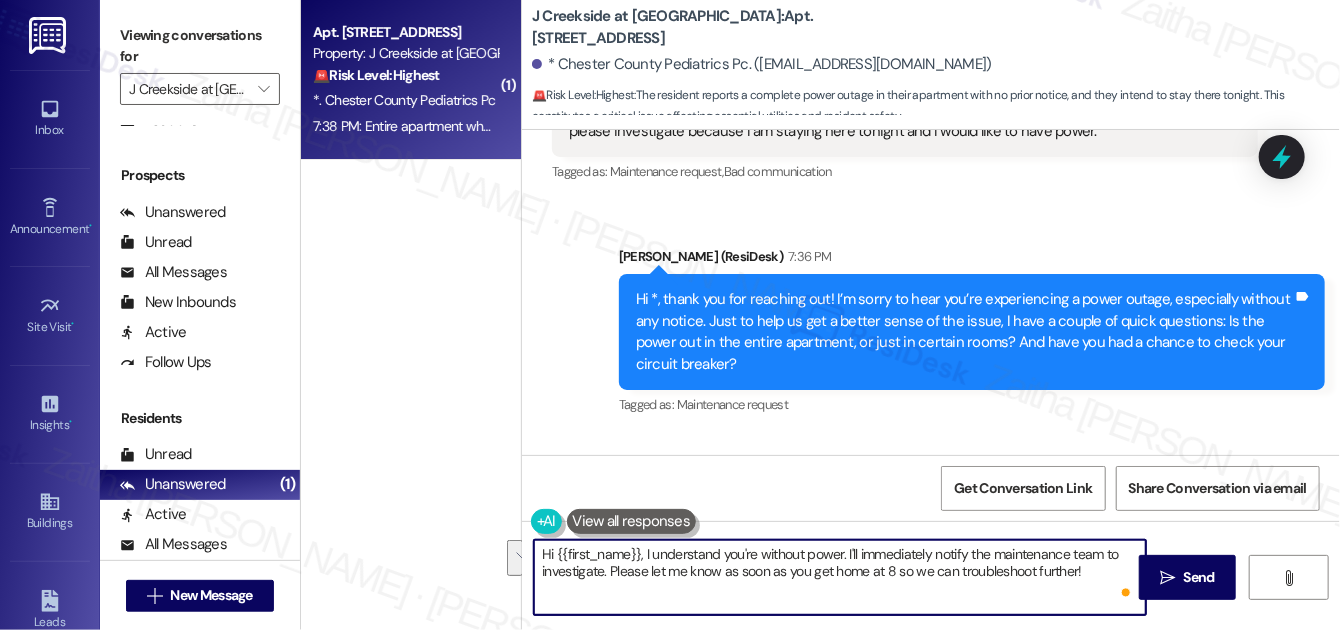 drag, startPoint x: 538, startPoint y: 552, endPoint x: 1083, endPoint y: 568, distance: 545.2348 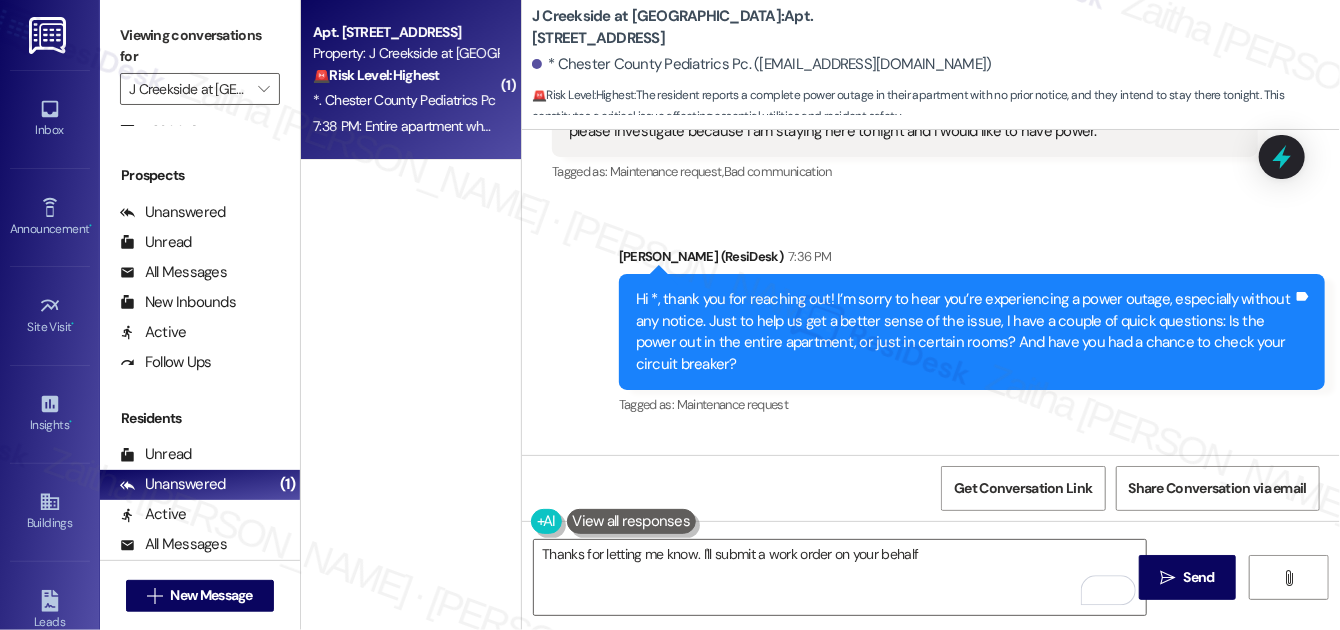 drag, startPoint x: 533, startPoint y: 24, endPoint x: 923, endPoint y: 16, distance: 390.08203 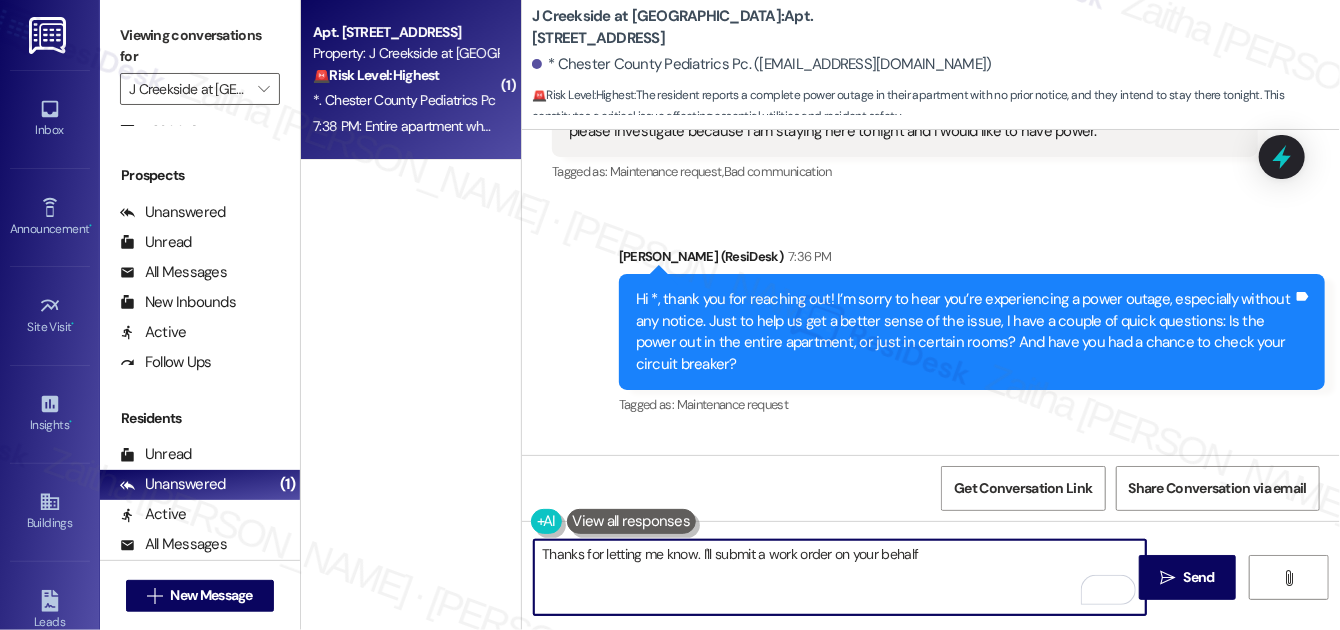 click on "Thanks for letting me know. I'll submit a work order on your behalf" at bounding box center (840, 577) 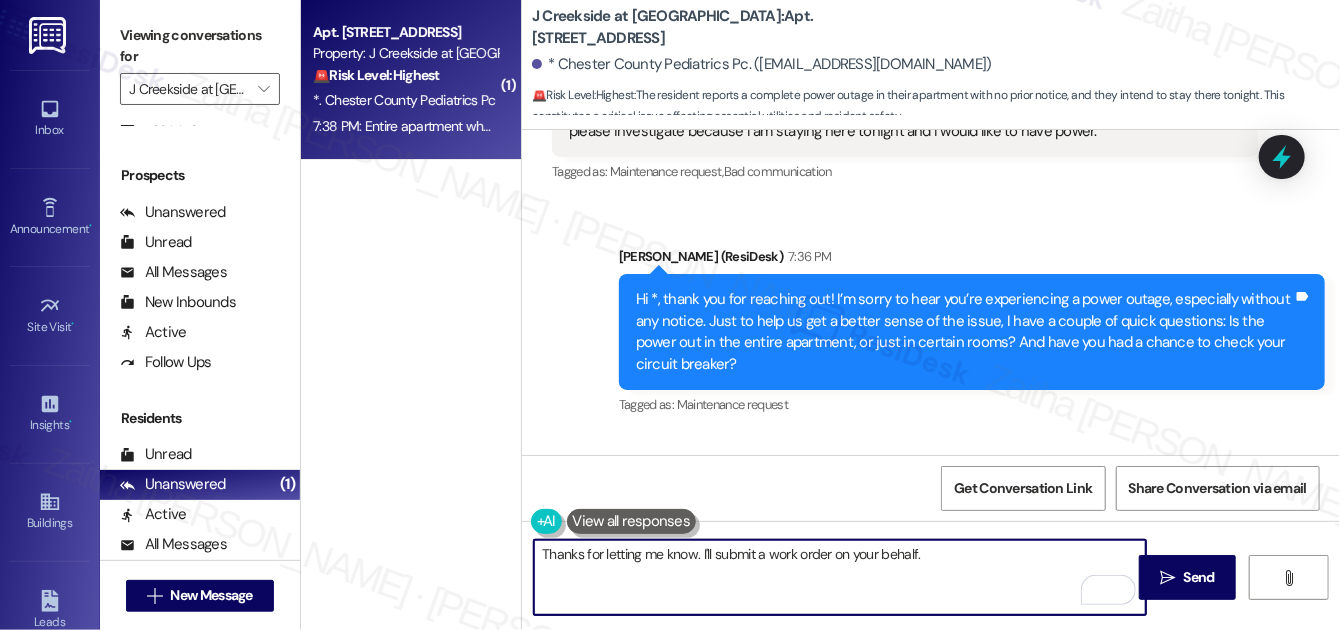 paste on "Do we have your permission to enter during your absence? Do you have pets that we should be aware of?" 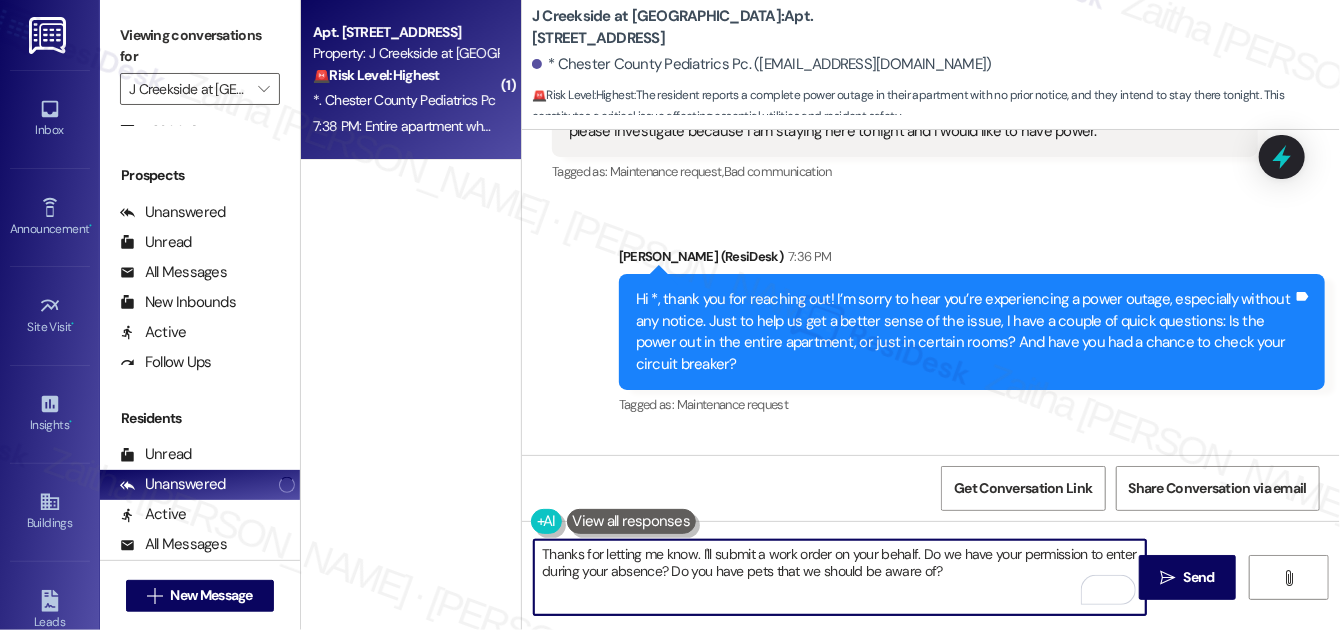 scroll, scrollTop: 11141, scrollLeft: 0, axis: vertical 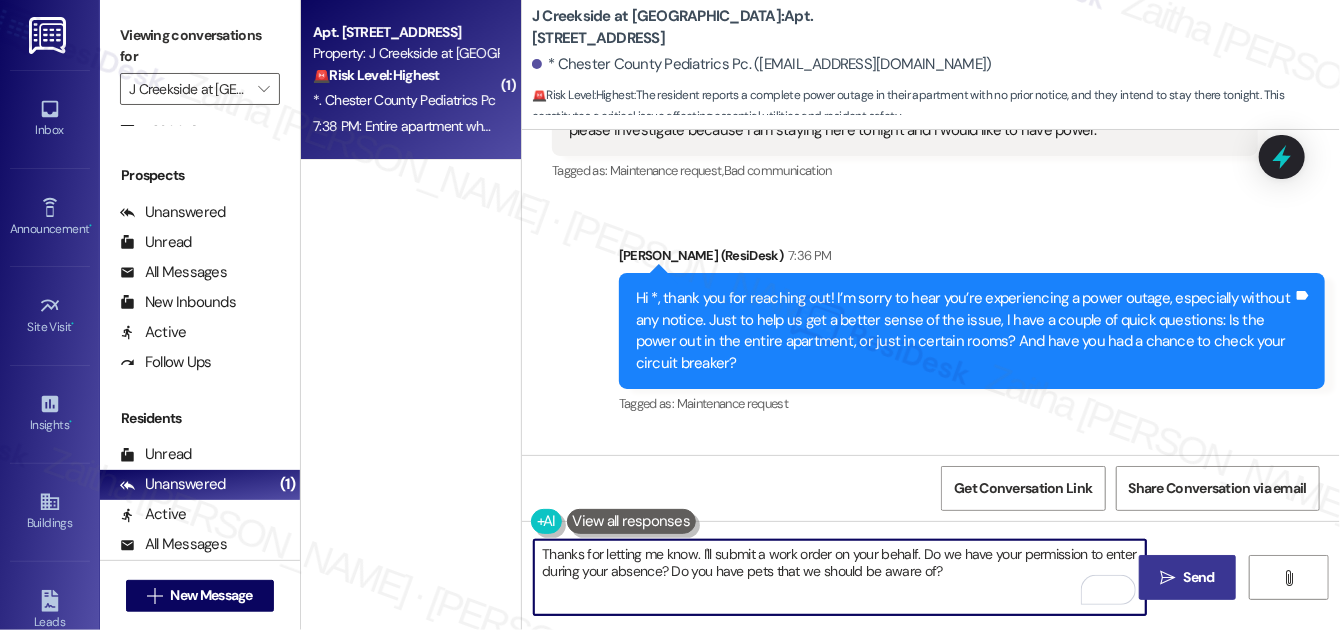 type on "Thanks for letting me know. I'll submit a work order on your behalf. Do we have your permission to enter during your absence? Do you have pets that we should be aware of?" 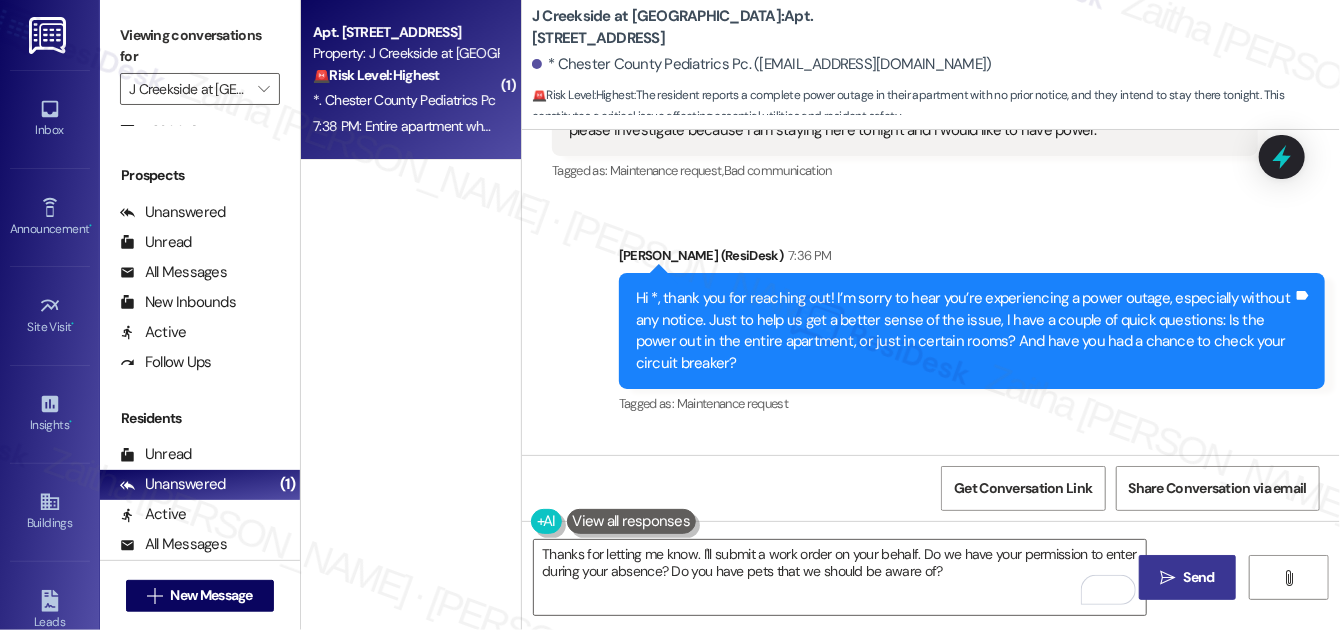 drag, startPoint x: 1221, startPoint y: 568, endPoint x: 1202, endPoint y: 567, distance: 19.026299 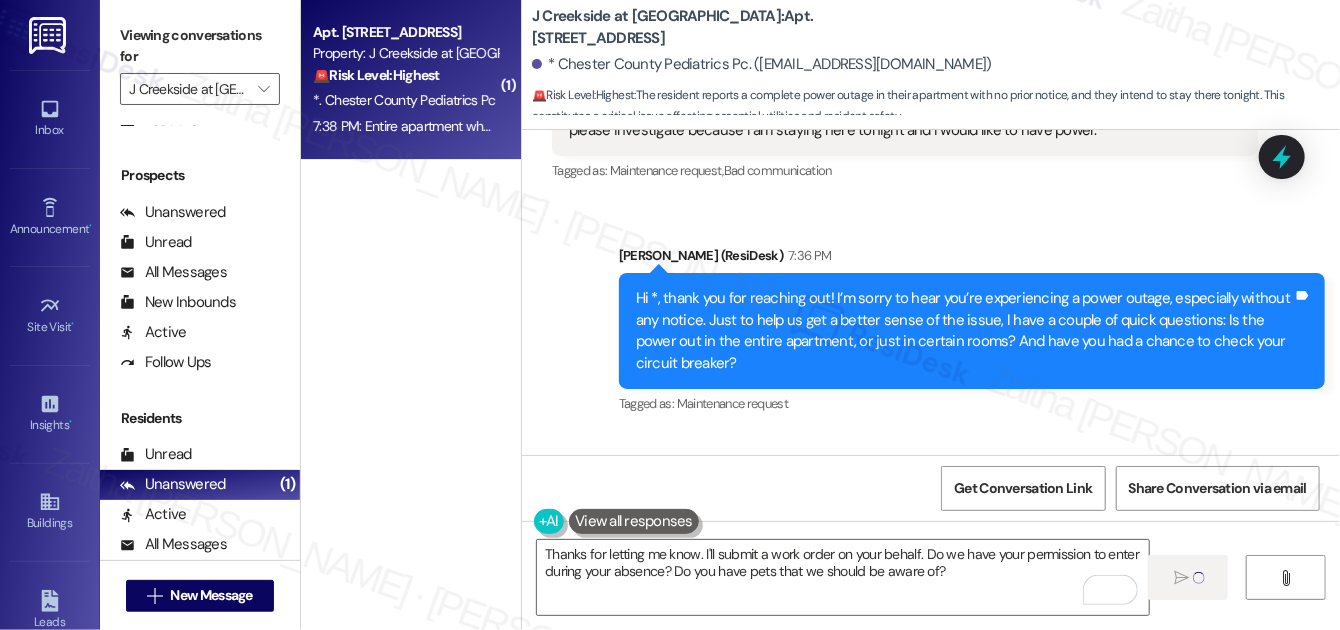 type 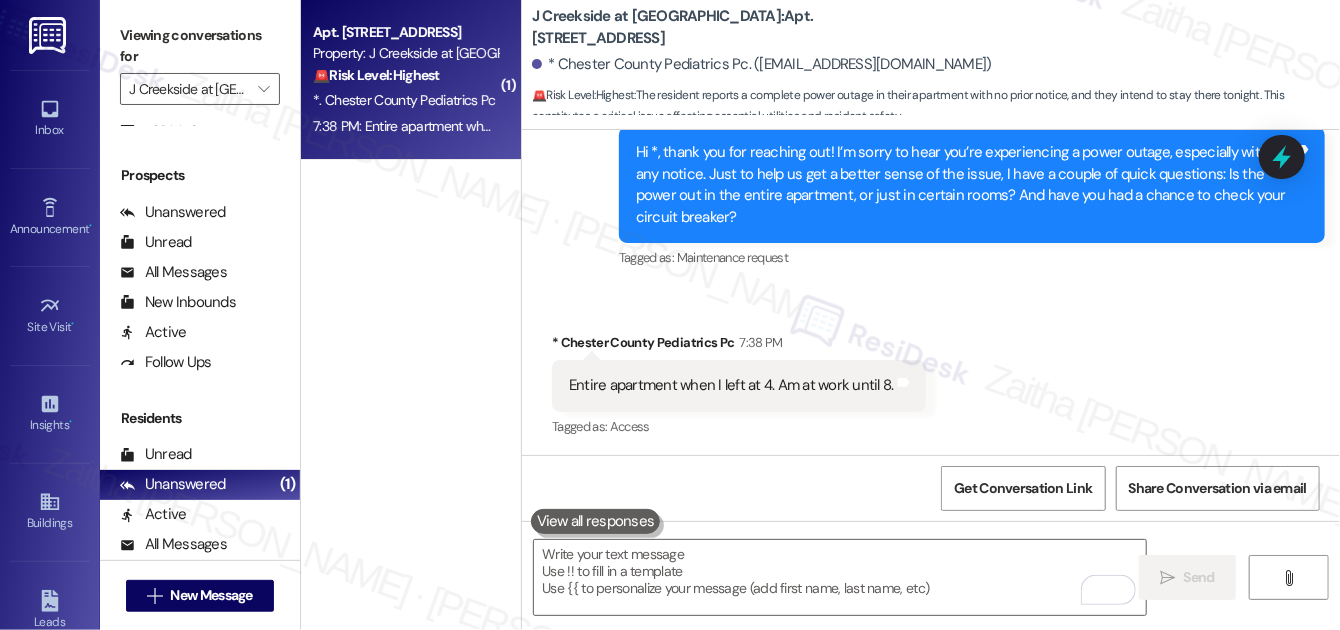 scroll, scrollTop: 11301, scrollLeft: 0, axis: vertical 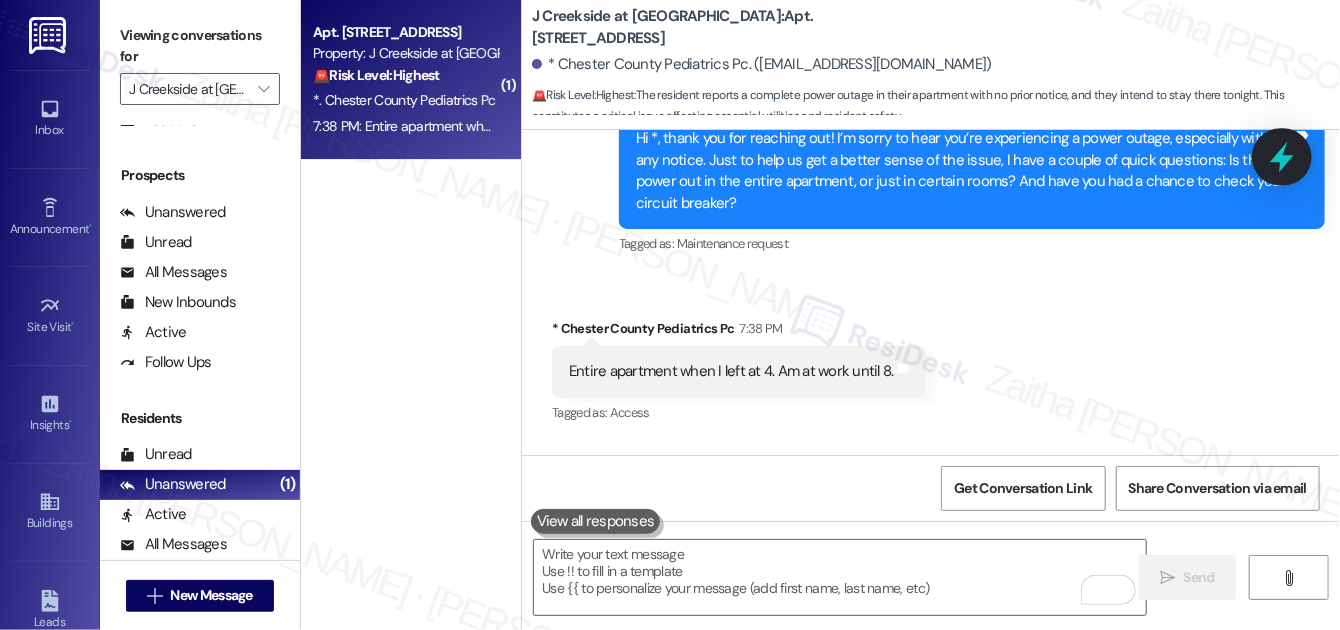 click 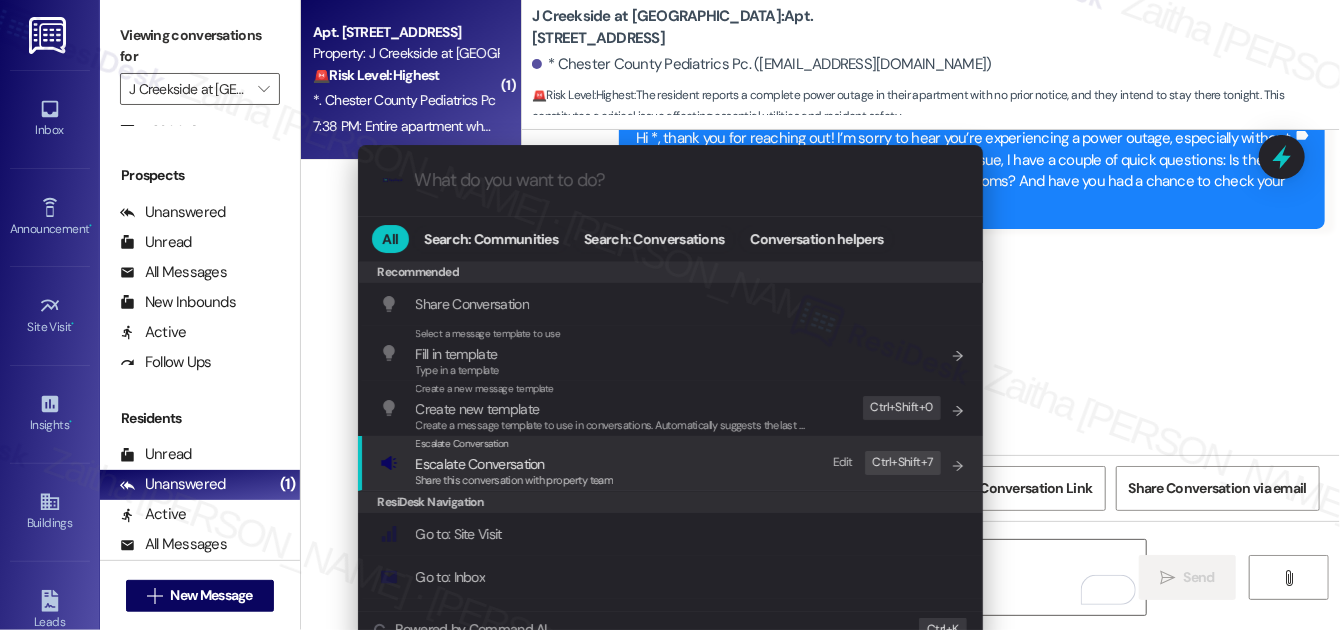 click on "Escalate Conversation" at bounding box center [480, 464] 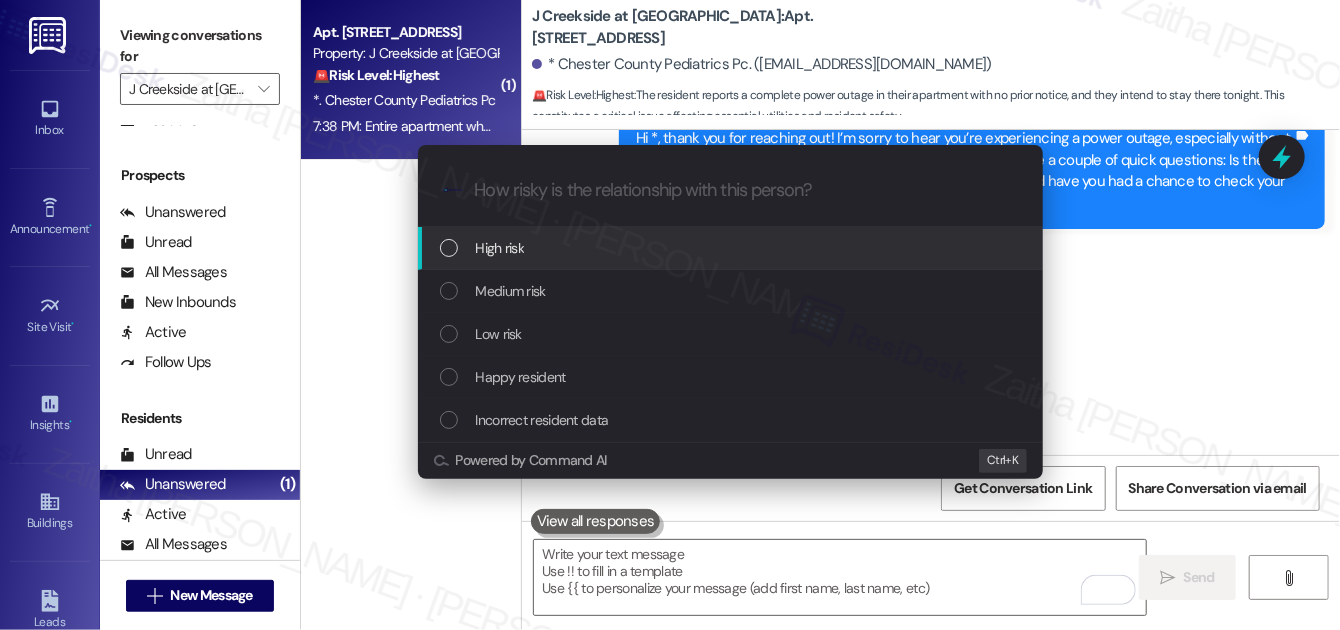 click on "High risk" at bounding box center (732, 248) 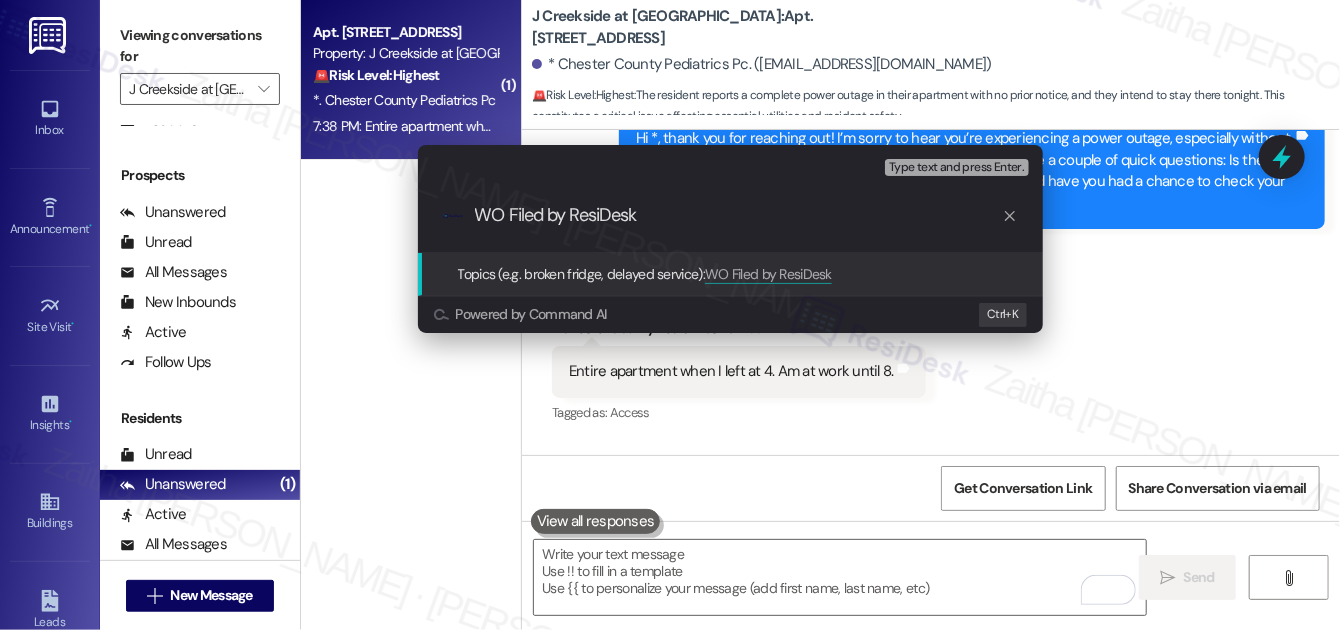 click on "WO Filed by ResiDesk" at bounding box center [738, 215] 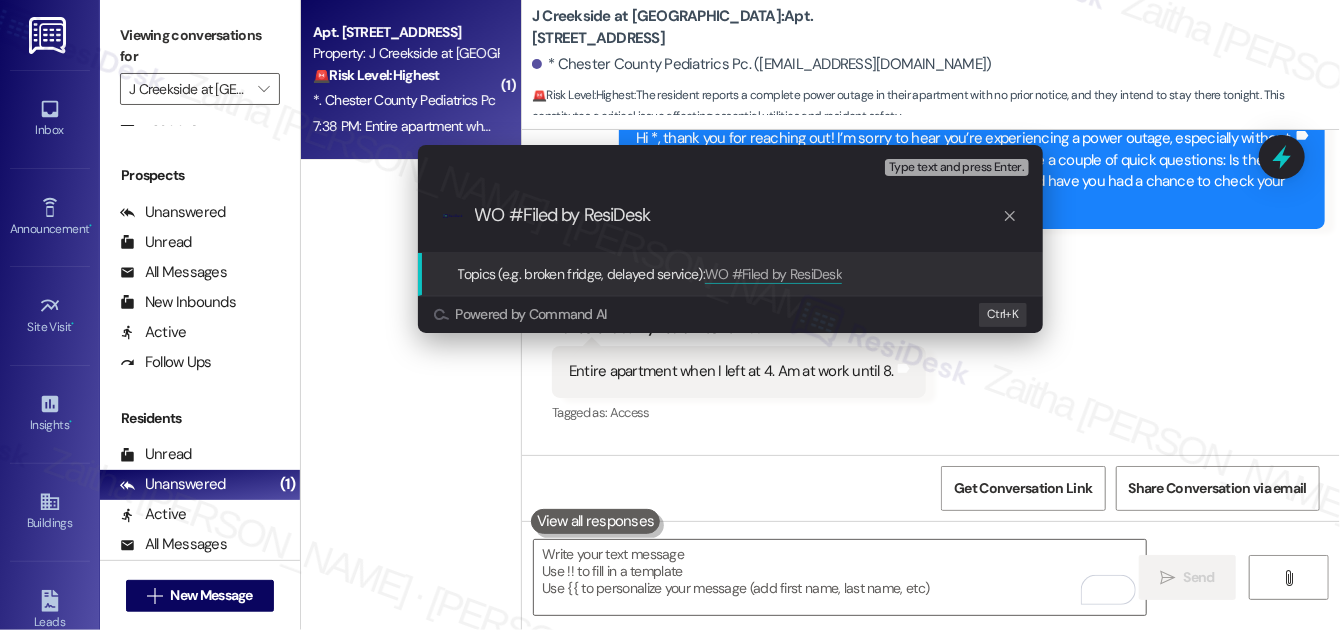 paste on "9404-1" 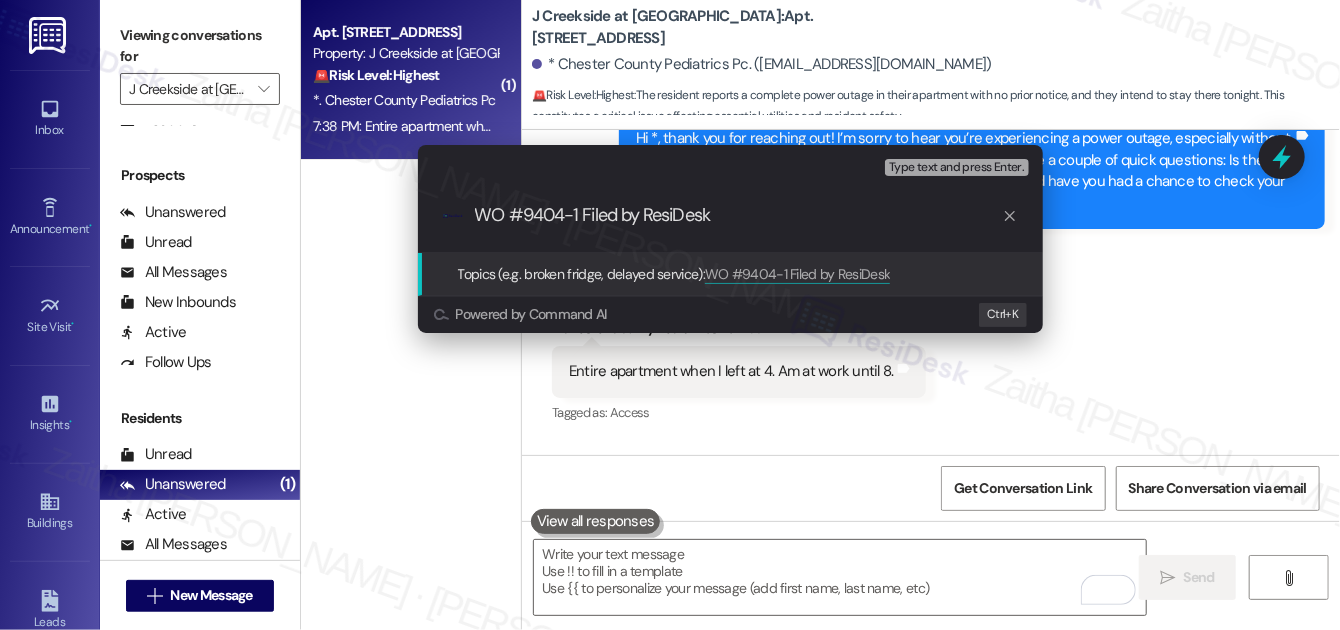 click on "WO #9404-1 Filed by ResiDesk" at bounding box center (738, 215) 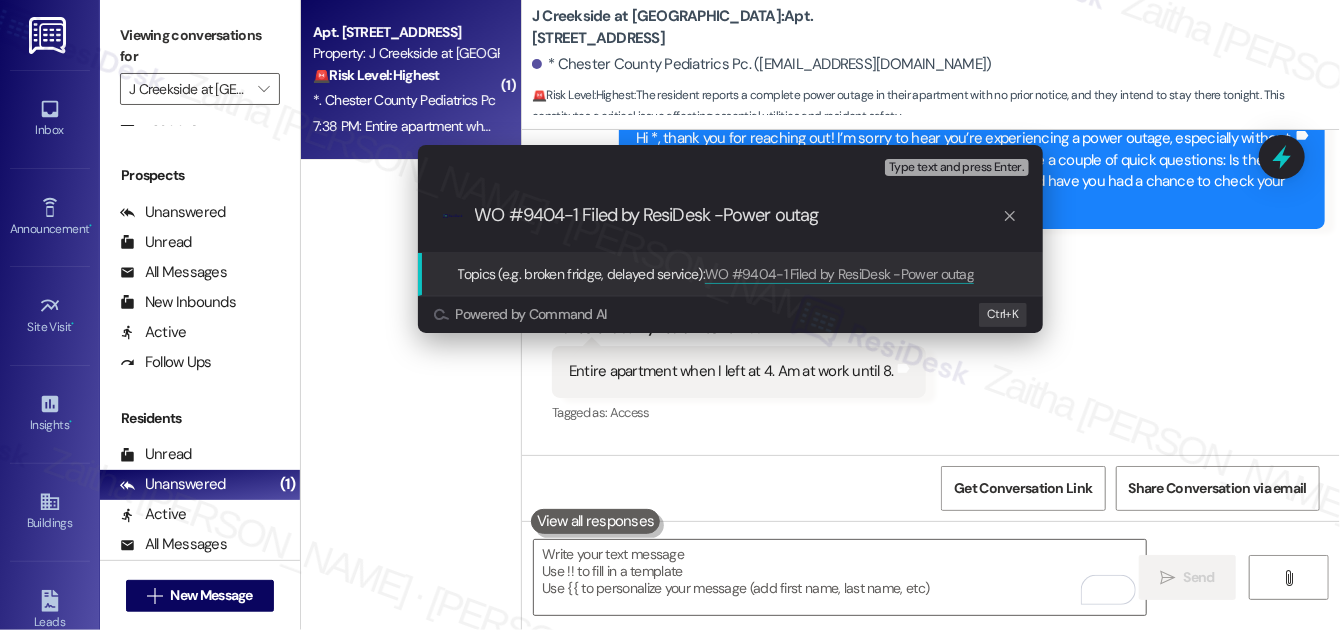 type on "WO #9404-1 Filed by ResiDesk -Power outage" 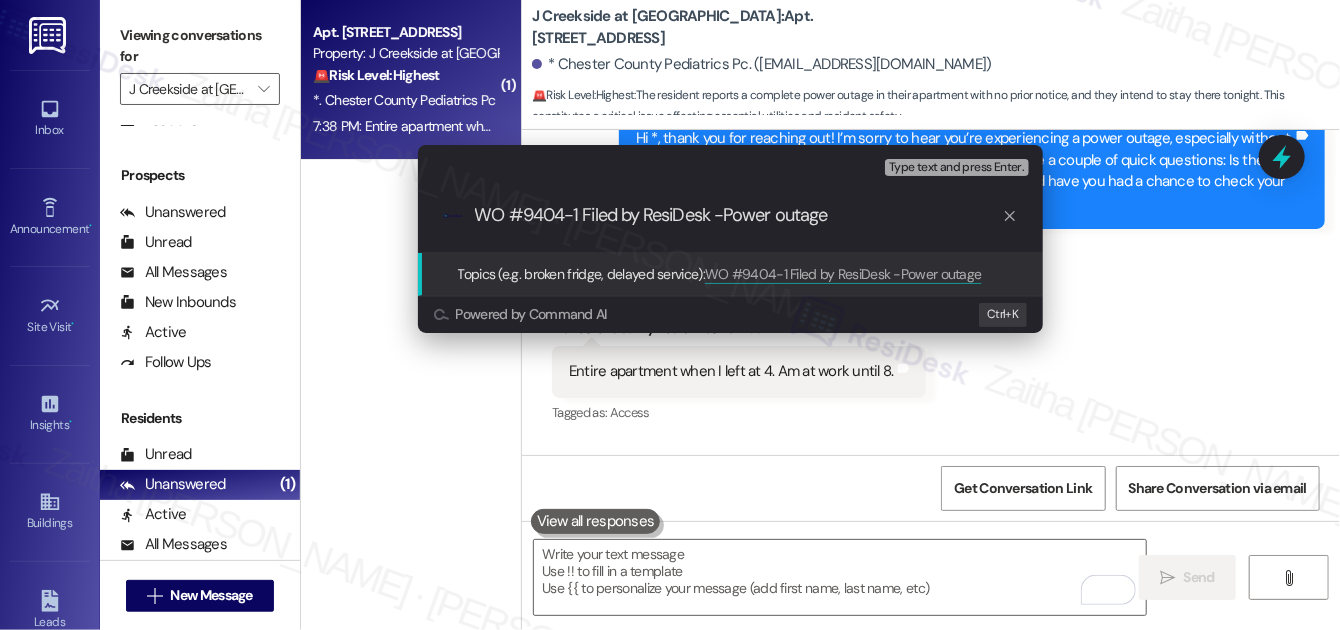 type 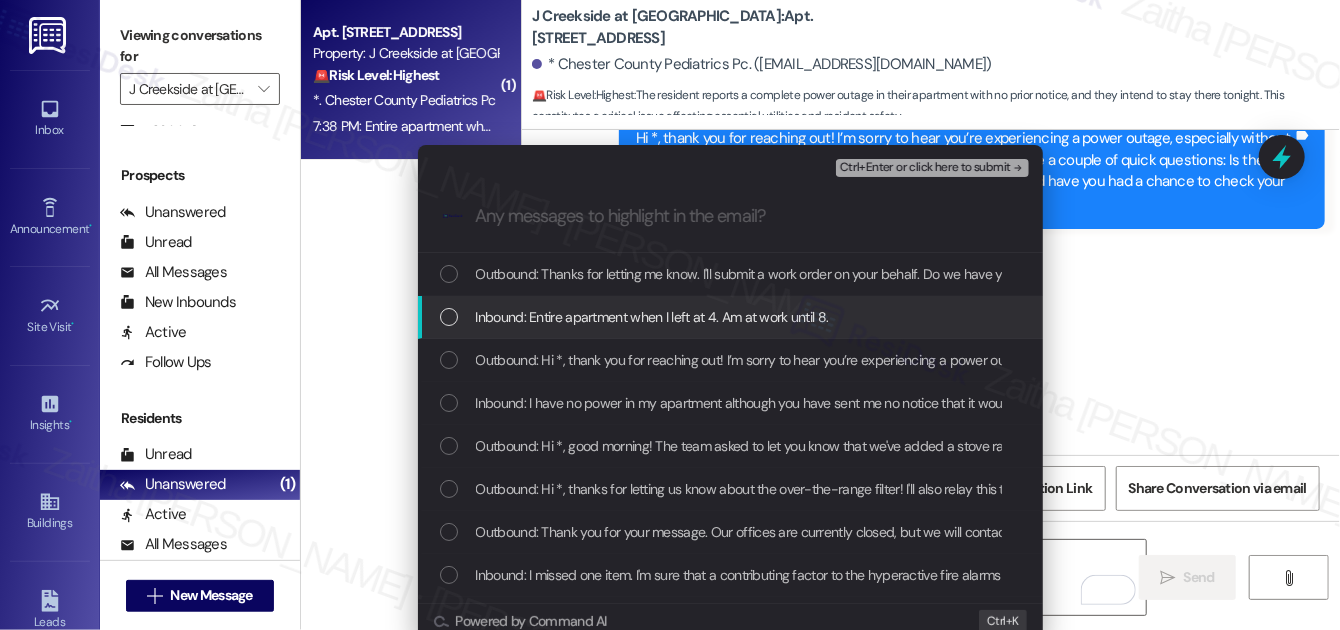 click at bounding box center (449, 317) 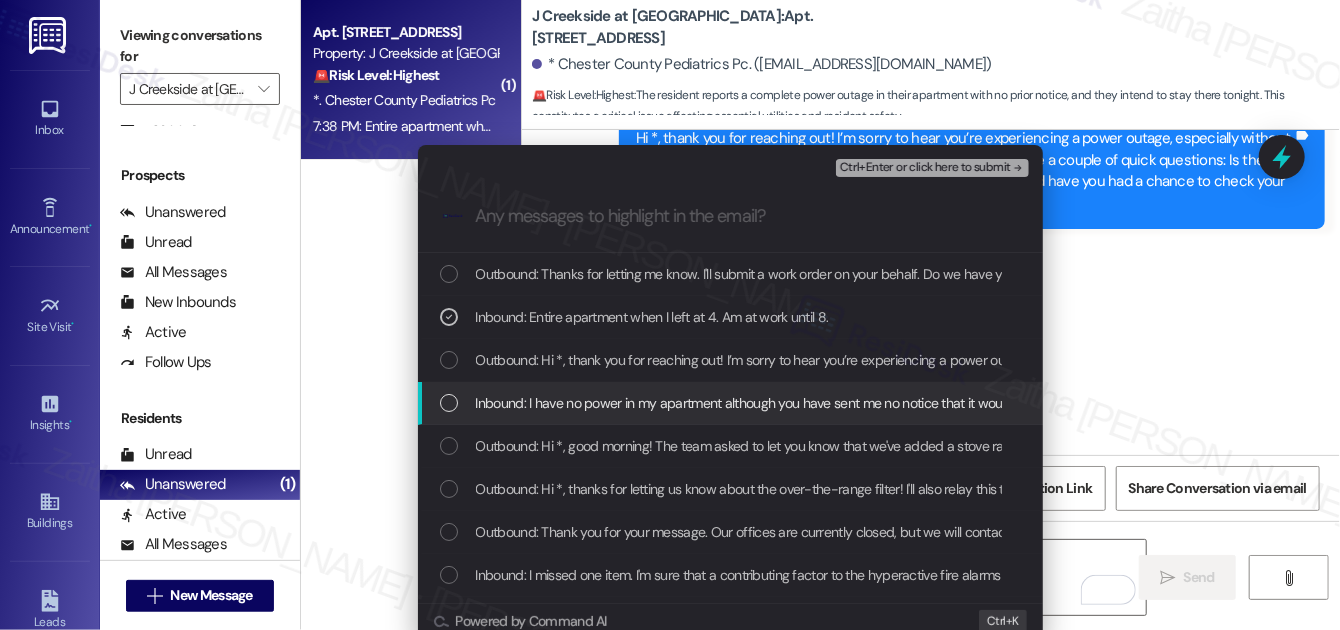 click on "Inbound: I have no power in my apartment although you have sent me no notice that it would be off. Can you please investigate because I am staying here tonight and I would like to have power." at bounding box center [732, 403] 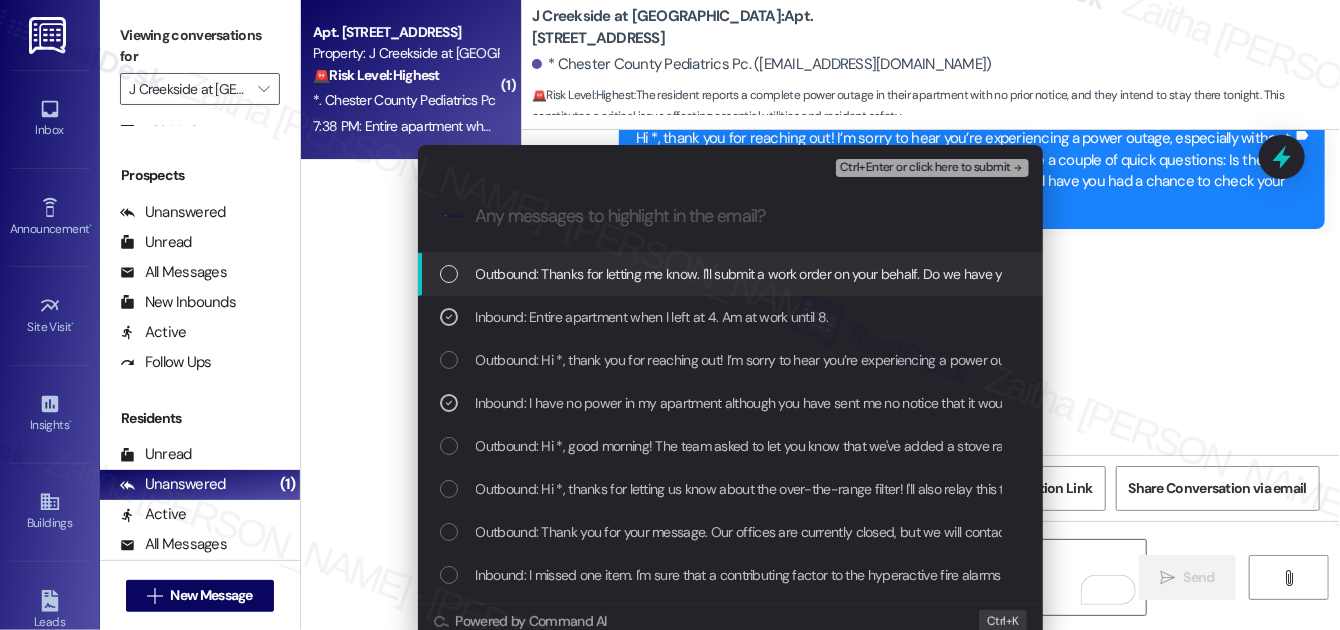 click on "Ctrl+Enter or click here to submit" at bounding box center [925, 168] 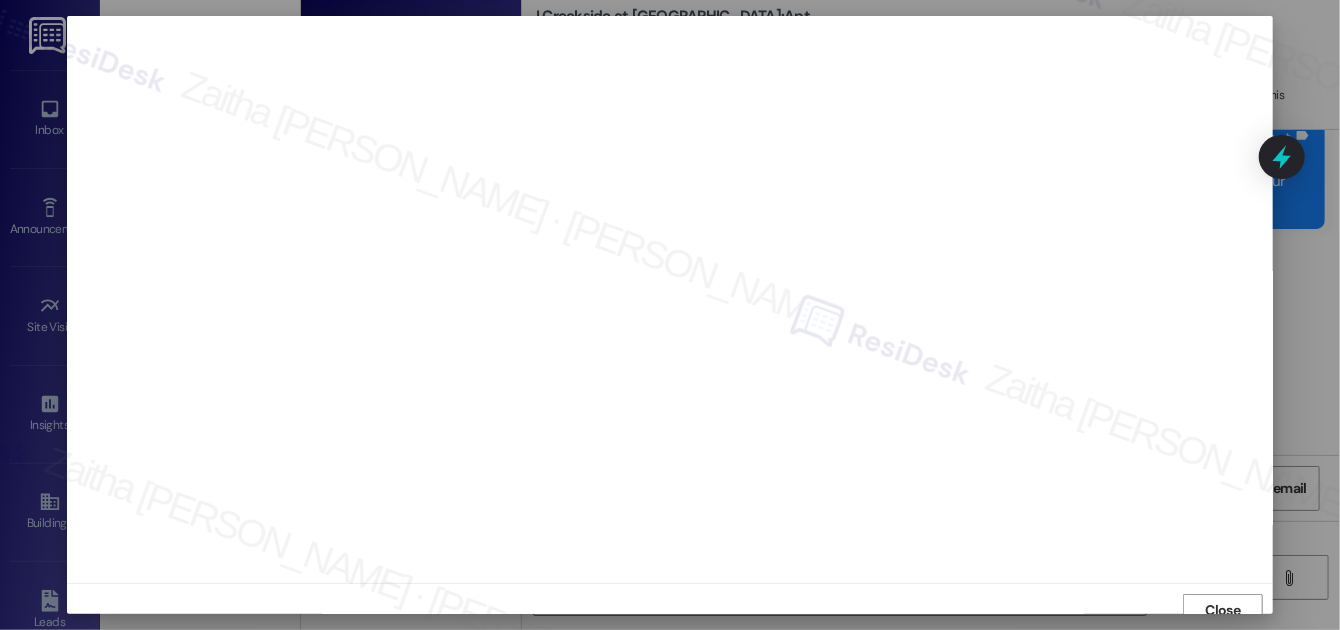 scroll, scrollTop: 11, scrollLeft: 0, axis: vertical 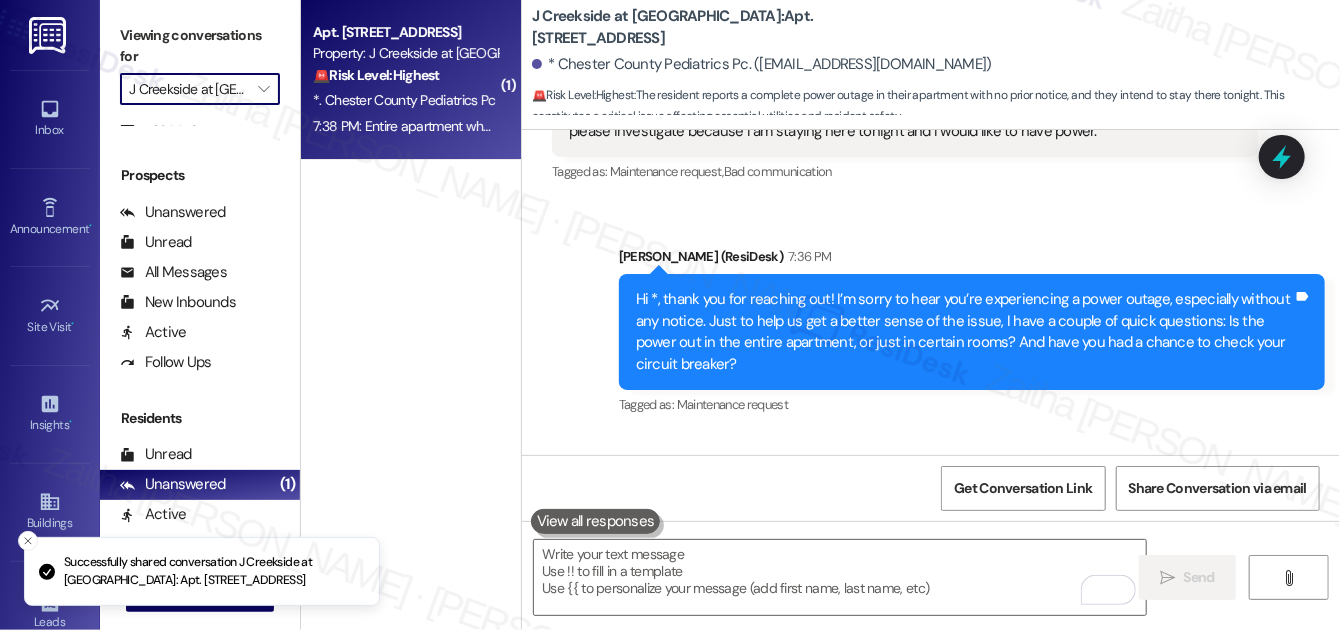 click on "J Creekside at [GEOGRAPHIC_DATA]" at bounding box center [188, 89] 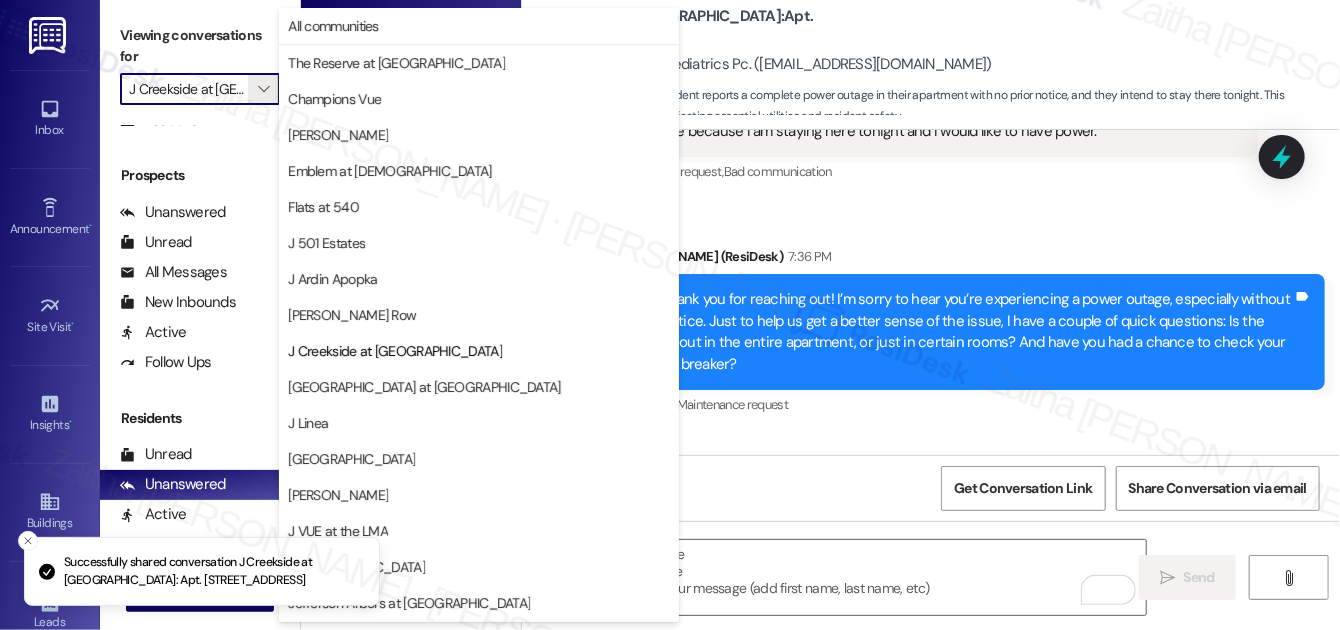 scroll, scrollTop: 325, scrollLeft: 0, axis: vertical 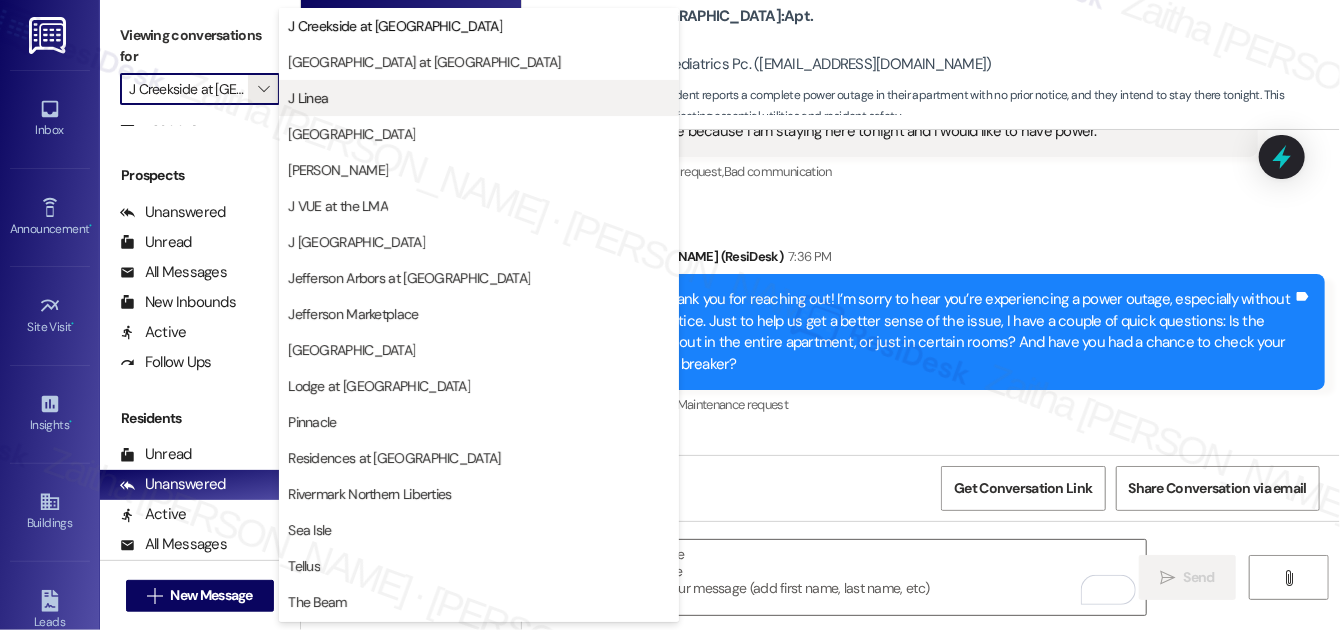 click on "J Linea" at bounding box center (479, 98) 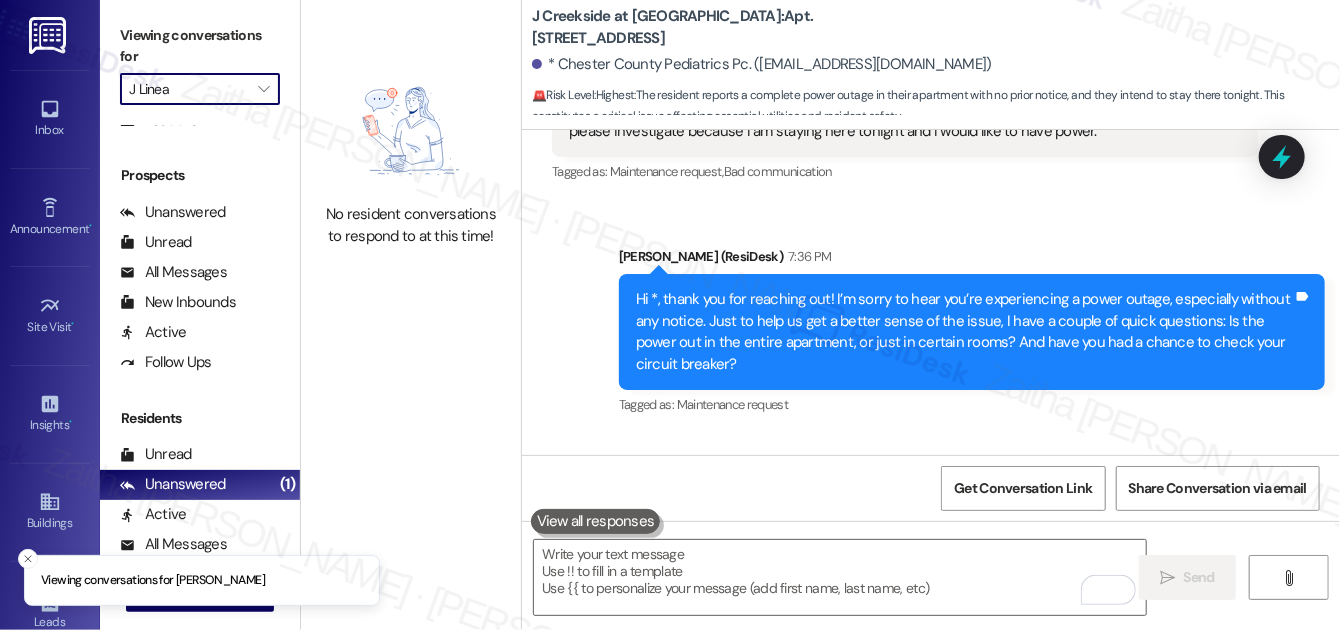 click on "J Linea" at bounding box center (188, 89) 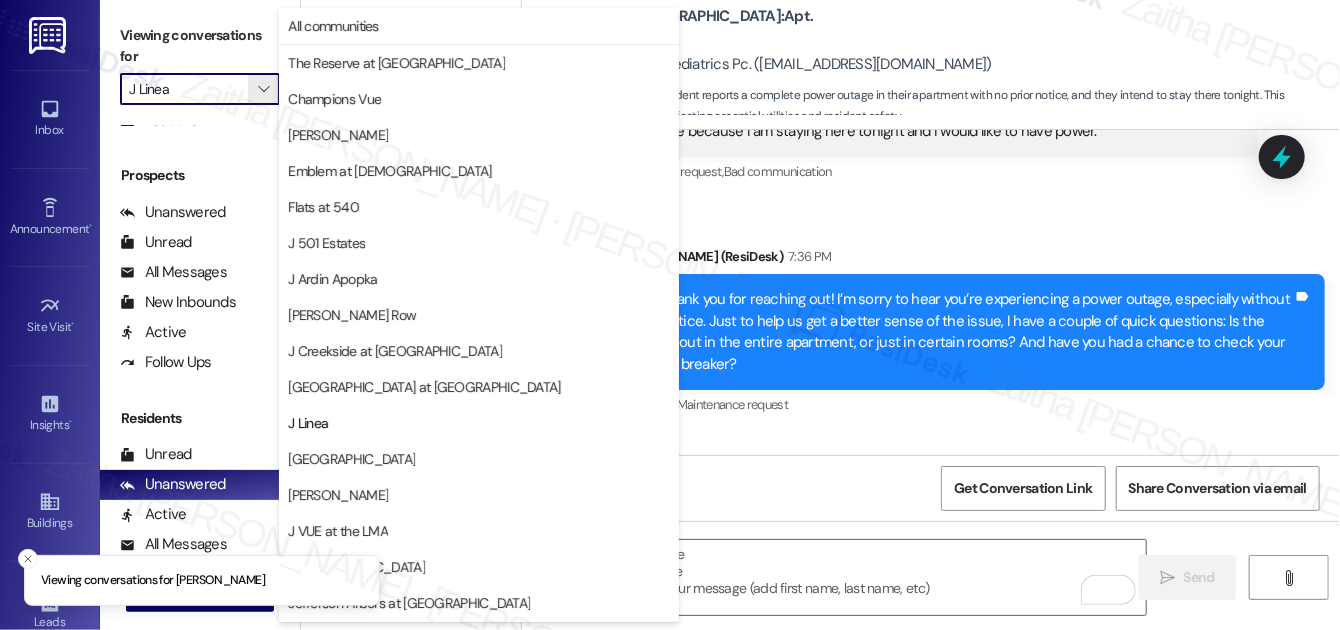 scroll, scrollTop: 325, scrollLeft: 0, axis: vertical 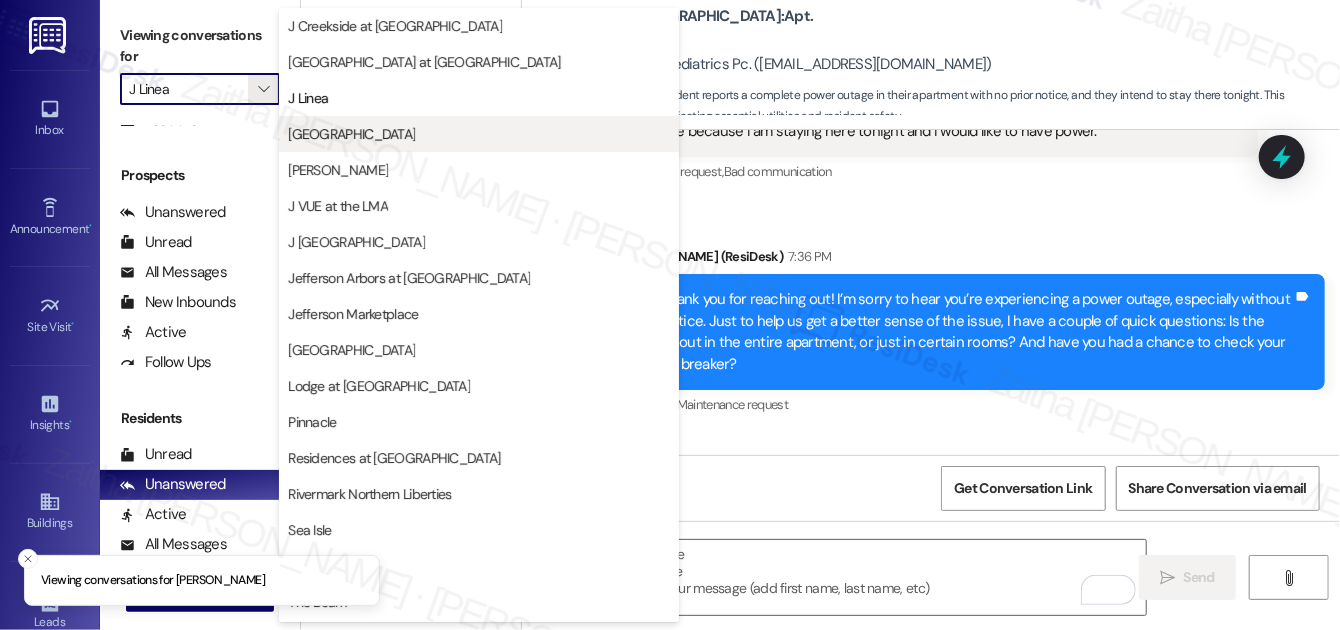 click on "[GEOGRAPHIC_DATA]" at bounding box center (351, 134) 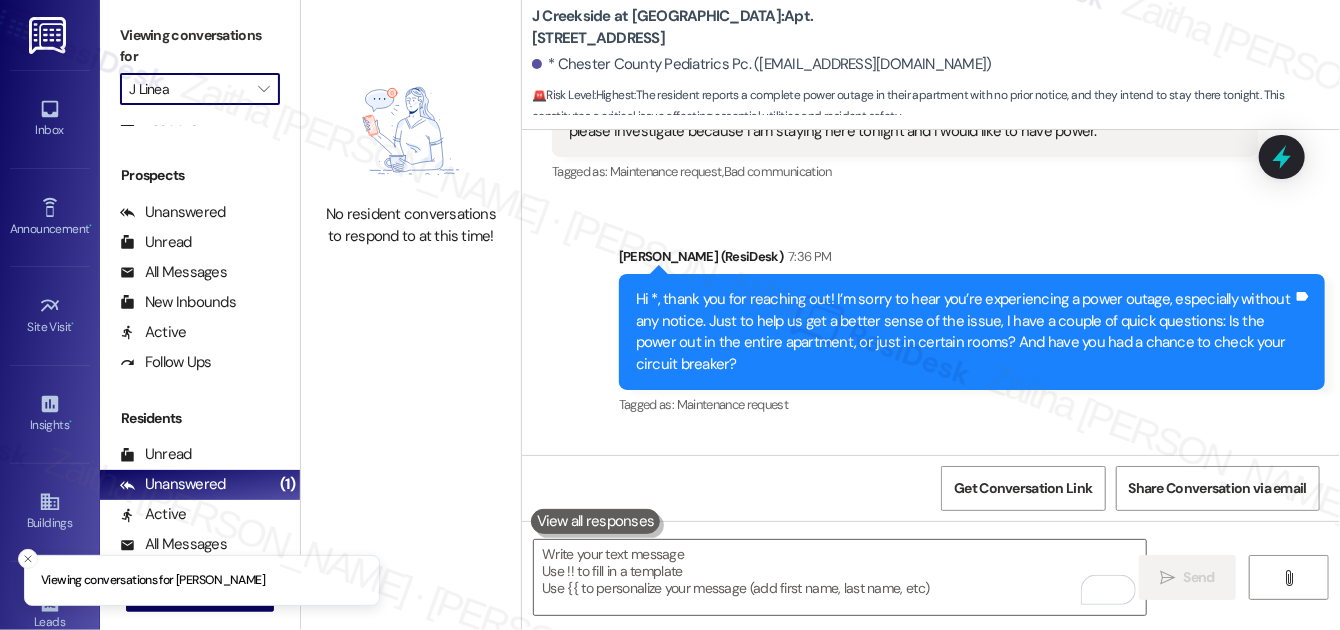 type on "[GEOGRAPHIC_DATA]" 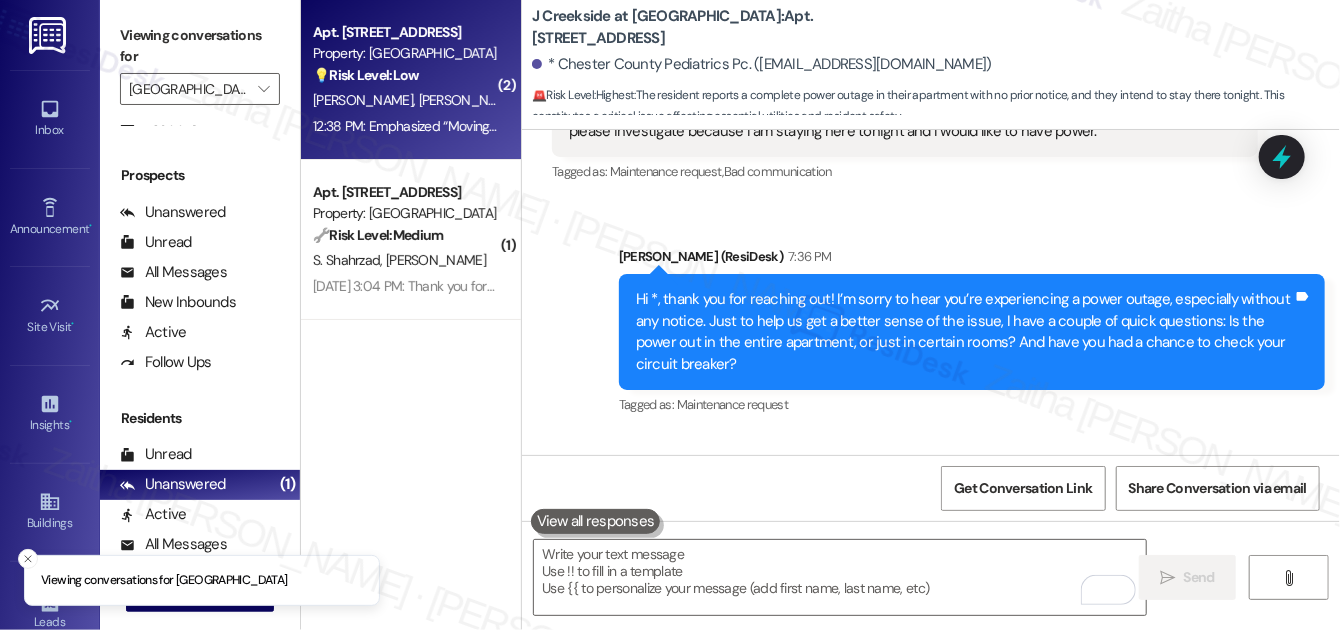 click on "A. Stiles S. Garrity" at bounding box center [405, 100] 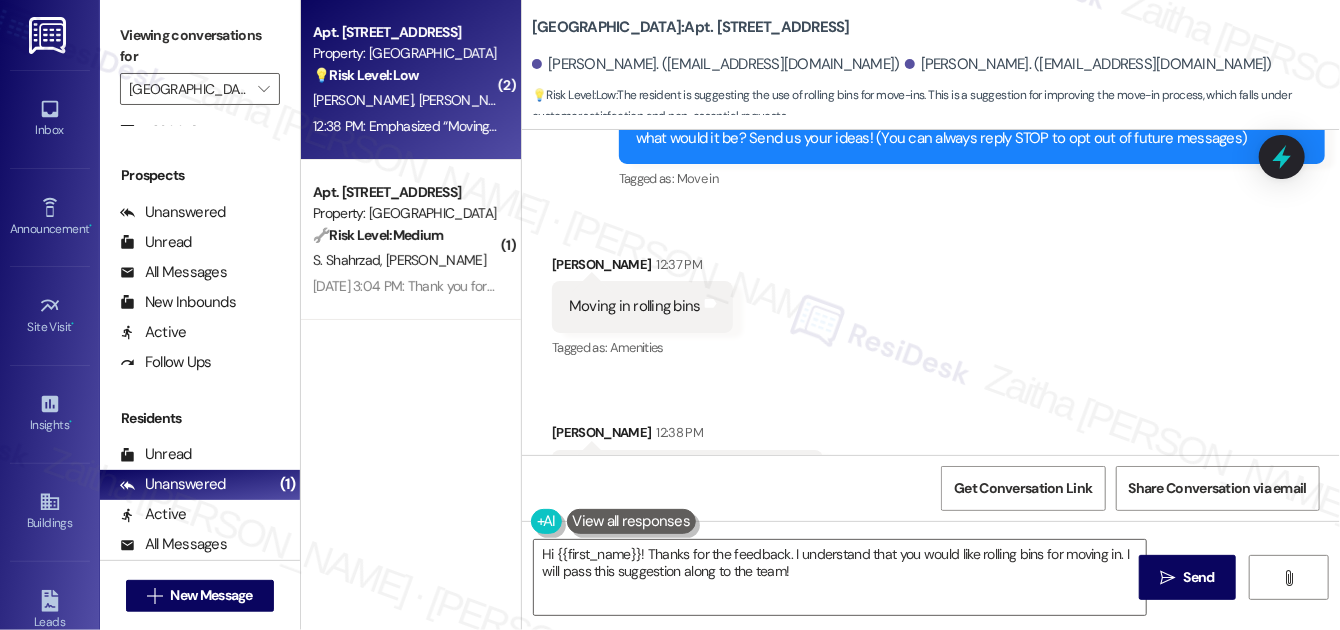scroll, scrollTop: 358, scrollLeft: 0, axis: vertical 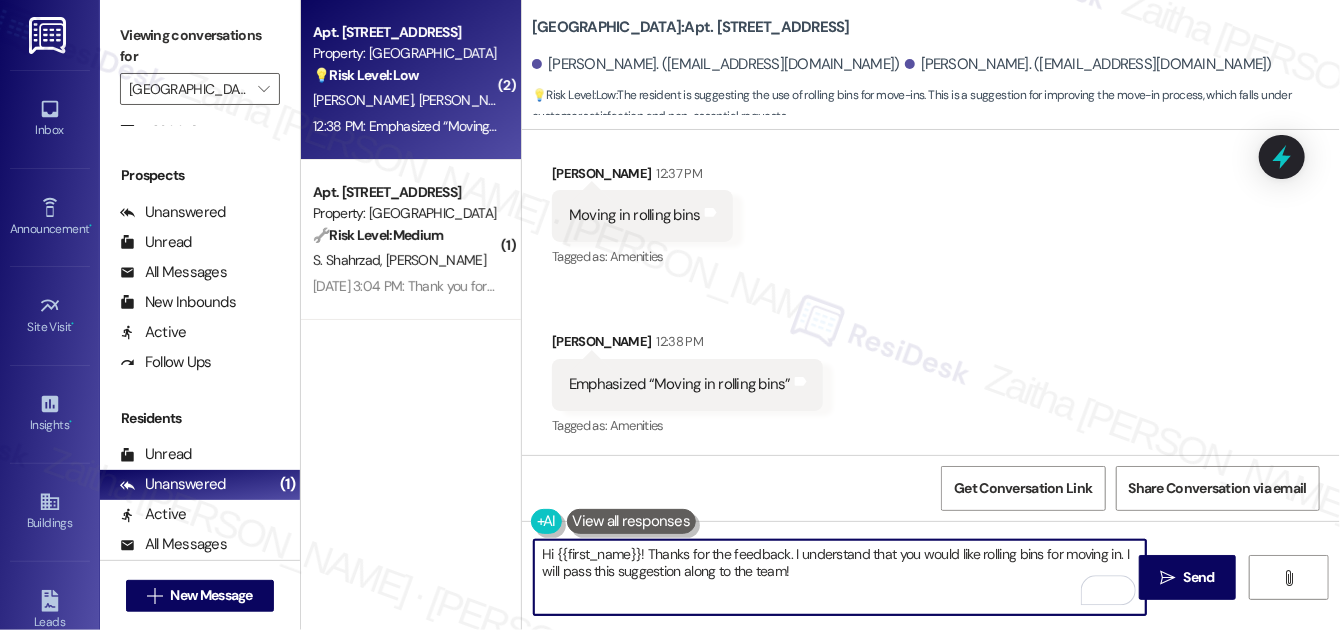 drag, startPoint x: 639, startPoint y: 553, endPoint x: 557, endPoint y: 550, distance: 82.05486 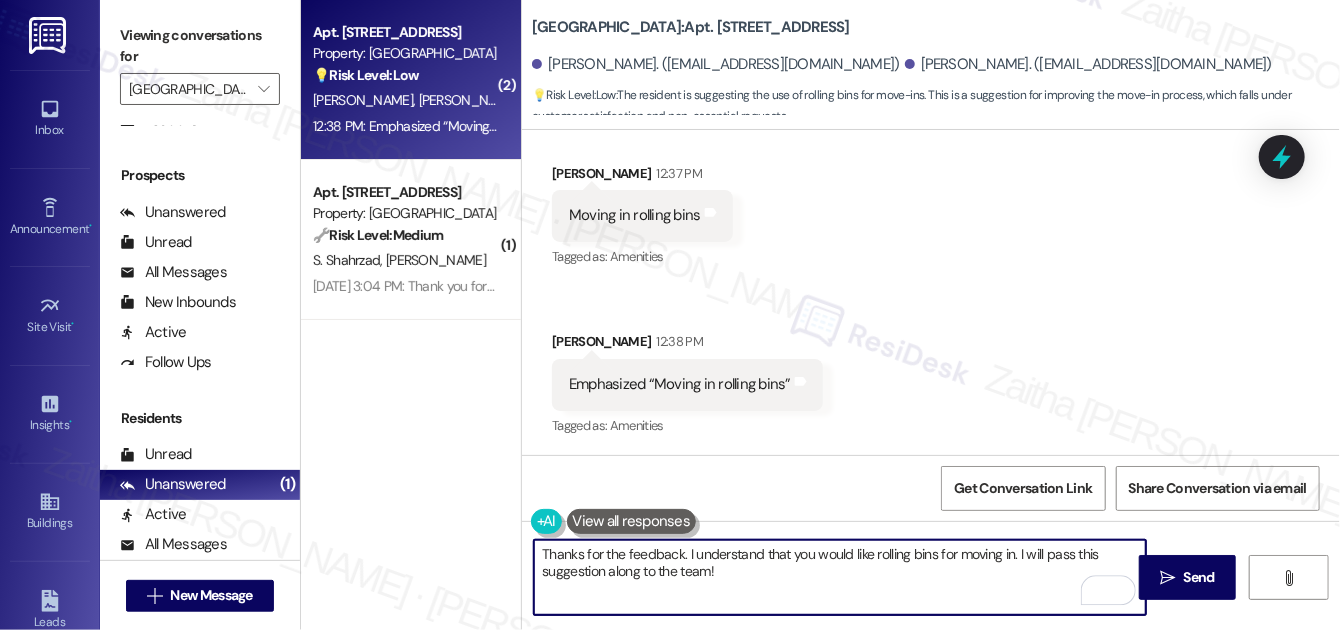 click on "Thanks for the feedback. I understand that you would like rolling bins for moving in. I will pass this suggestion along to the team!" at bounding box center (840, 577) 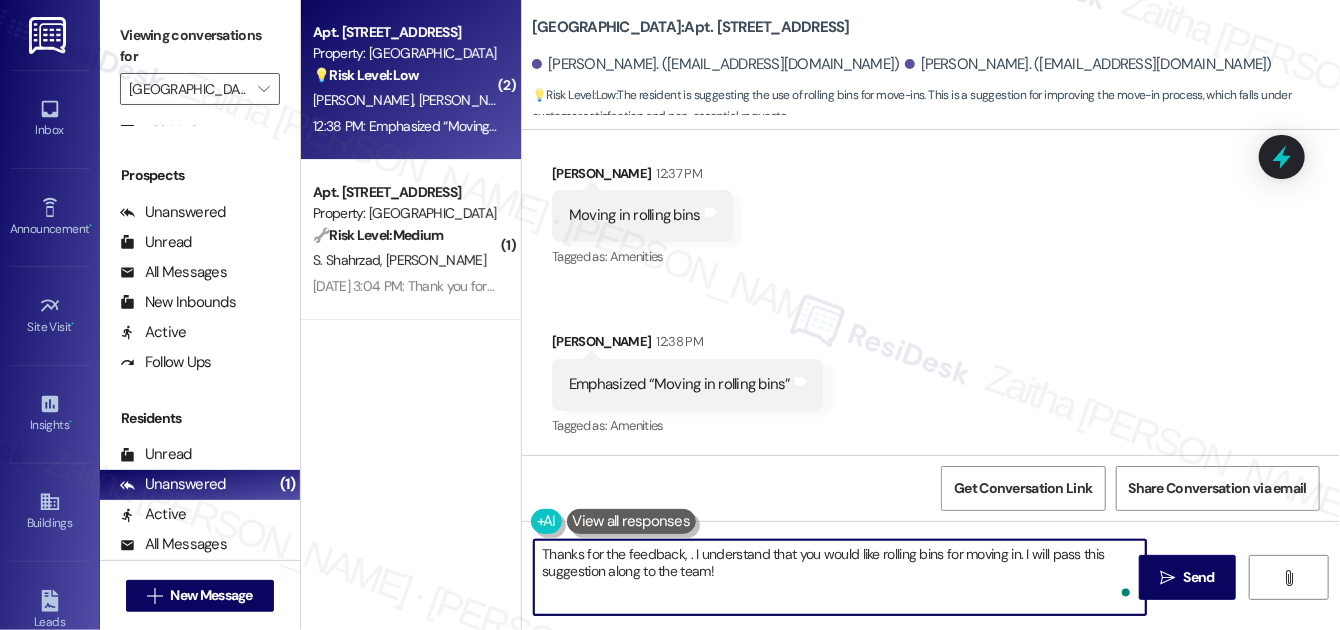 paste on "{{first_name}}" 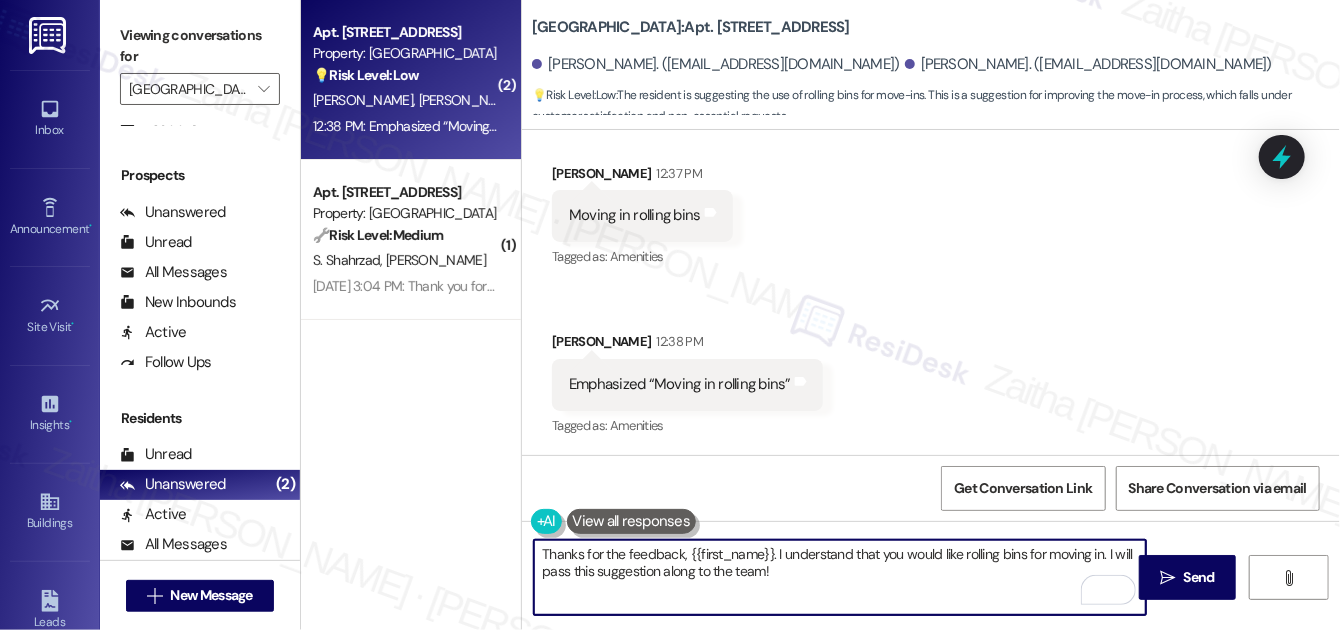 click on "Thanks for the feedback, {{first_name}}. I understand that you would like rolling bins for moving in. I will pass this suggestion along to the team!" at bounding box center (840, 577) 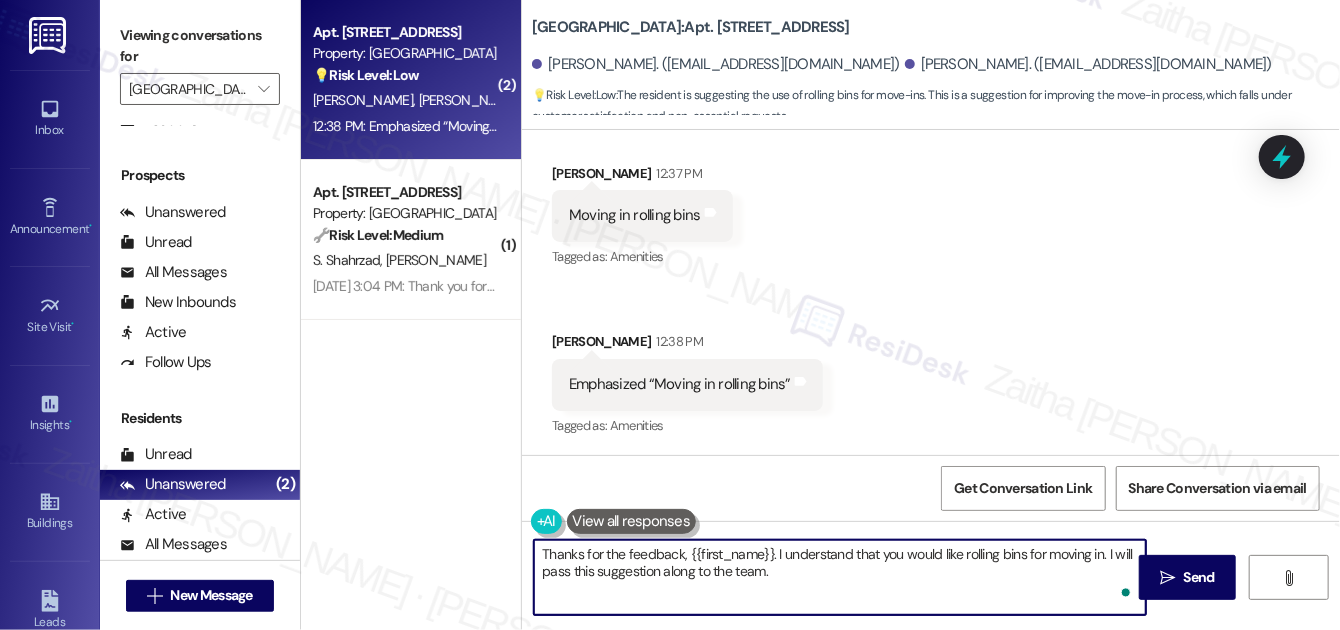 paste on "Your input is valuable to us as it helps us identify areas for improvement in serving our residents. Please feel free to reach out if you have other concerns!" 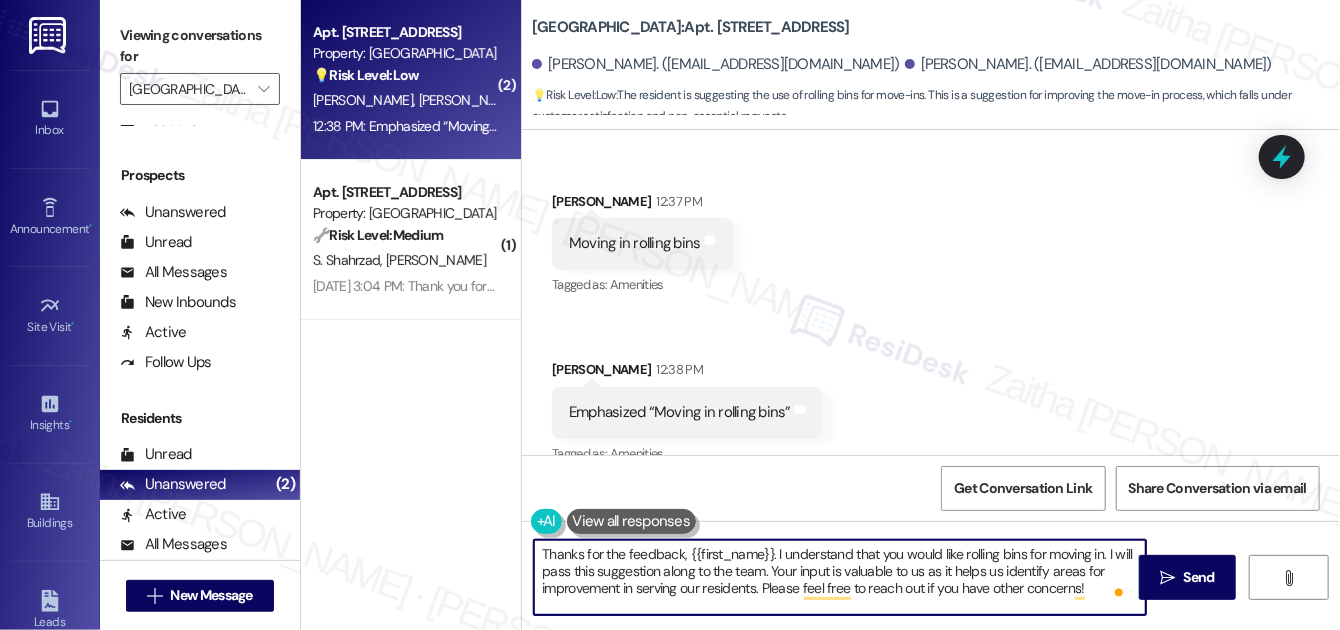 scroll, scrollTop: 358, scrollLeft: 0, axis: vertical 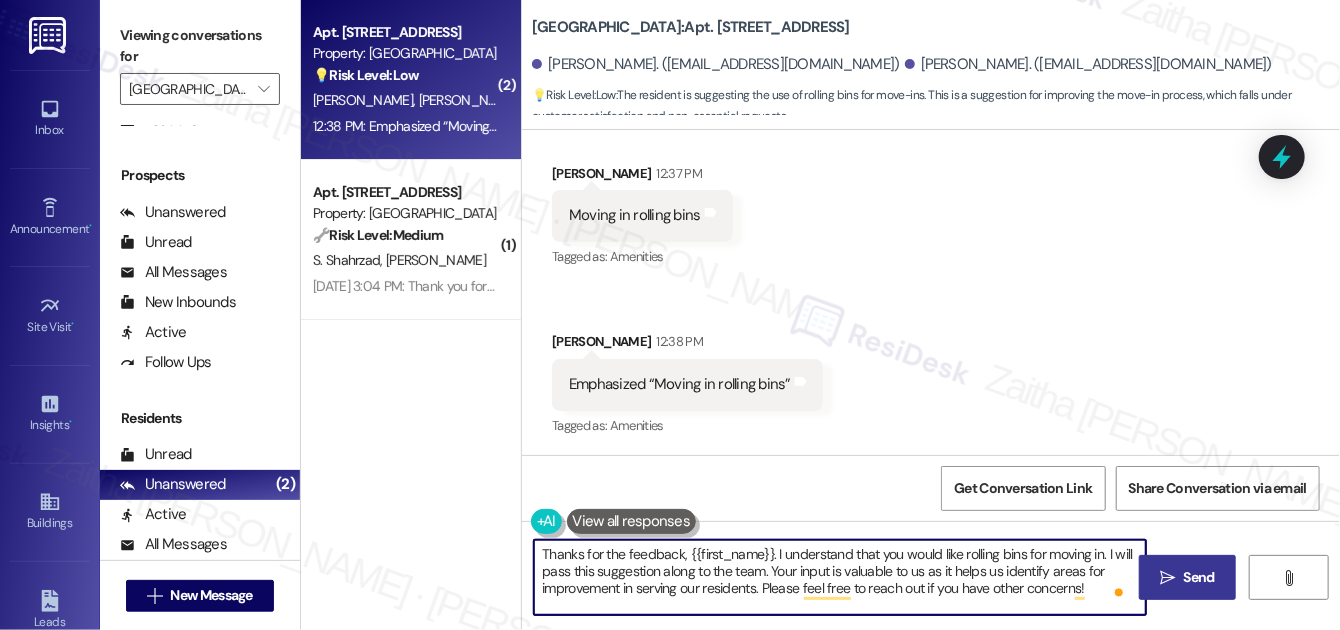 type on "Thanks for the feedback, {{first_name}}. I understand that you would like rolling bins for moving in. I will pass this suggestion along to the team. Your input is valuable to us as it helps us identify areas for improvement in serving our residents. Please feel free to reach out if you have other concerns!" 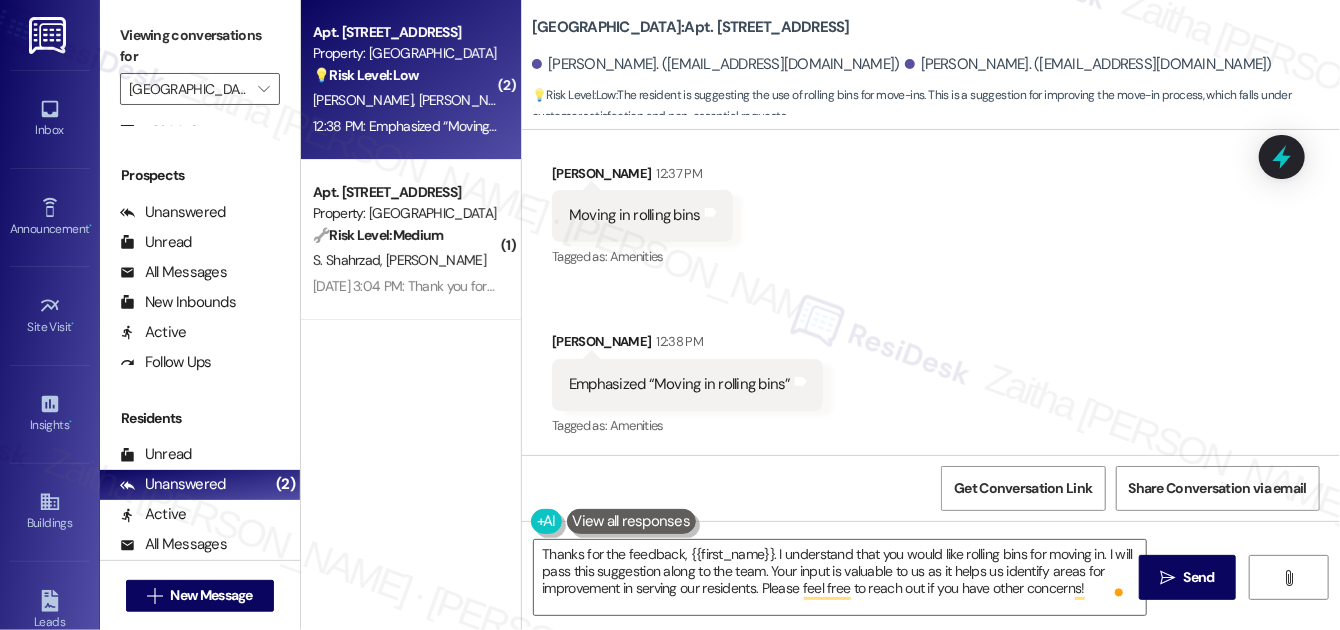 drag, startPoint x: 1192, startPoint y: 582, endPoint x: 1193, endPoint y: 554, distance: 28.01785 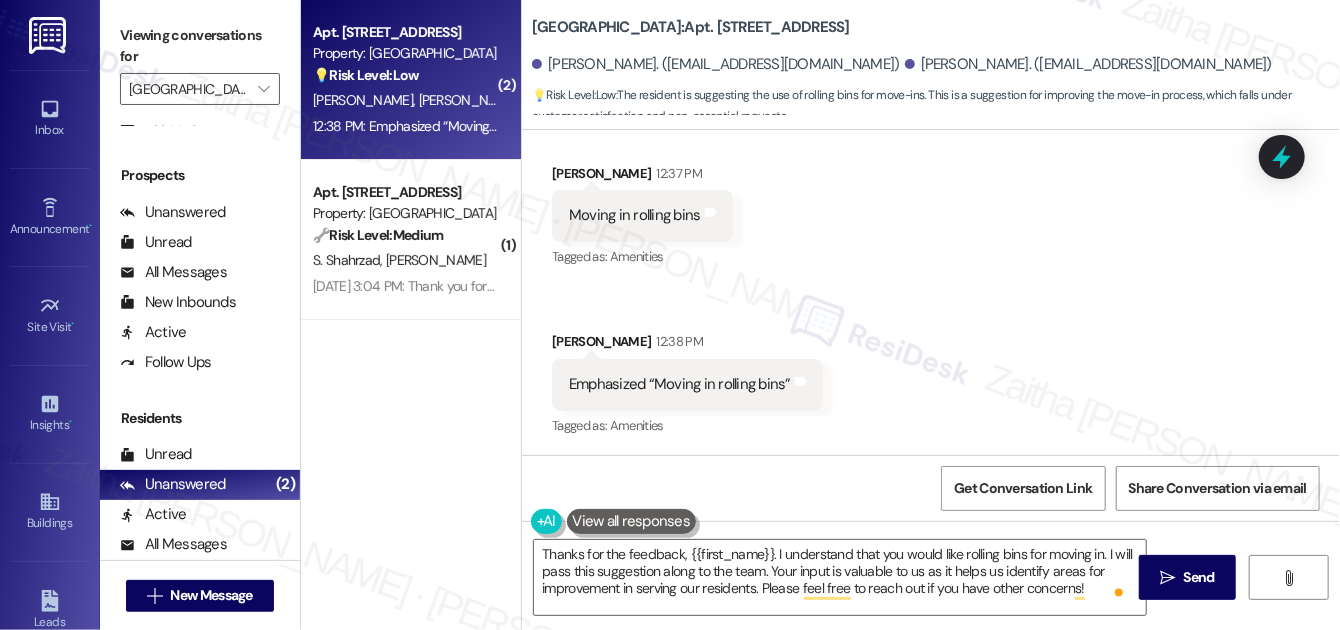 click on "Send" at bounding box center [1199, 577] 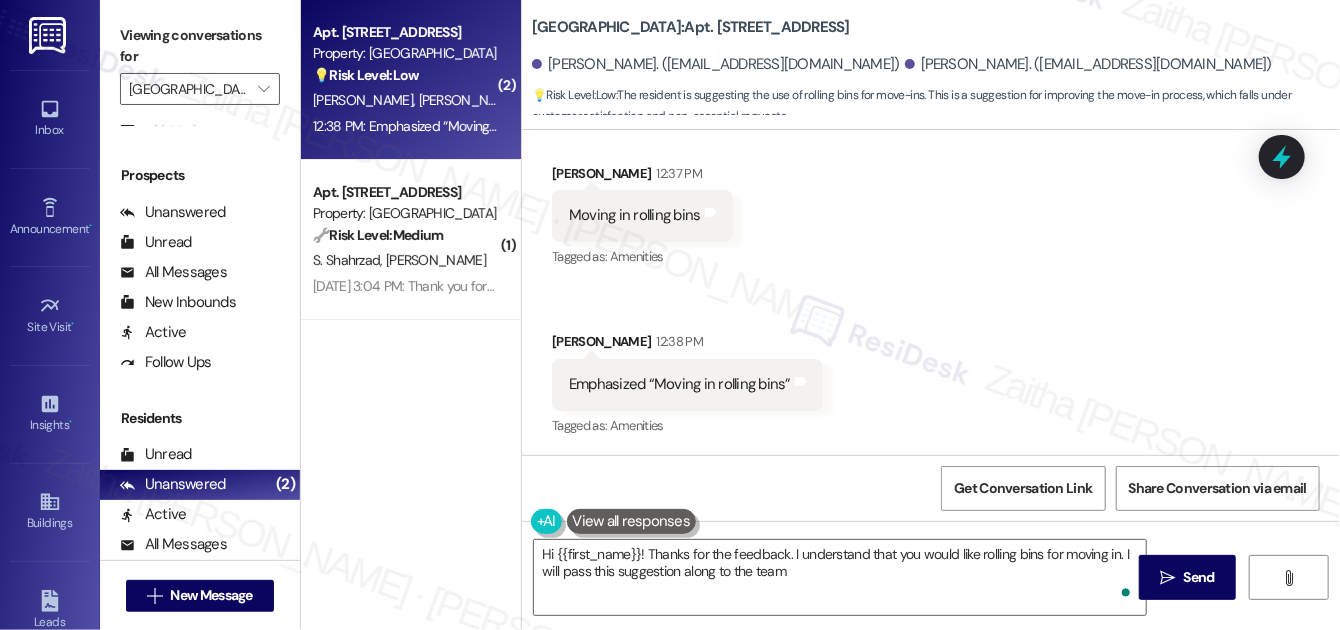type on "Hi {{first_name}}! Thanks for the feedback. I understand that you would like rolling bins for moving in. I will pass this suggestion along to the team!" 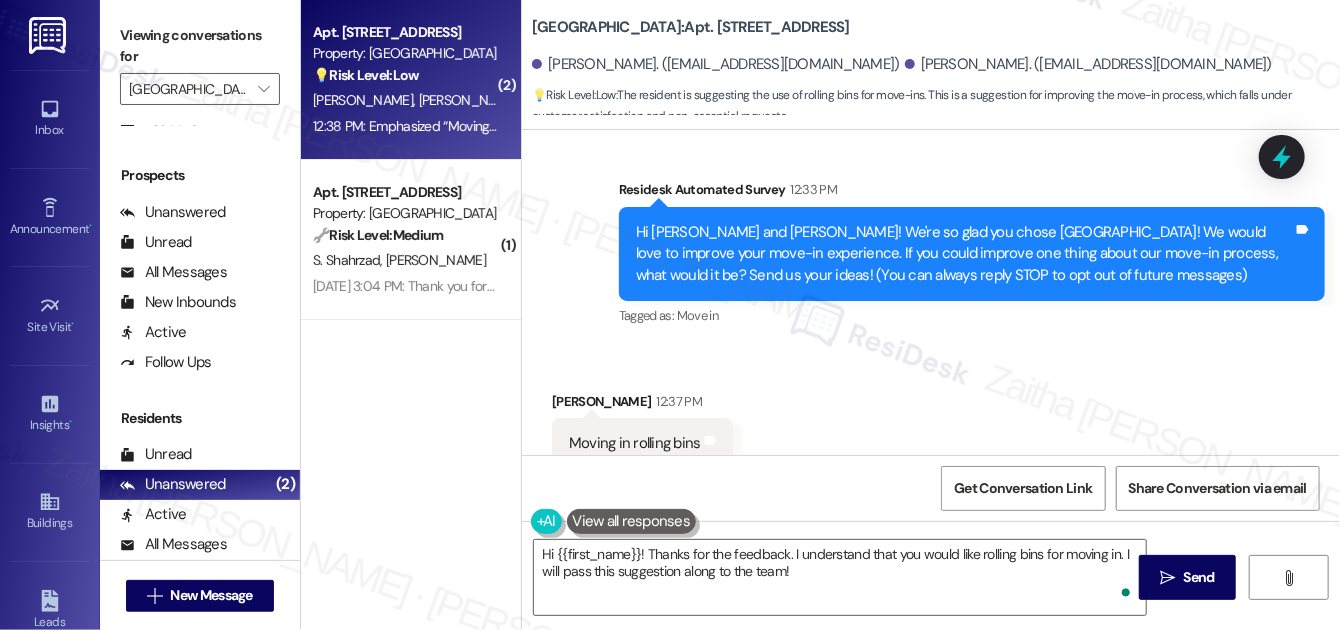 scroll, scrollTop: 85, scrollLeft: 0, axis: vertical 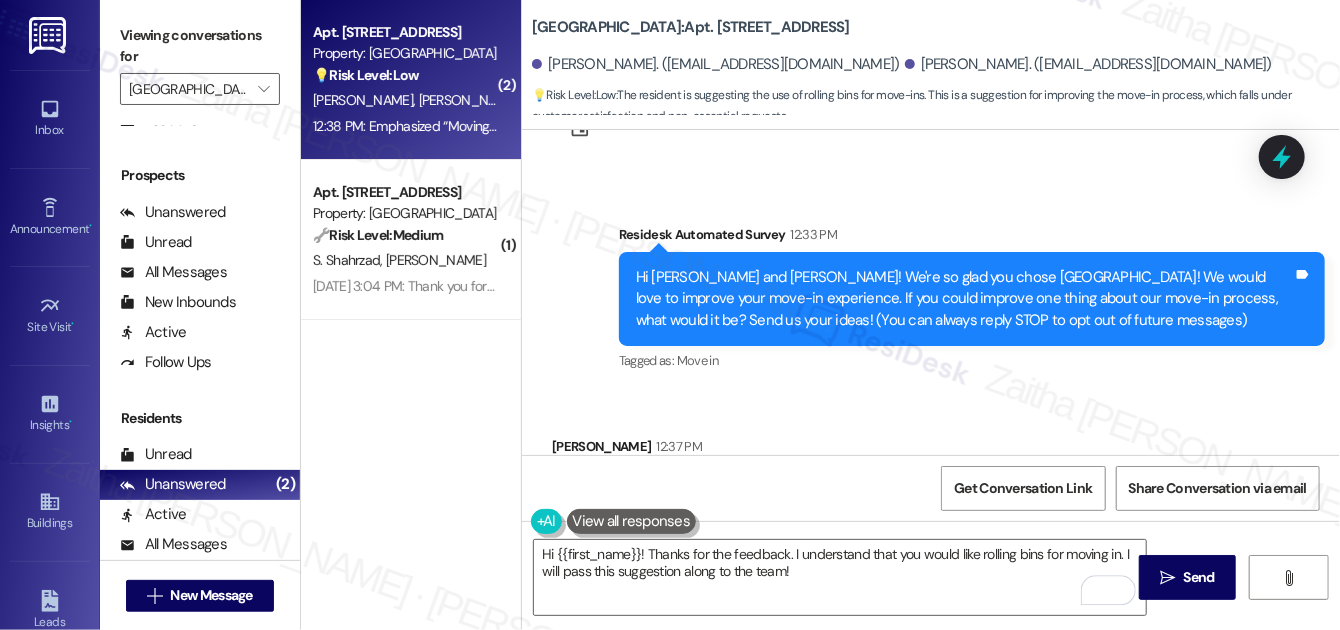 click 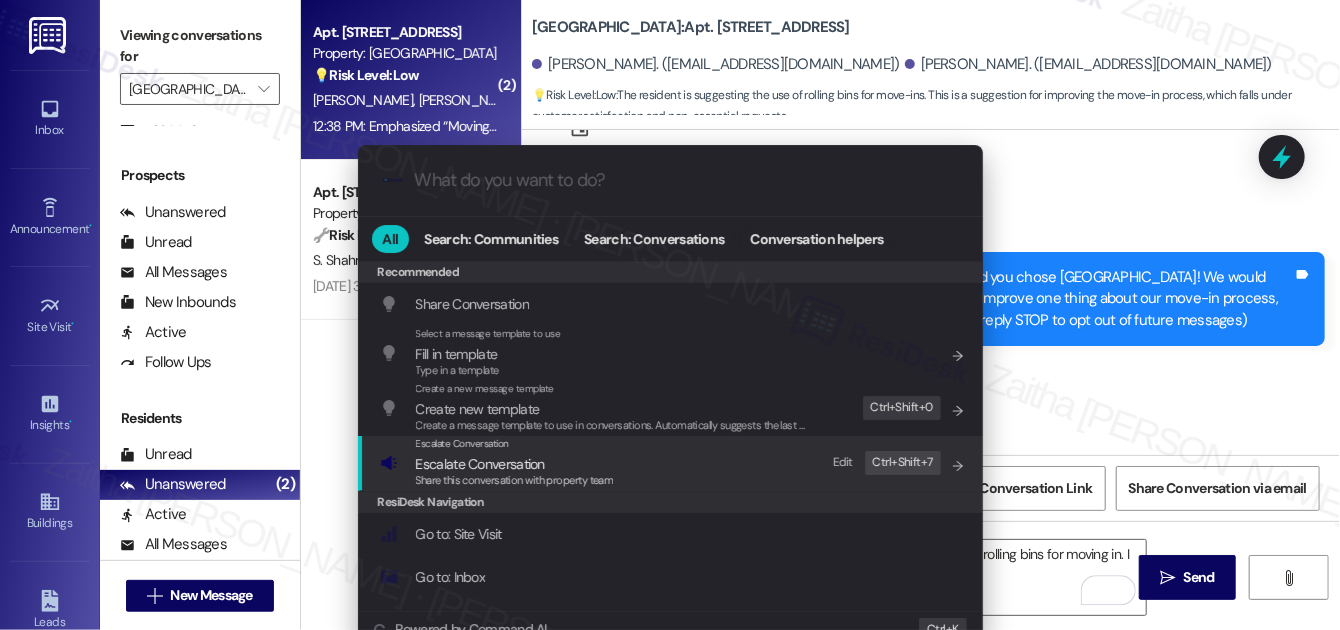 click on "Escalate Conversation" at bounding box center (480, 464) 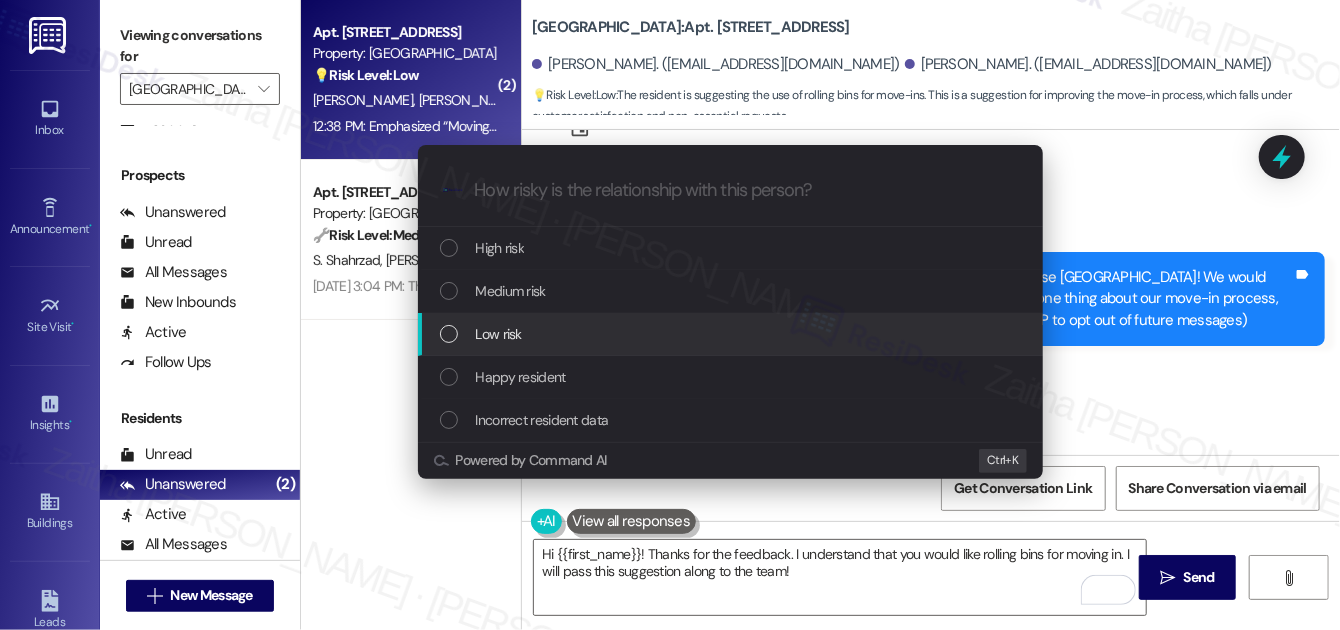 click on "Low risk" at bounding box center (499, 334) 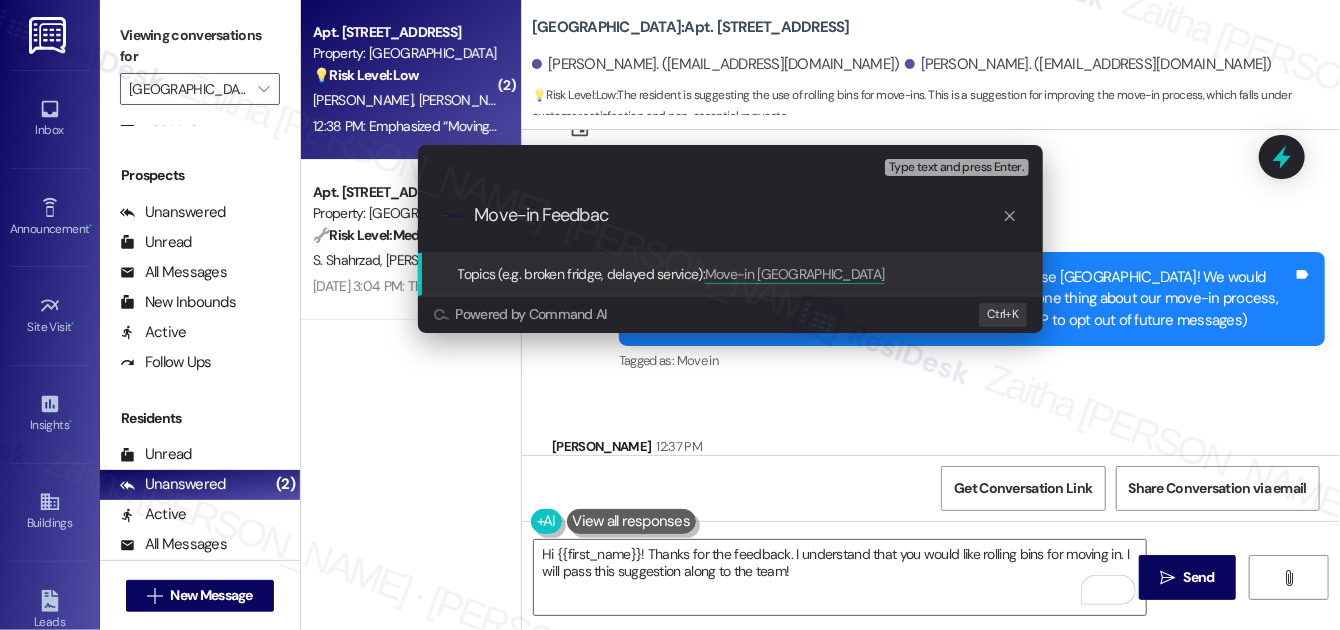 type on "Move-in Feedback" 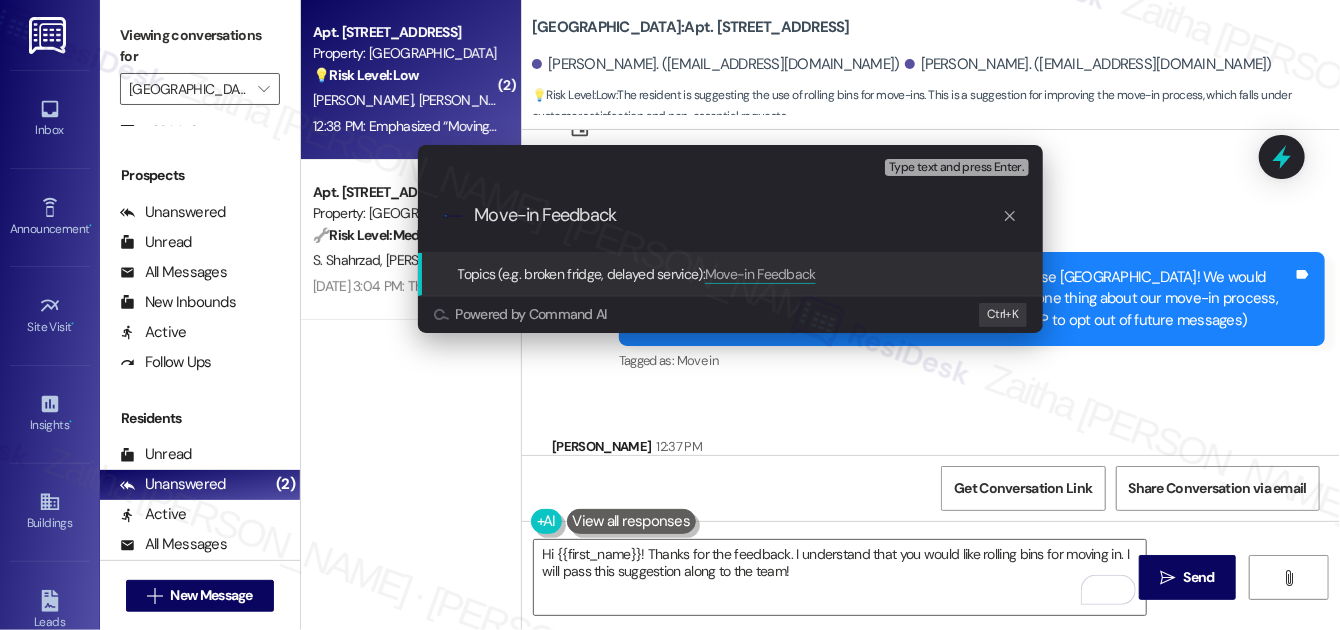 type 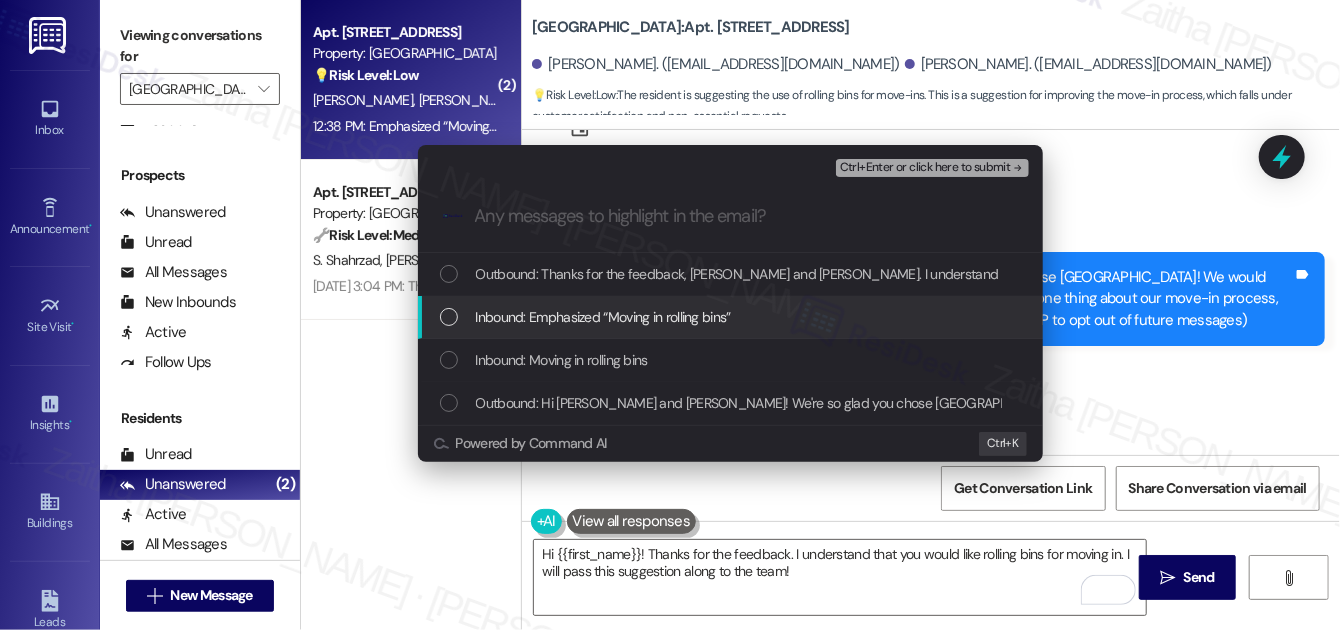 click on "Inbound: Emphasized “Moving in rolling bins”" at bounding box center [732, 317] 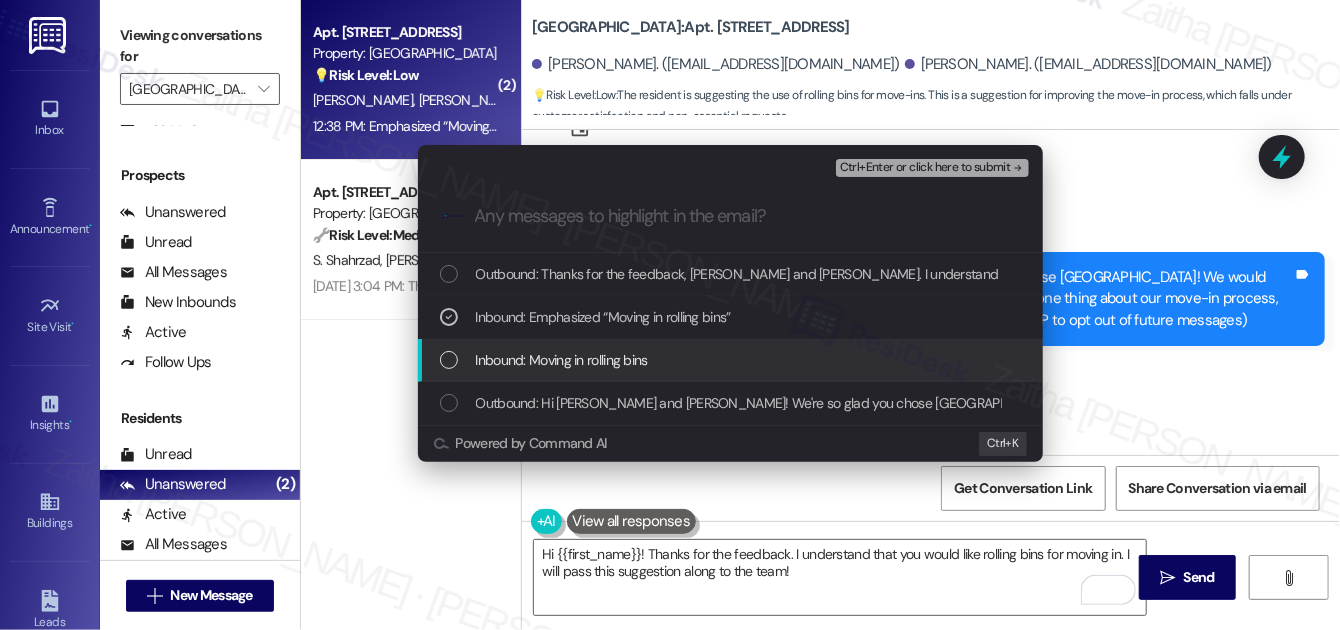 click on "Inbound: Moving in rolling bins" at bounding box center (732, 360) 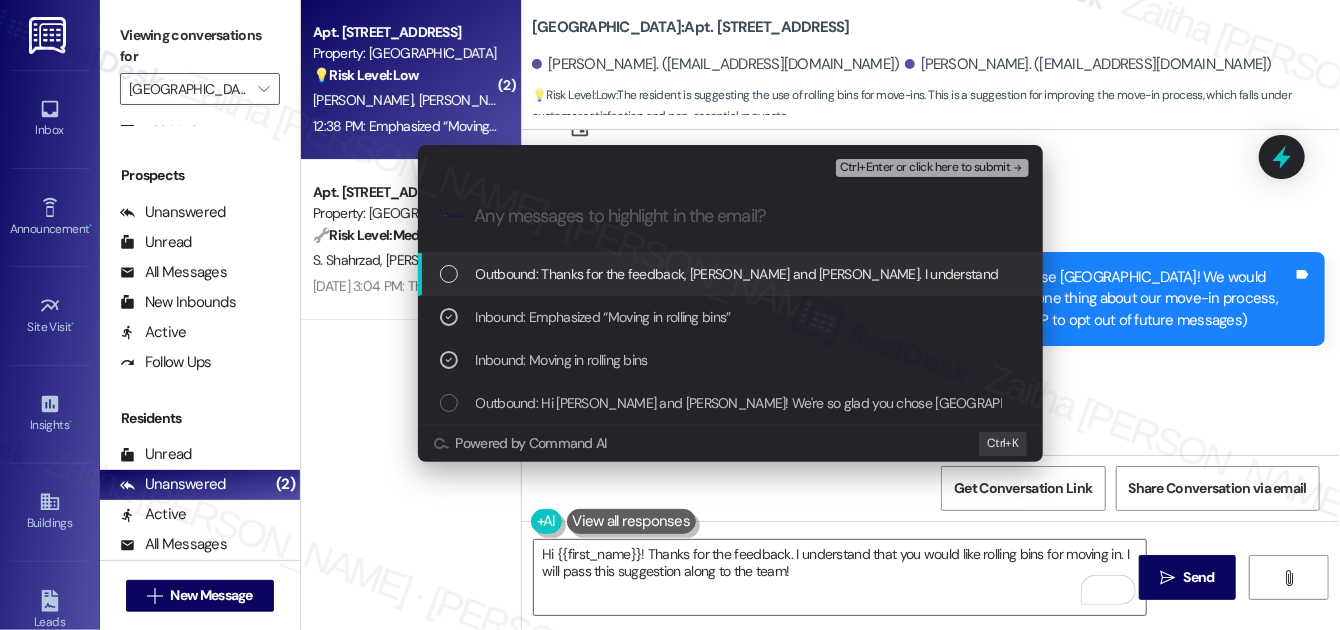 click on "Ctrl+Enter or click here to submit" at bounding box center (925, 168) 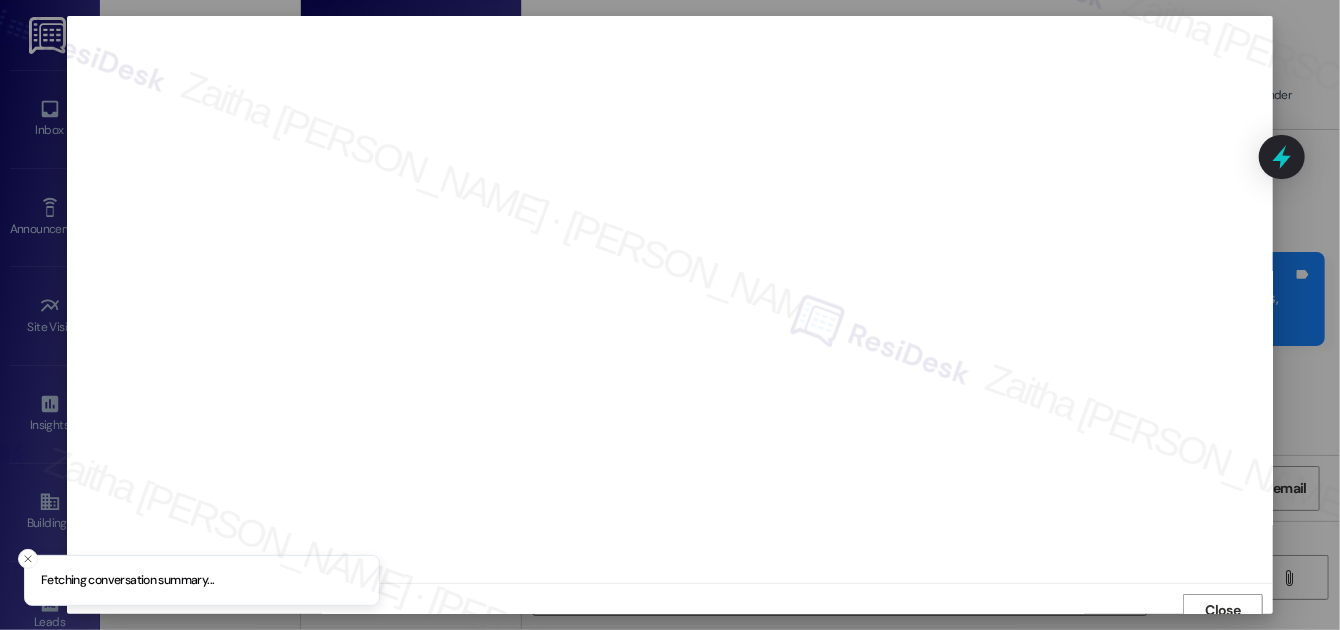 scroll, scrollTop: 11, scrollLeft: 0, axis: vertical 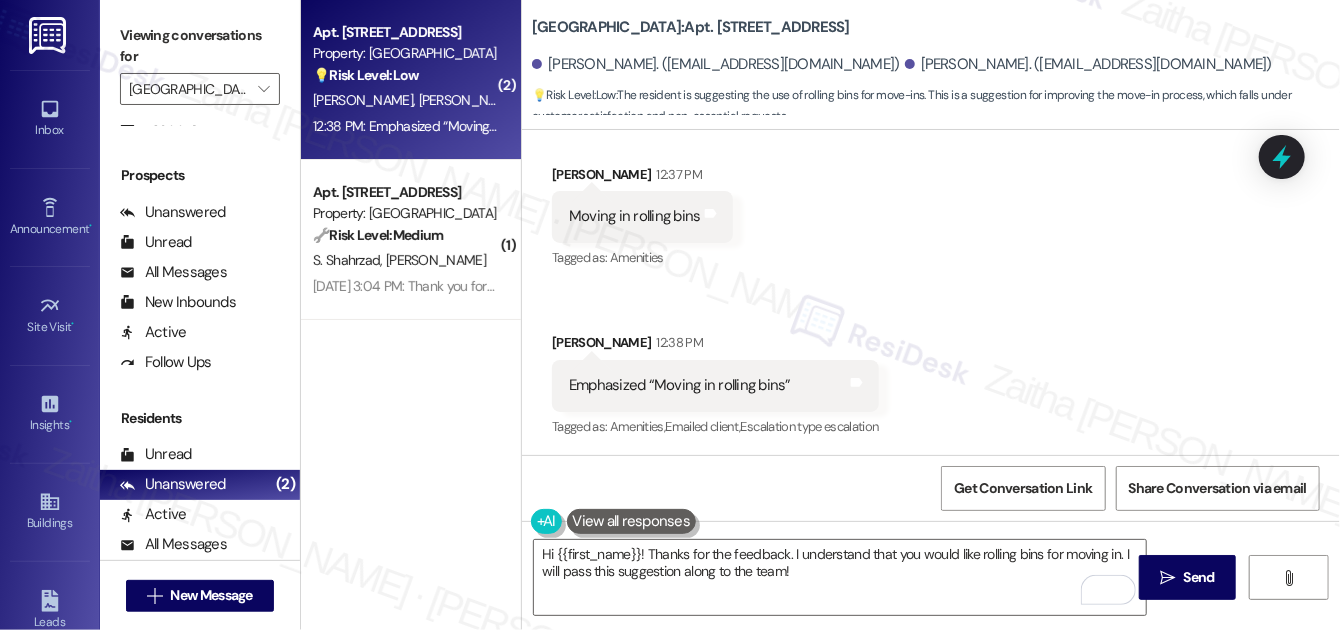 click on "S. Shahrzad O. Longpre" at bounding box center (405, 260) 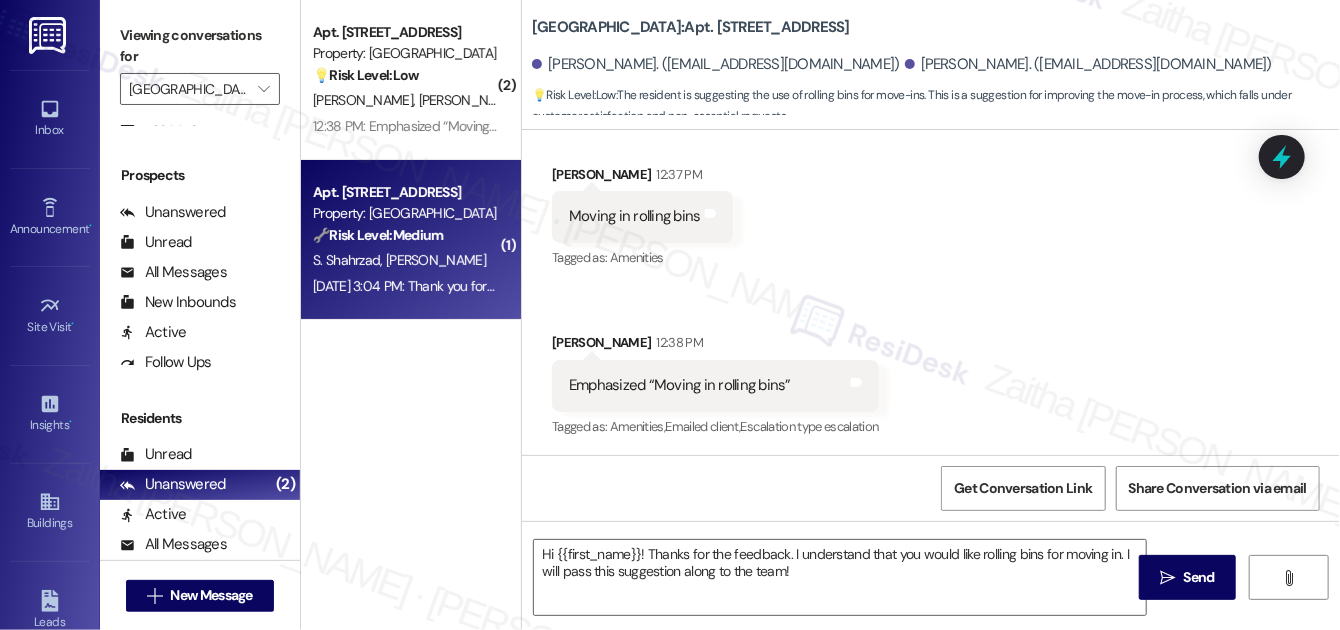type on "Fetching suggested responses. Please feel free to read through the conversation in the meantime." 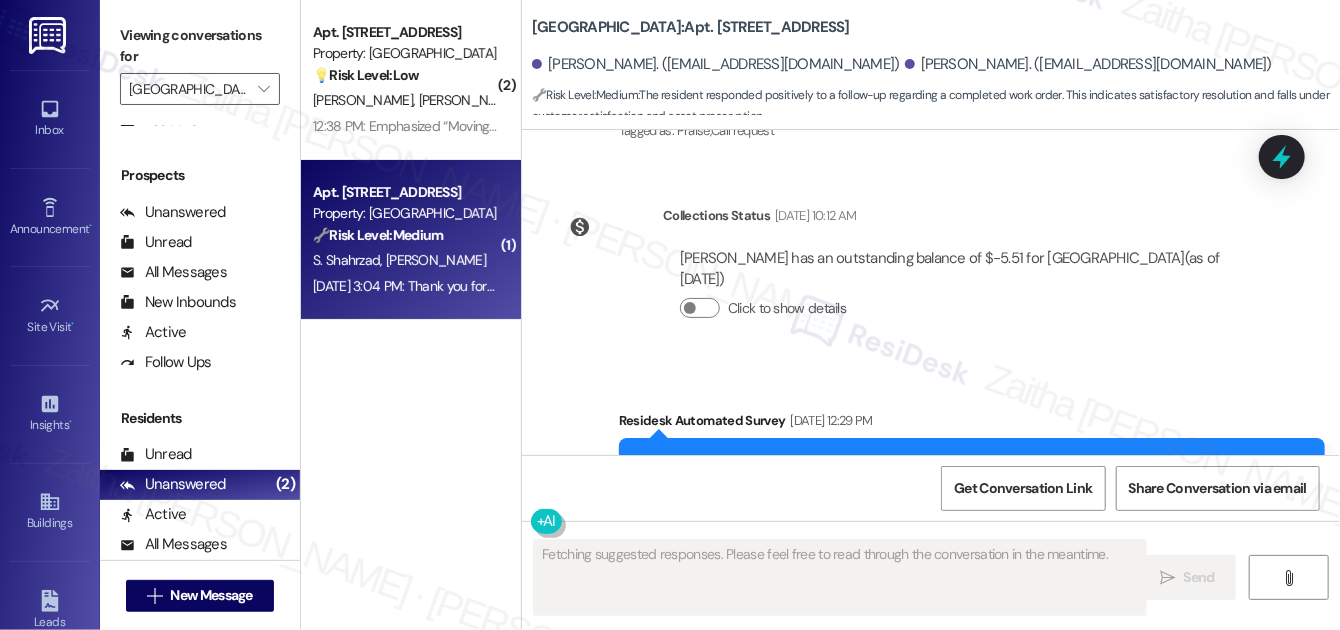 scroll, scrollTop: 2618, scrollLeft: 0, axis: vertical 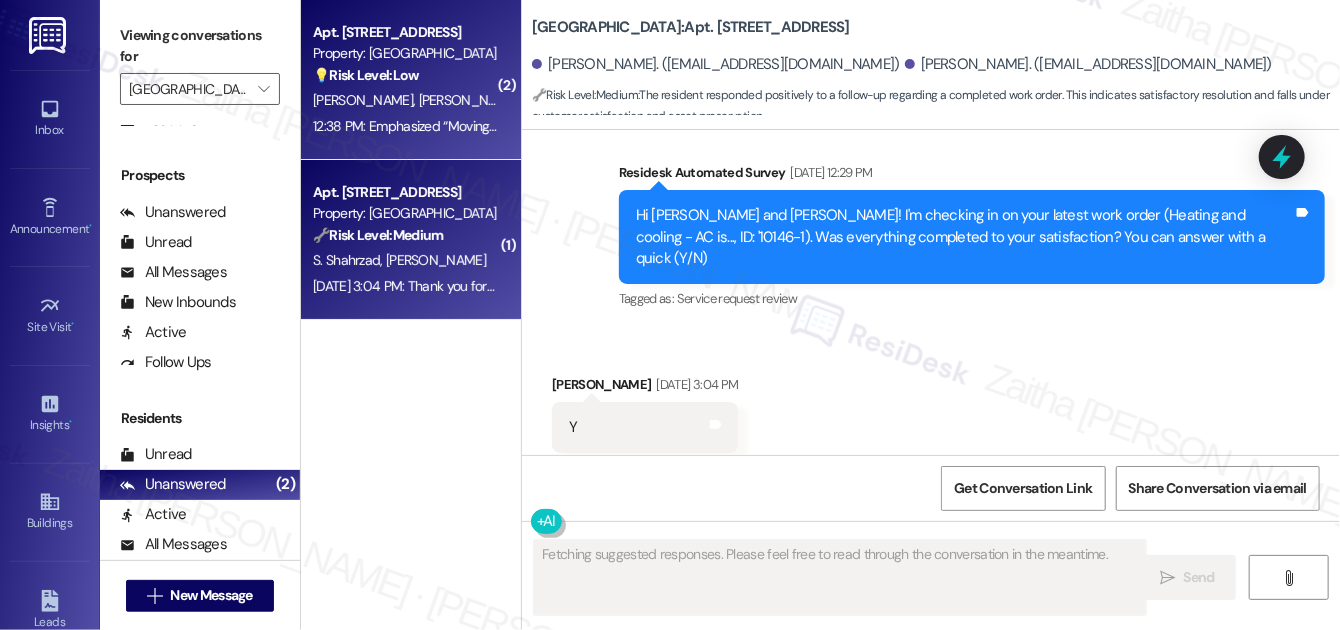 click on "💡  Risk Level:  Low The resident is suggesting the use of rolling bins for move-ins. This is a suggestion for improving the move-in process, which falls under customer satisfaction and non-essential requests." at bounding box center [405, 75] 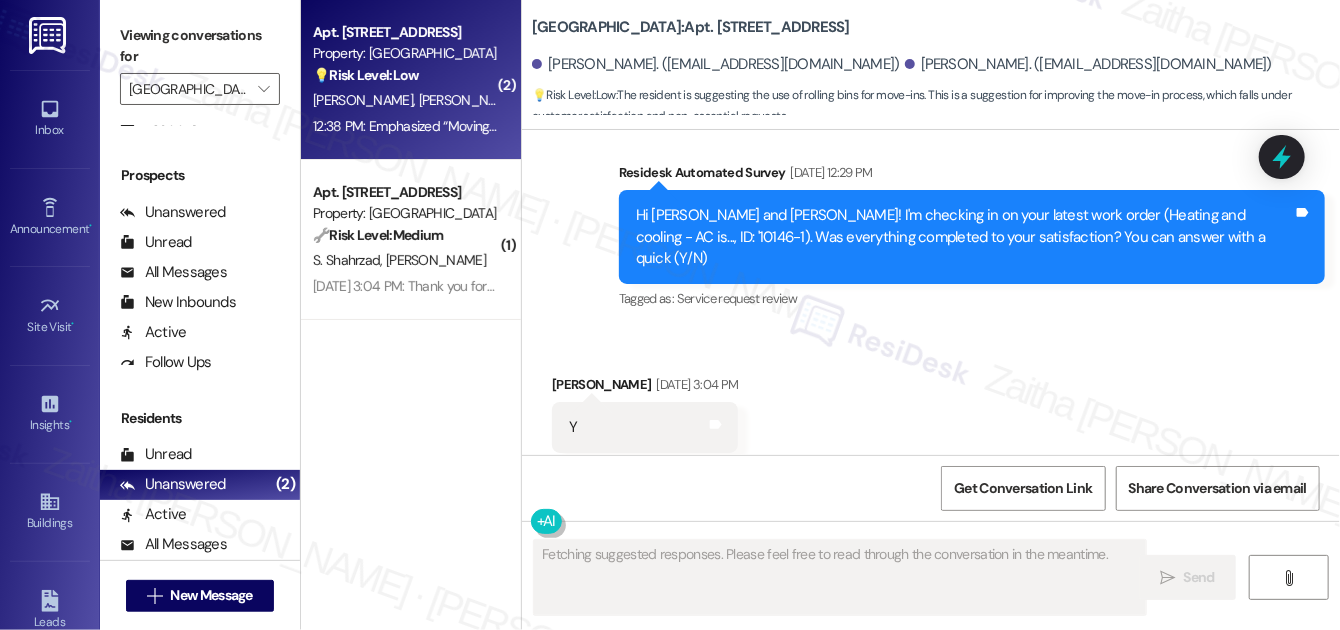 scroll, scrollTop: 816, scrollLeft: 0, axis: vertical 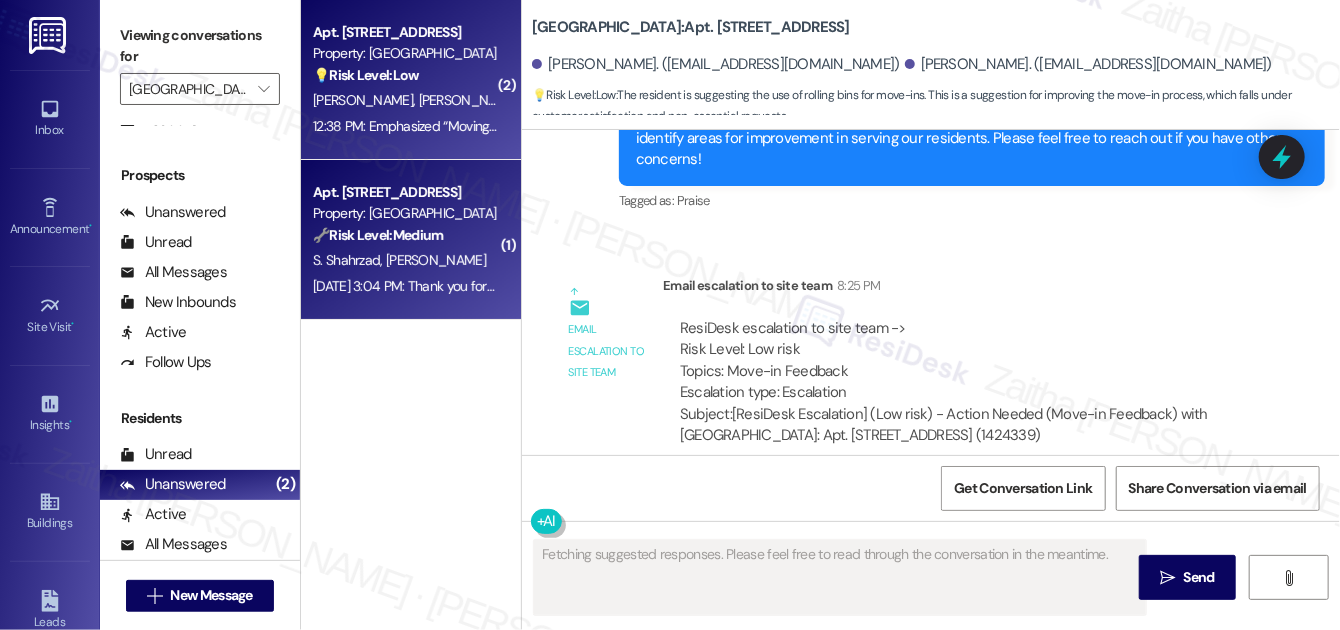 click on "🔧  Risk Level:  Medium" at bounding box center (378, 235) 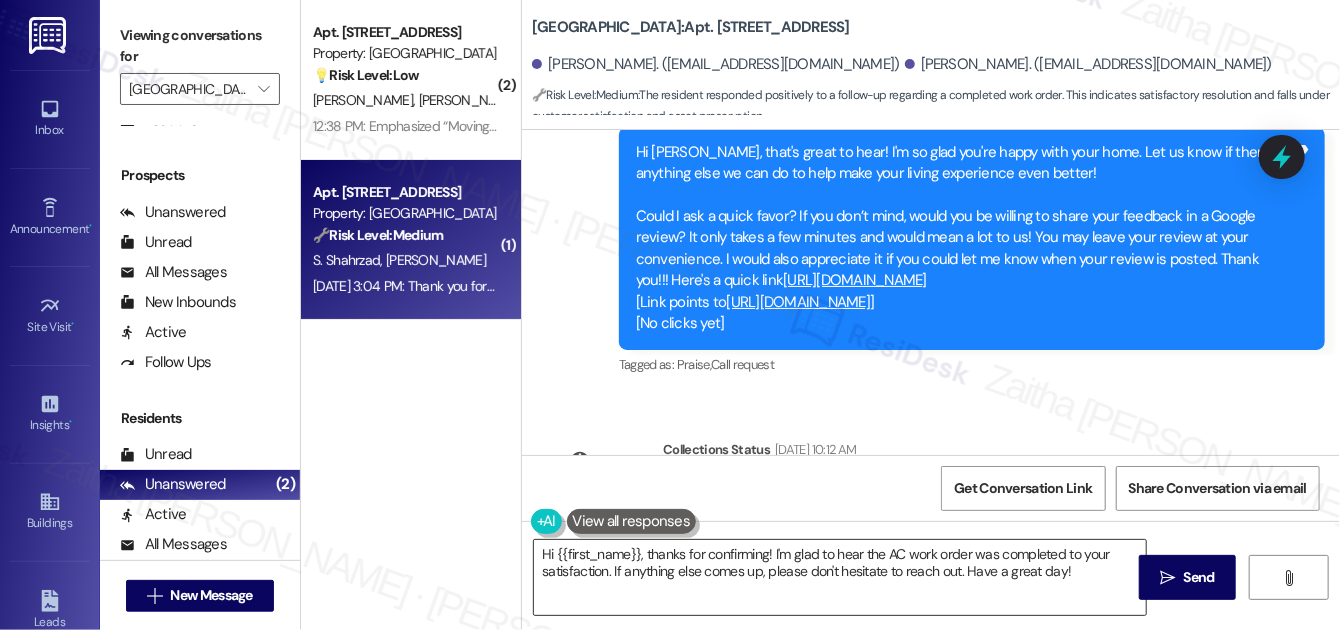 scroll, scrollTop: 2263, scrollLeft: 0, axis: vertical 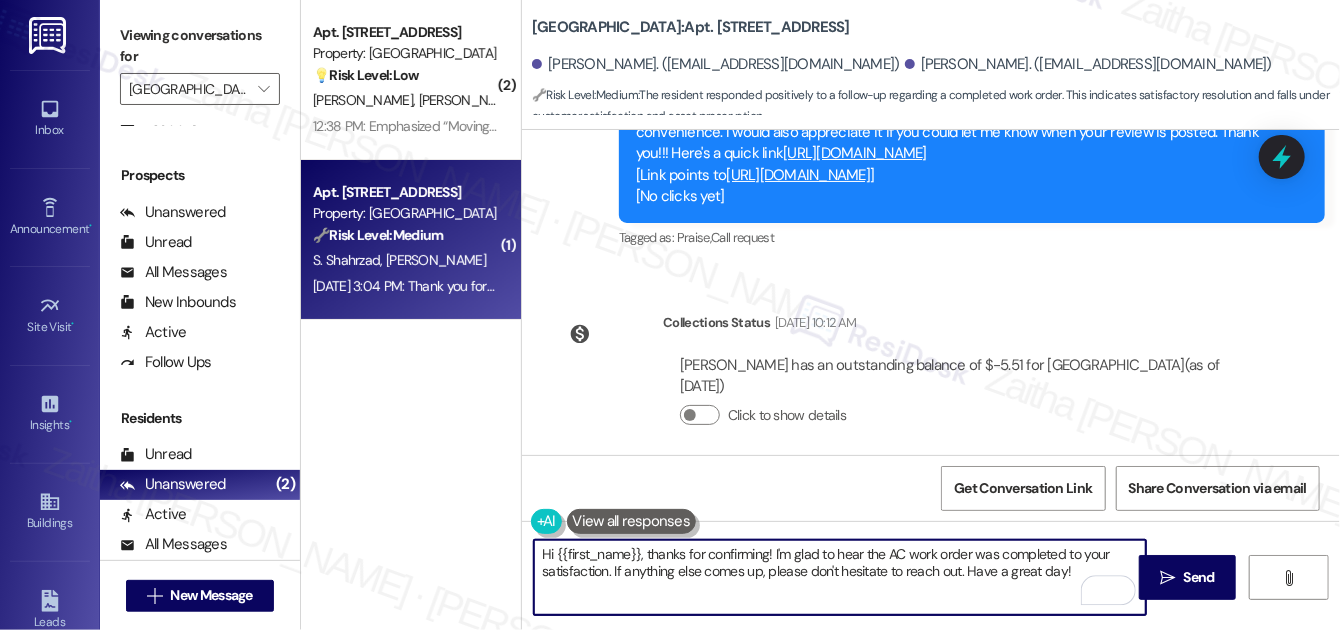 drag, startPoint x: 968, startPoint y: 567, endPoint x: 1062, endPoint y: 578, distance: 94.641426 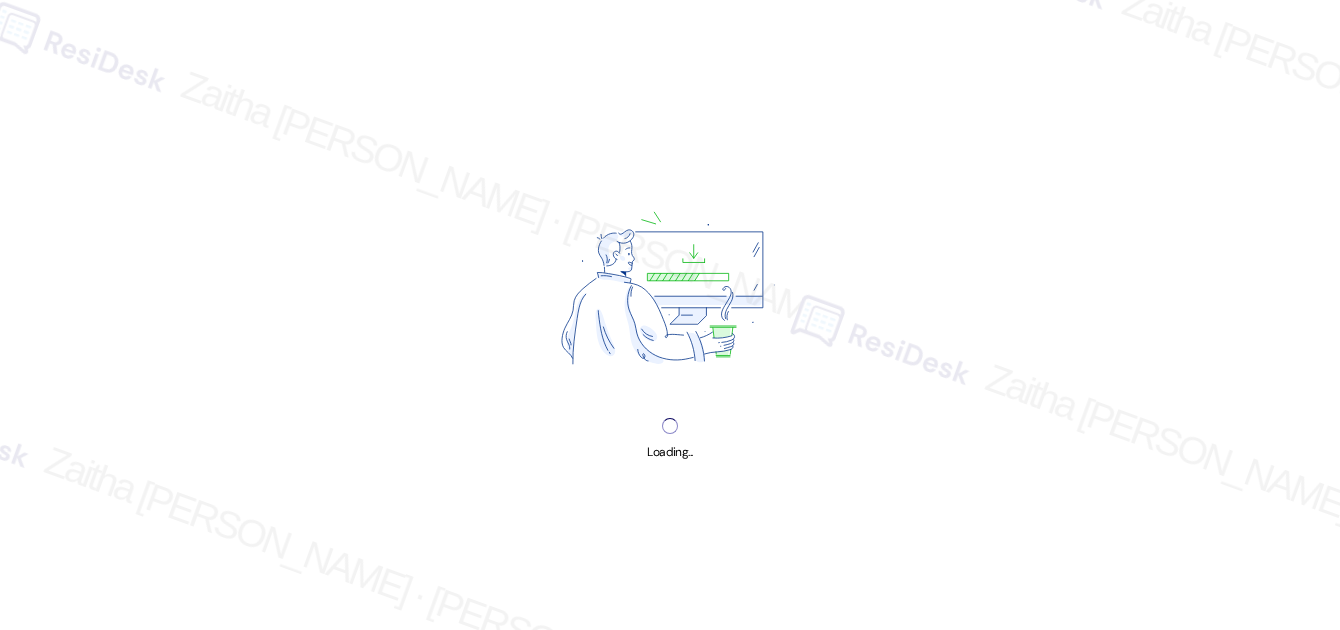 scroll, scrollTop: 0, scrollLeft: 0, axis: both 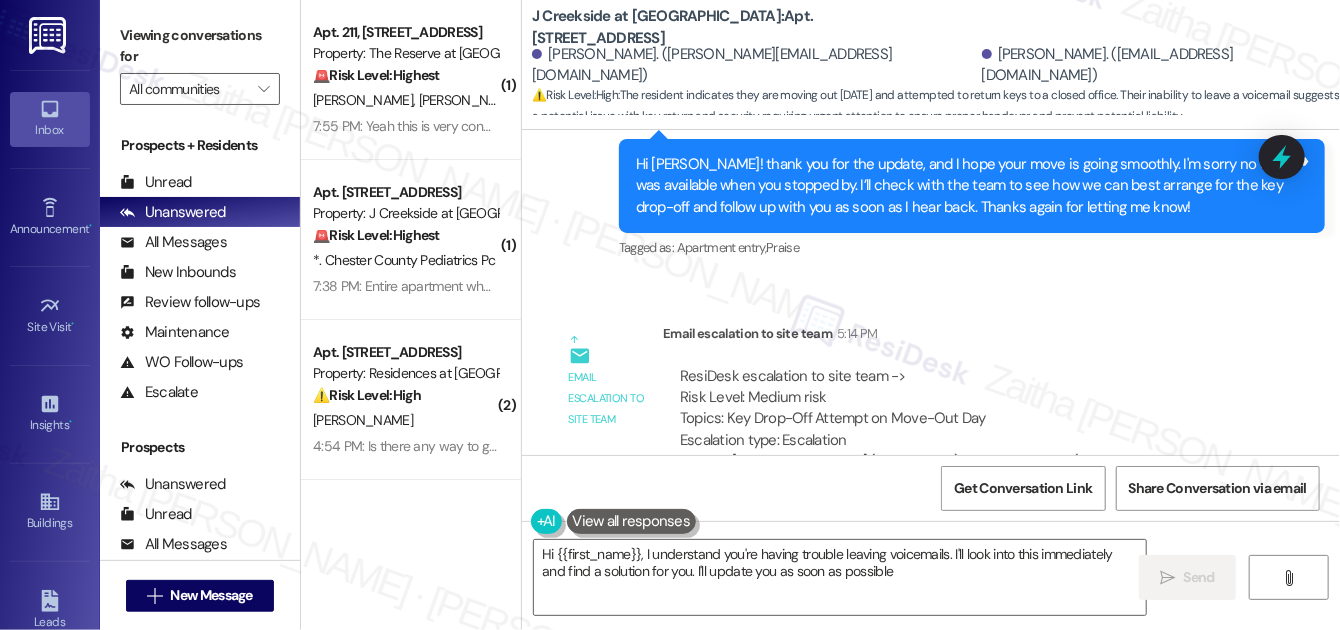 type on "Hi {{first_name}}, I understand you're having trouble leaving voicemails. I'll look into this immediately and find a solution for you. I'll update you as soon as possible." 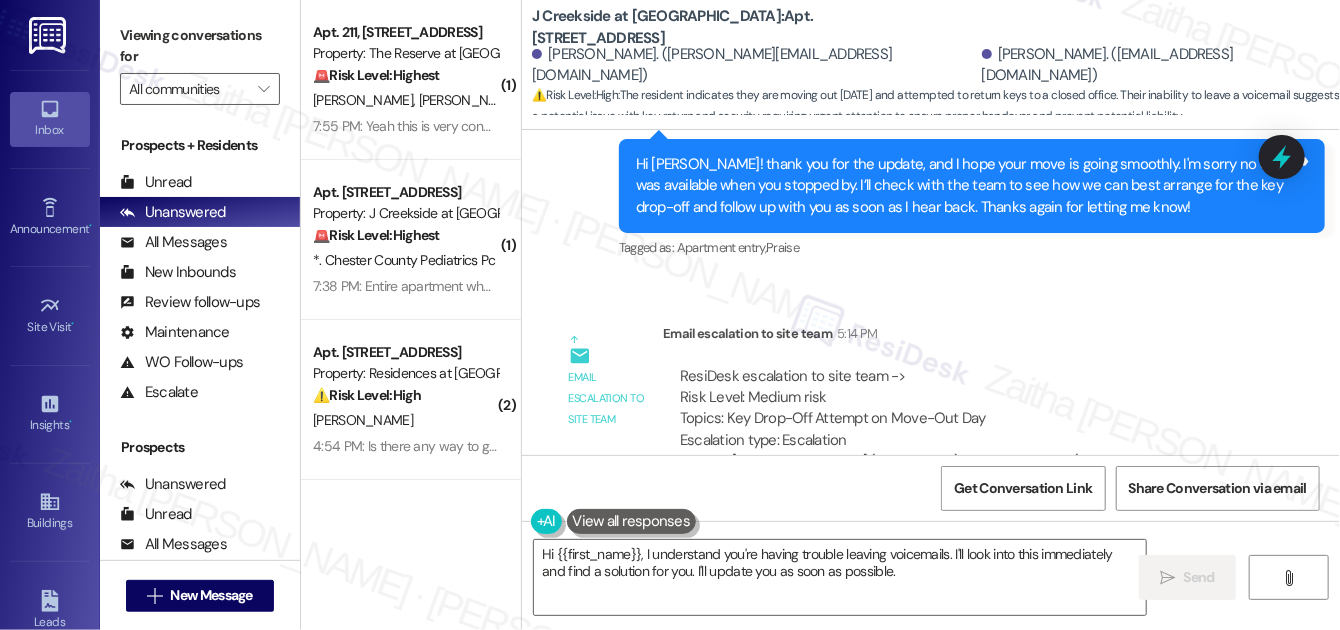 scroll, scrollTop: 2757, scrollLeft: 0, axis: vertical 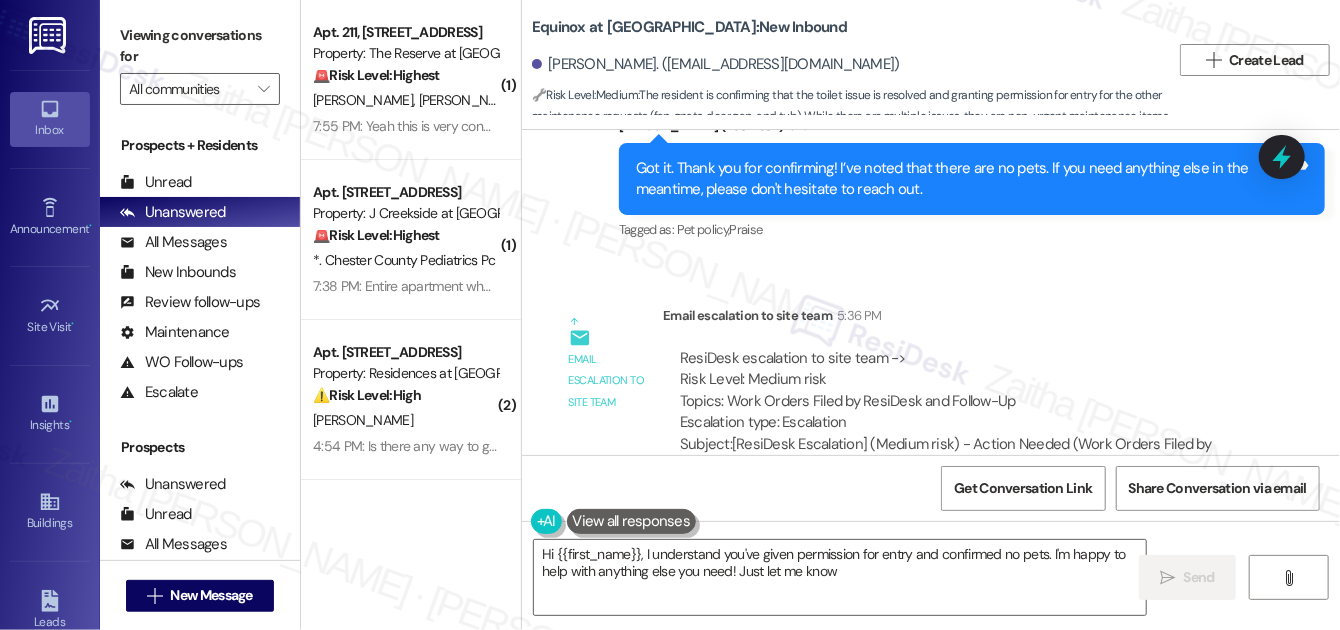 type on "Hi {{first_name}}, I understand you've given permission for entry and confirmed no pets. I'm happy to help with anything else you need! Just let me know." 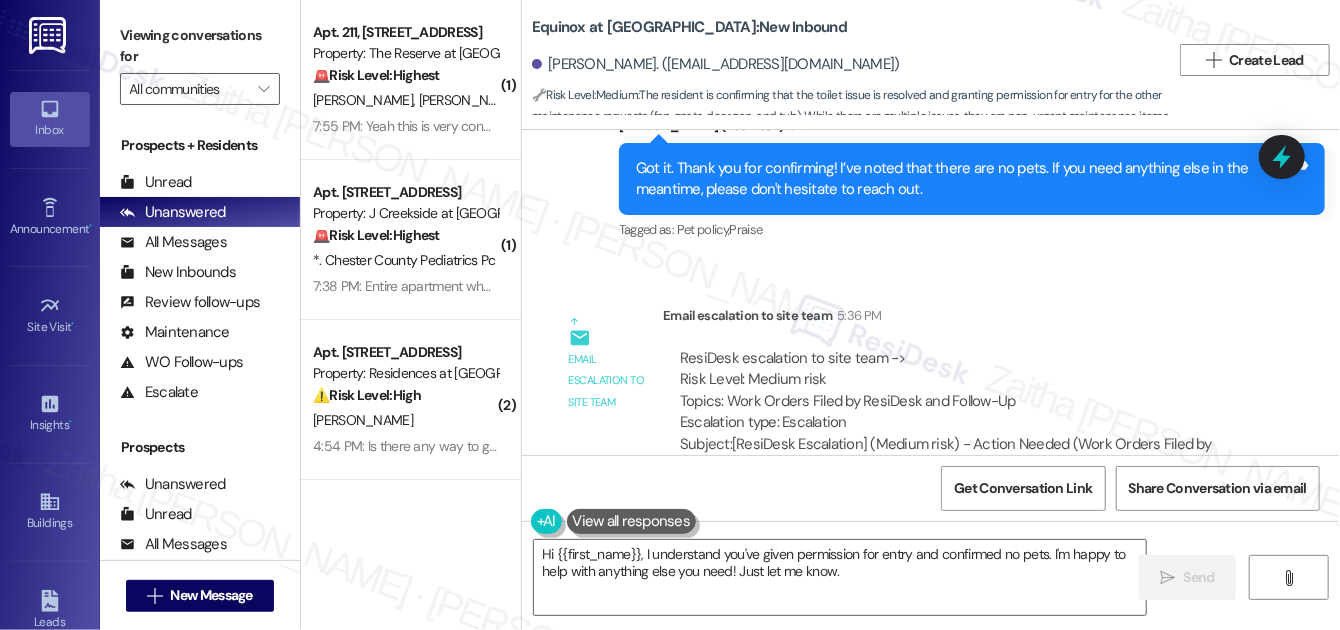 scroll, scrollTop: 9578, scrollLeft: 0, axis: vertical 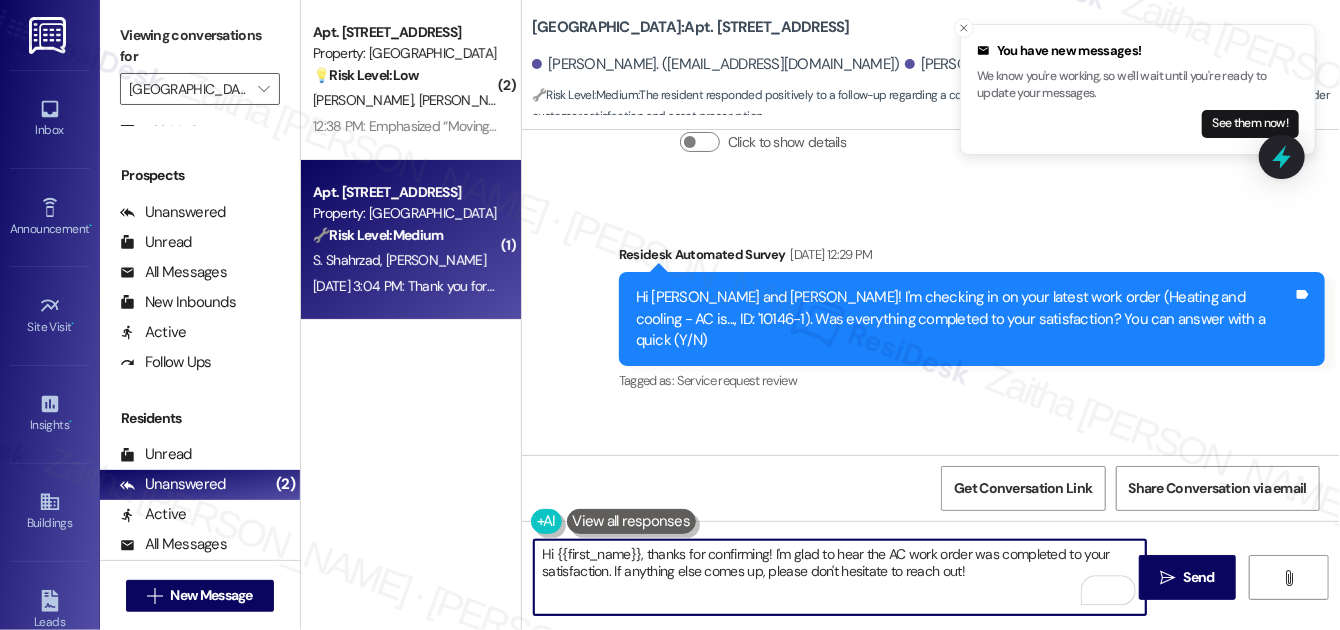click on "Hi {{first_name}}, thanks for confirming! I'm glad to hear the AC work order was completed to your satisfaction. If anything else comes up, please don't hesitate to reach out!" at bounding box center (840, 577) 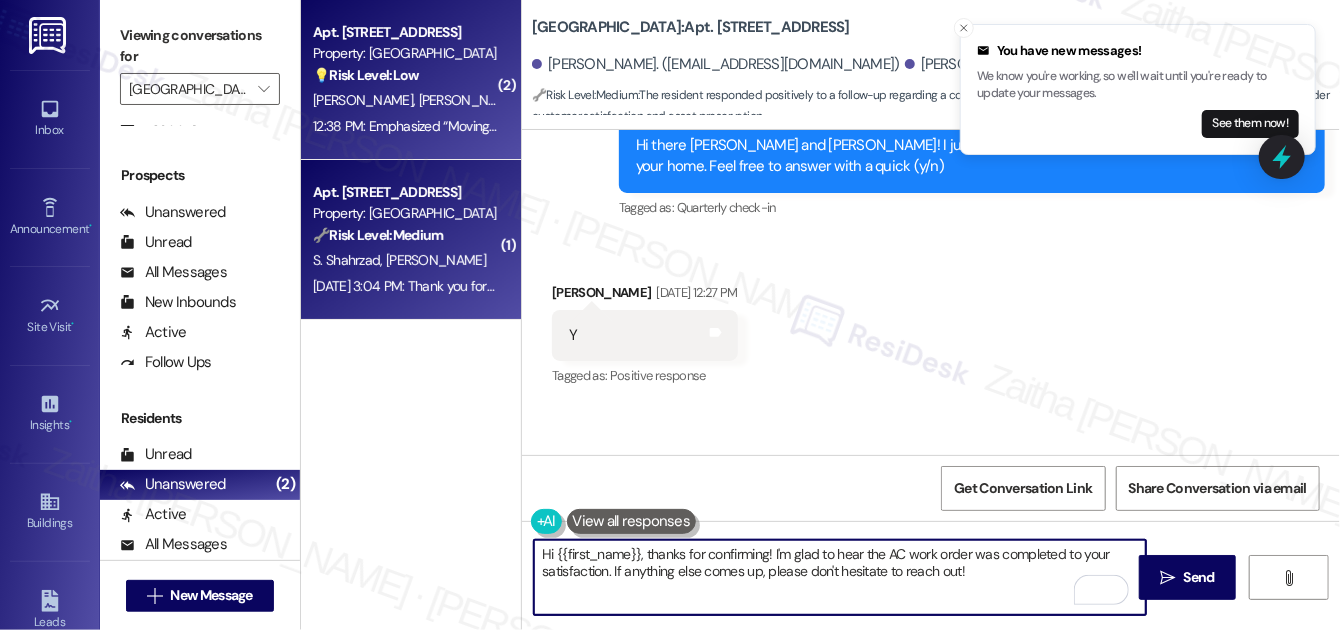 scroll, scrollTop: 1899, scrollLeft: 0, axis: vertical 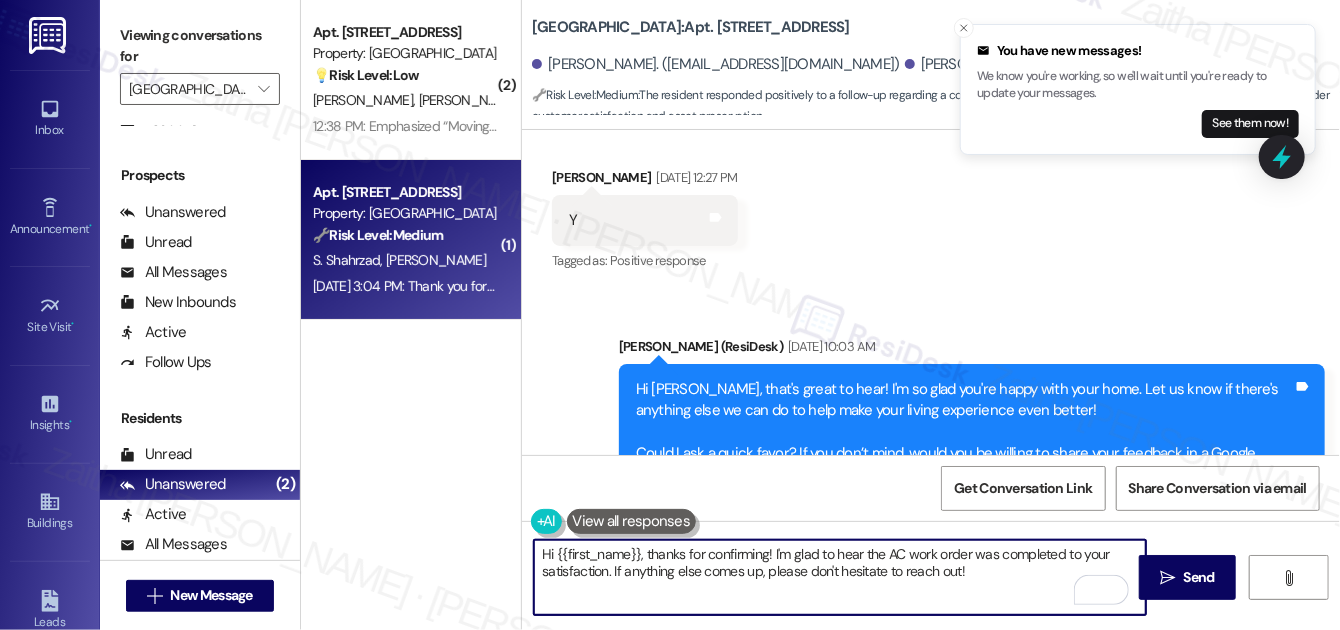 paste on "We would love to hear your honest feedback. How would you rate your overall satisfaction with our on-site service, including staff responsiveness, issue resolution, and communication?" 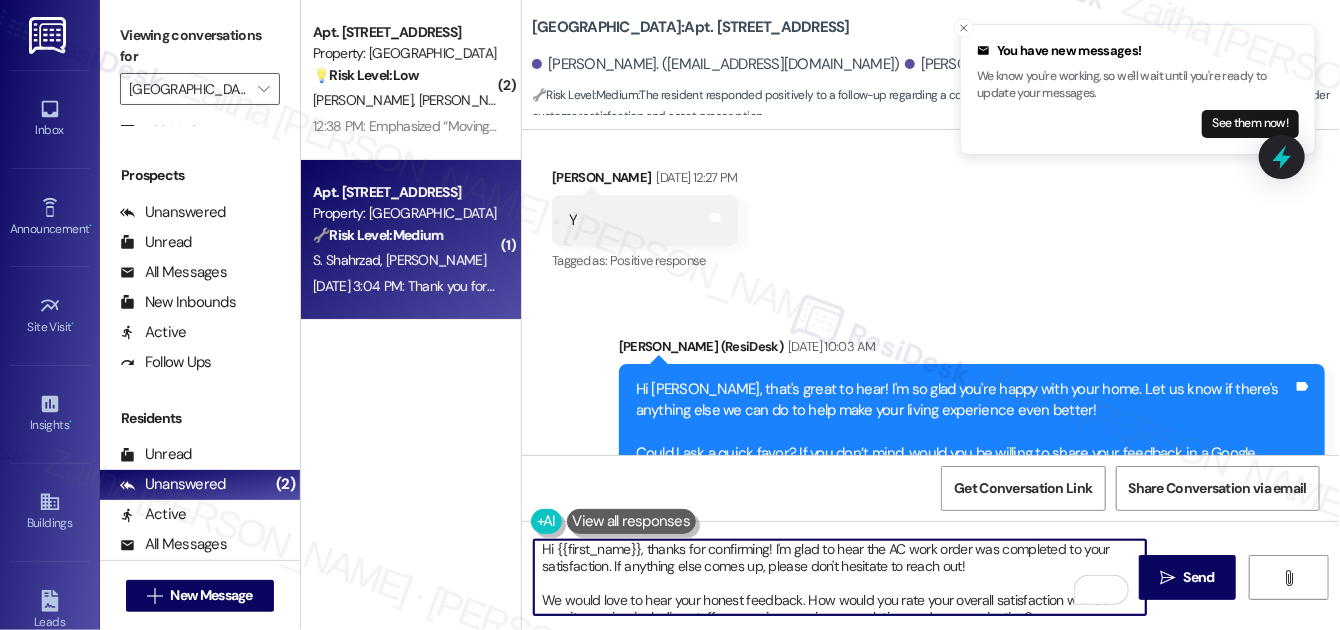 scroll, scrollTop: 16, scrollLeft: 0, axis: vertical 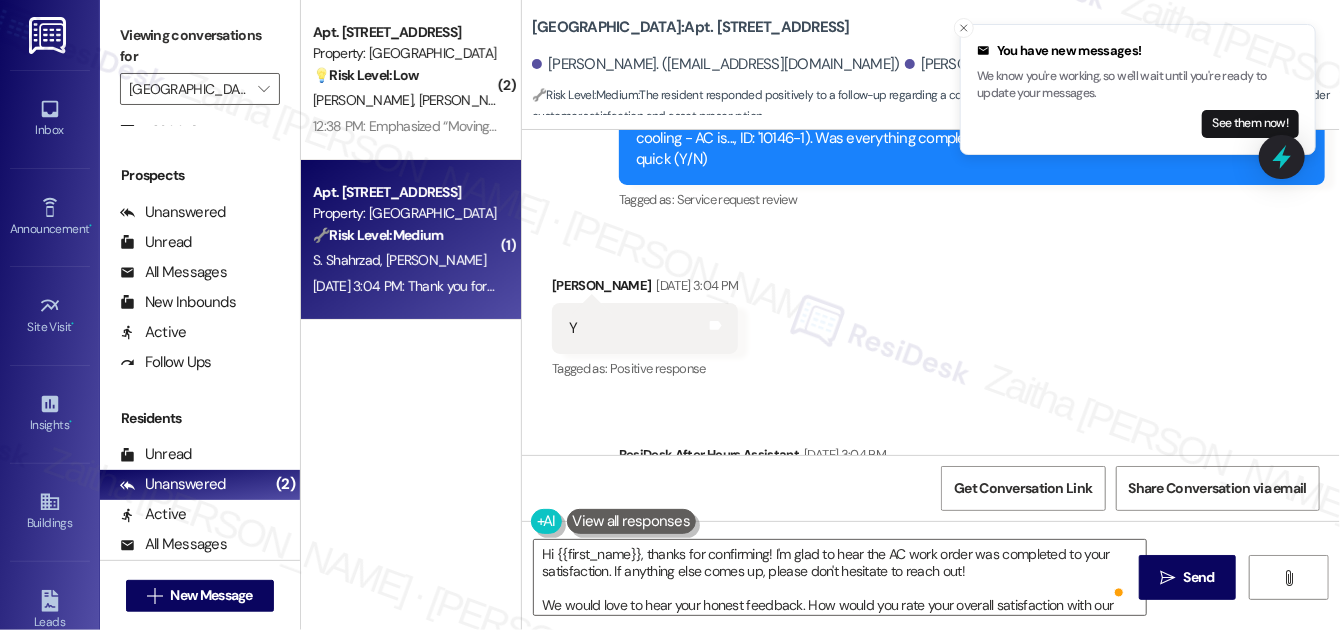 click on "[PERSON_NAME] [DATE] 3:04 PM" at bounding box center (645, 289) 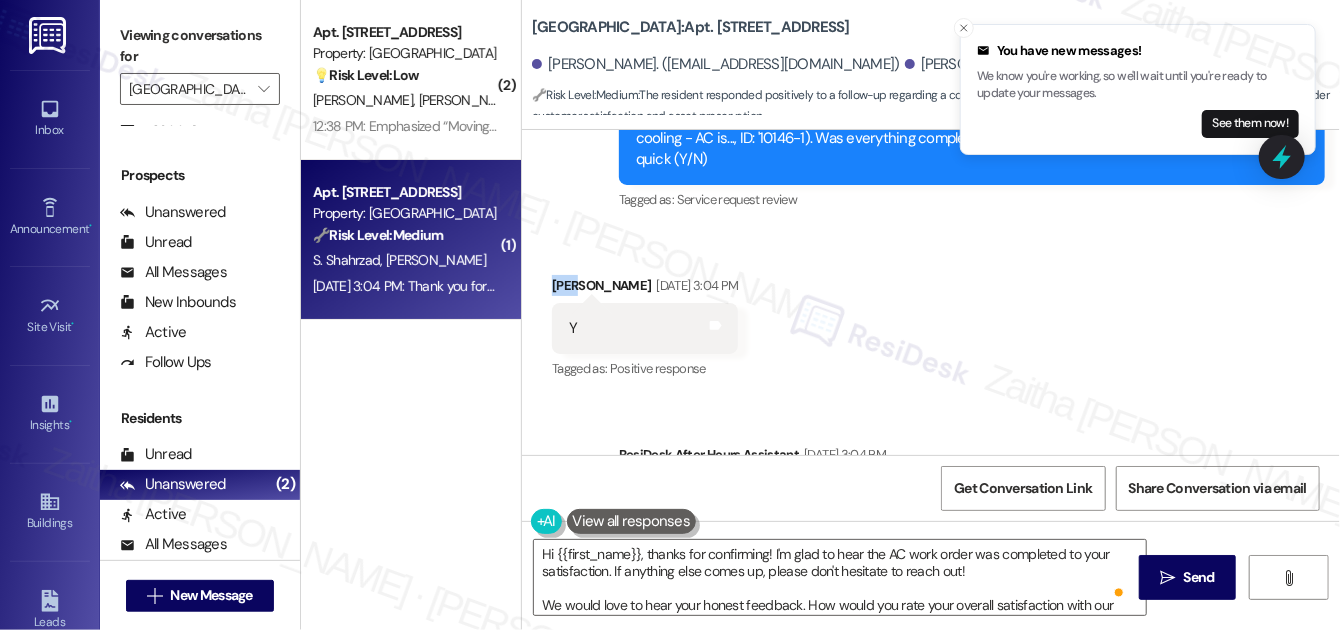 click on "[PERSON_NAME] [DATE] 3:04 PM" at bounding box center (645, 289) 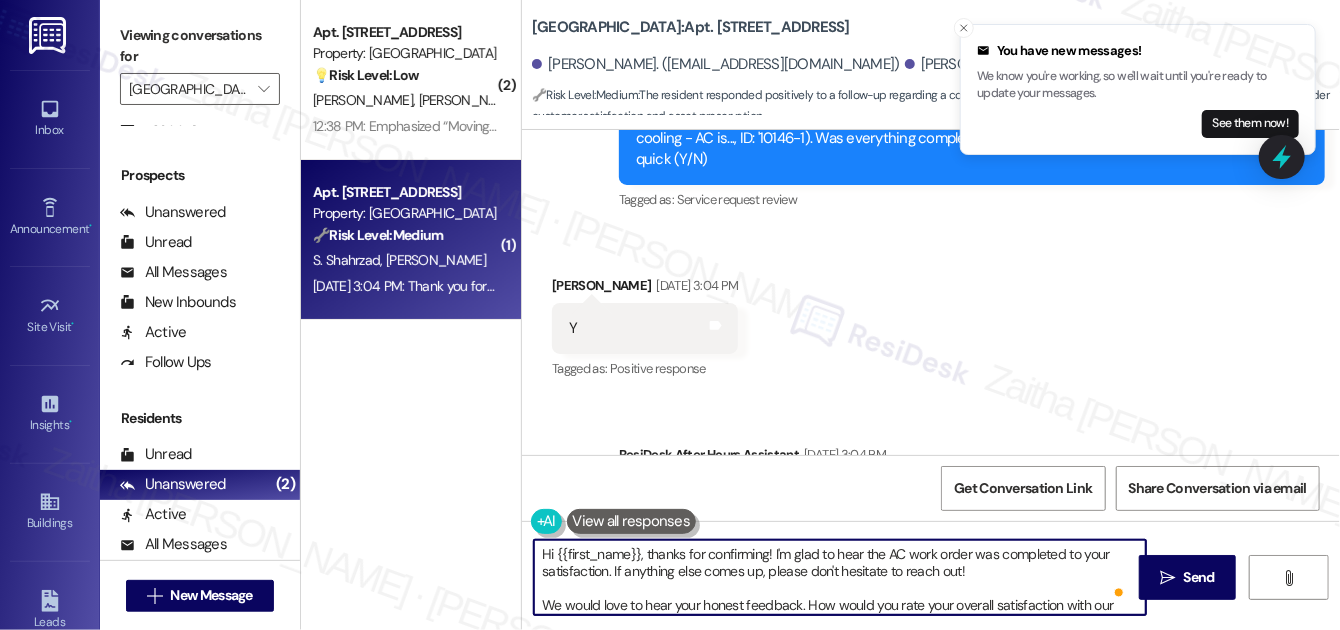 click on "Hi {{first_name}}, thanks for confirming! I'm glad to hear the AC work order was completed to your satisfaction. If anything else comes up, please don't hesitate to reach out!
We would love to hear your honest feedback. How would you rate your overall satisfaction with our on-site service, including staff responsiveness, issue resolution, and communication?" at bounding box center (840, 577) 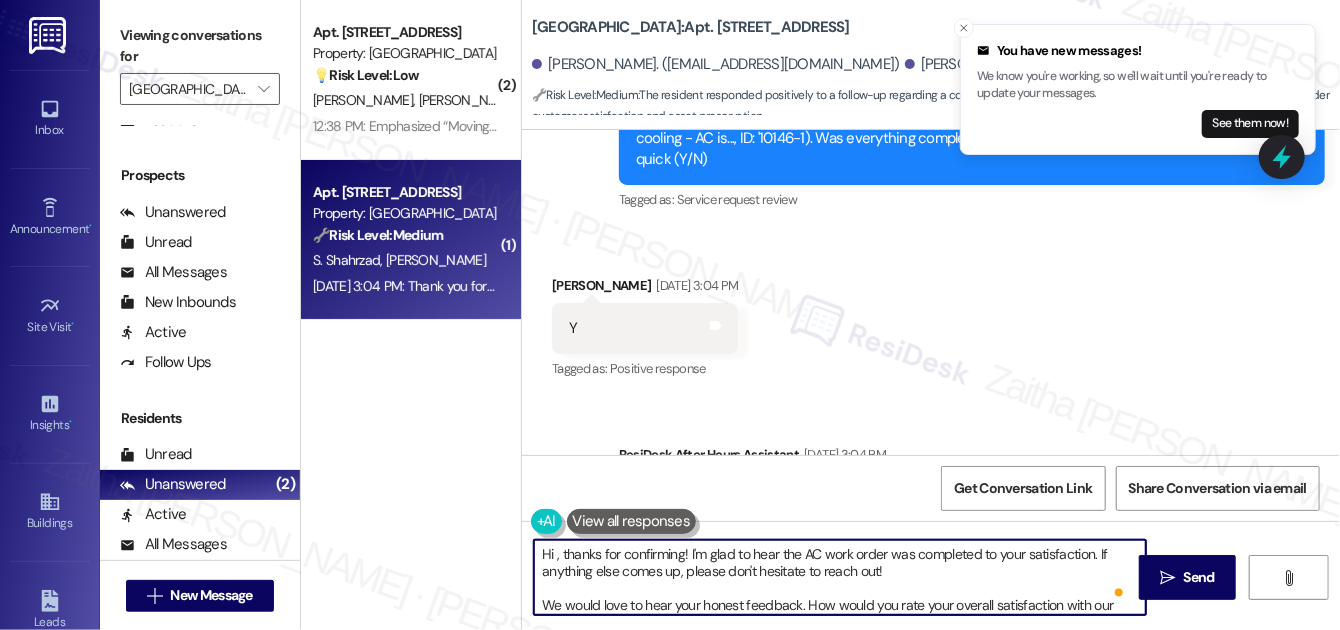 paste on "Sina" 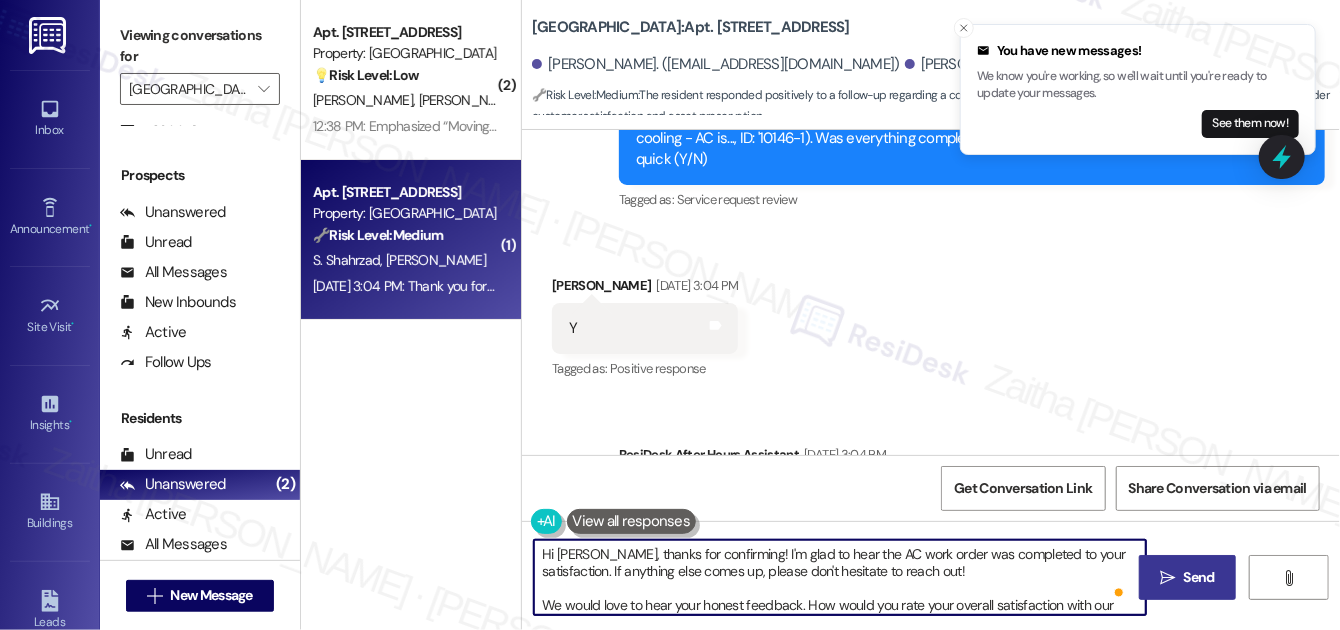 type on "Hi [PERSON_NAME], thanks for confirming! I'm glad to hear the AC work order was completed to your satisfaction. If anything else comes up, please don't hesitate to reach out!
We would love to hear your honest feedback. How would you rate your overall satisfaction with our on-site service, including staff responsiveness, issue resolution, and communication?" 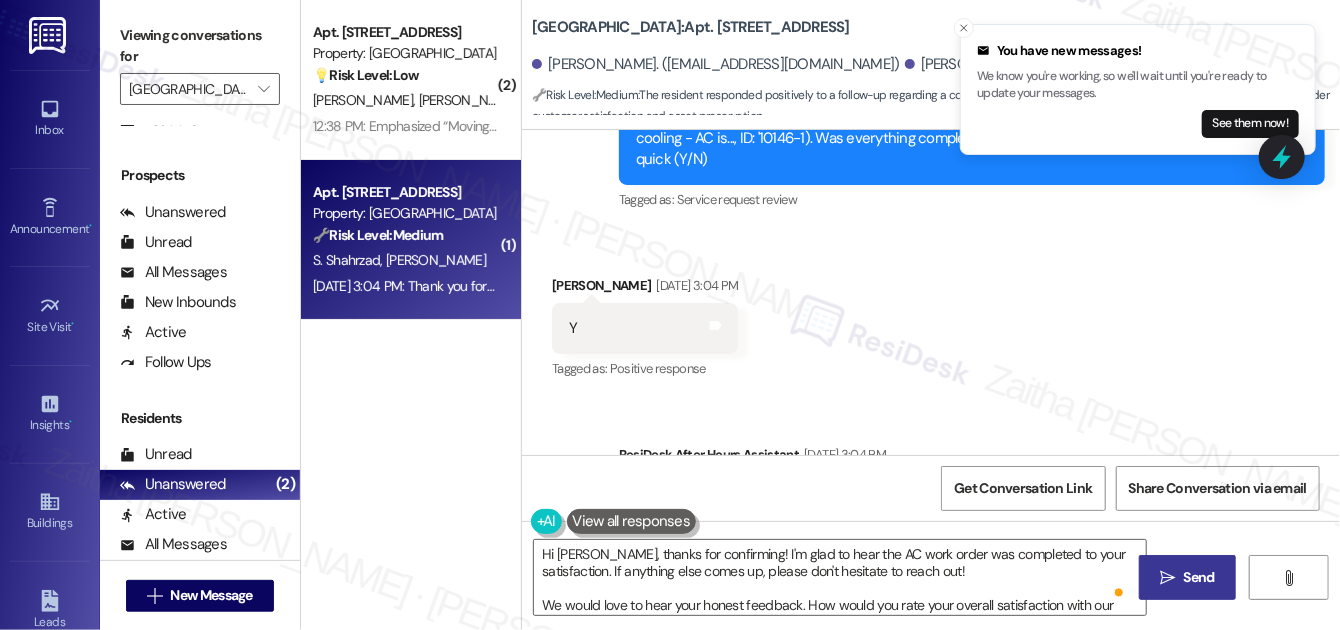 click on "Send" at bounding box center [1199, 577] 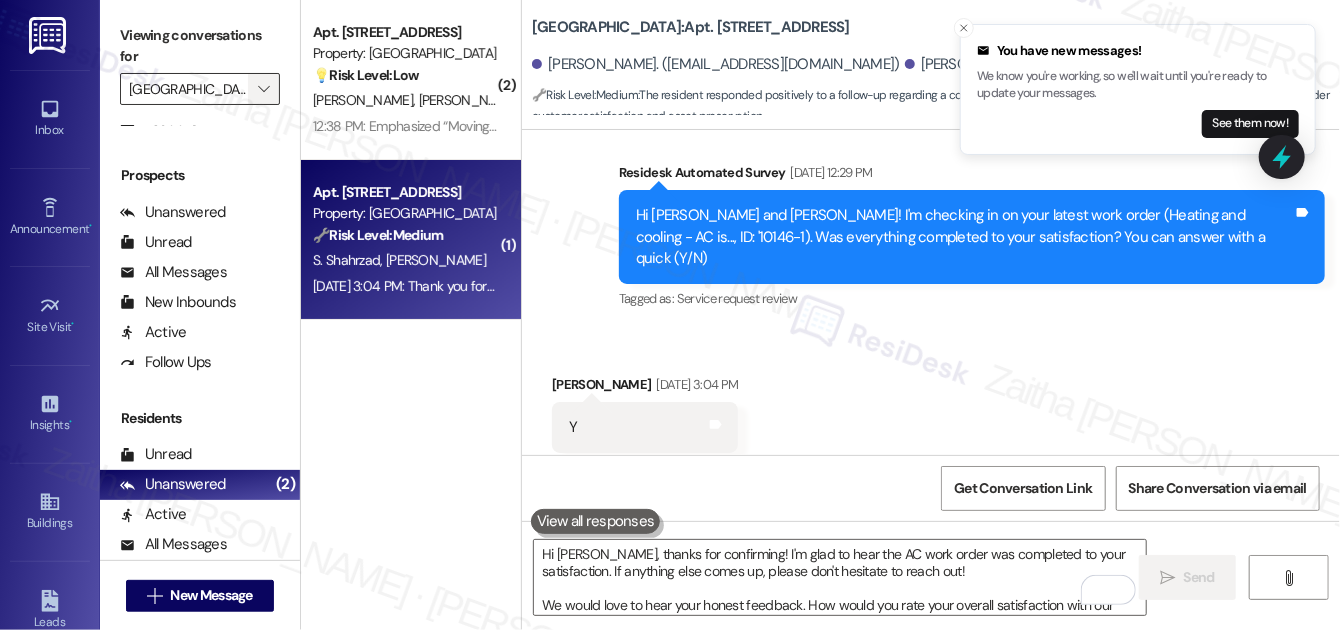 click on "" at bounding box center [264, 89] 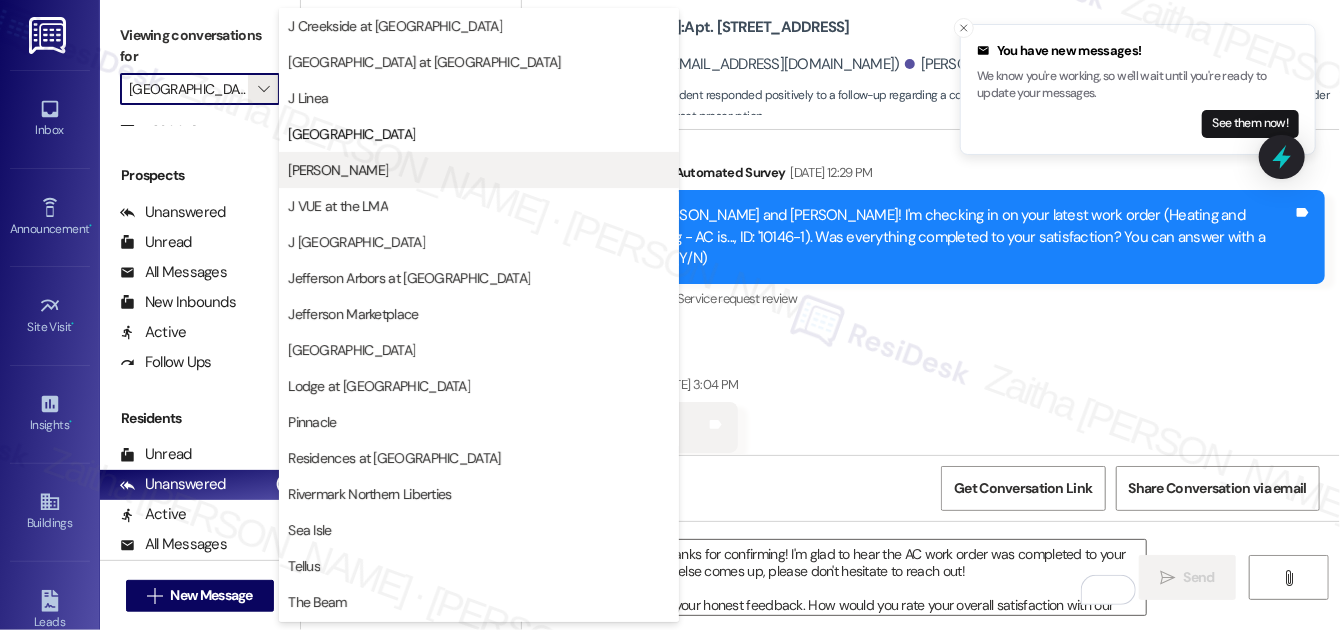 click on "[PERSON_NAME]" at bounding box center [479, 170] 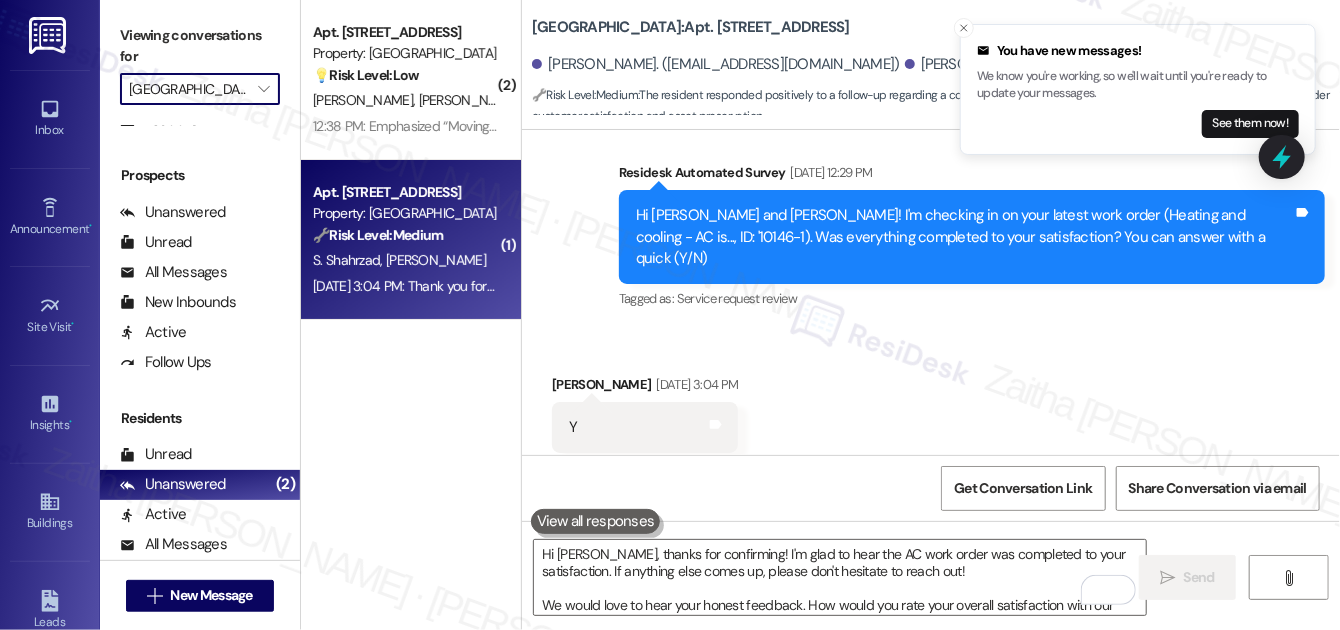 type on "[PERSON_NAME]" 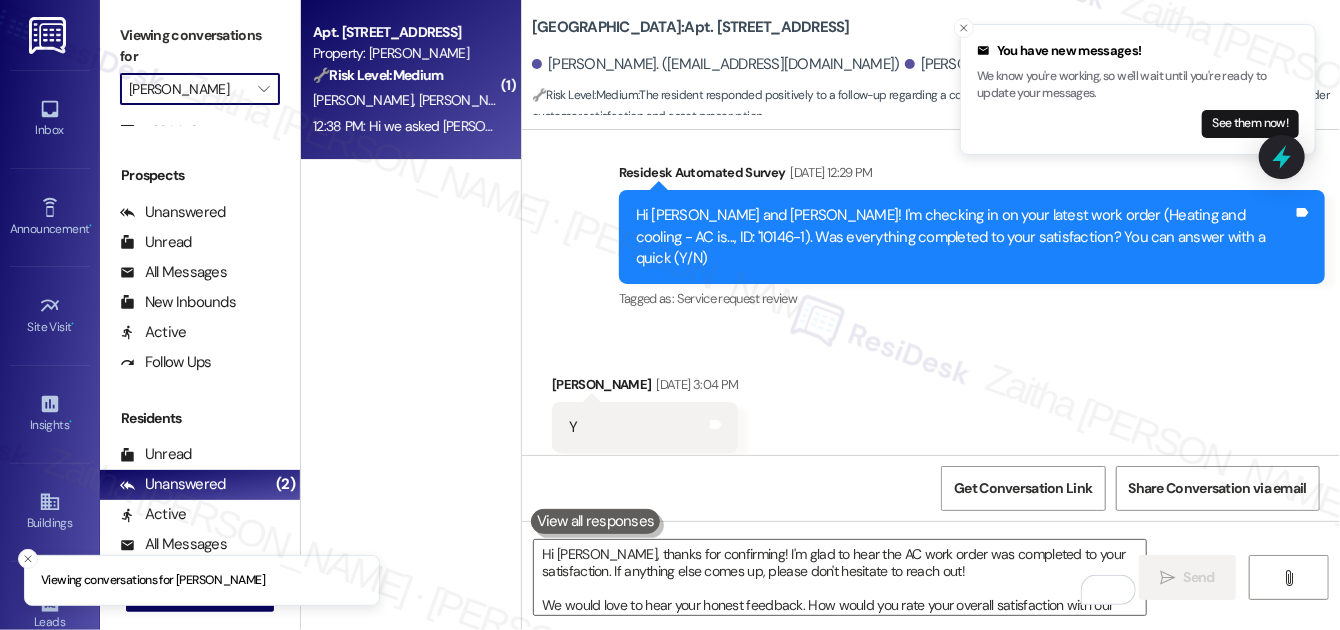 click on "[PERSON_NAME] [PERSON_NAME]" at bounding box center (405, 100) 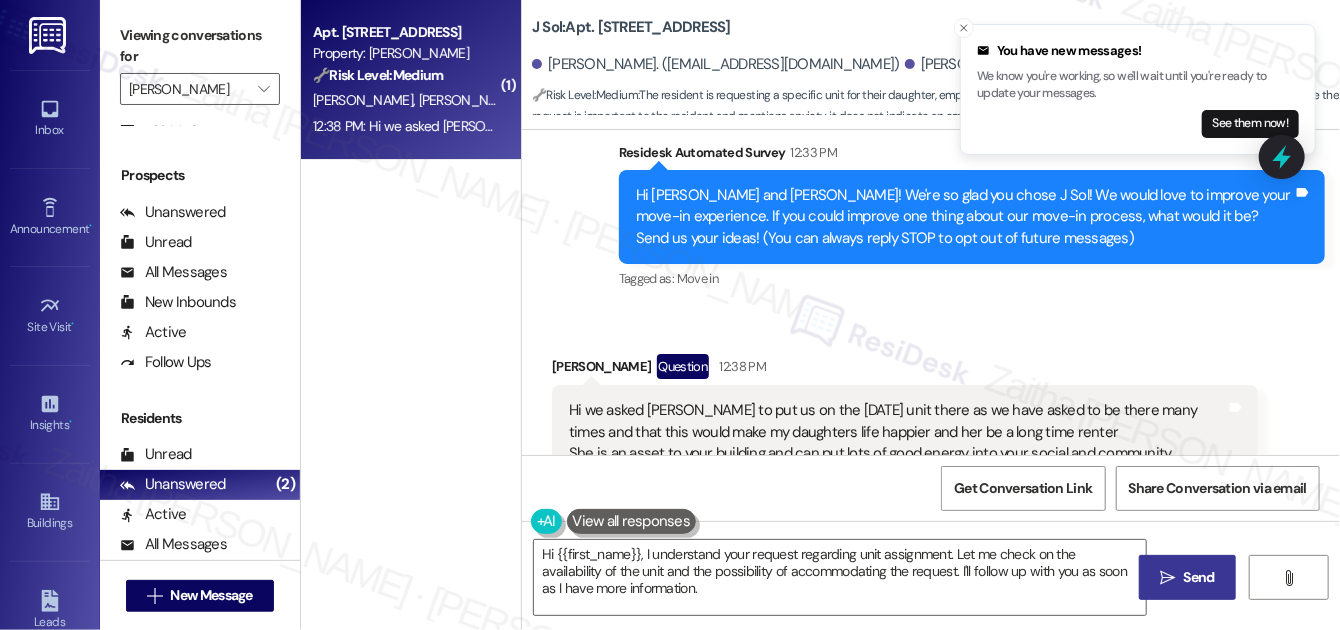 drag, startPoint x: 965, startPoint y: 26, endPoint x: 997, endPoint y: 90, distance: 71.55418 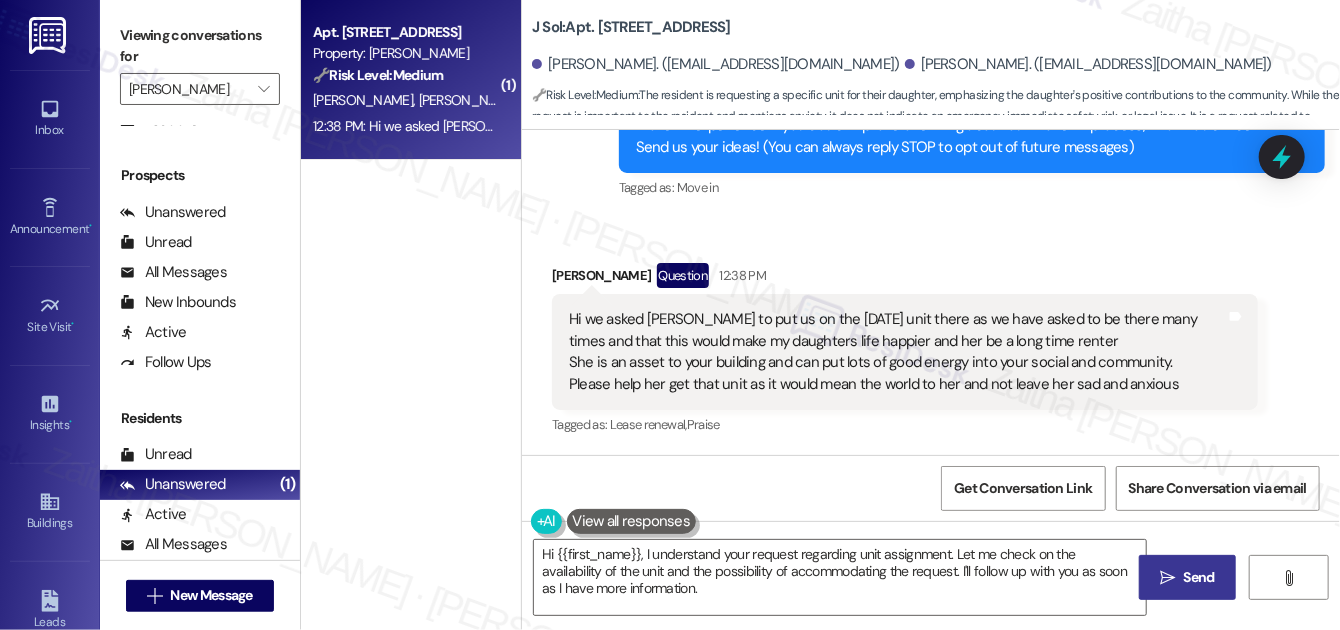 click on "[PERSON_NAME] Question 12:38 PM" at bounding box center (905, 279) 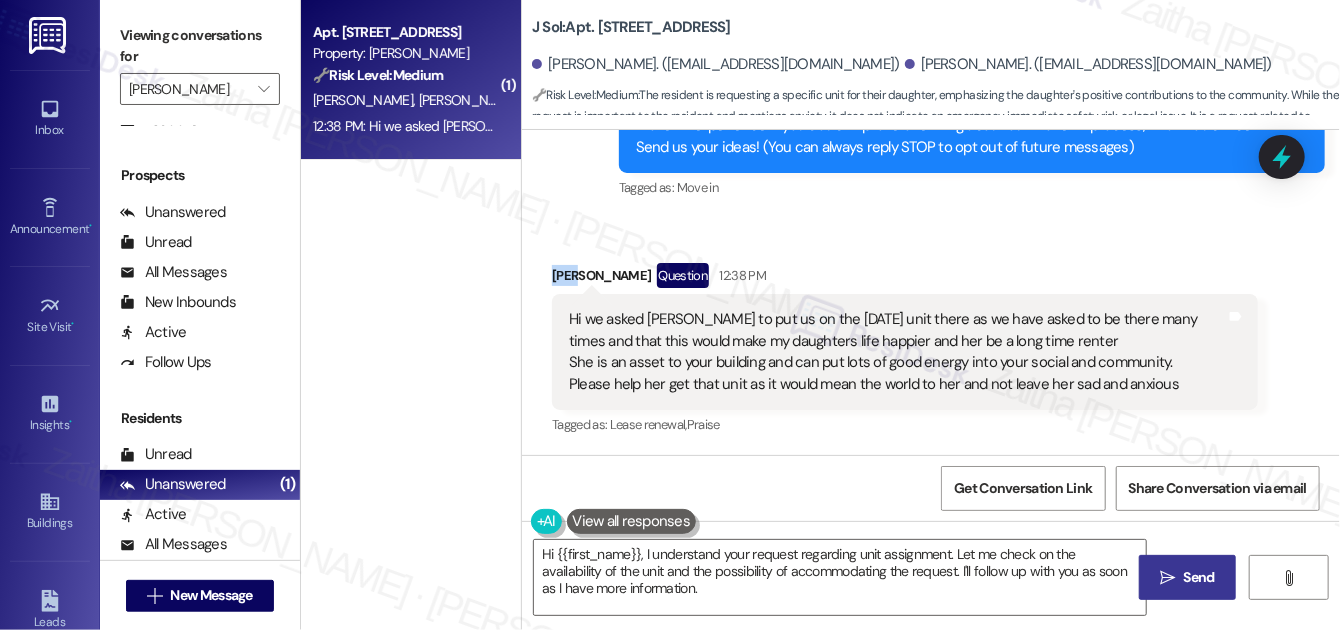 click on "[PERSON_NAME] Question 12:38 PM" at bounding box center [905, 279] 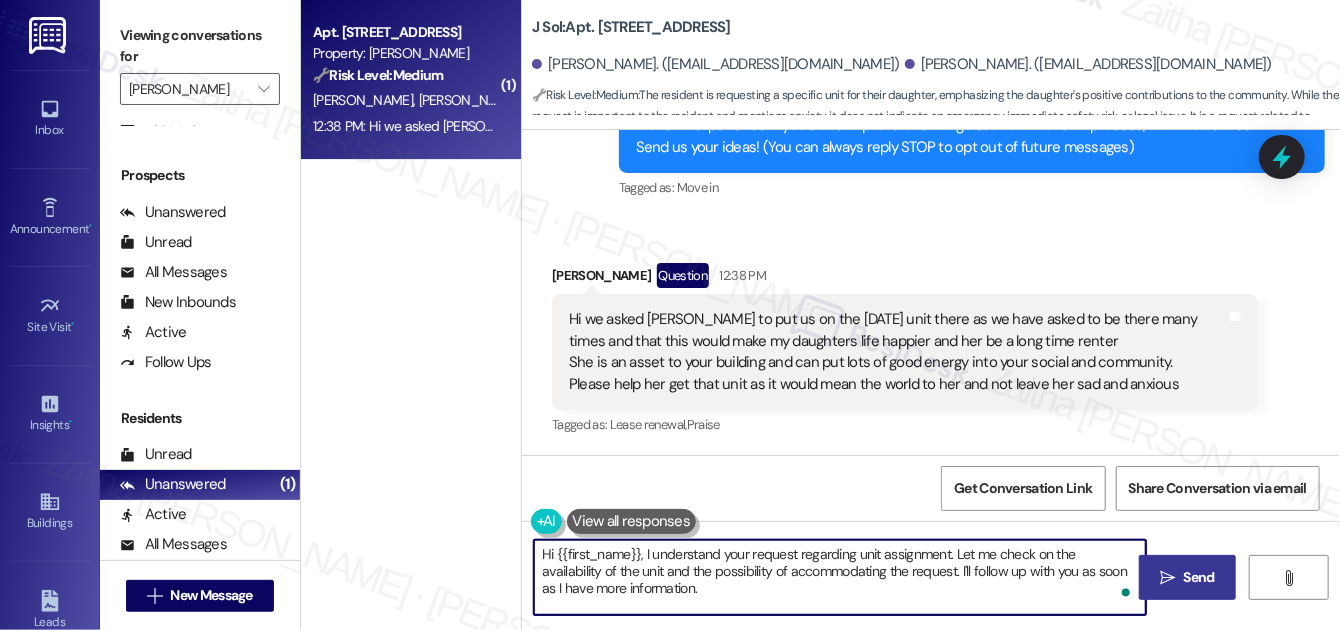 drag, startPoint x: 640, startPoint y: 555, endPoint x: 543, endPoint y: 559, distance: 97.082436 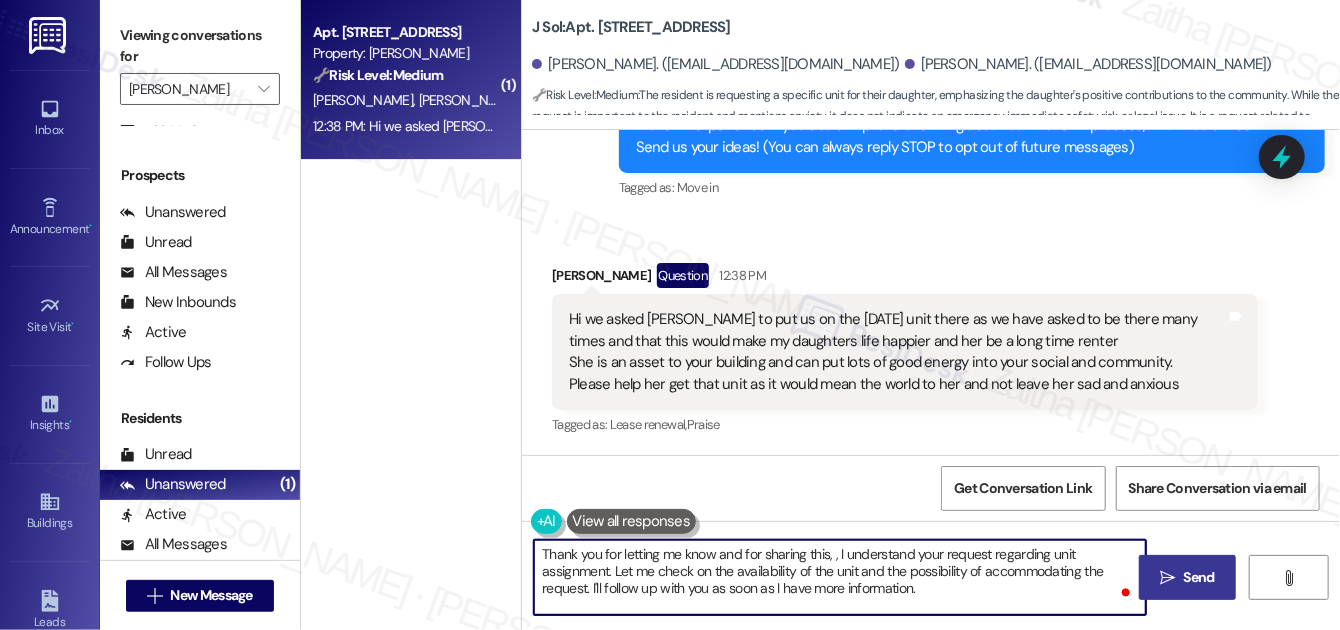 paste on "Rose" 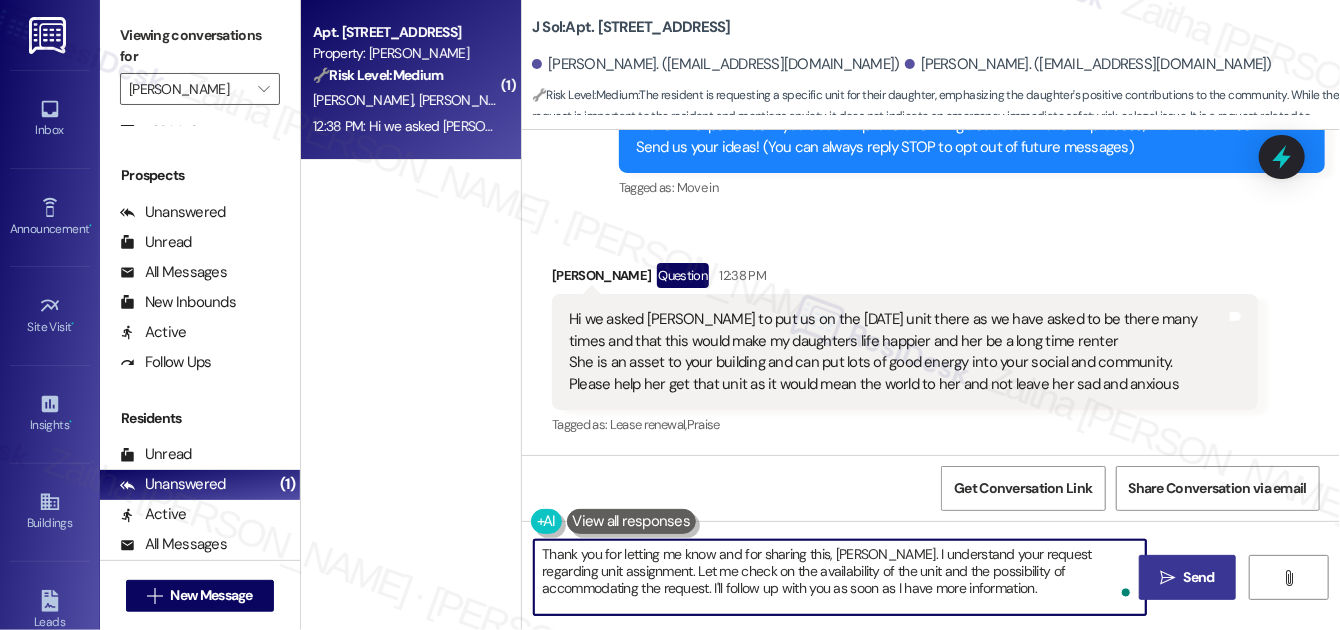 type on "Thank you for letting me know and for sharing this, [PERSON_NAME]. I understand your request regarding unit assignment. Let me check on the availability of the unit and the possibility of accommodating the request. I'll follow up with you as soon as I have more information." 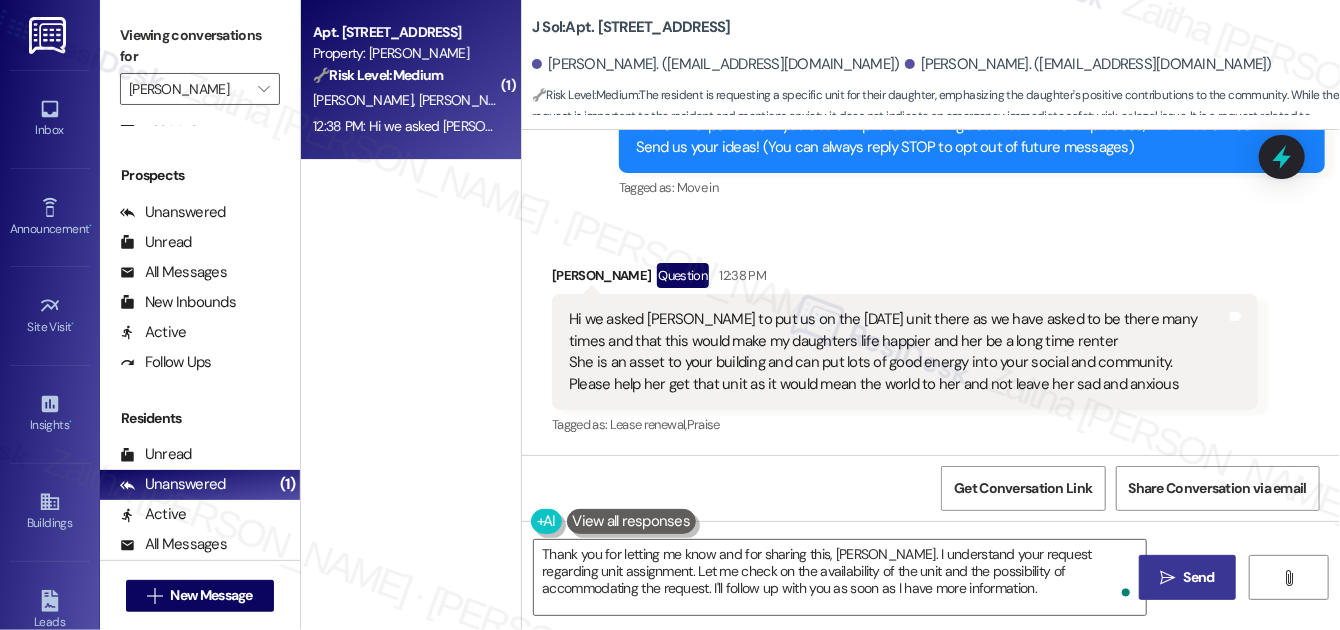 click on "Send" at bounding box center [1199, 577] 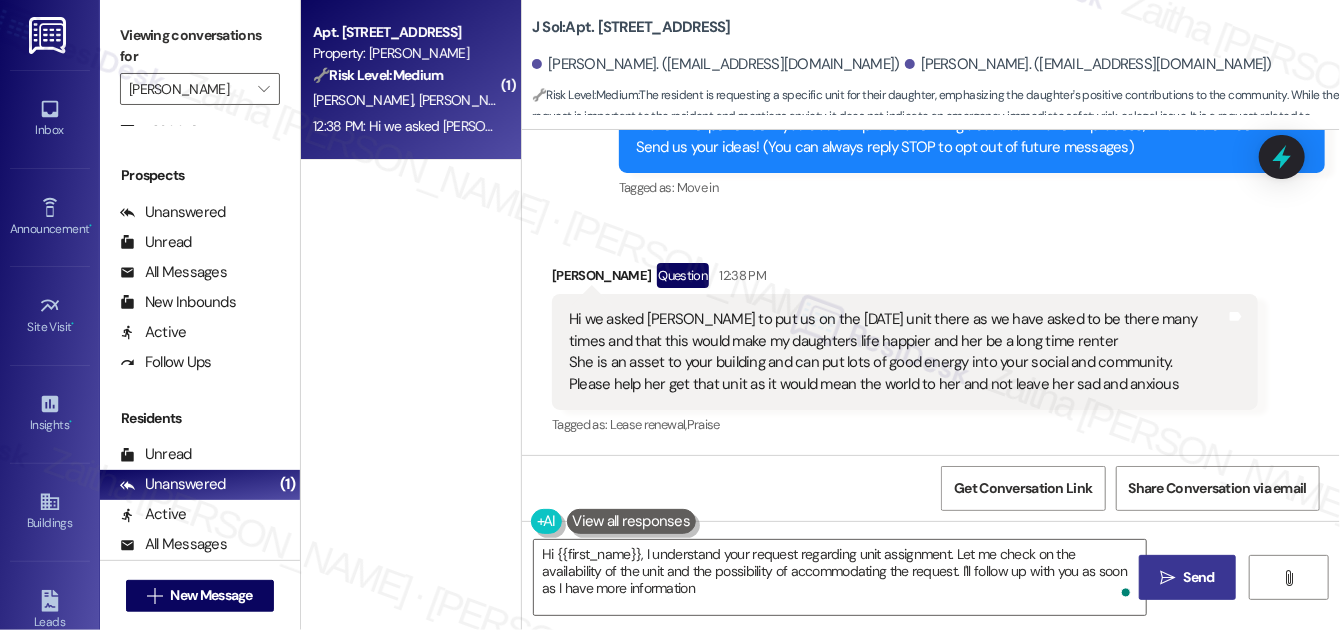 type on "Hi {{first_name}}, I understand your request regarding unit assignment. Let me check on the availability of the unit and the possibility of accommodating the request. I'll follow up with you as soon as I have more information." 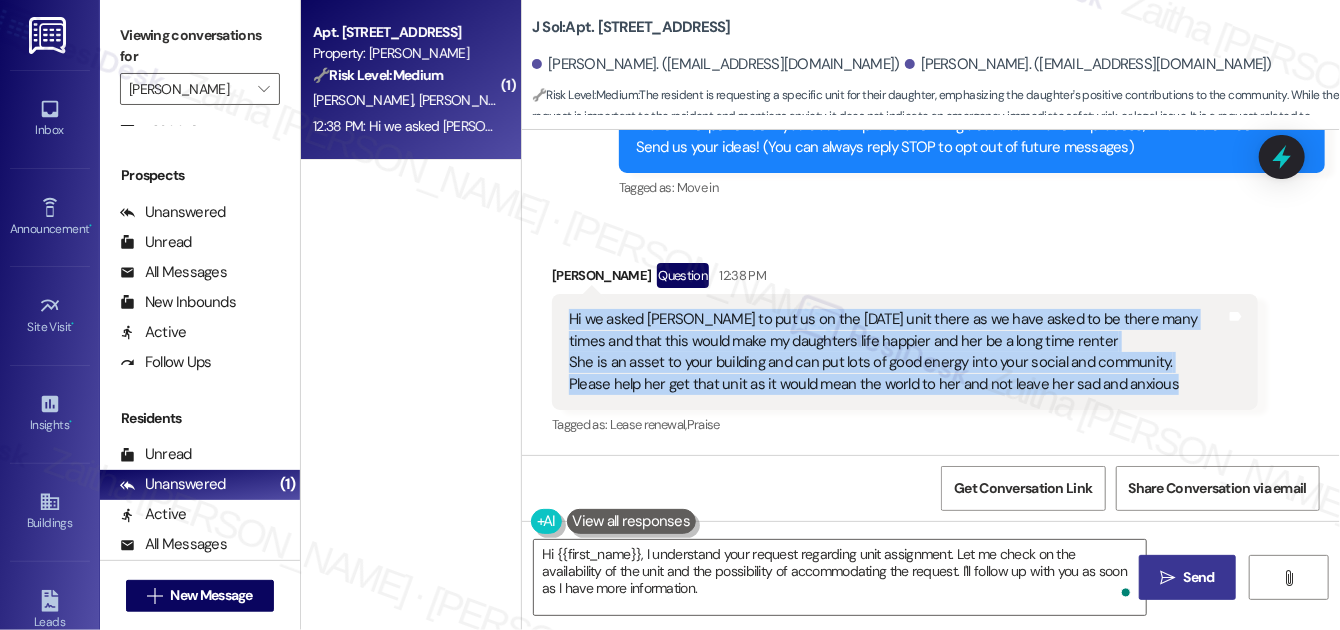 drag, startPoint x: 564, startPoint y: 315, endPoint x: 1180, endPoint y: 396, distance: 621.3027 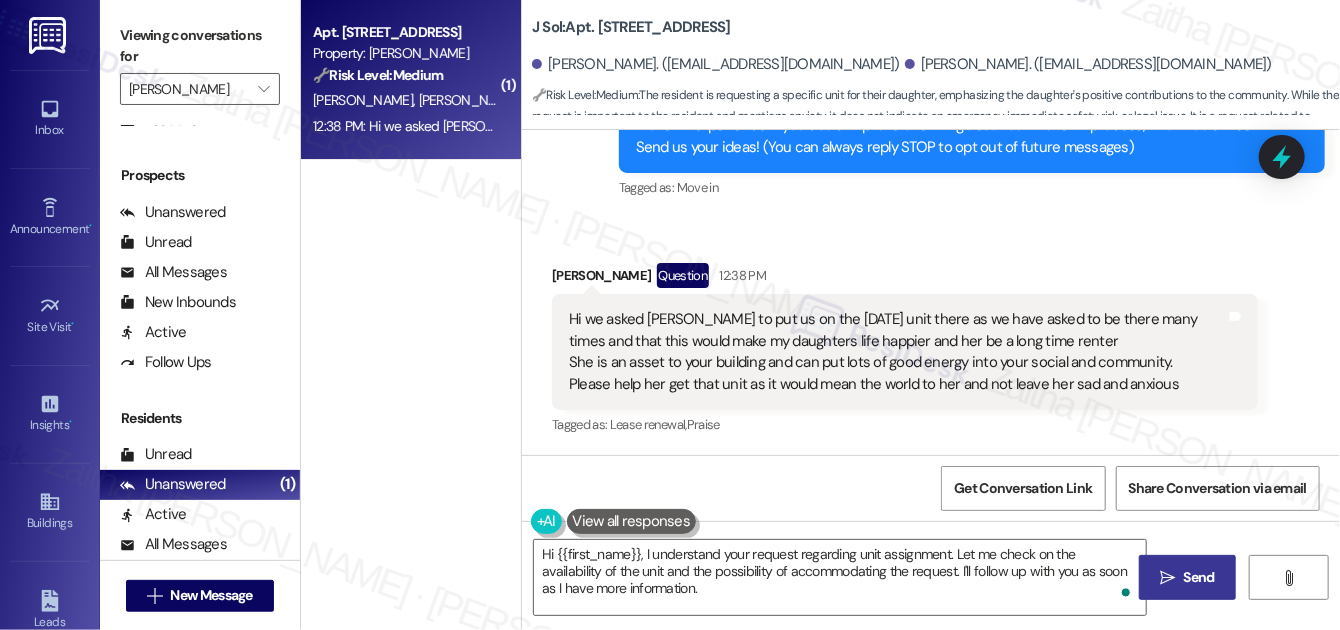 click on "Received via SMS [PERSON_NAME] Question 12:38 PM Hi we asked [PERSON_NAME] to put us on the [DATE] unit  there as we have asked to be there many times and that this would make my daughters life happier and her be a long time renter
She is an asset to your building and can put lots of good energy into your social and community.
Please help her get that unit as it would mean the world to her and not leave her sad and anxious Tags and notes Tagged as:   Lease renewal ,  Click to highlight conversations about Lease renewal Praise Click to highlight conversations about Praise" at bounding box center [931, 336] 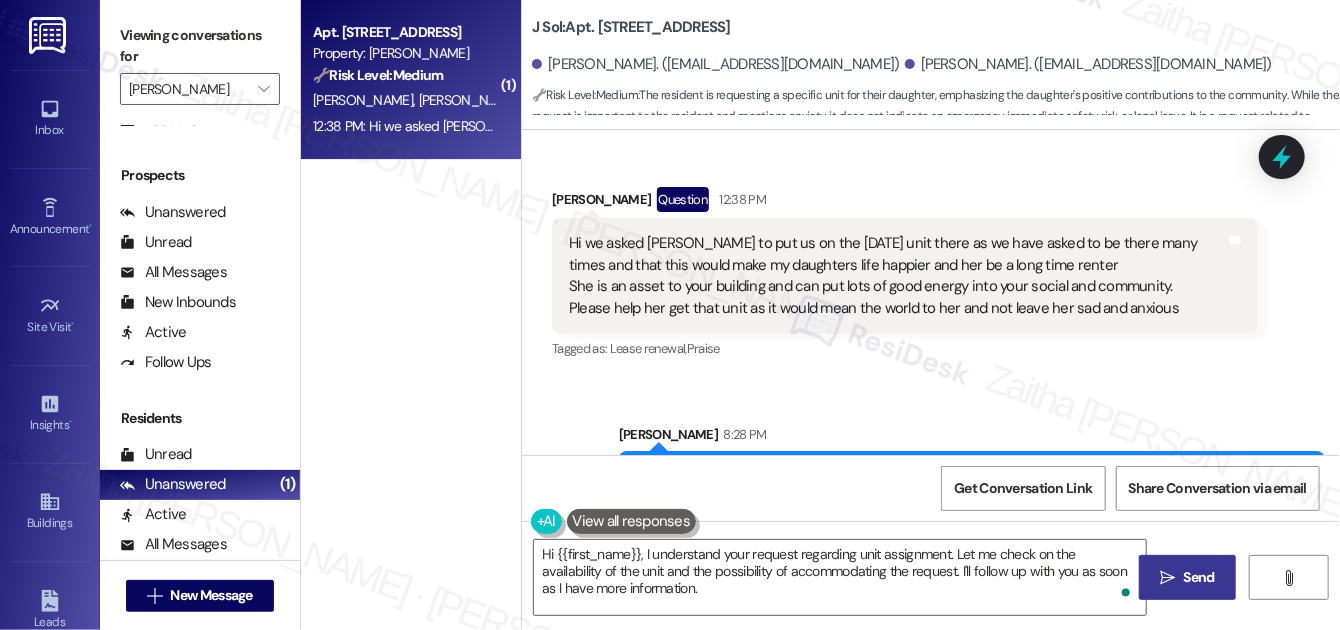 scroll, scrollTop: 440, scrollLeft: 0, axis: vertical 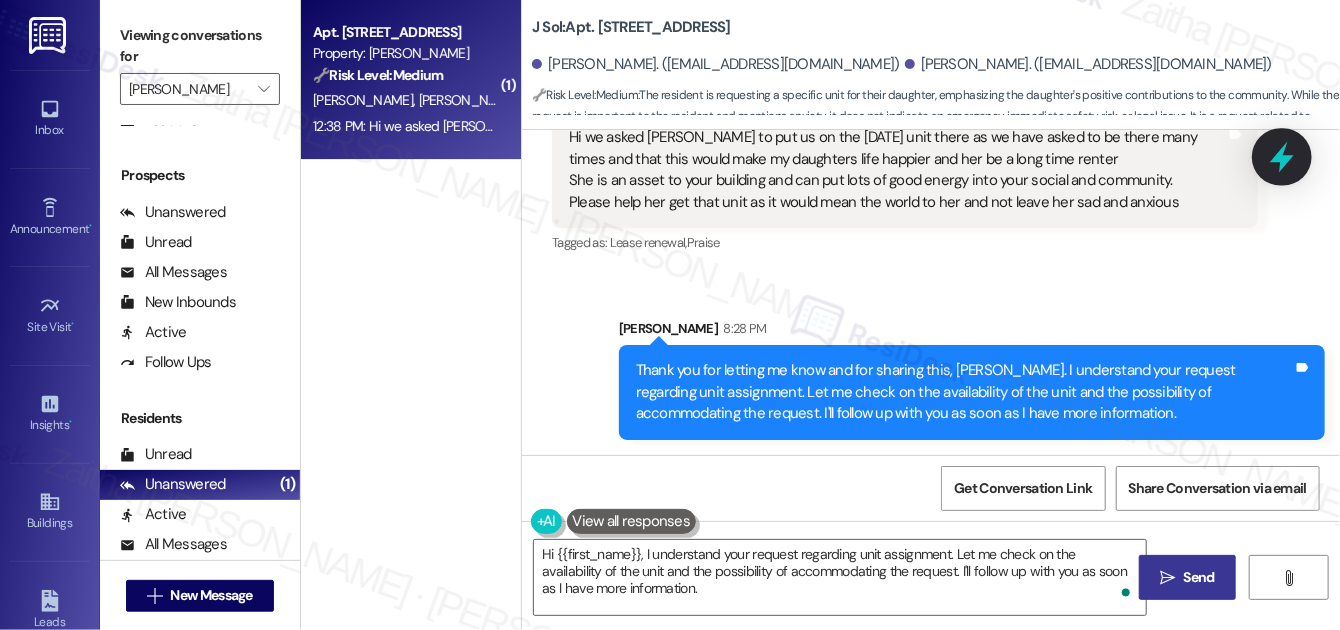 click 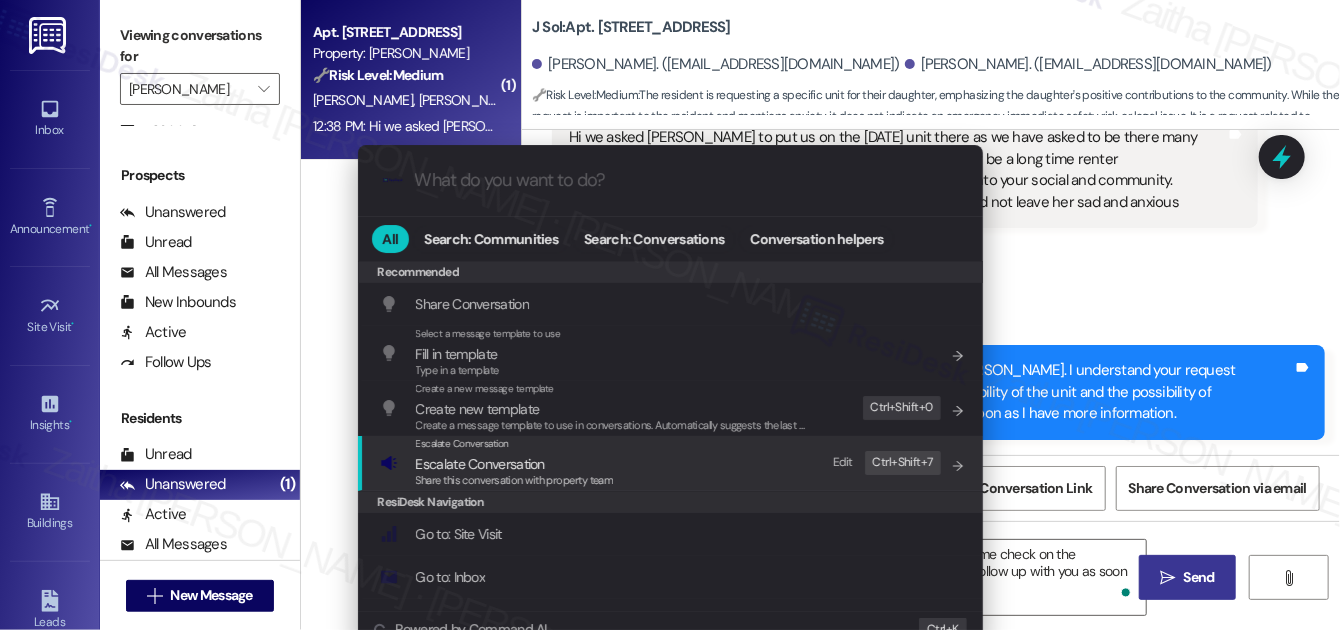 click on "Escalate Conversation" at bounding box center [480, 464] 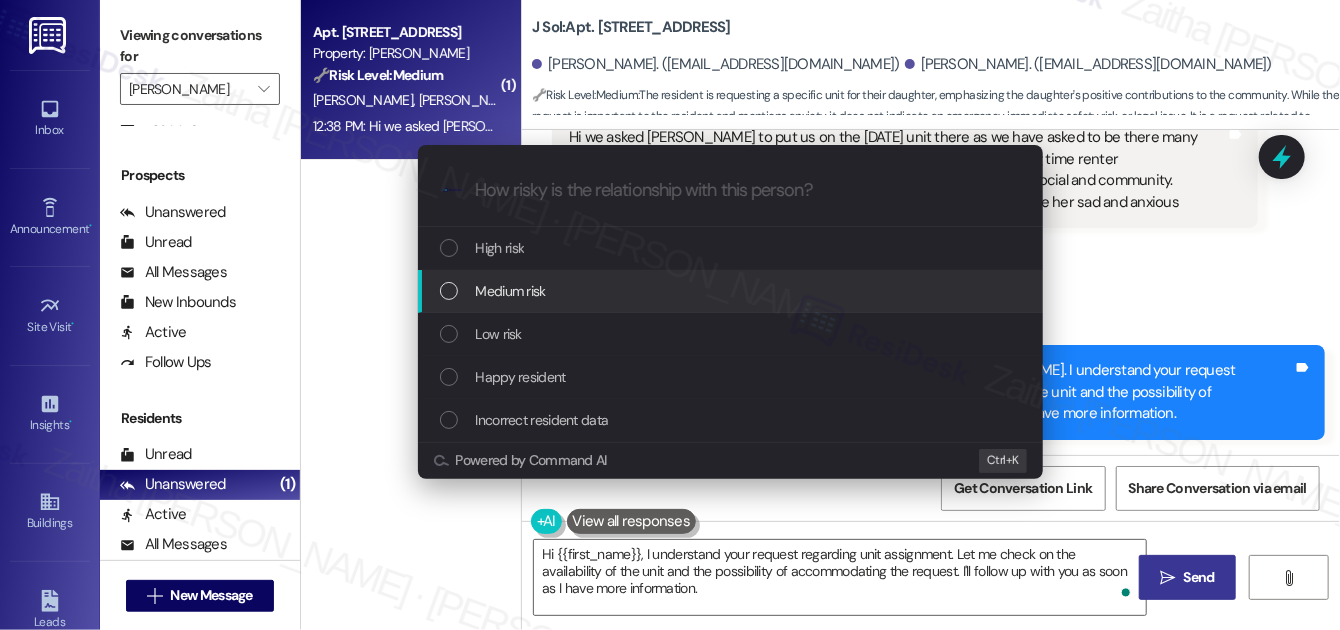 click on "Medium risk" at bounding box center [511, 291] 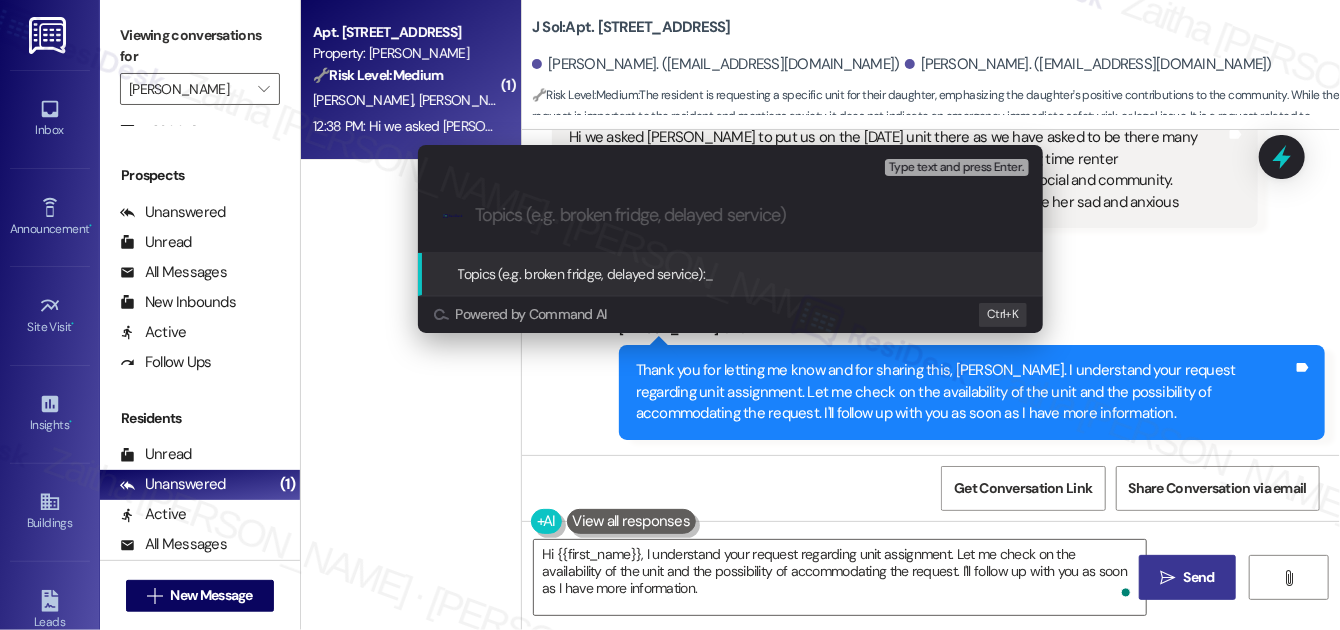 paste on "Request for [DATE] Unit Placement" 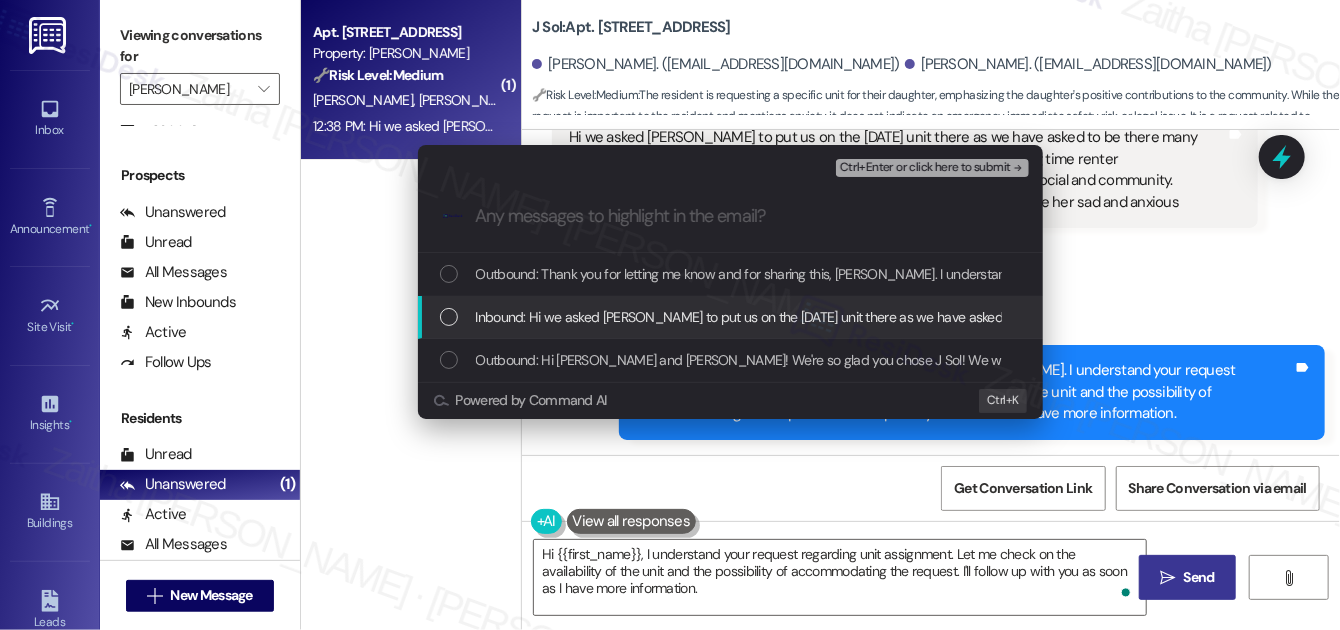 click at bounding box center (449, 317) 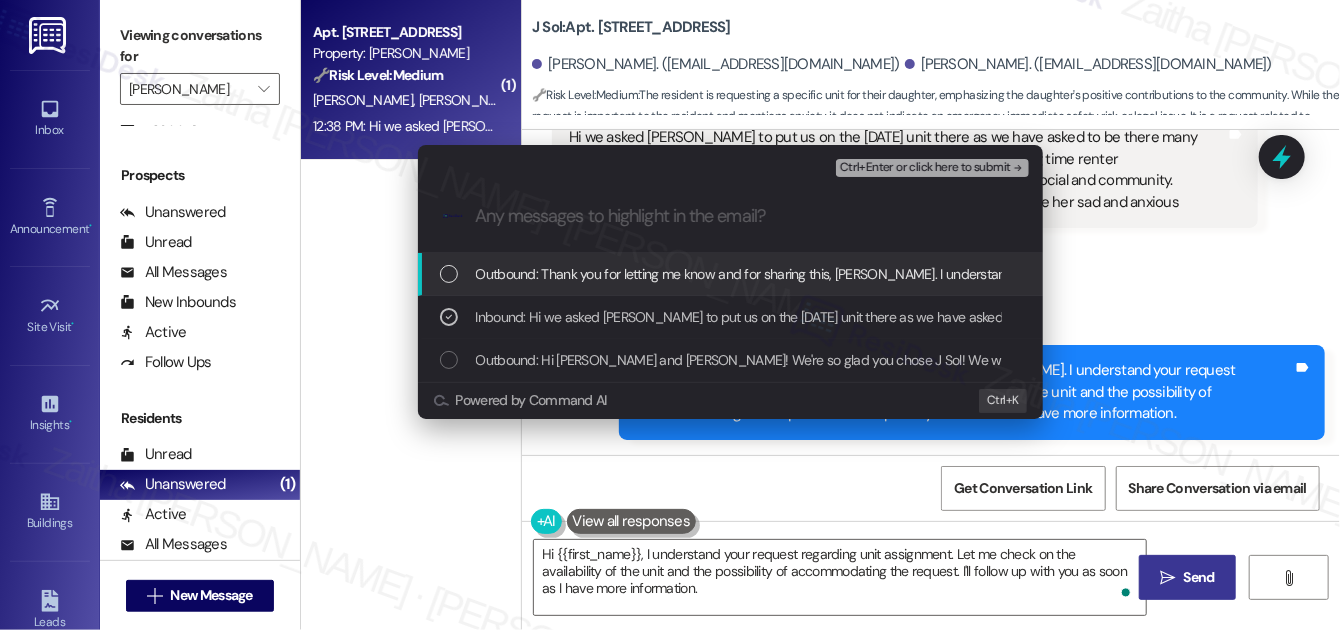 click on "Ctrl+Enter or click here to submit" at bounding box center (932, 168) 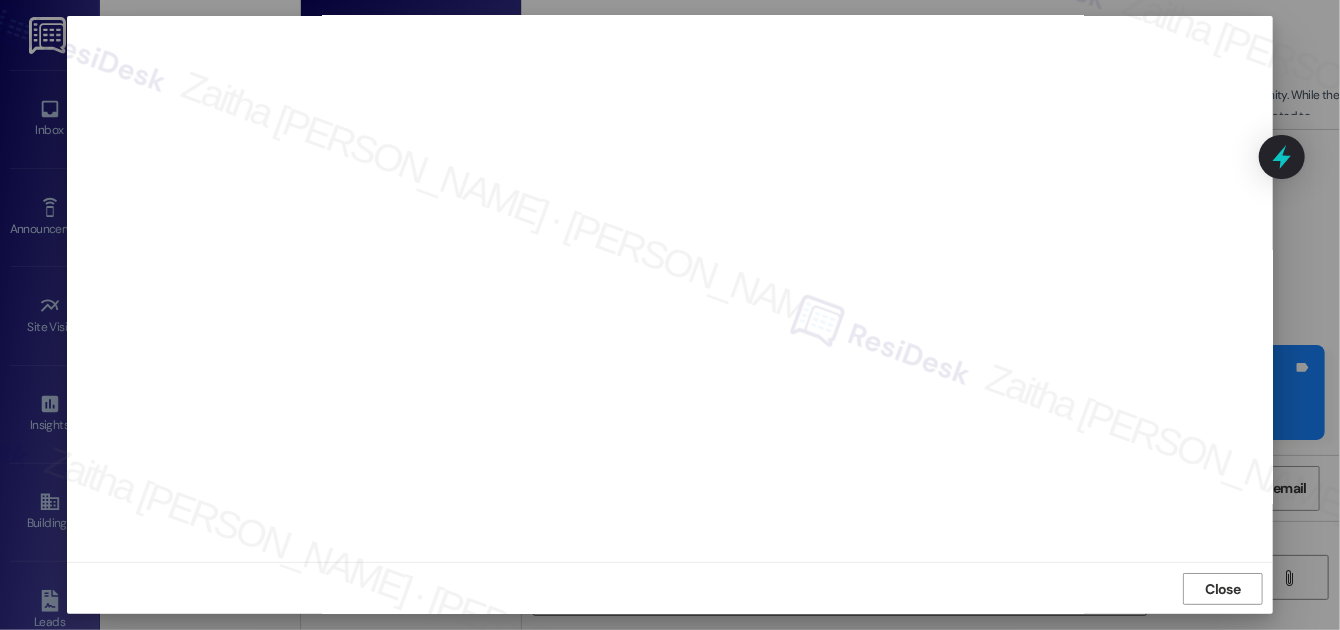 scroll, scrollTop: 21, scrollLeft: 0, axis: vertical 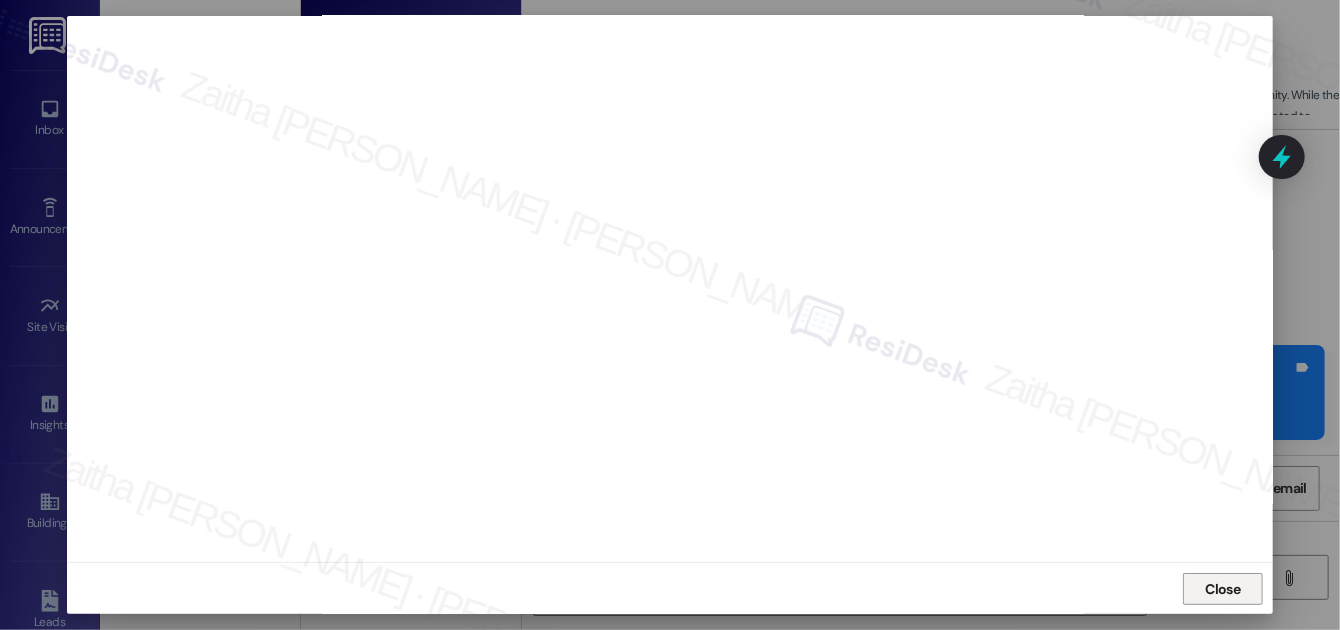 click on "Close" at bounding box center (1223, 589) 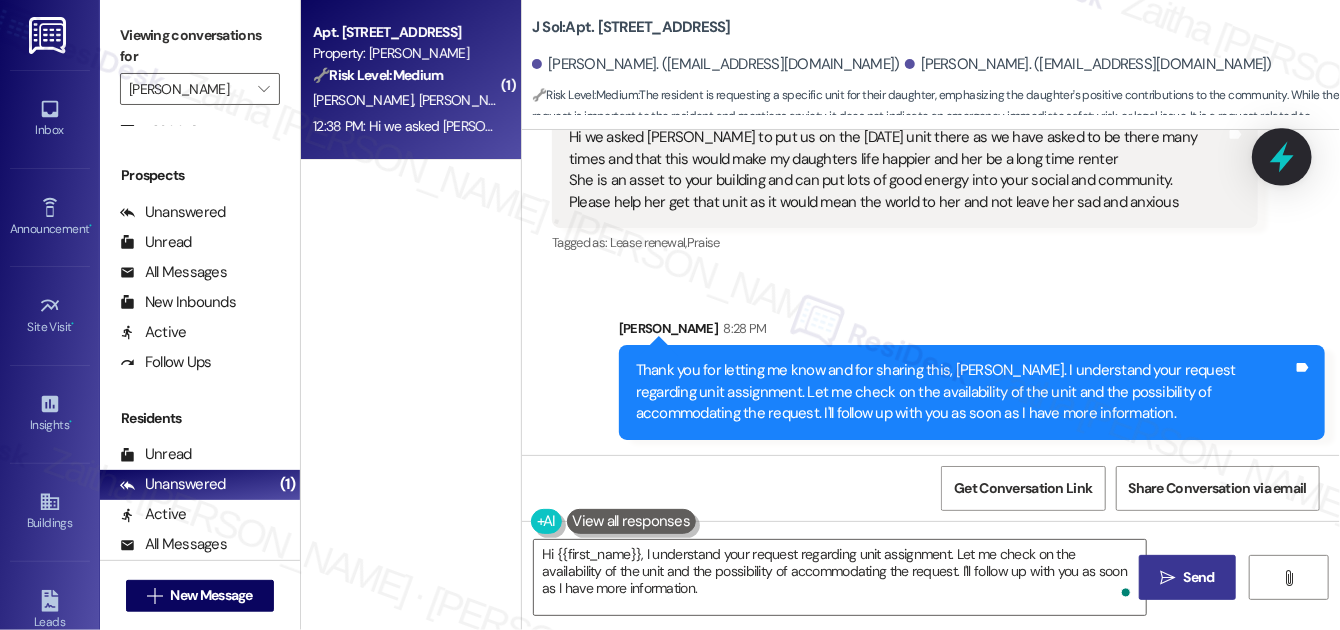 click 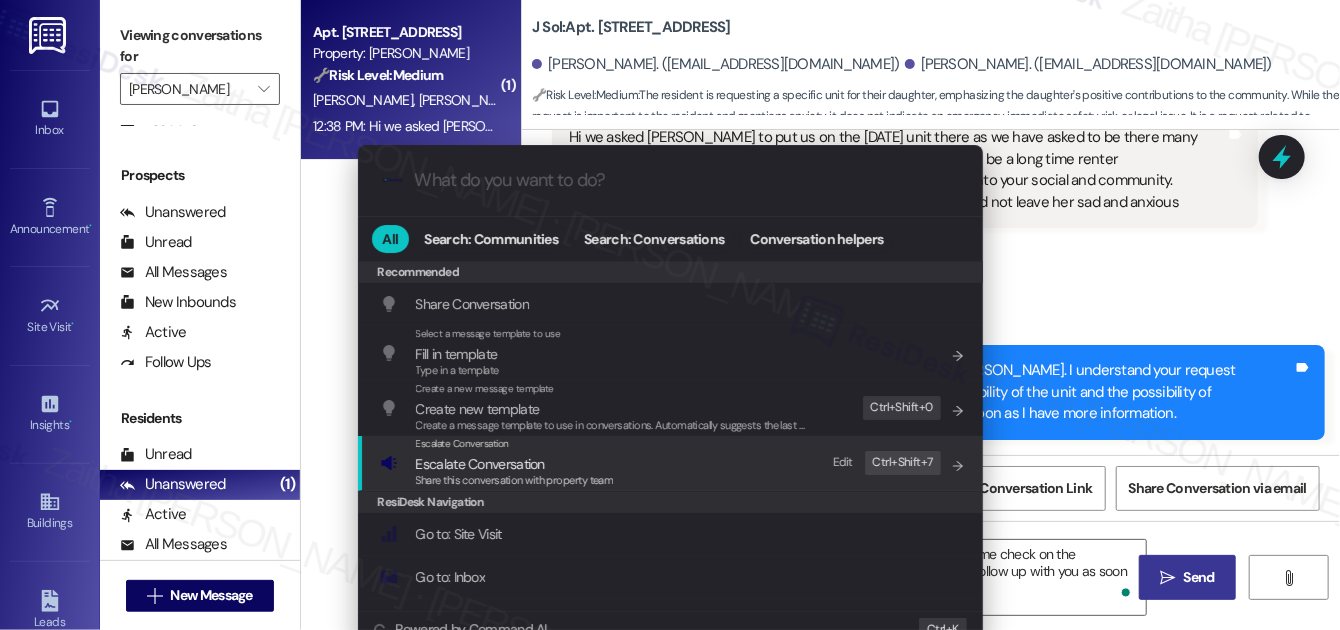 click on "Escalate Conversation" at bounding box center [480, 464] 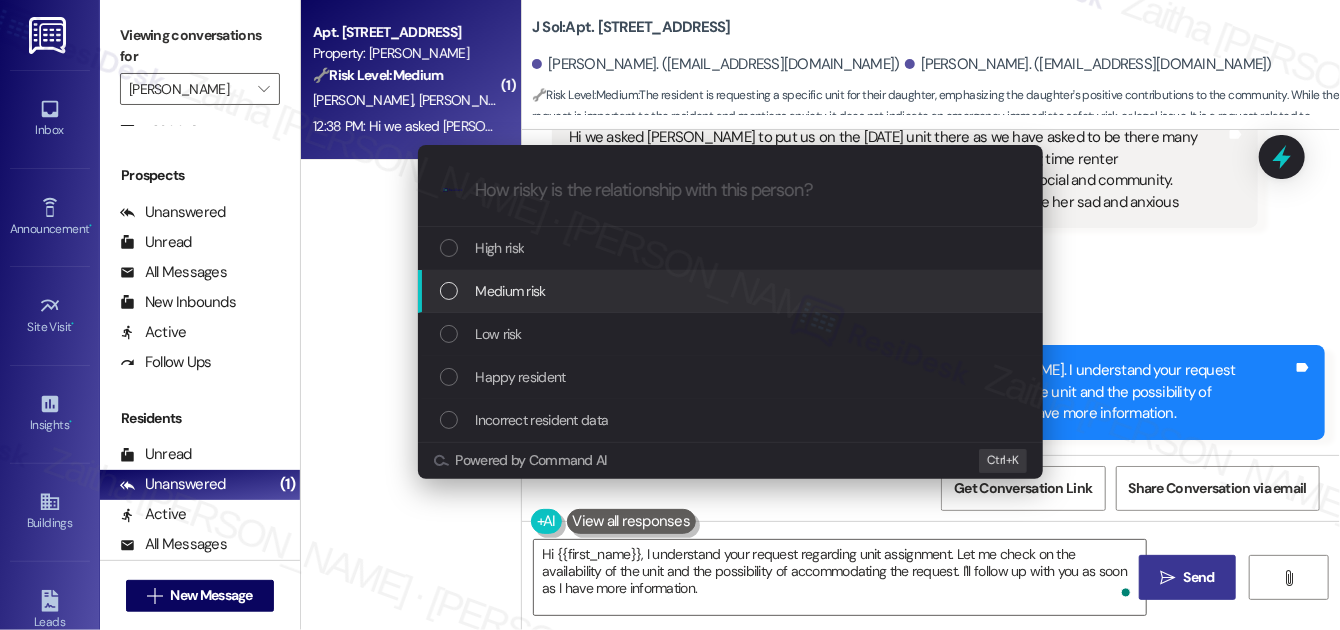 click on "Medium risk" at bounding box center (511, 291) 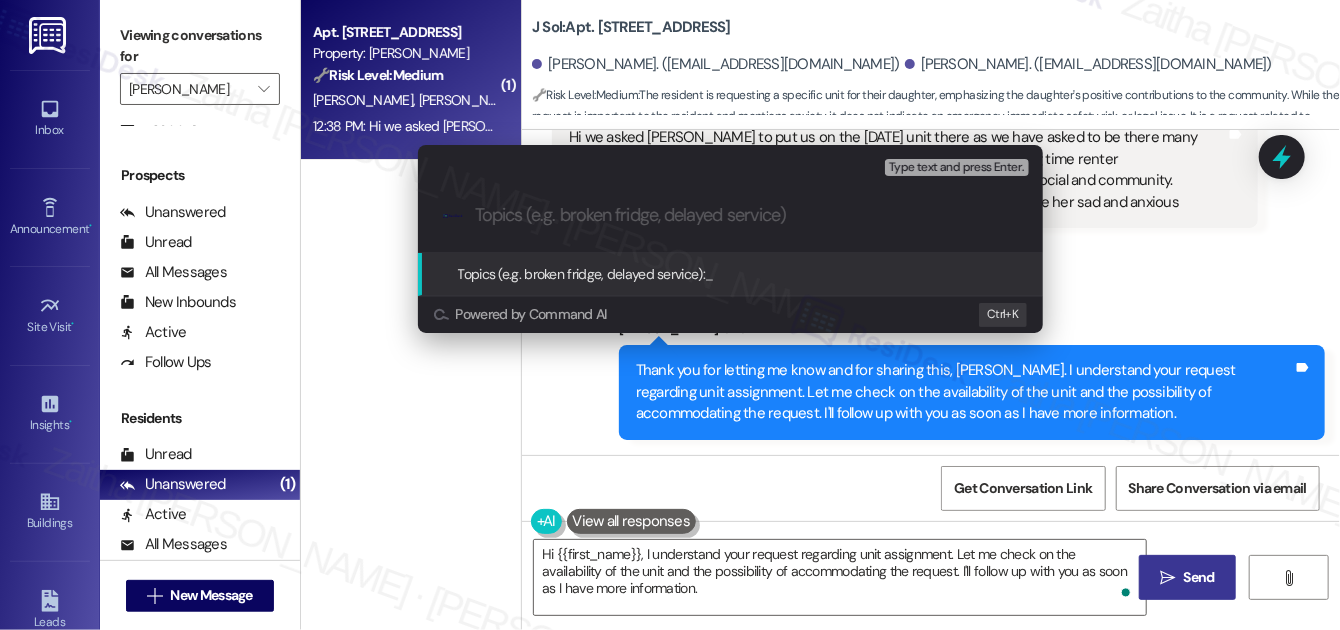 paste on "Request for [DATE] Unit Placement" 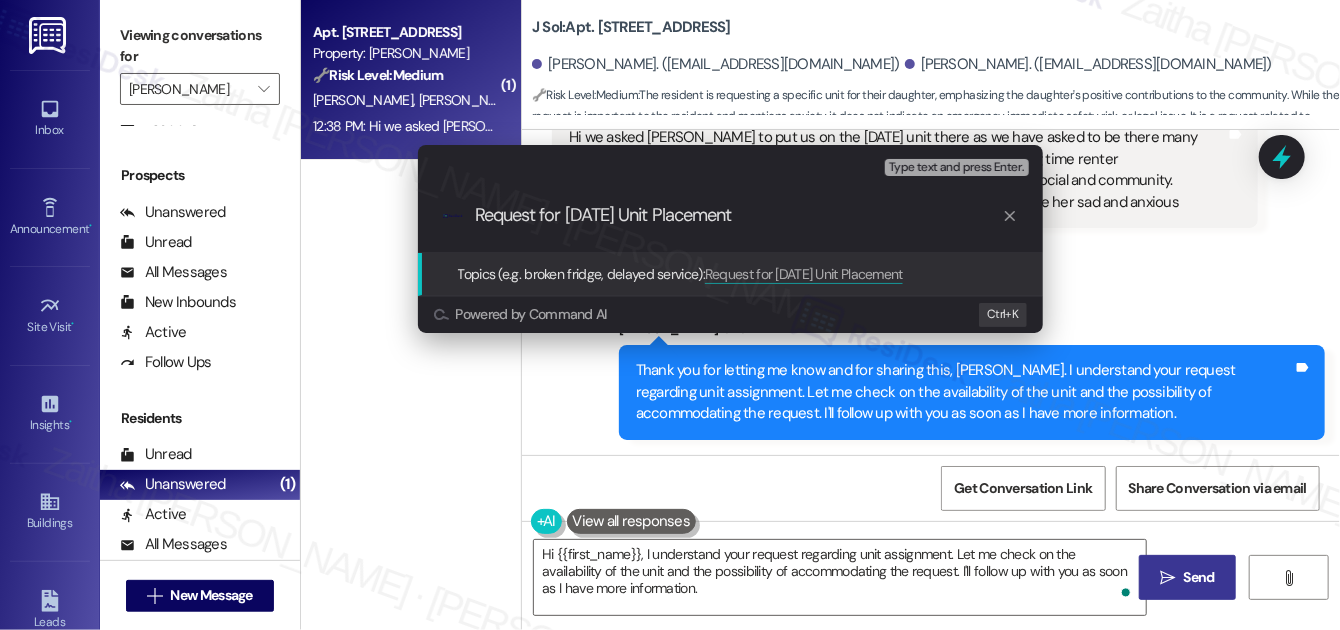 type 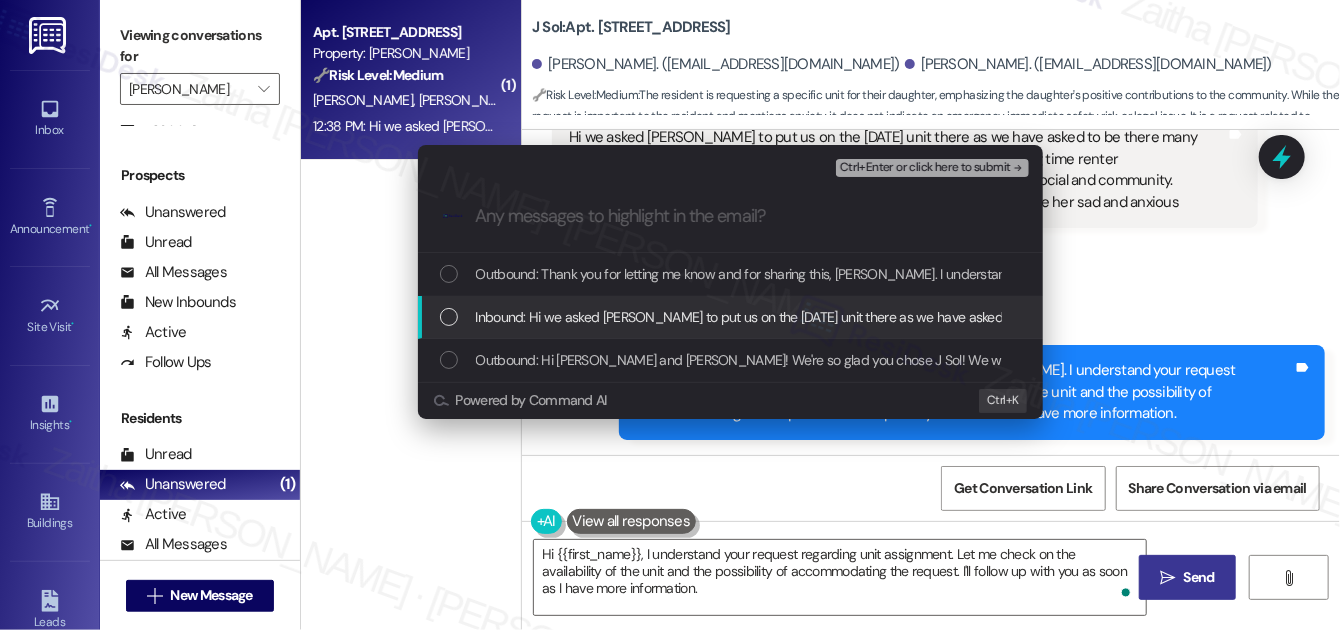 click at bounding box center [449, 317] 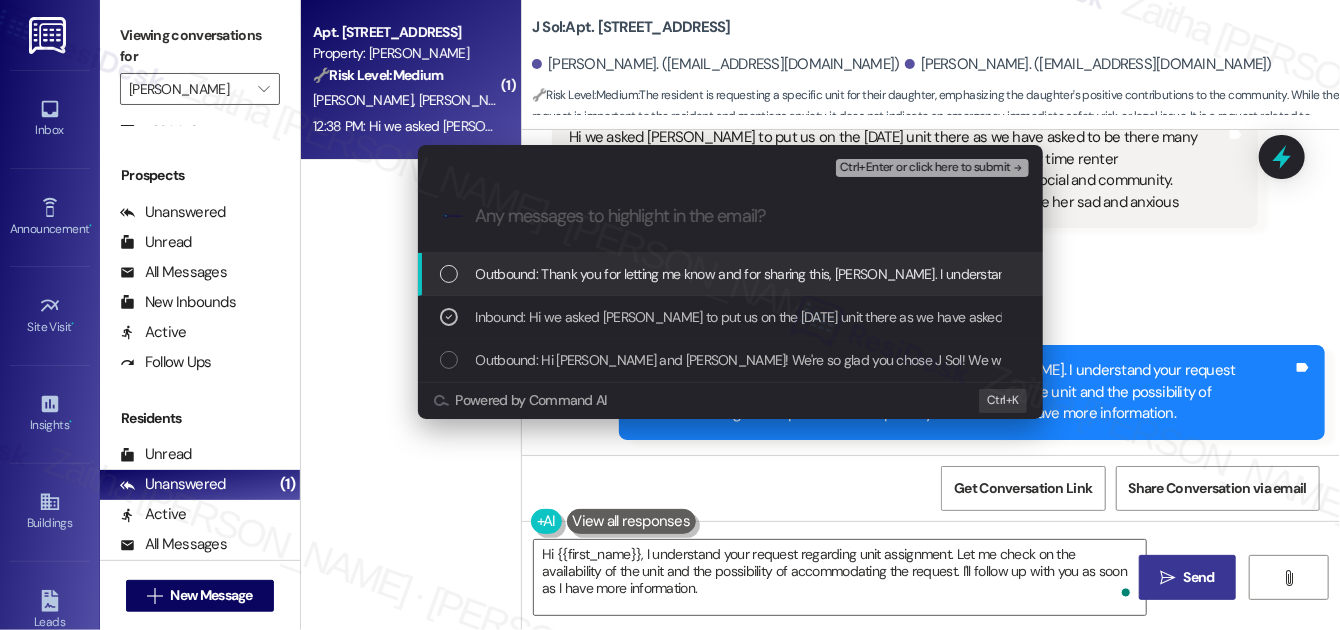 click on "Ctrl+Enter or click here to submit" at bounding box center [925, 168] 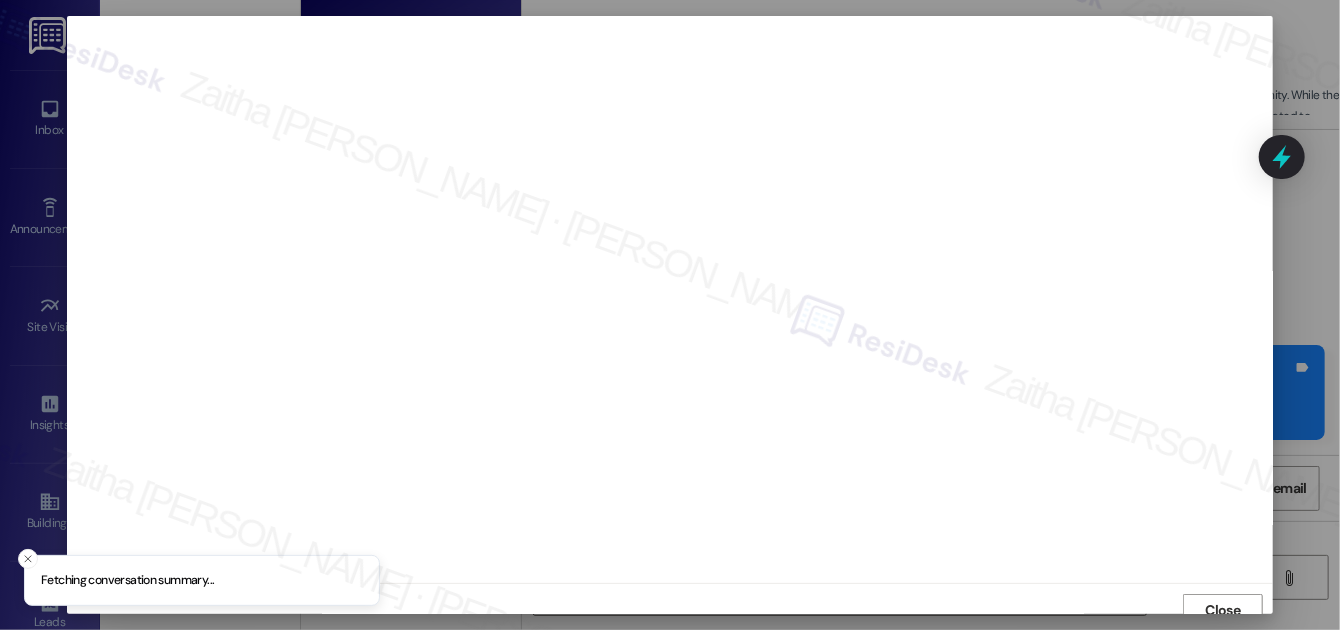 scroll, scrollTop: 11, scrollLeft: 0, axis: vertical 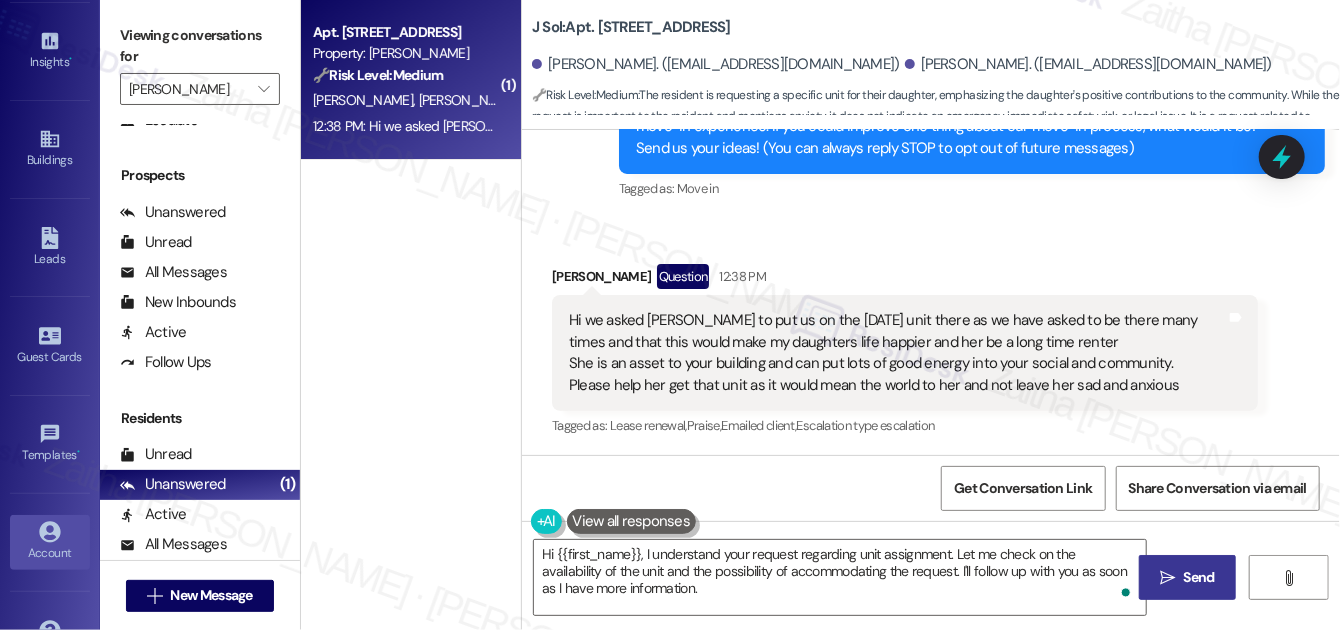 click on "Account" at bounding box center (50, 542) 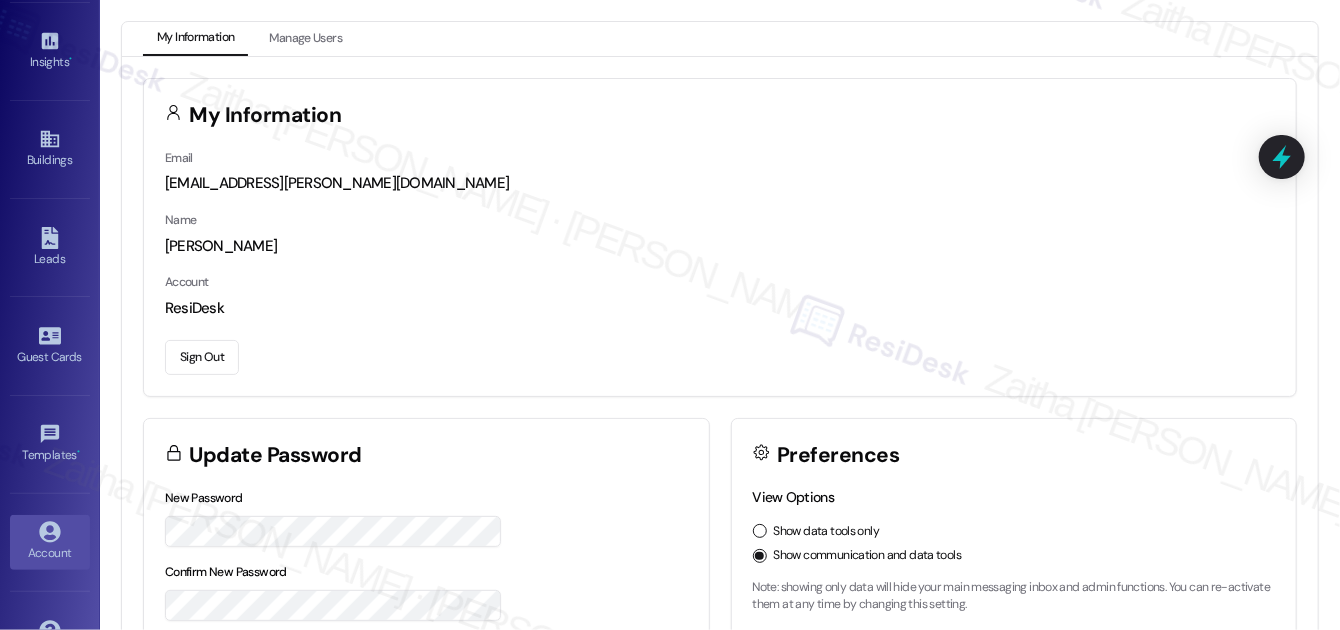 click on "Sign Out" at bounding box center [202, 357] 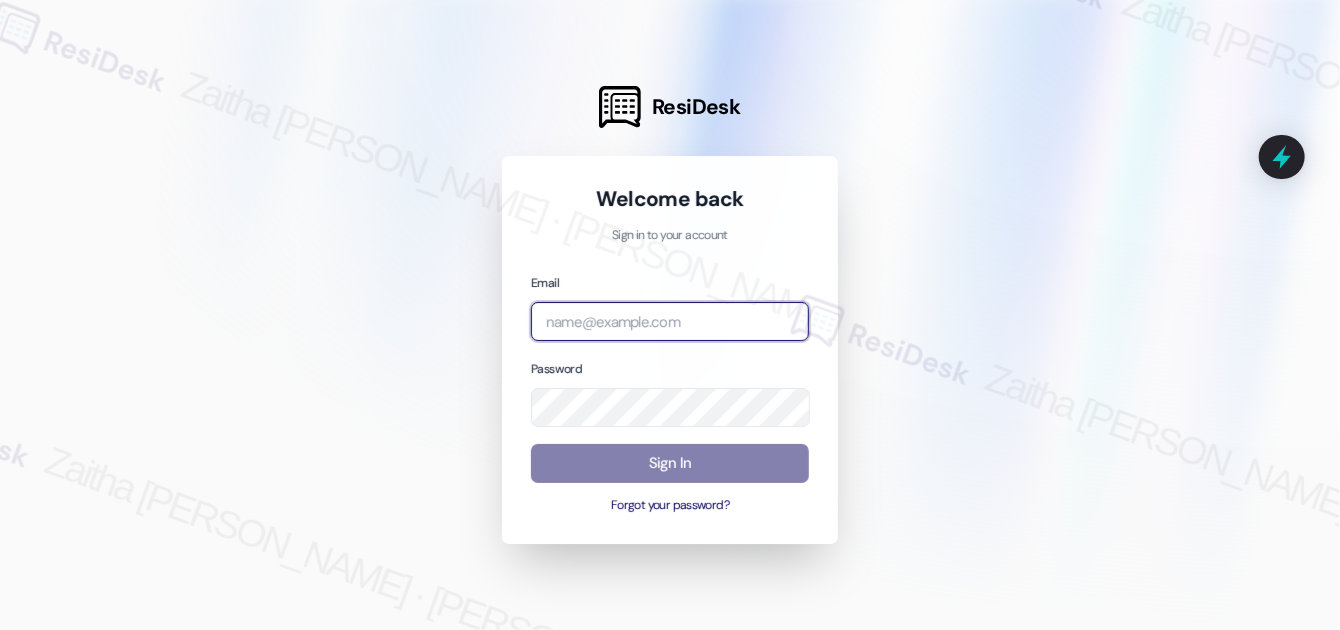 click at bounding box center [670, 321] 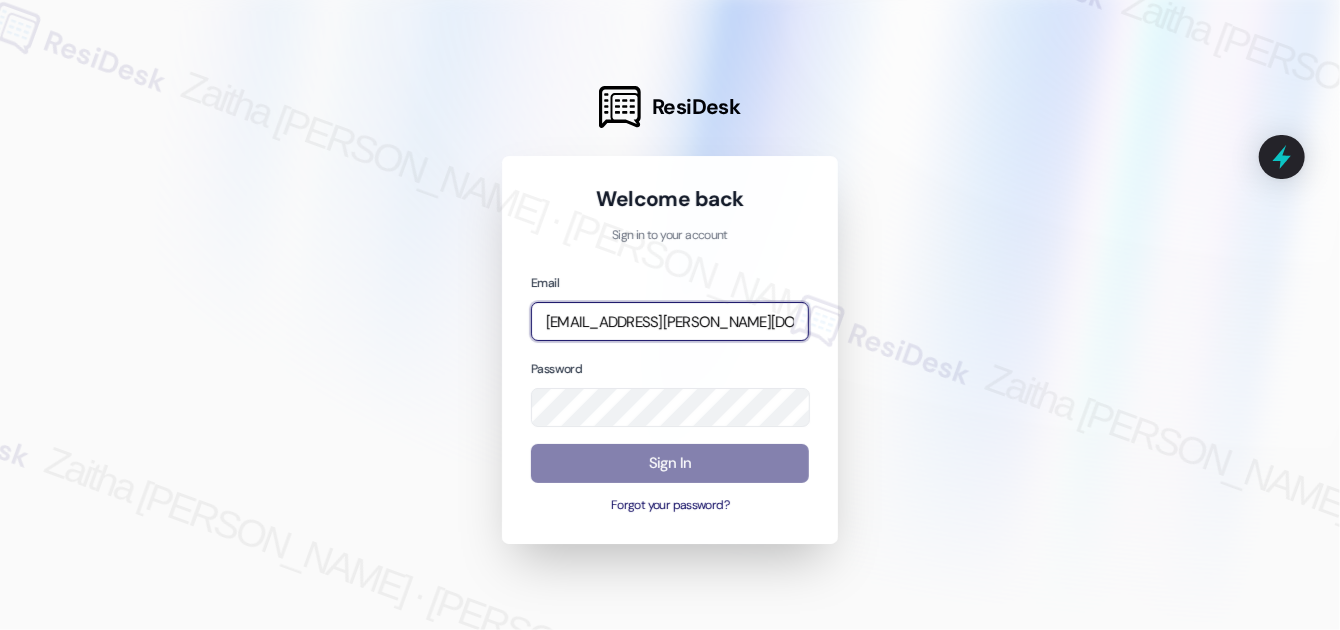 type on "[EMAIL_ADDRESS][PERSON_NAME][DOMAIN_NAME]" 